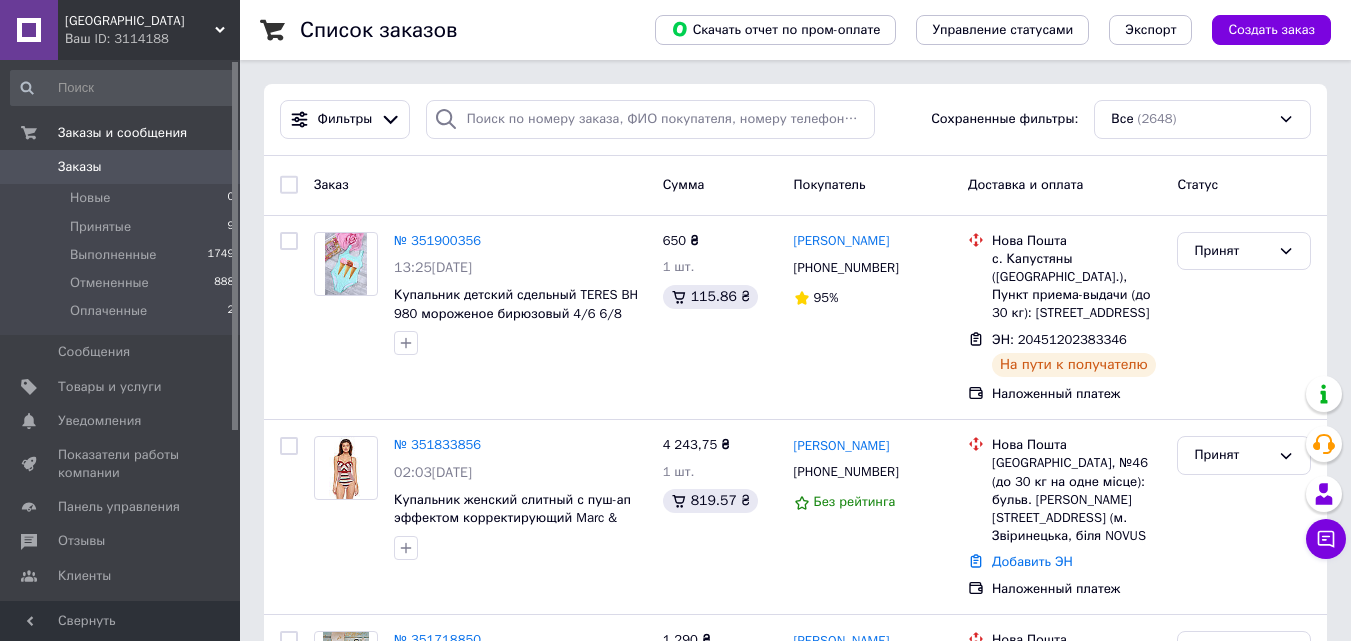 scroll, scrollTop: 0, scrollLeft: 0, axis: both 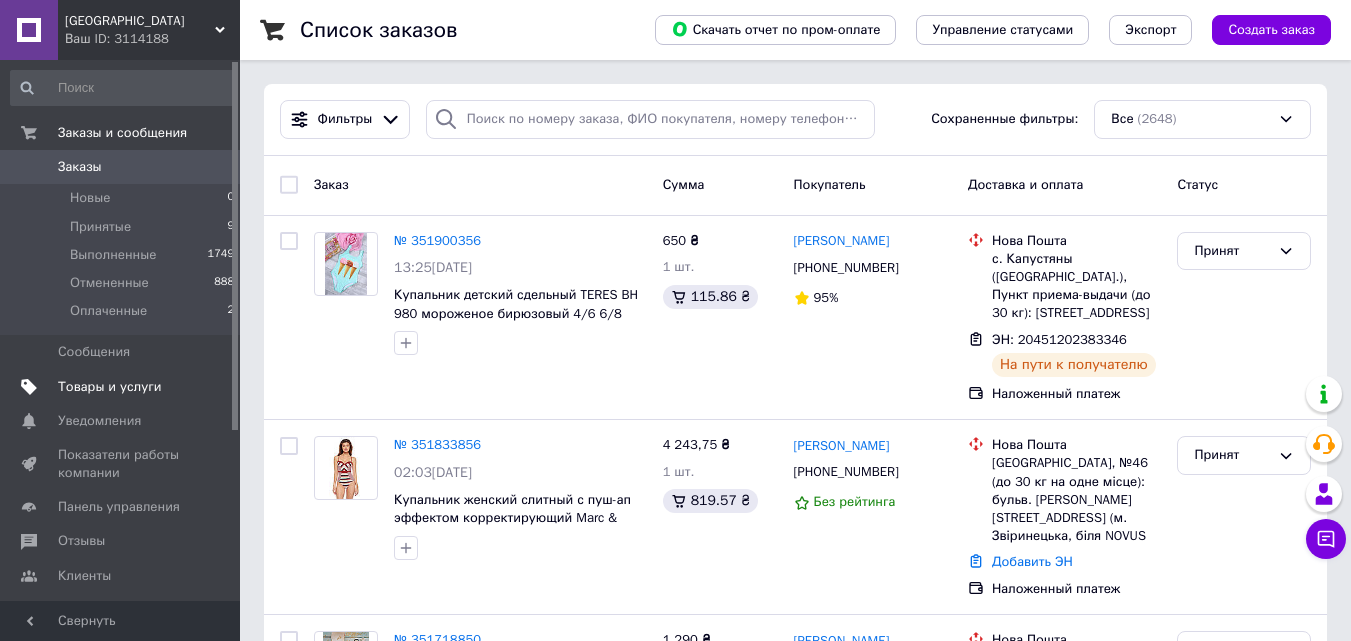 click on "Товары и услуги" at bounding box center (110, 387) 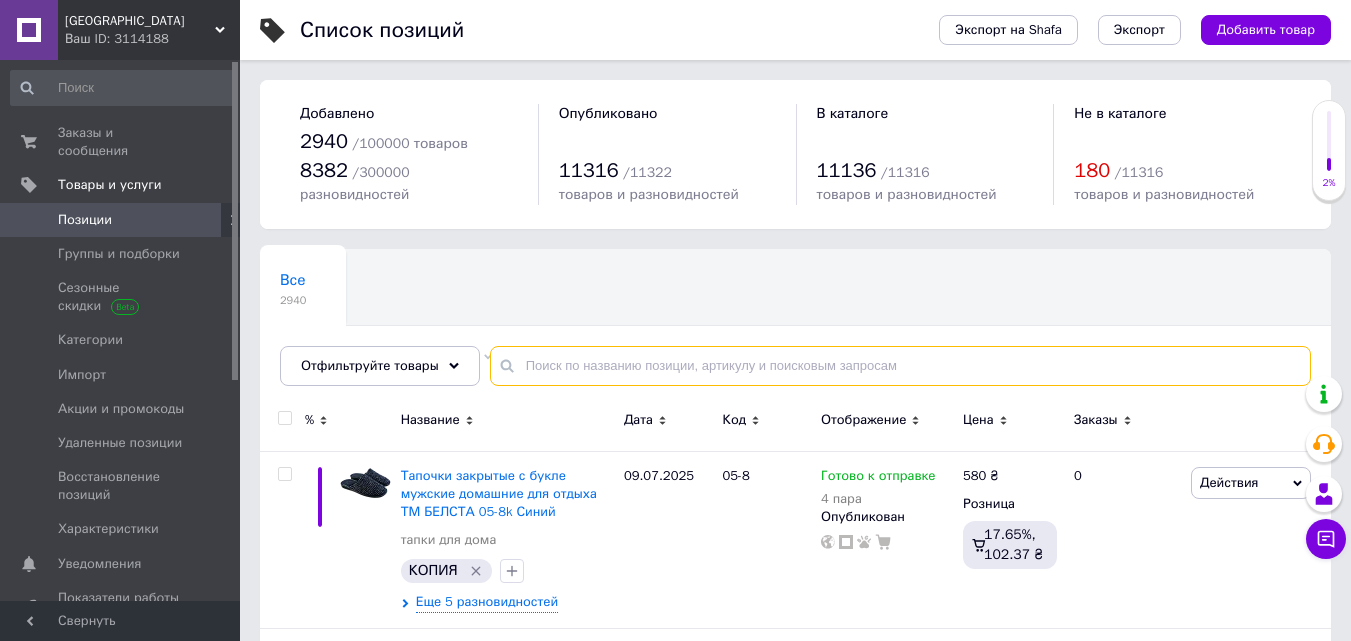 click at bounding box center [900, 366] 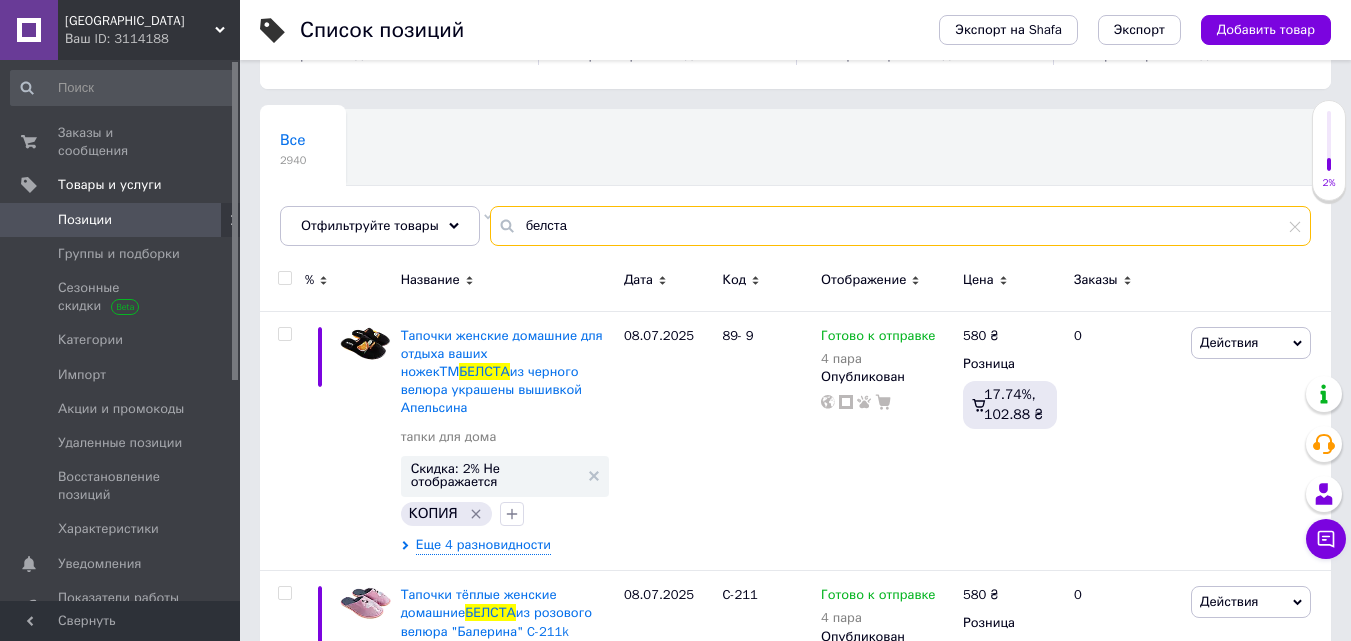 scroll, scrollTop: 227, scrollLeft: 0, axis: vertical 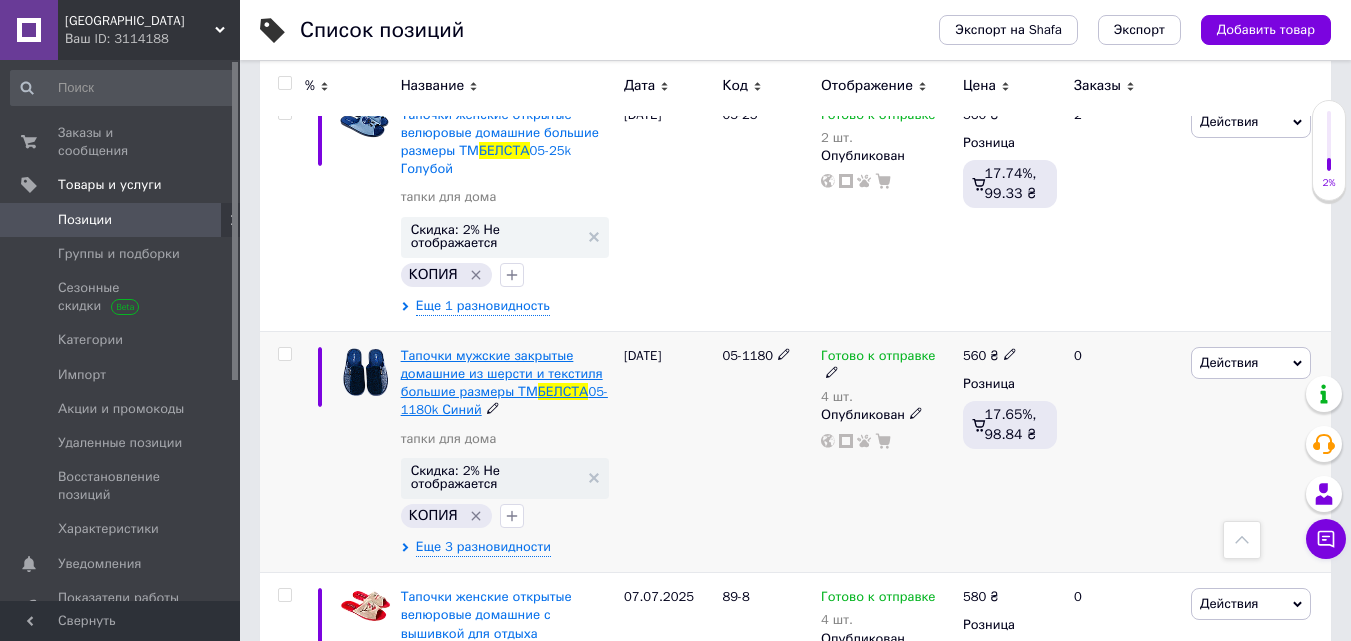 type on "белста" 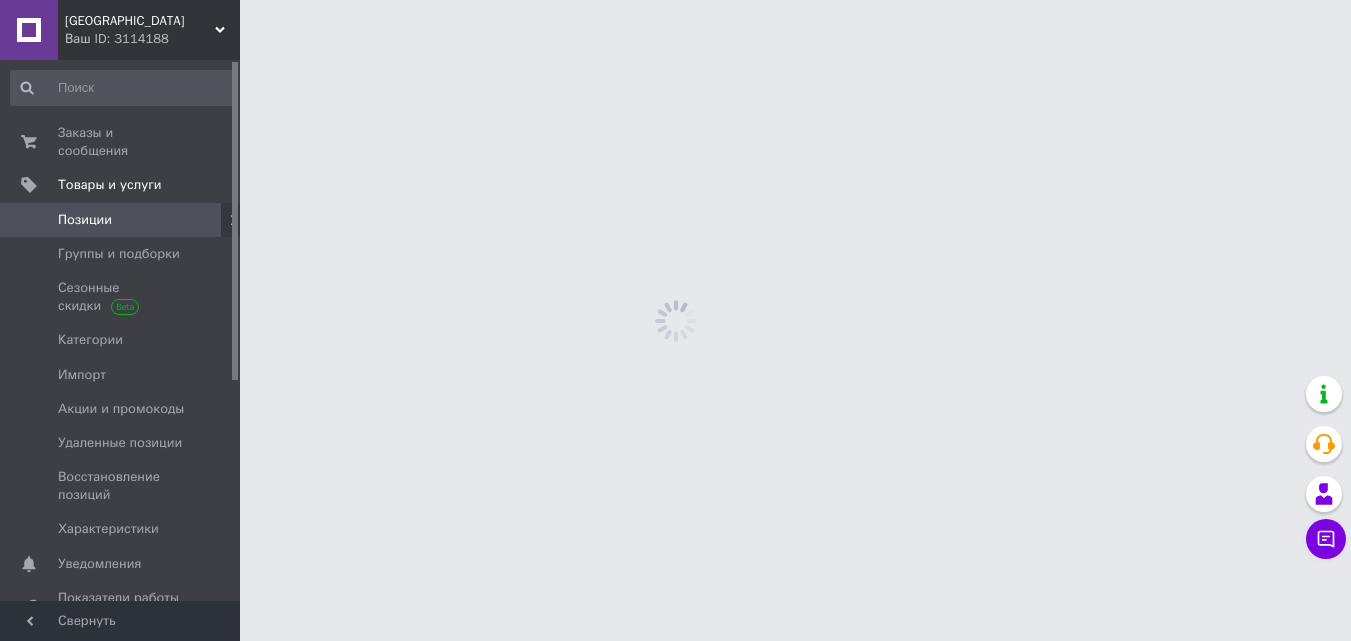 scroll, scrollTop: 0, scrollLeft: 0, axis: both 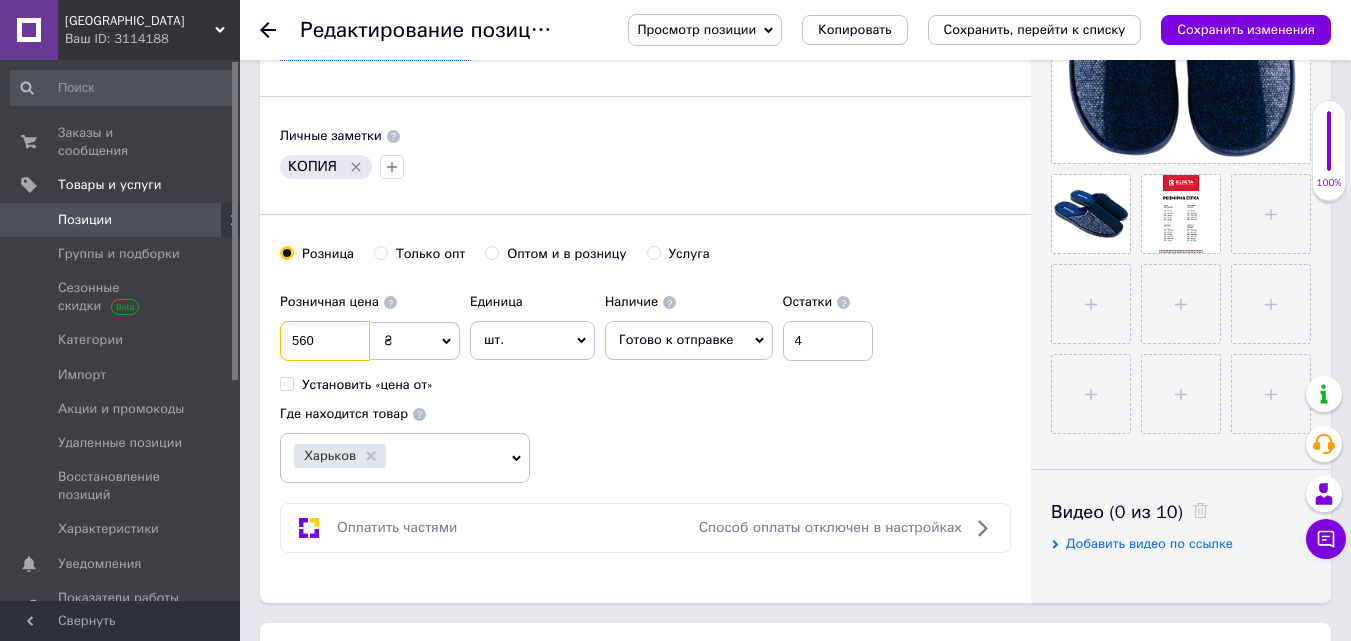 click on "560" at bounding box center (325, 341) 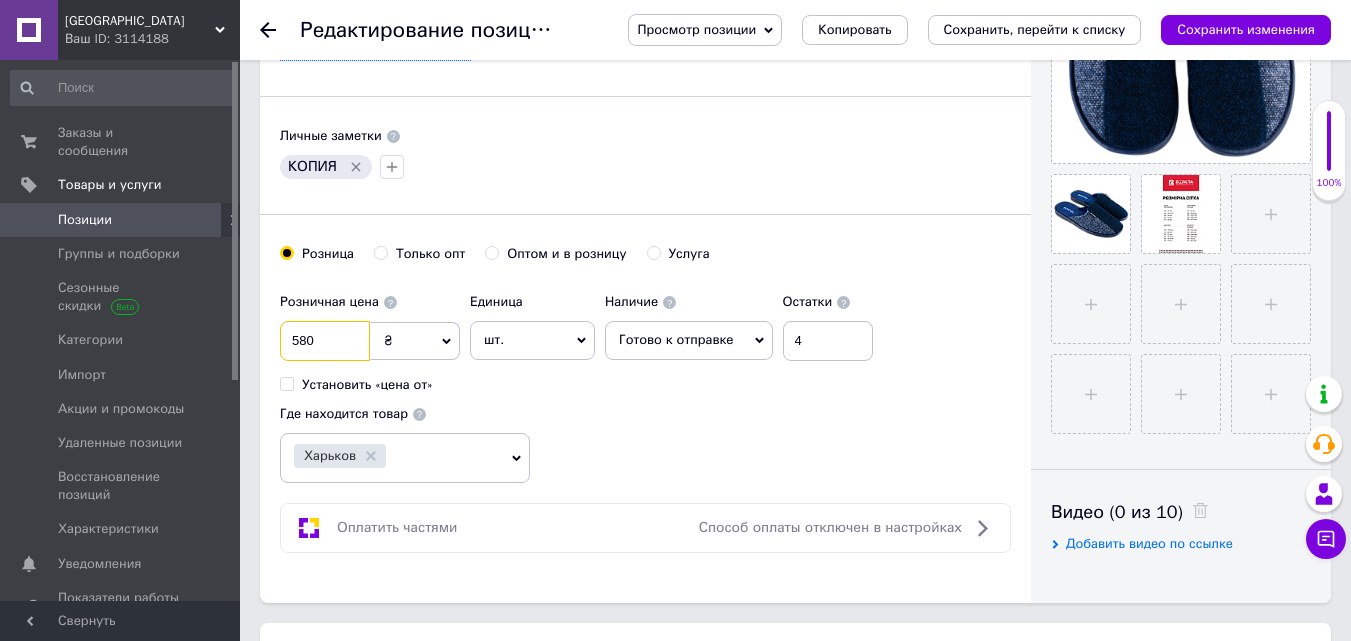 type on "580" 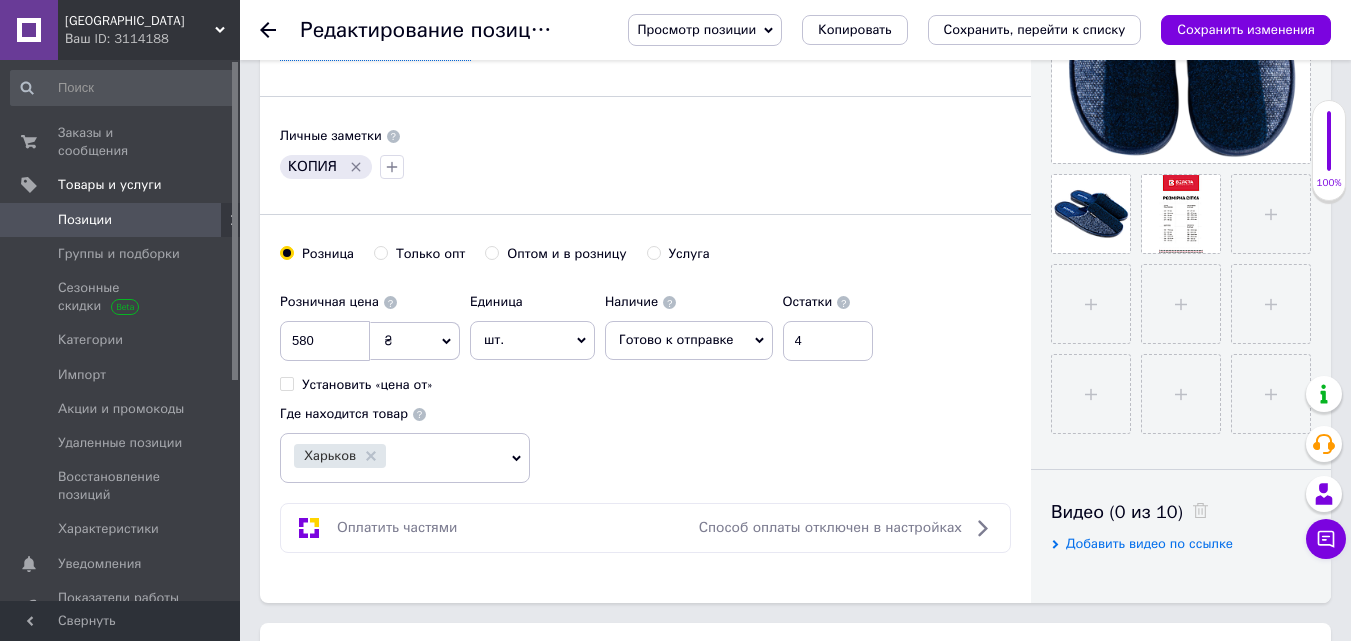 click on "шт." at bounding box center (532, 340) 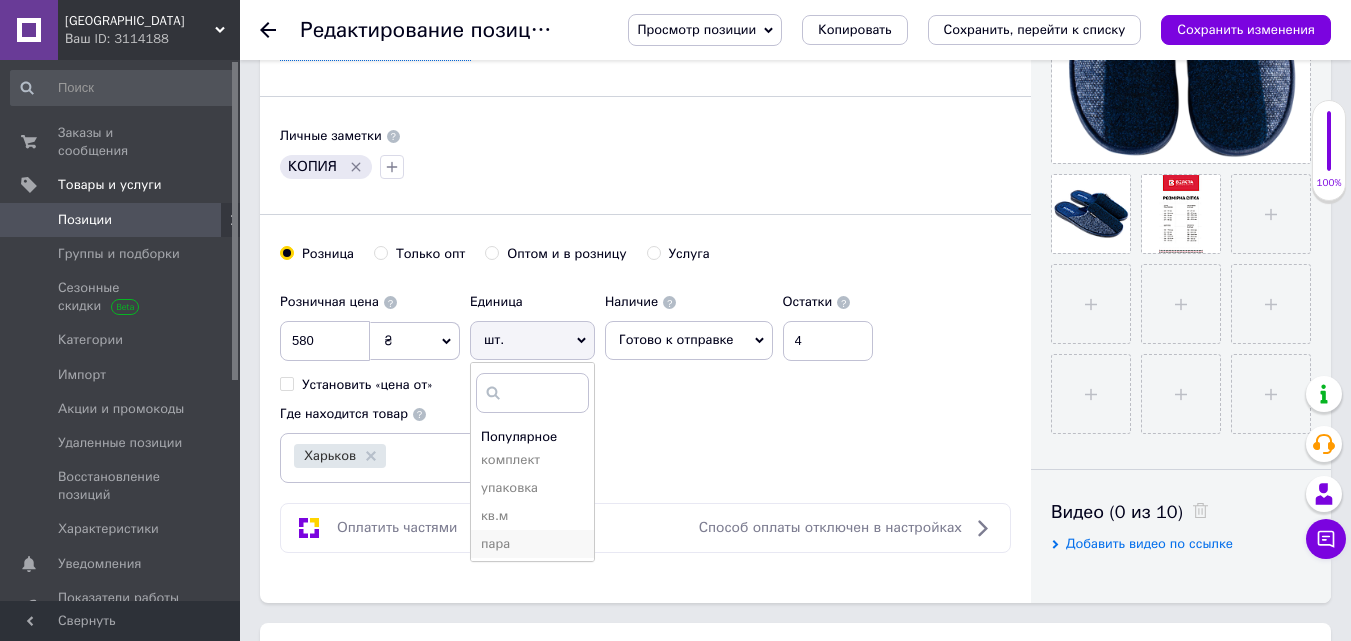 click on "пара" at bounding box center (532, 544) 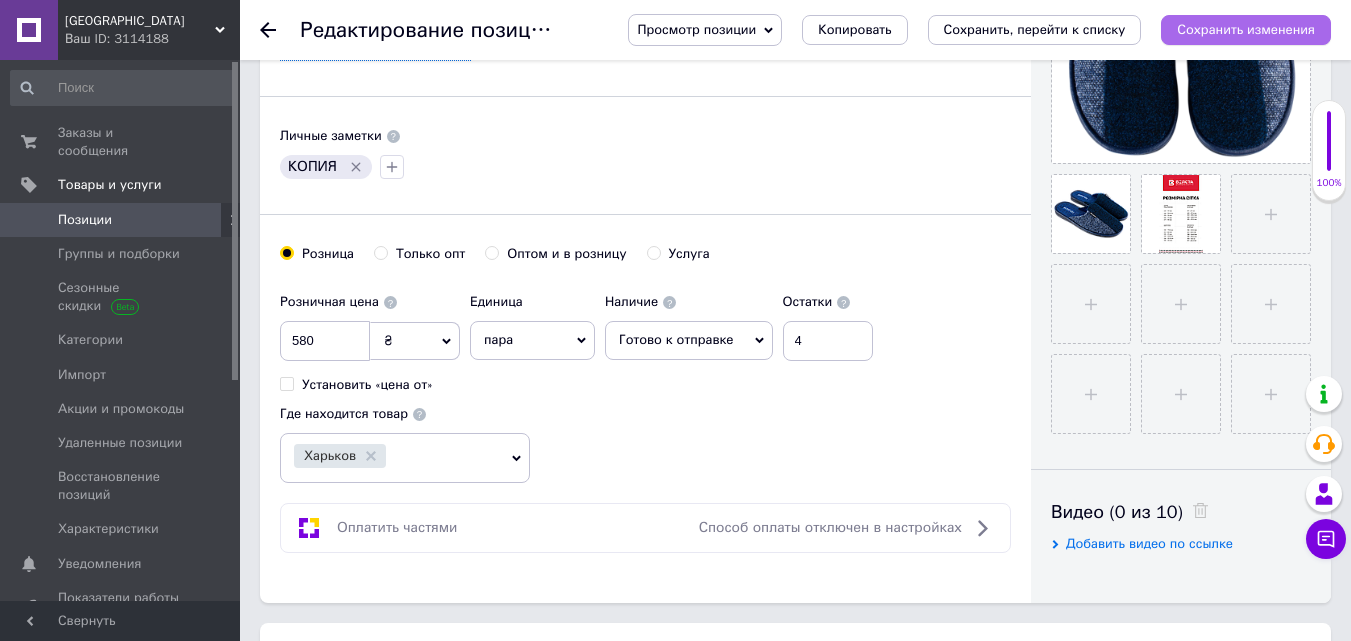 click on "Сохранить изменения" at bounding box center (1246, 29) 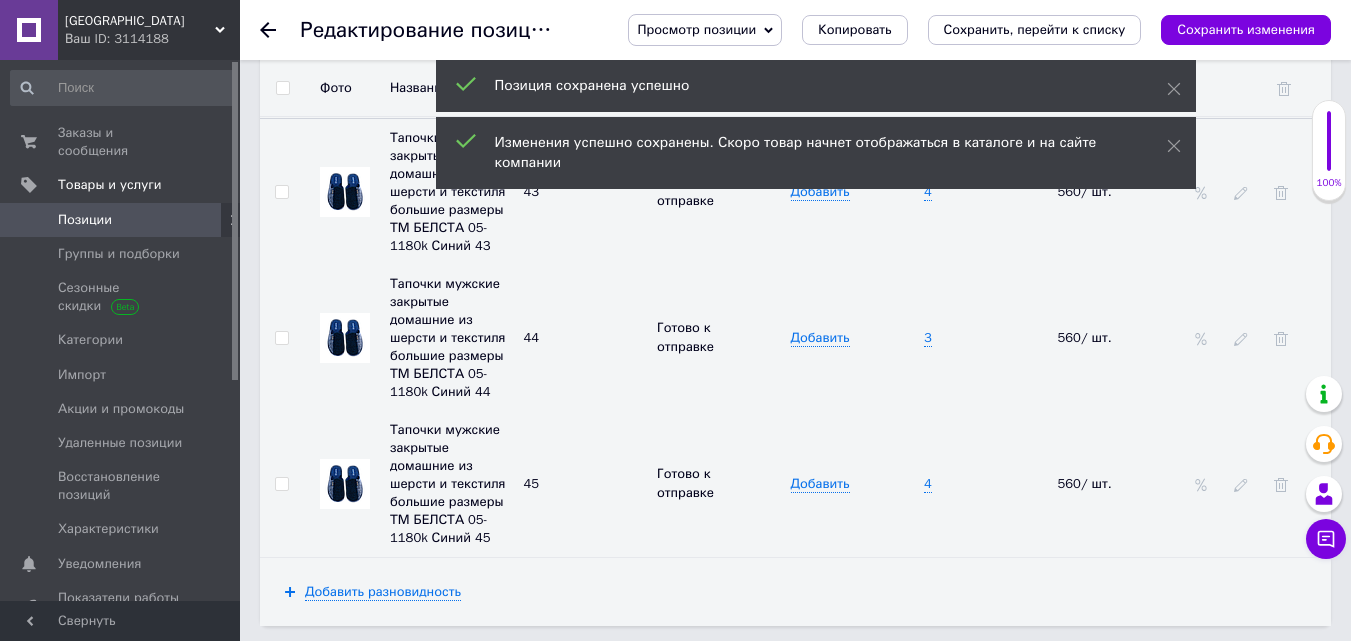 scroll, scrollTop: 3268, scrollLeft: 0, axis: vertical 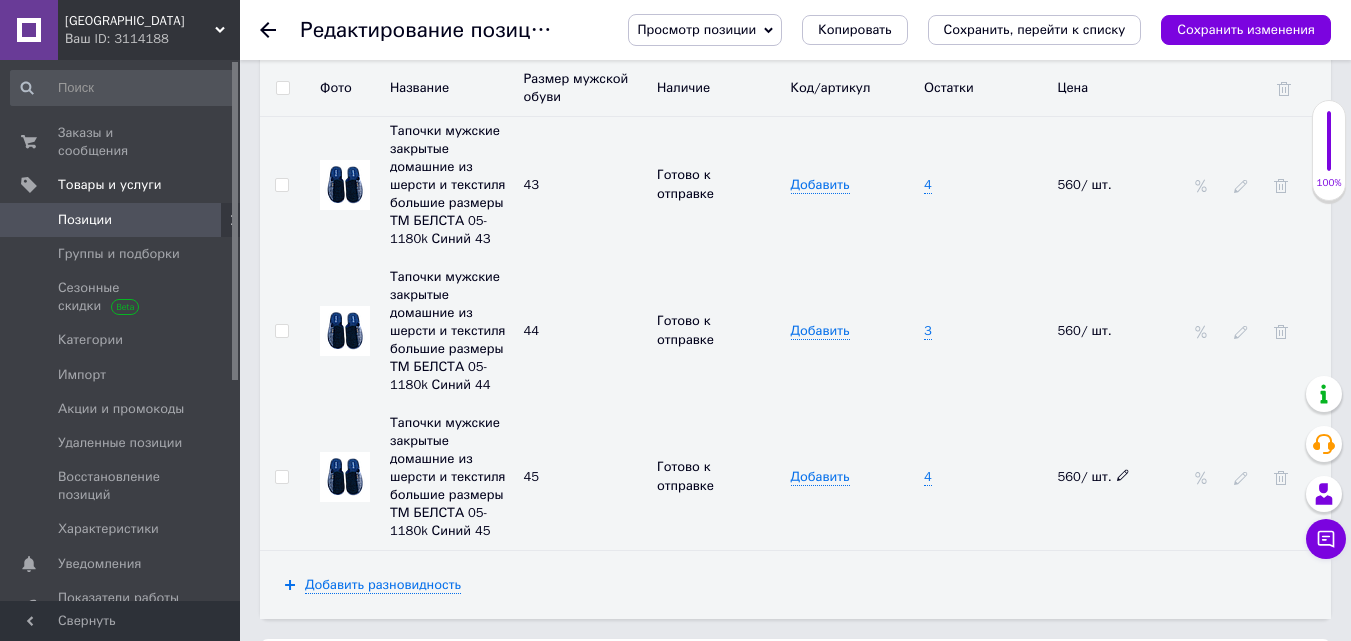 click 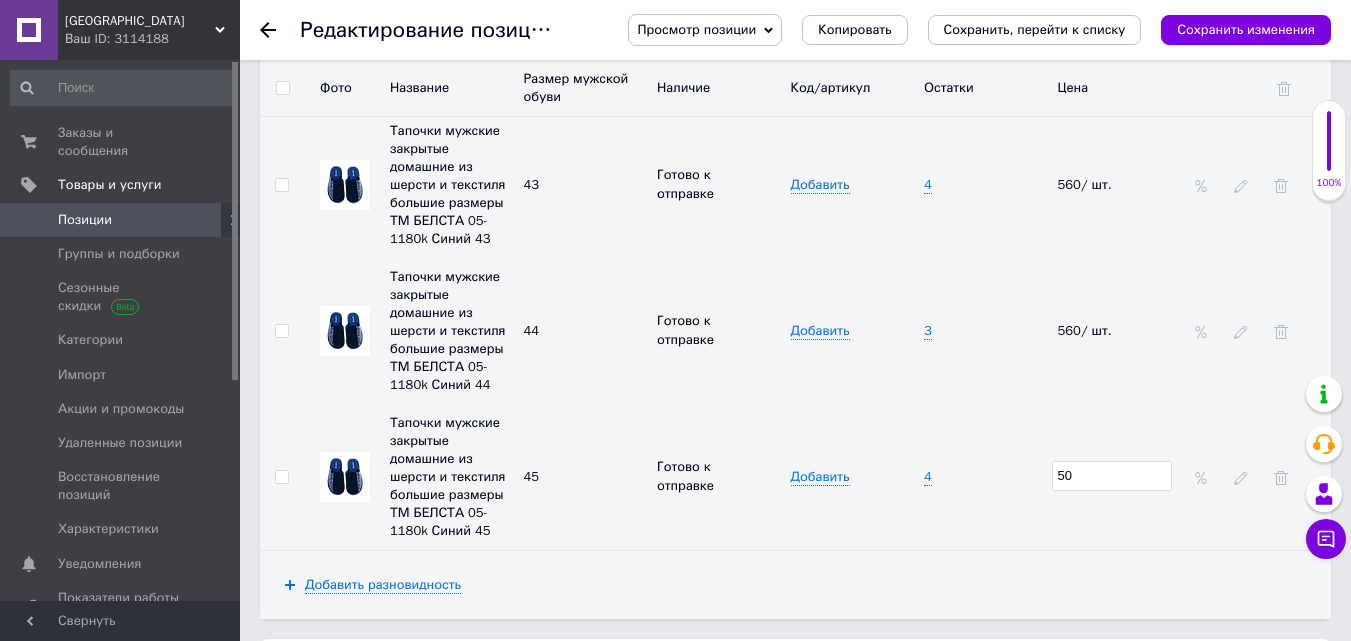 type on "580" 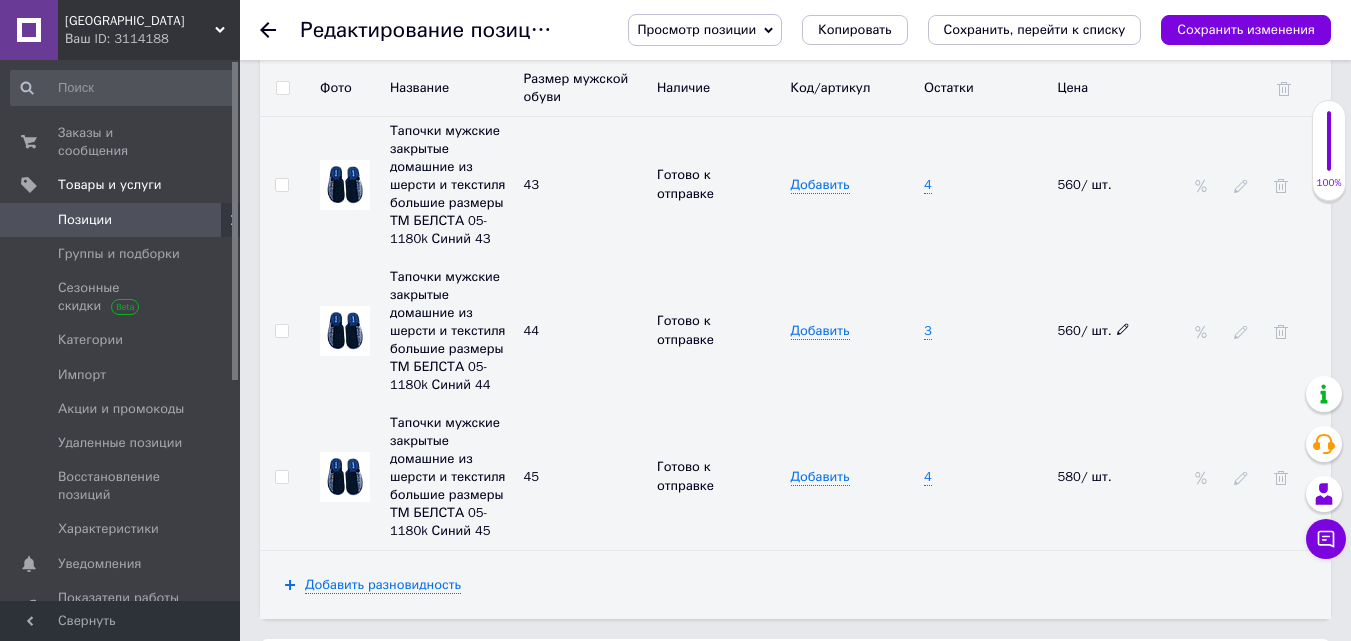 click 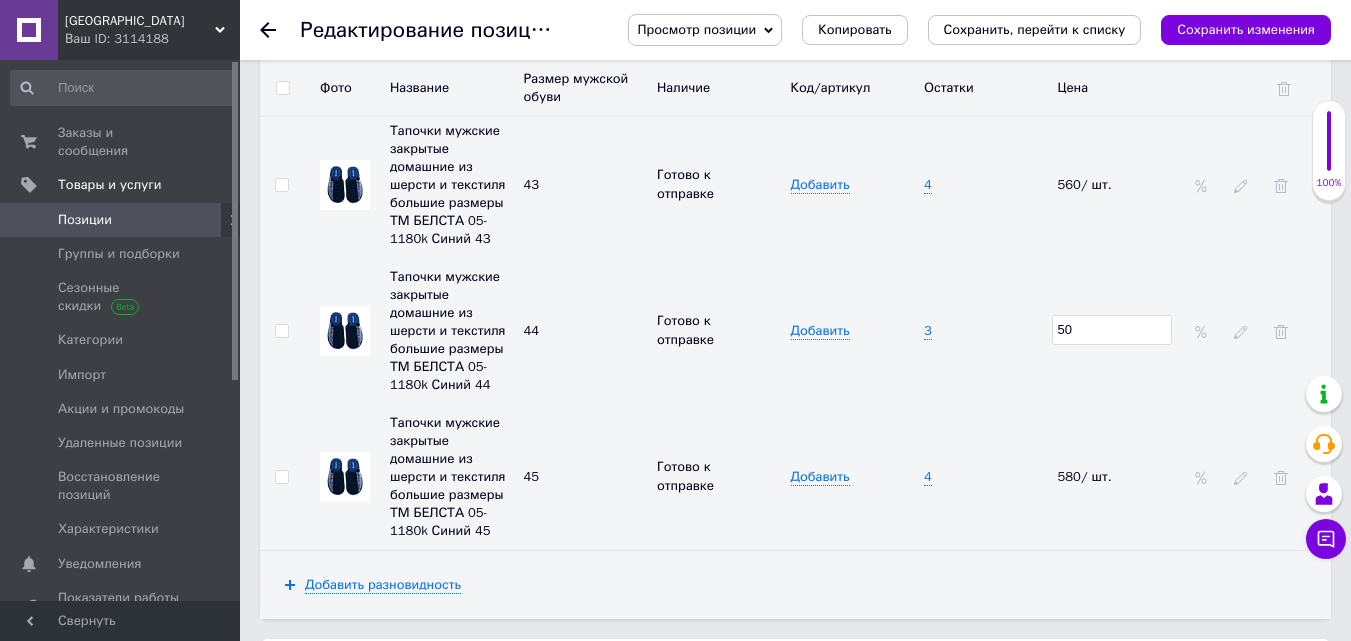 type on "580" 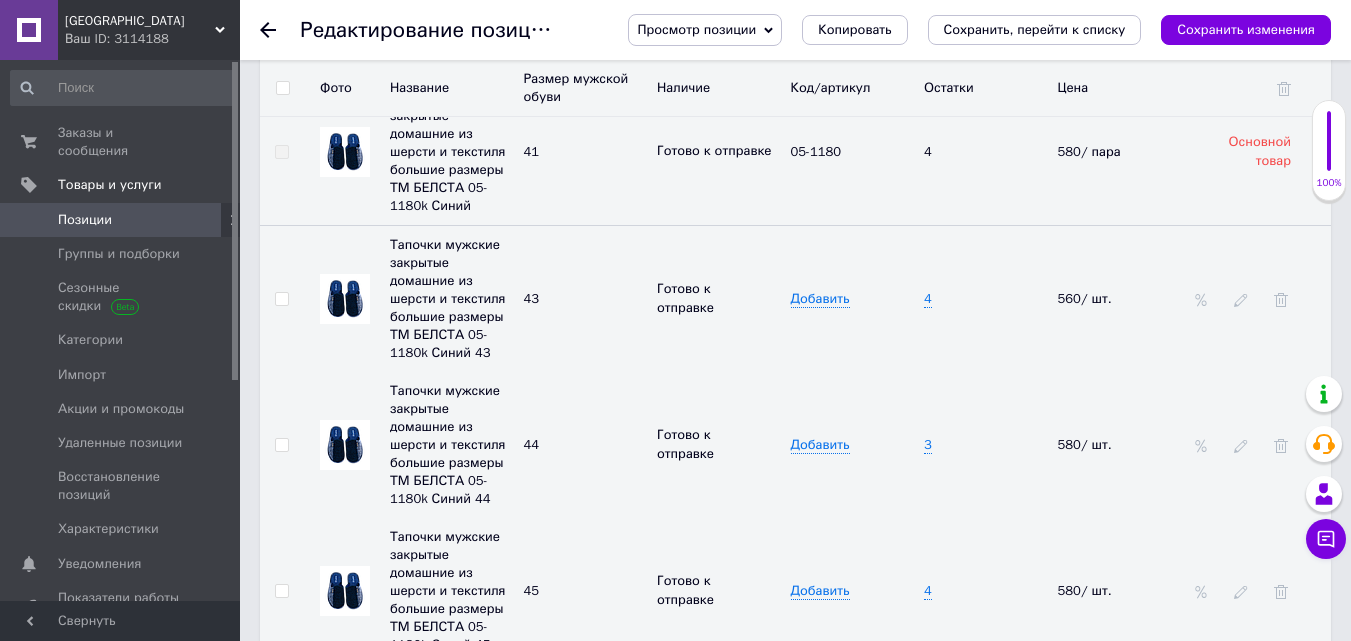scroll, scrollTop: 3094, scrollLeft: 0, axis: vertical 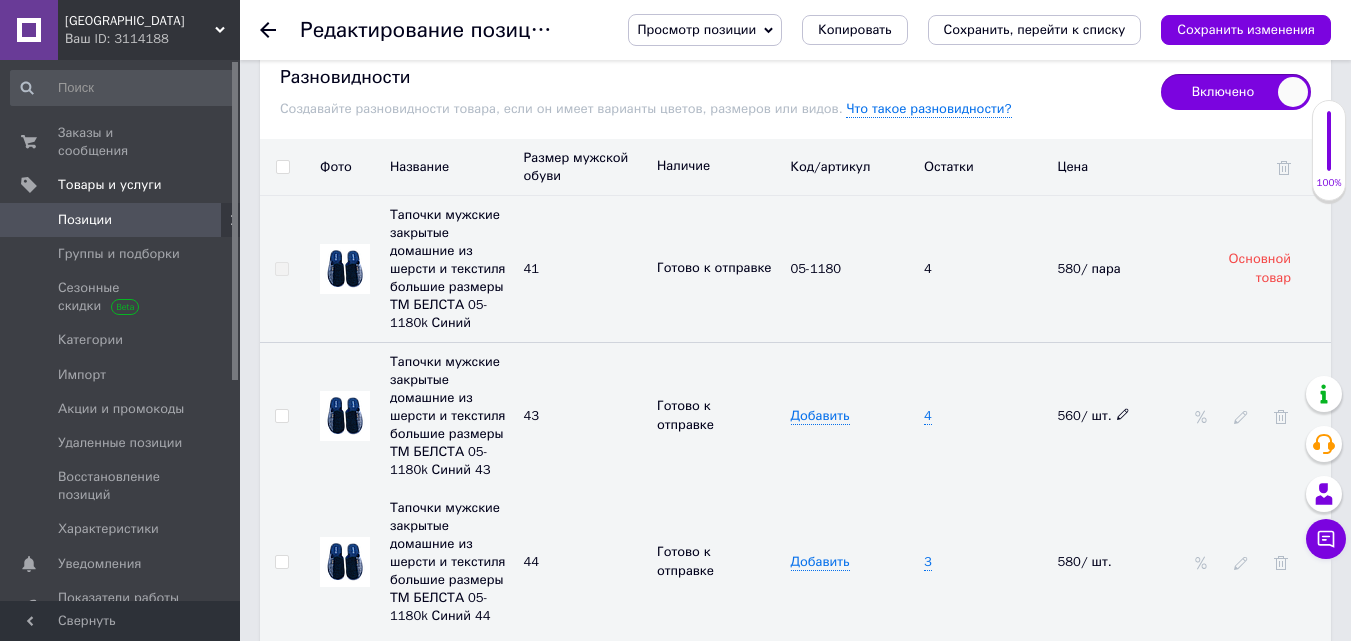 click 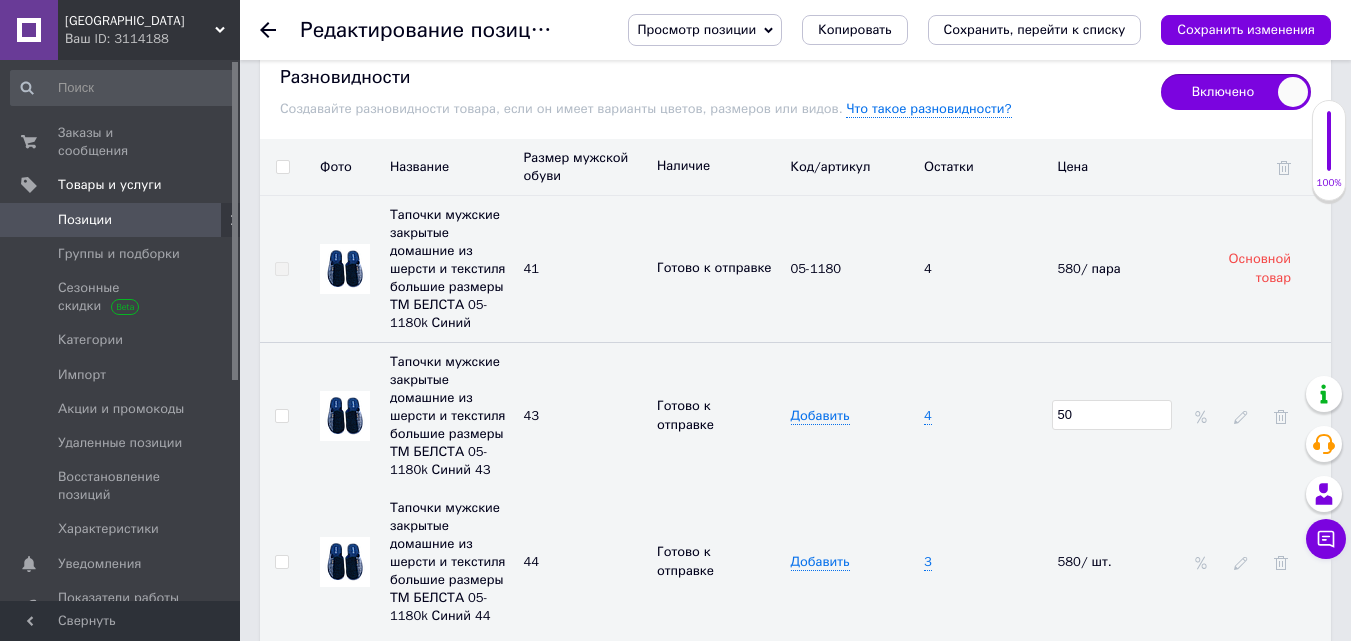 type on "580" 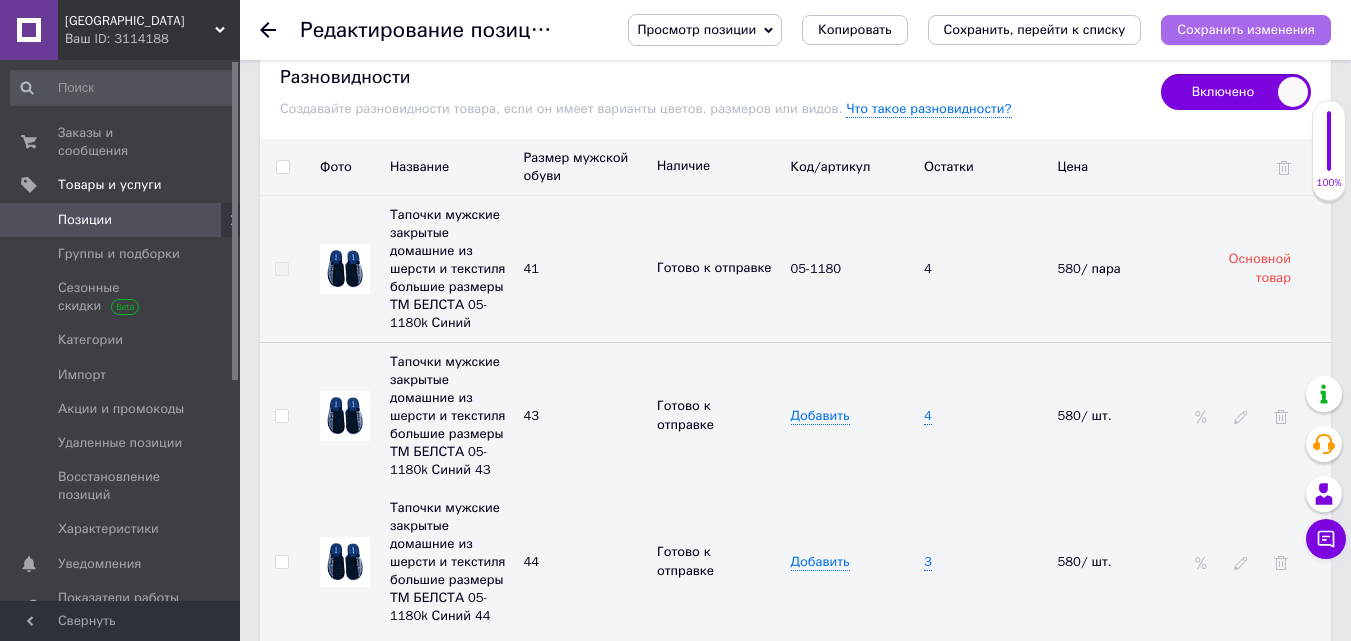 click on "Сохранить изменения" at bounding box center (1246, 29) 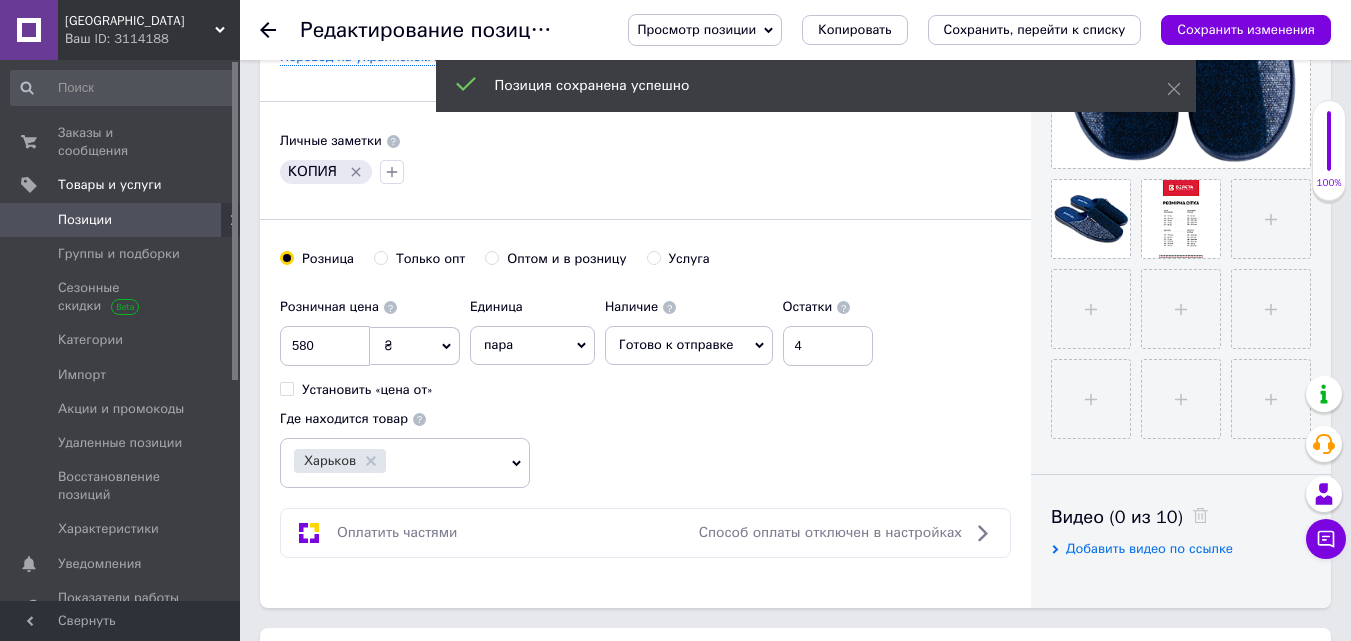 scroll, scrollTop: 0, scrollLeft: 0, axis: both 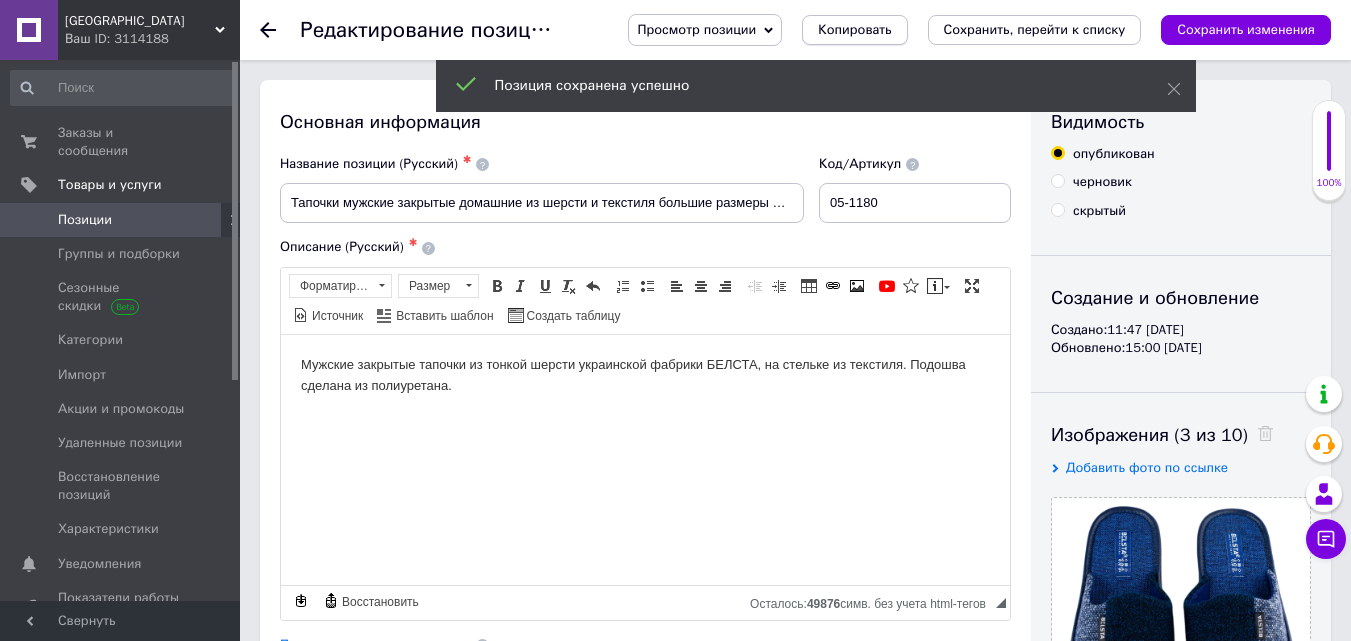 click on "Копировать" at bounding box center [854, 30] 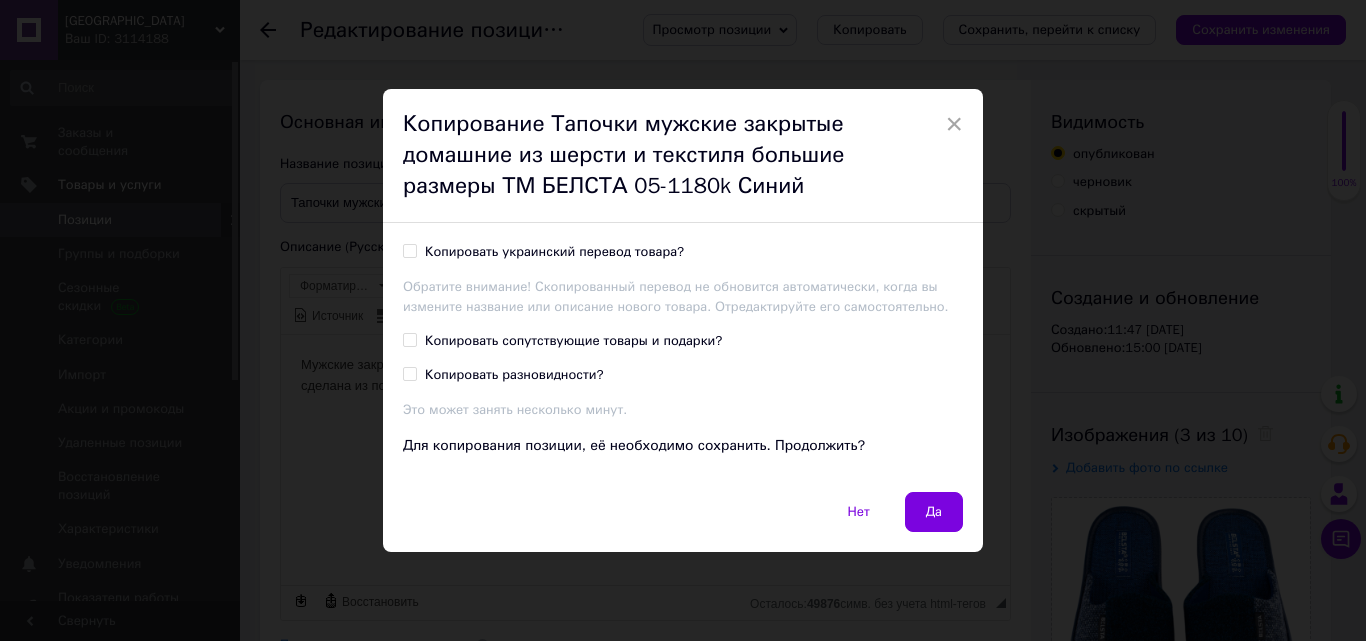click on "Копировать украинский перевод товара?" at bounding box center [409, 250] 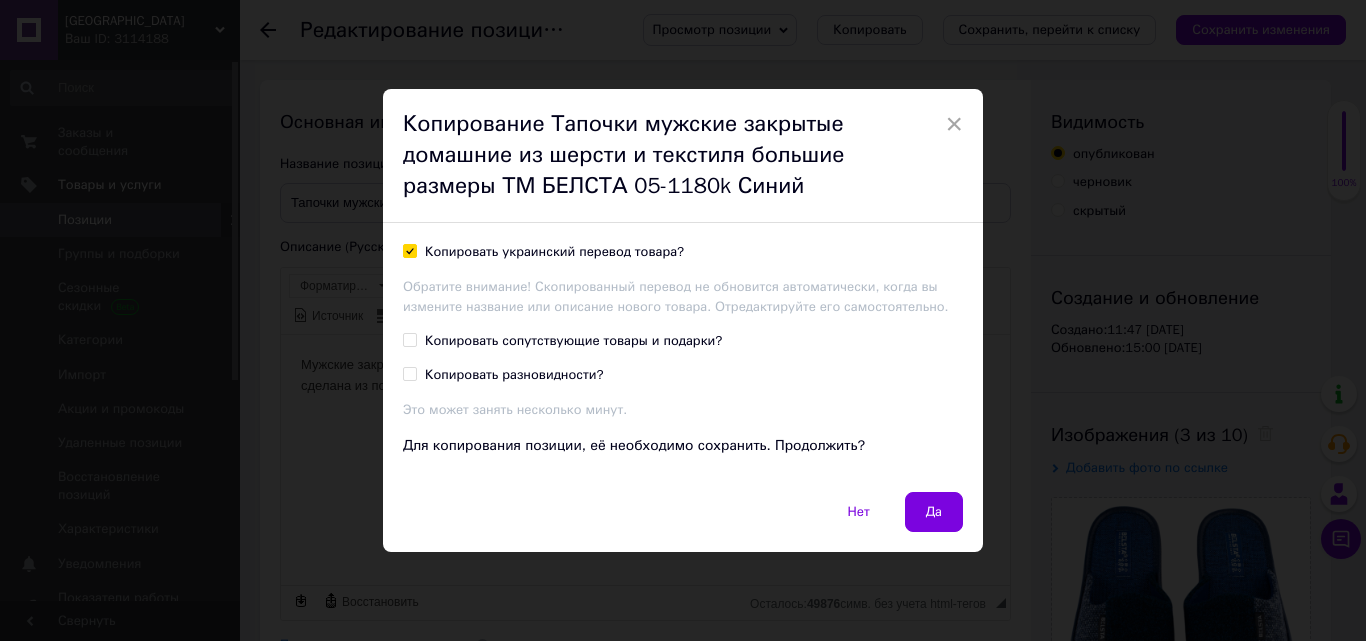 checkbox on "true" 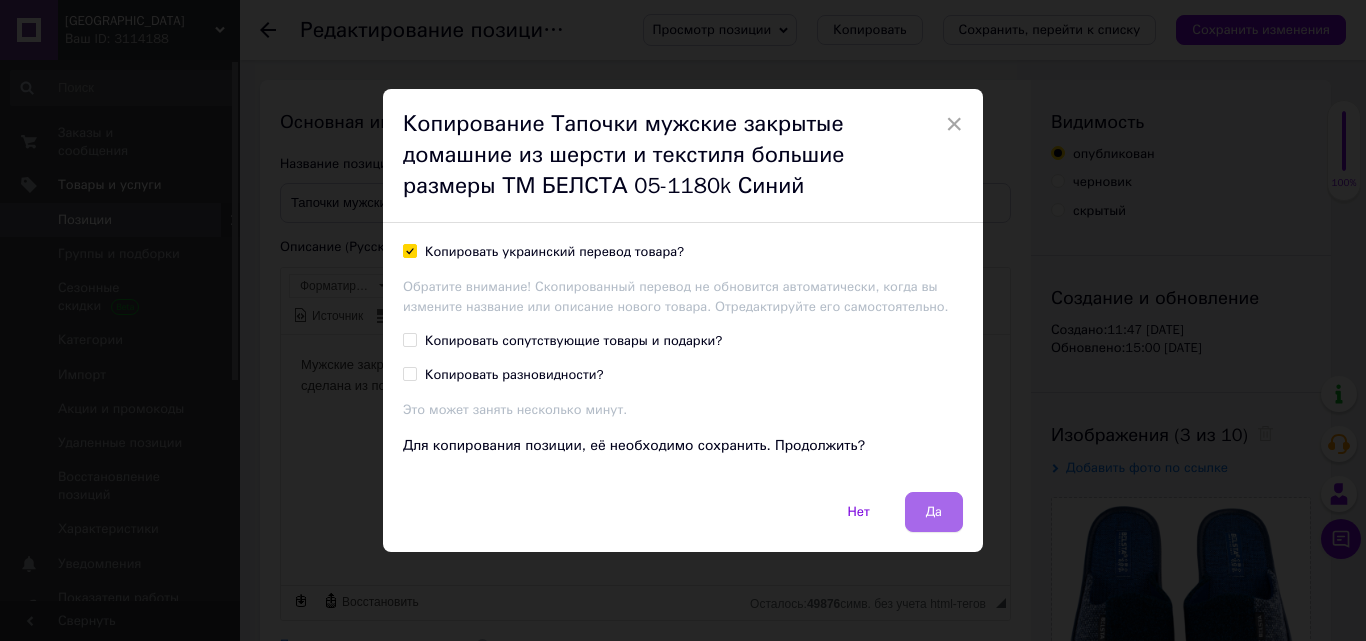 click on "Да" at bounding box center [934, 512] 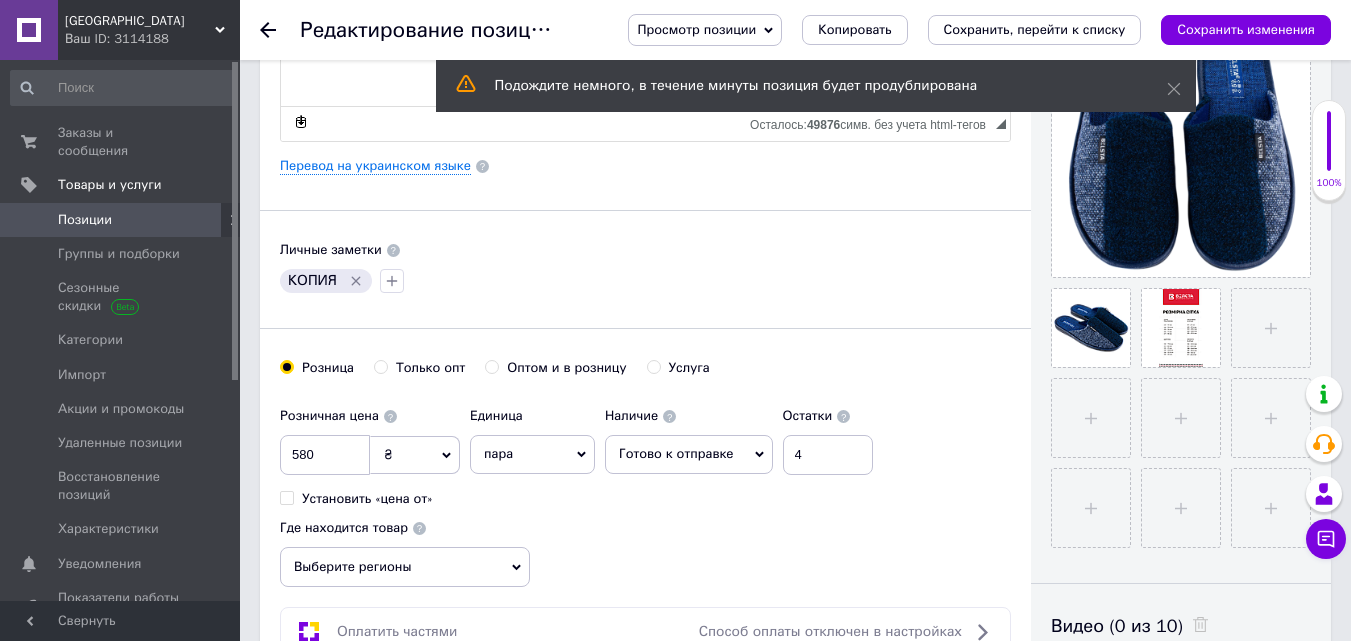 scroll, scrollTop: 524, scrollLeft: 0, axis: vertical 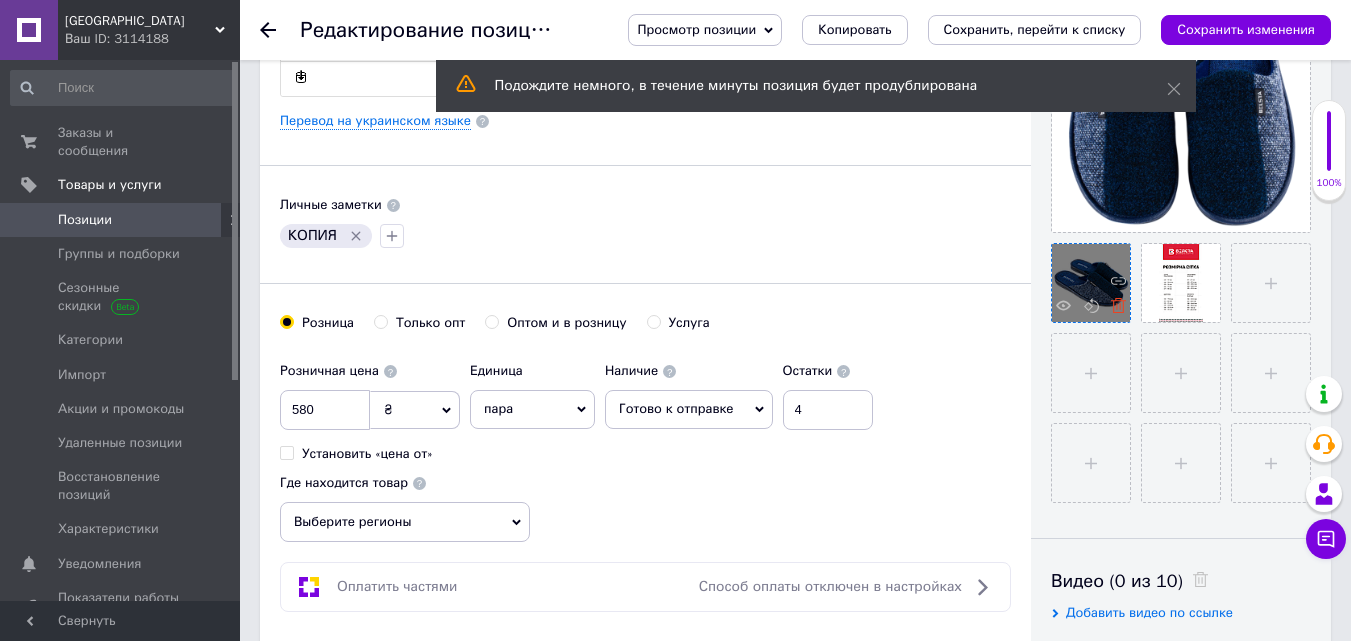 click 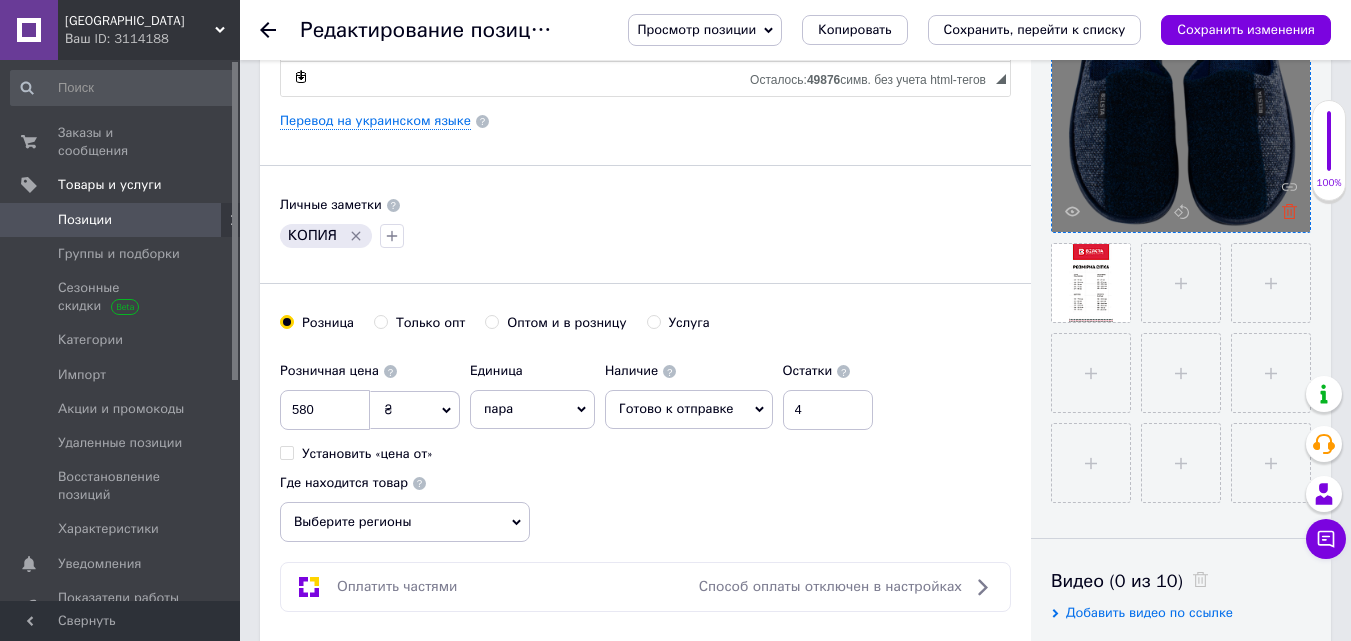 click 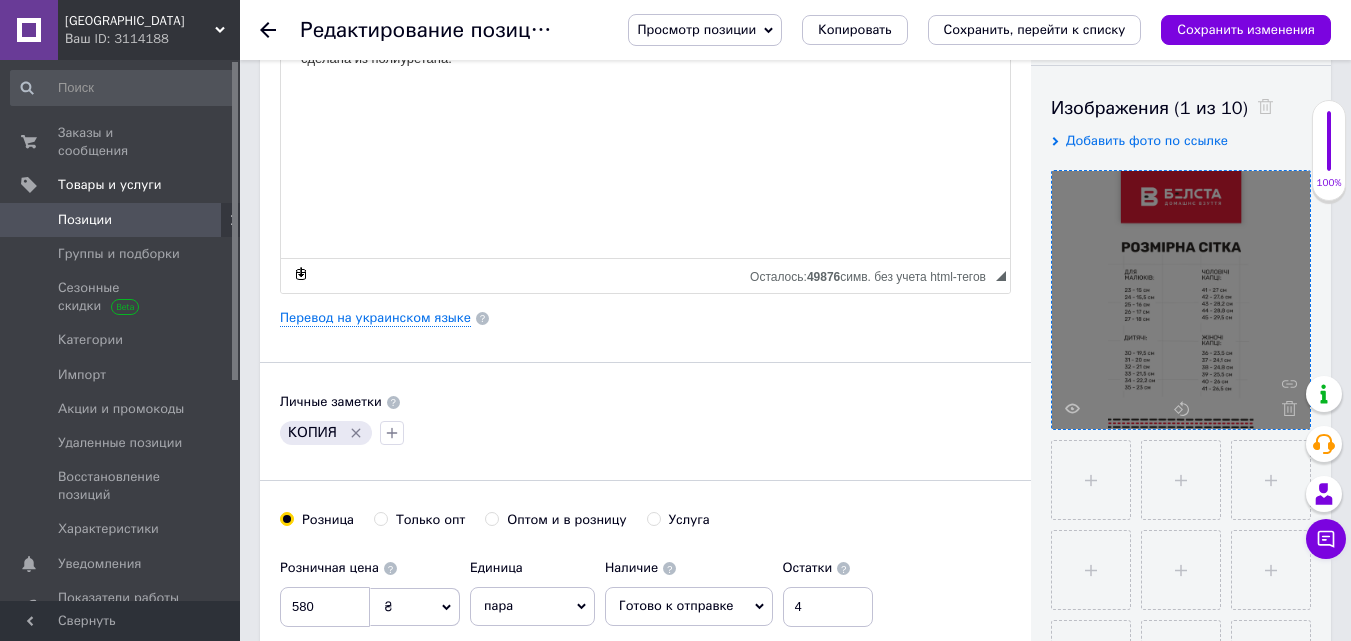scroll, scrollTop: 315, scrollLeft: 0, axis: vertical 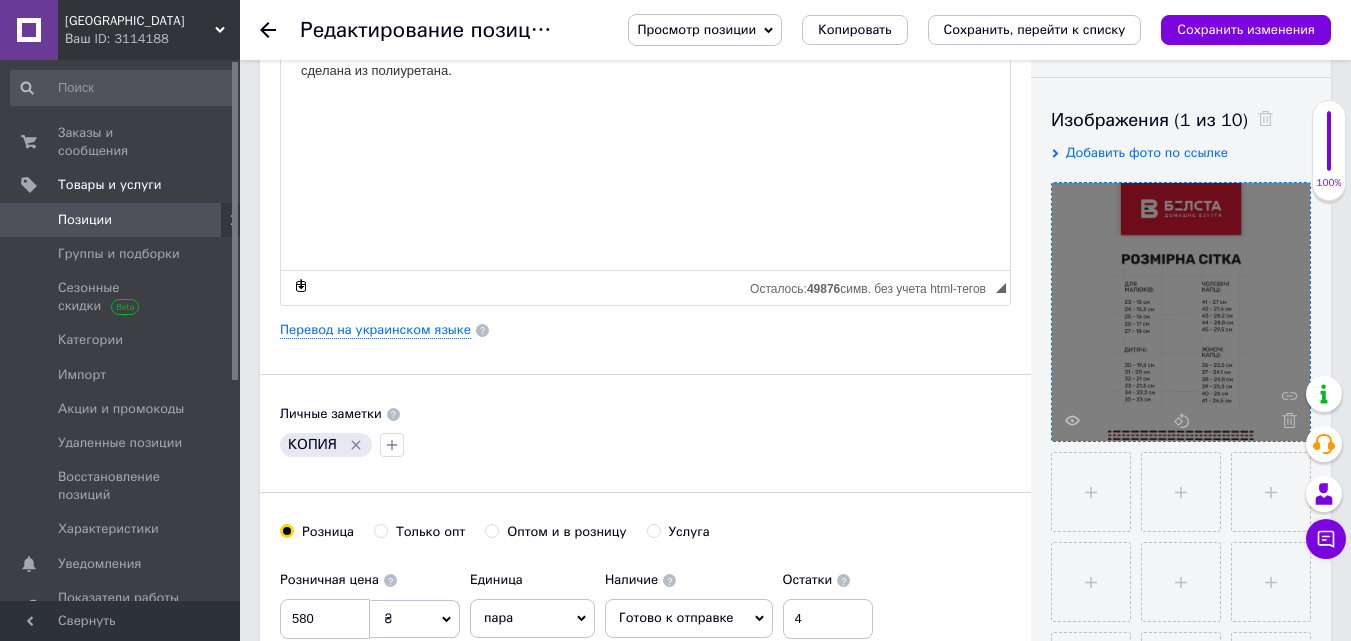 click on "Добавить фото по ссылке" at bounding box center (1147, 152) 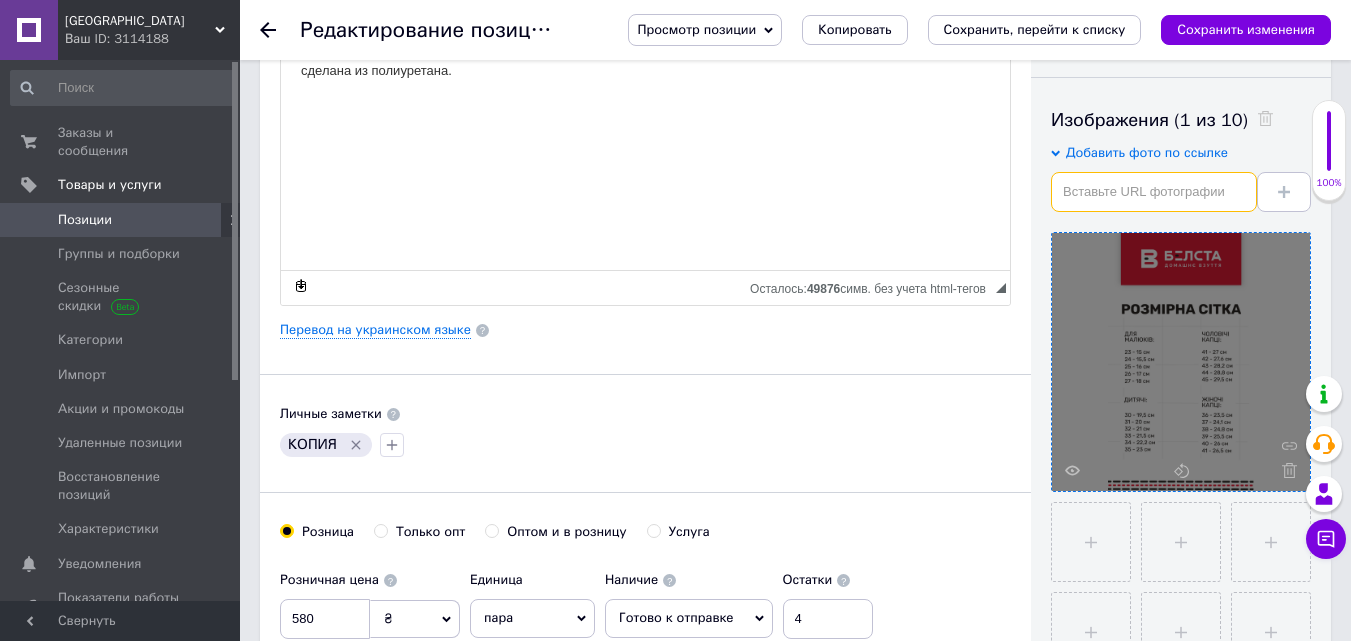 click at bounding box center [1154, 192] 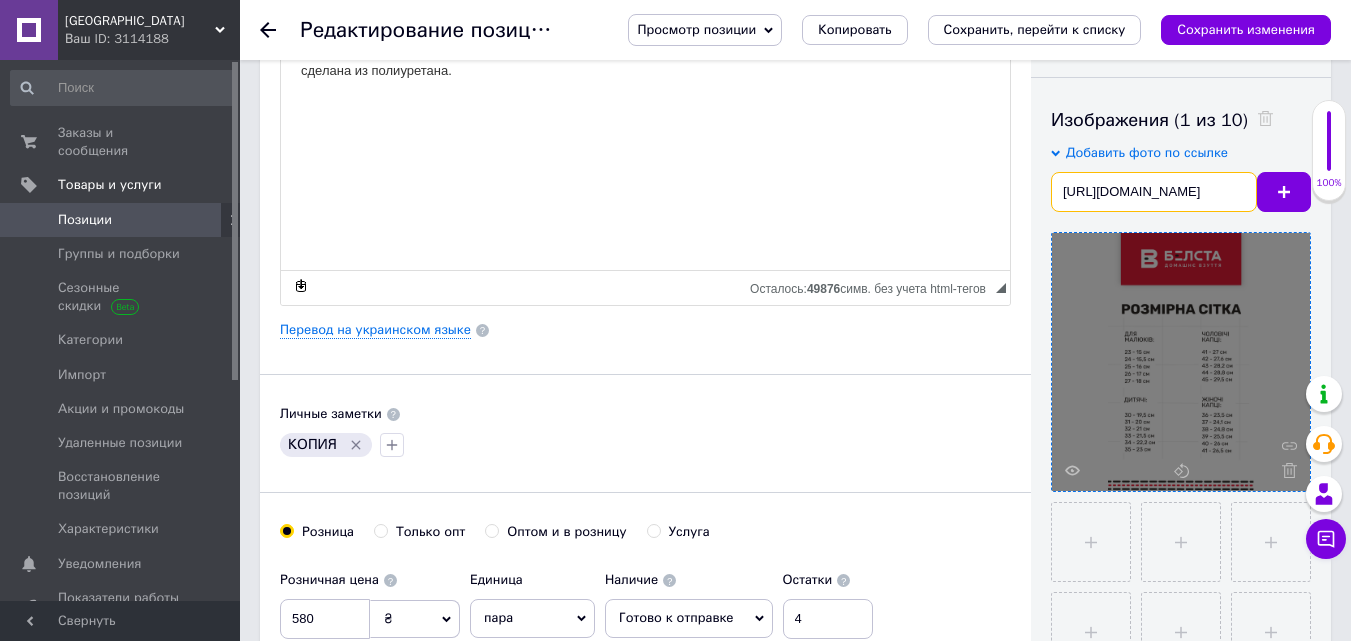 scroll, scrollTop: 0, scrollLeft: 636, axis: horizontal 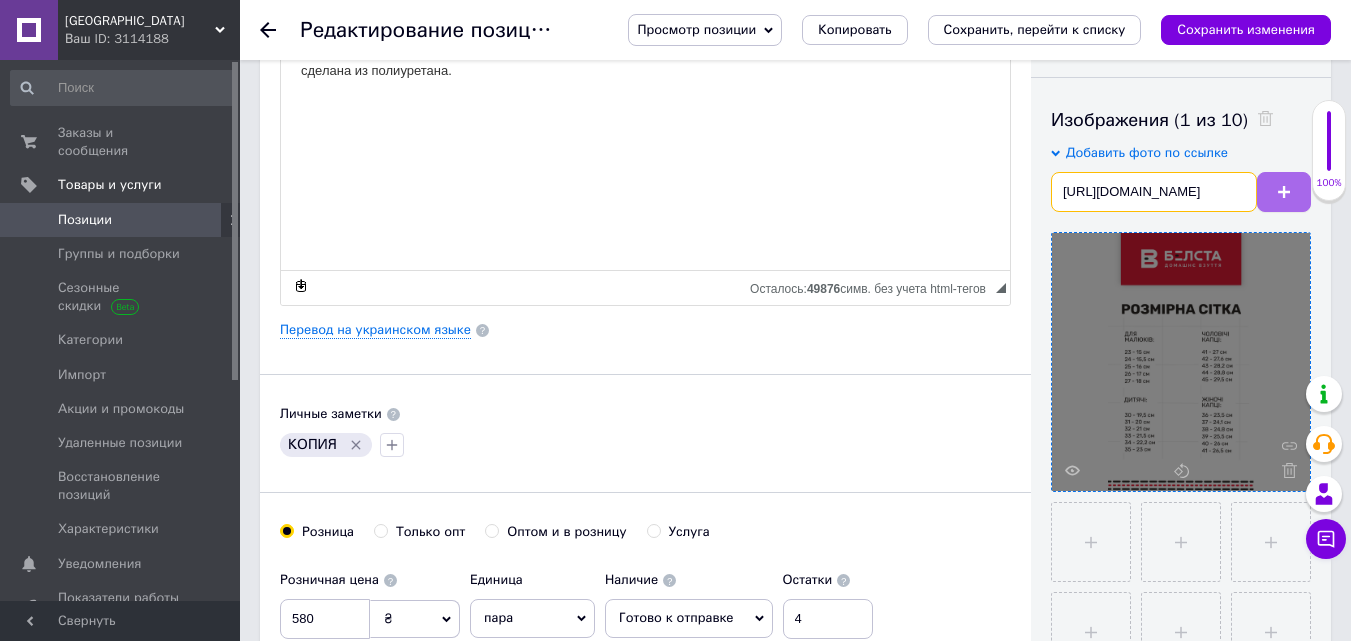type on "https://belsta.ua/content/images/12/1500x1000l80mc0/muzhskie-korichnevye-tapochki-belsta-s-ukreplennoy-stelkoy-a-30173351416553.webp" 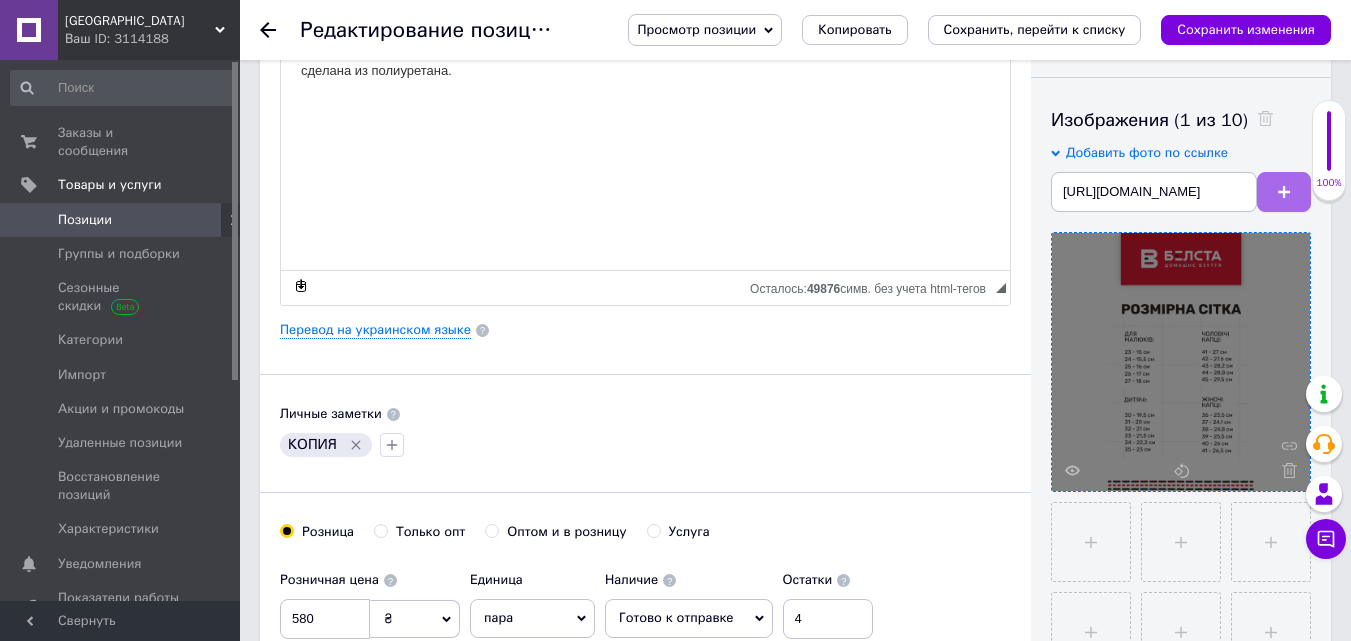 scroll, scrollTop: 0, scrollLeft: 0, axis: both 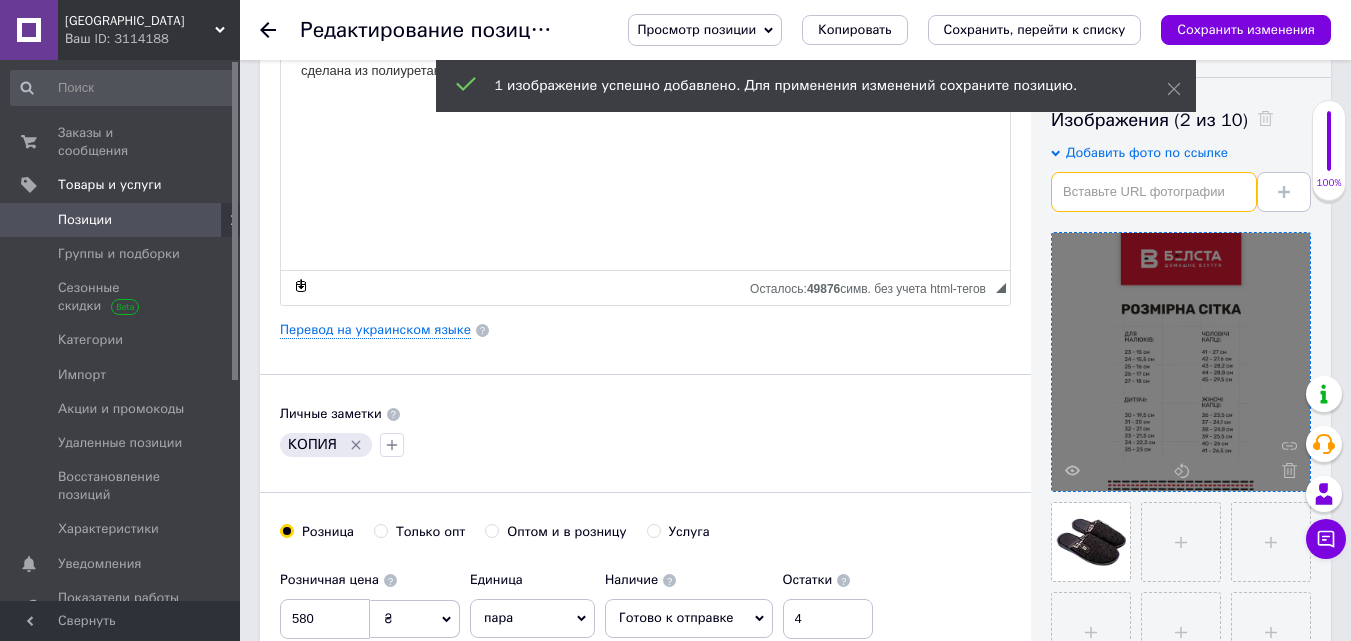 click at bounding box center (1154, 192) 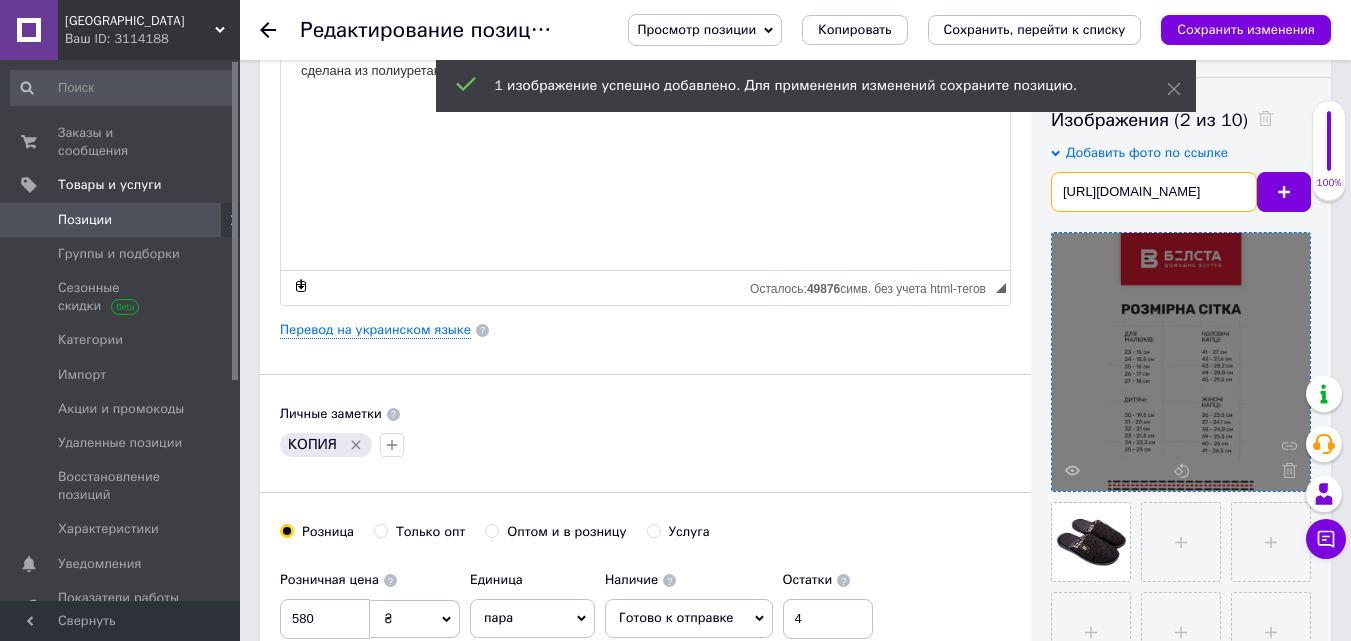 scroll, scrollTop: 0, scrollLeft: 635, axis: horizontal 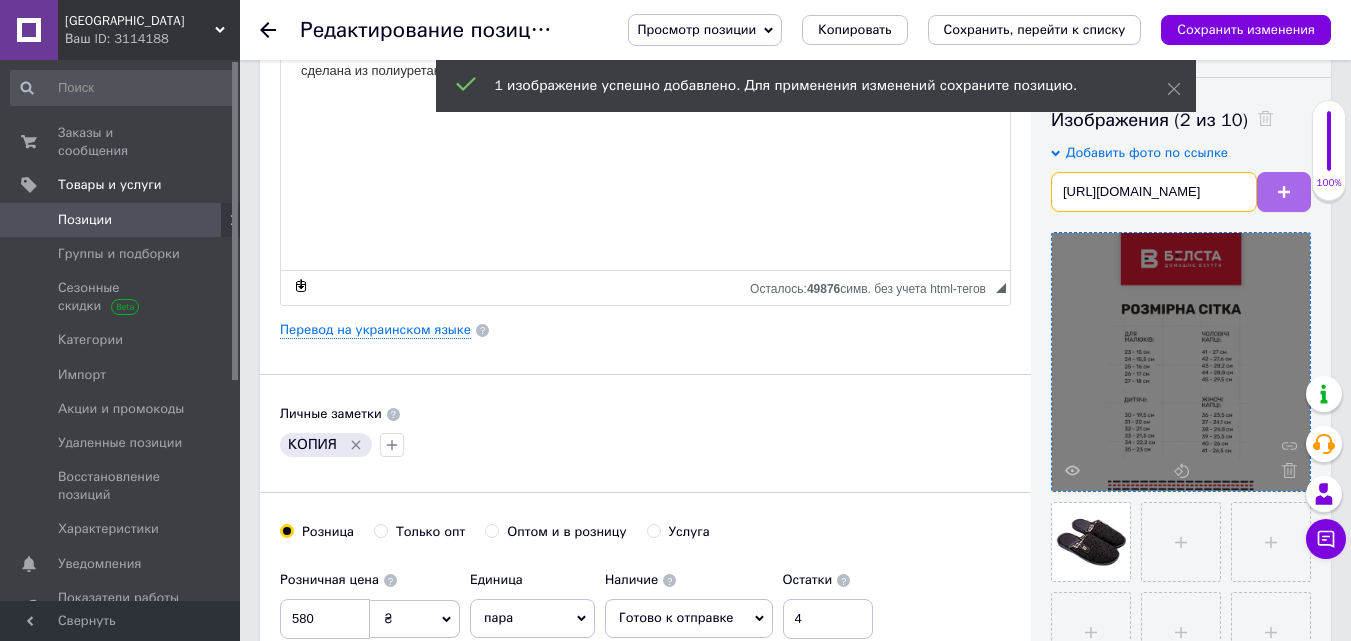 type on "https://belsta.ua/content/images/12/1500x1500l80mc0/muzhskie-korichnevye-tapochki-belsta-s-ukreplennoy-stelkoy-a-51316204511698.webp" 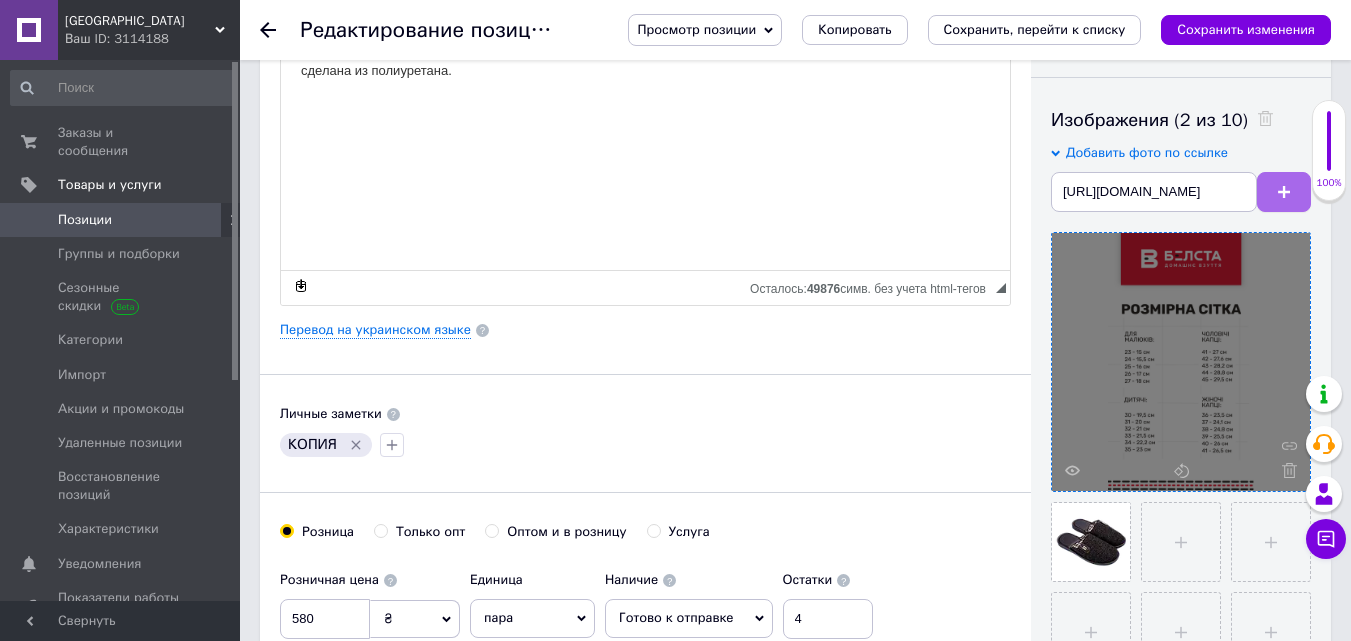 click 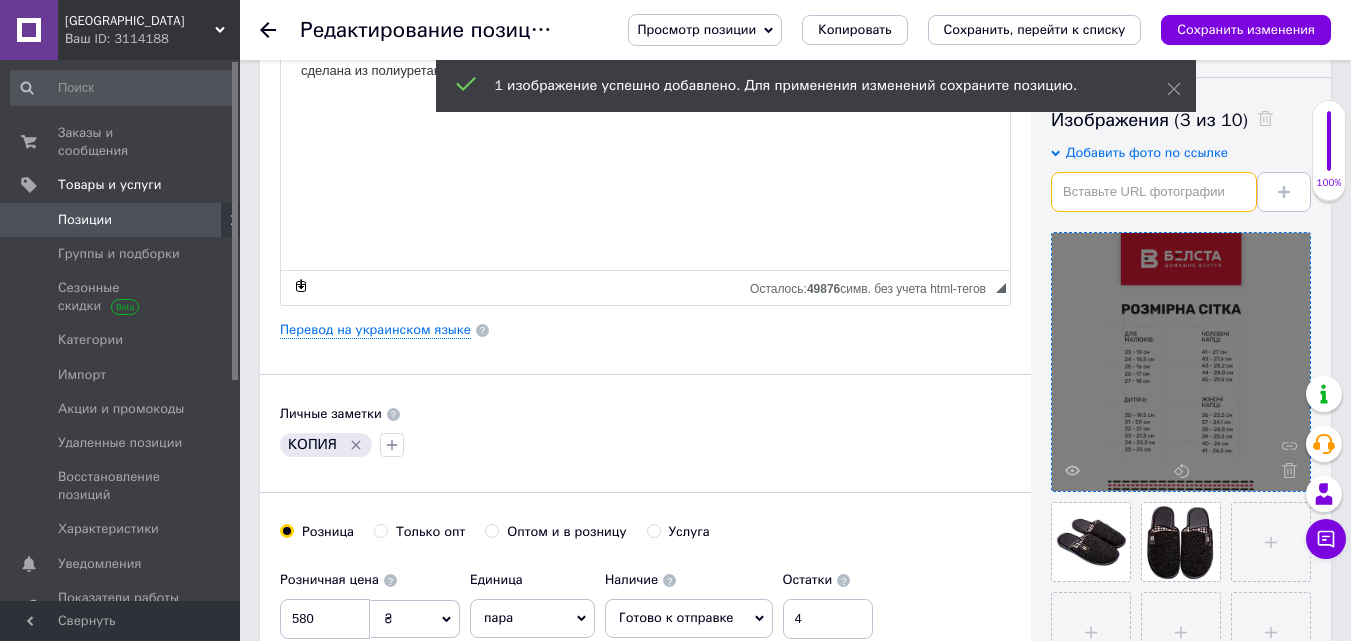 click at bounding box center [1154, 192] 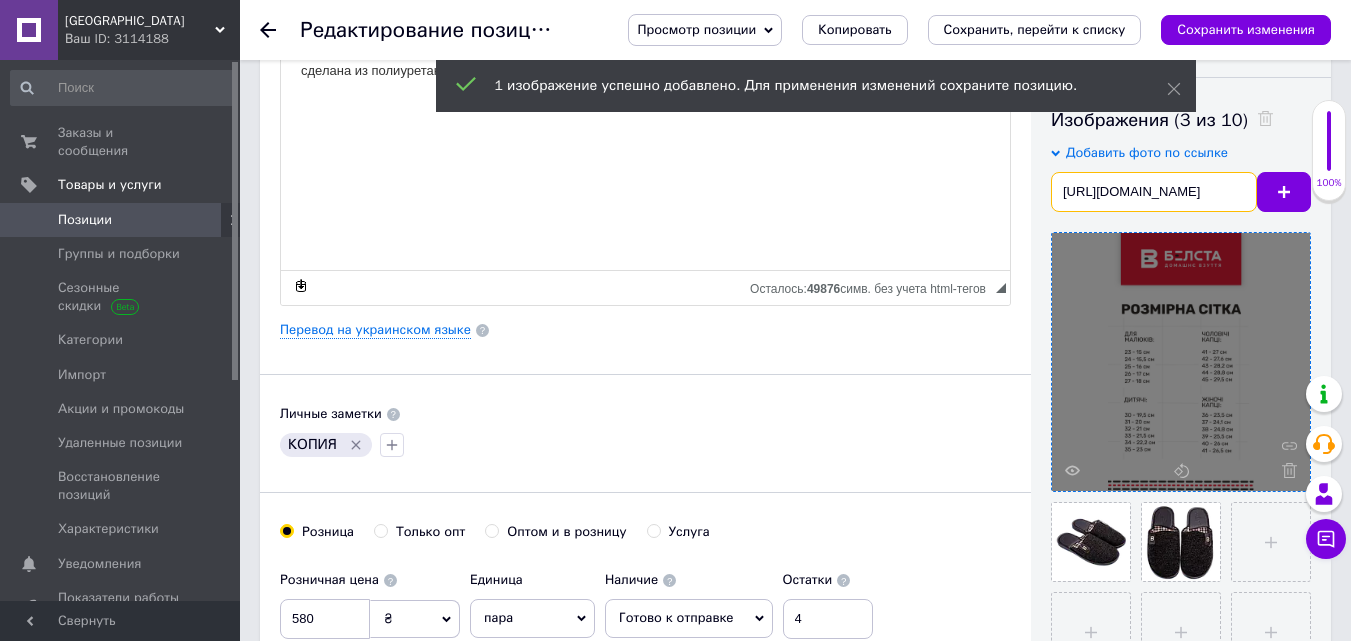 scroll, scrollTop: 0, scrollLeft: 636, axis: horizontal 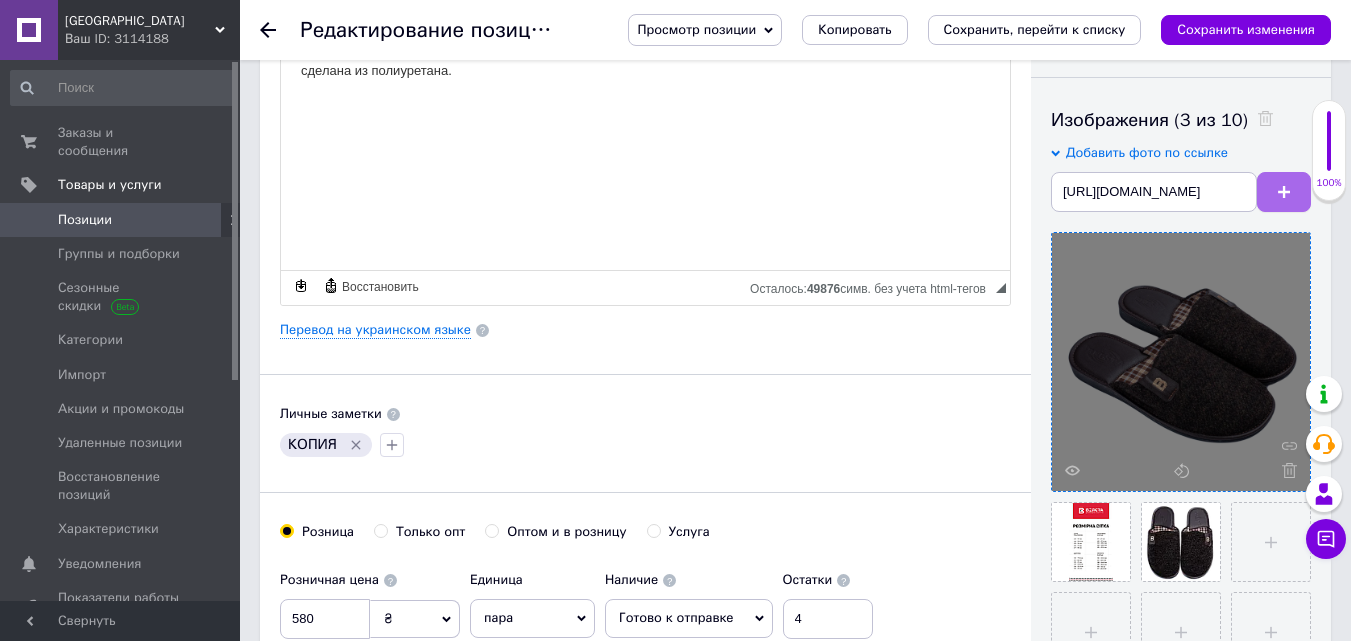 click at bounding box center (1284, 192) 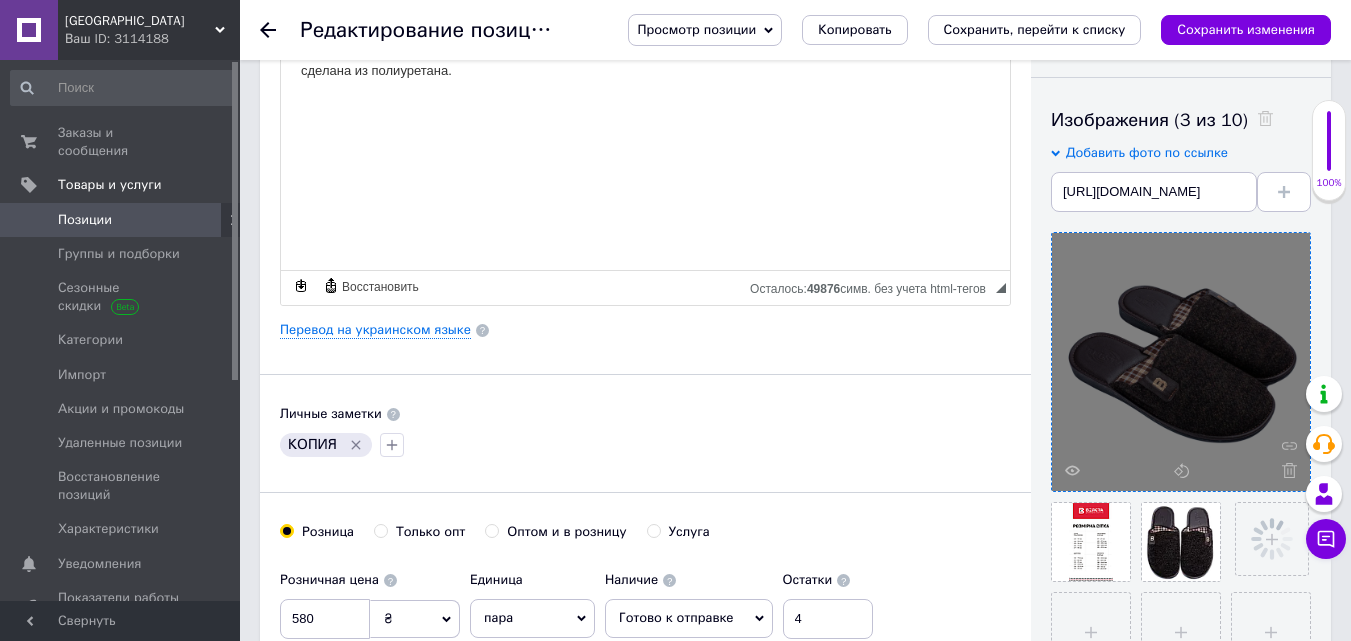 type 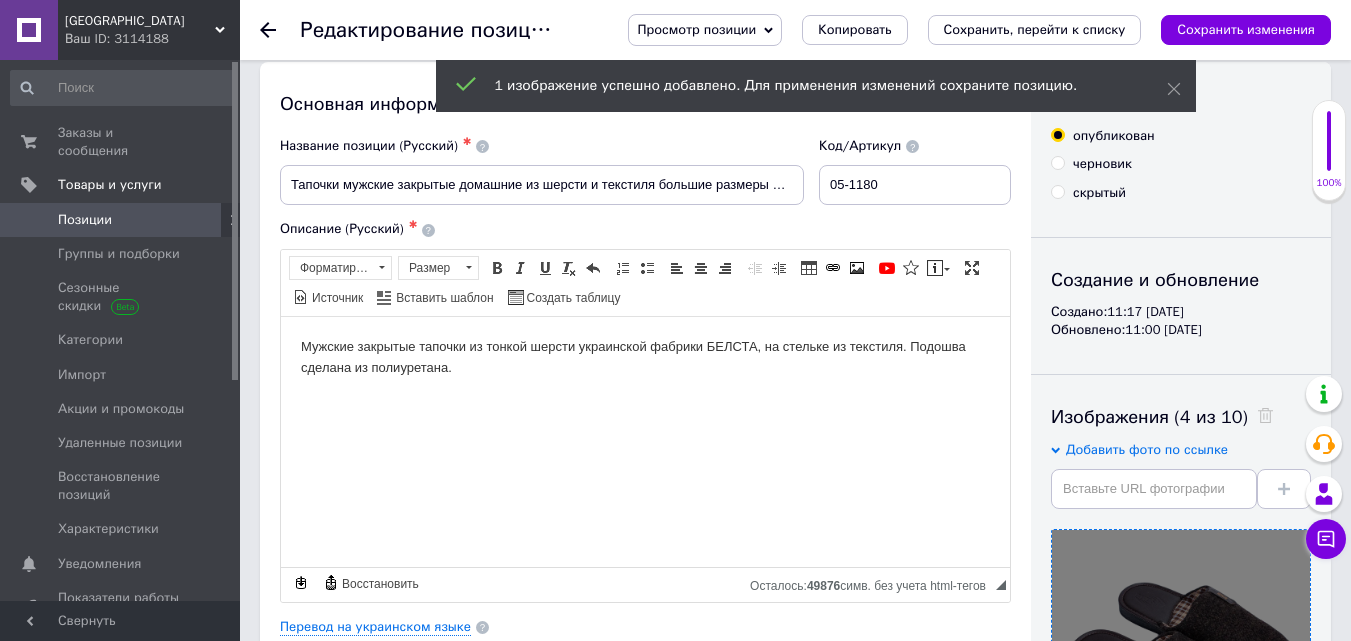 scroll, scrollTop: 0, scrollLeft: 0, axis: both 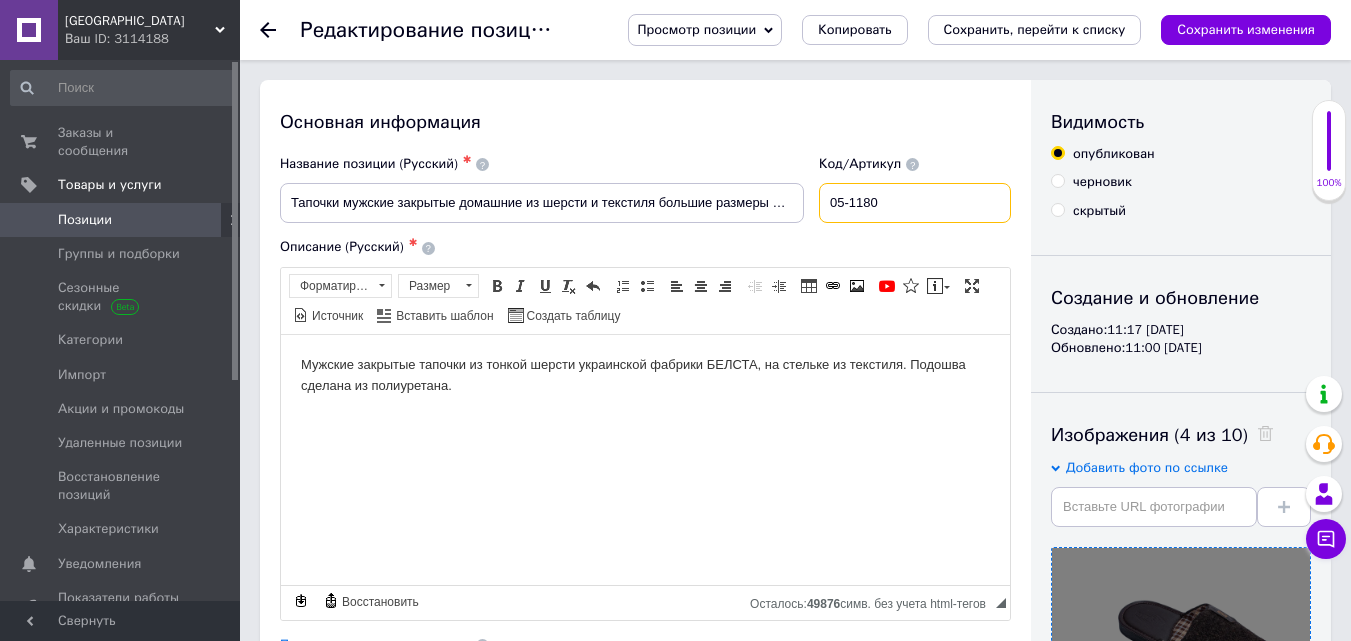 click on "05-1180" at bounding box center [915, 203] 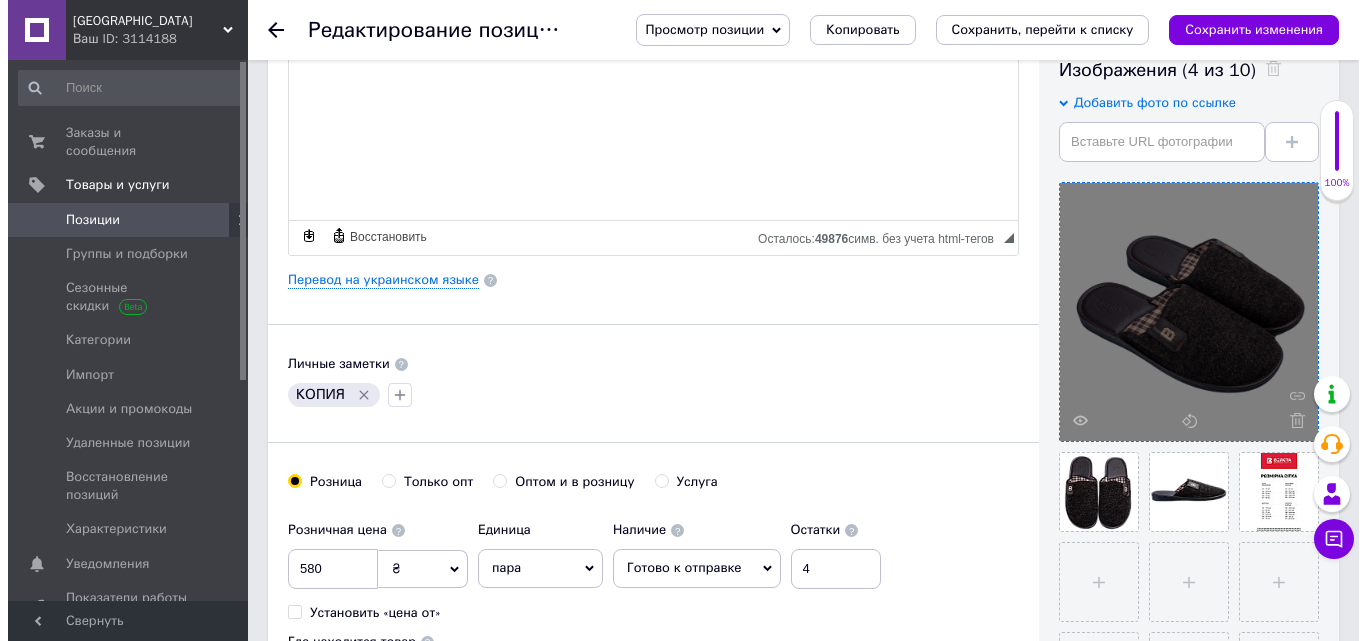 scroll, scrollTop: 388, scrollLeft: 0, axis: vertical 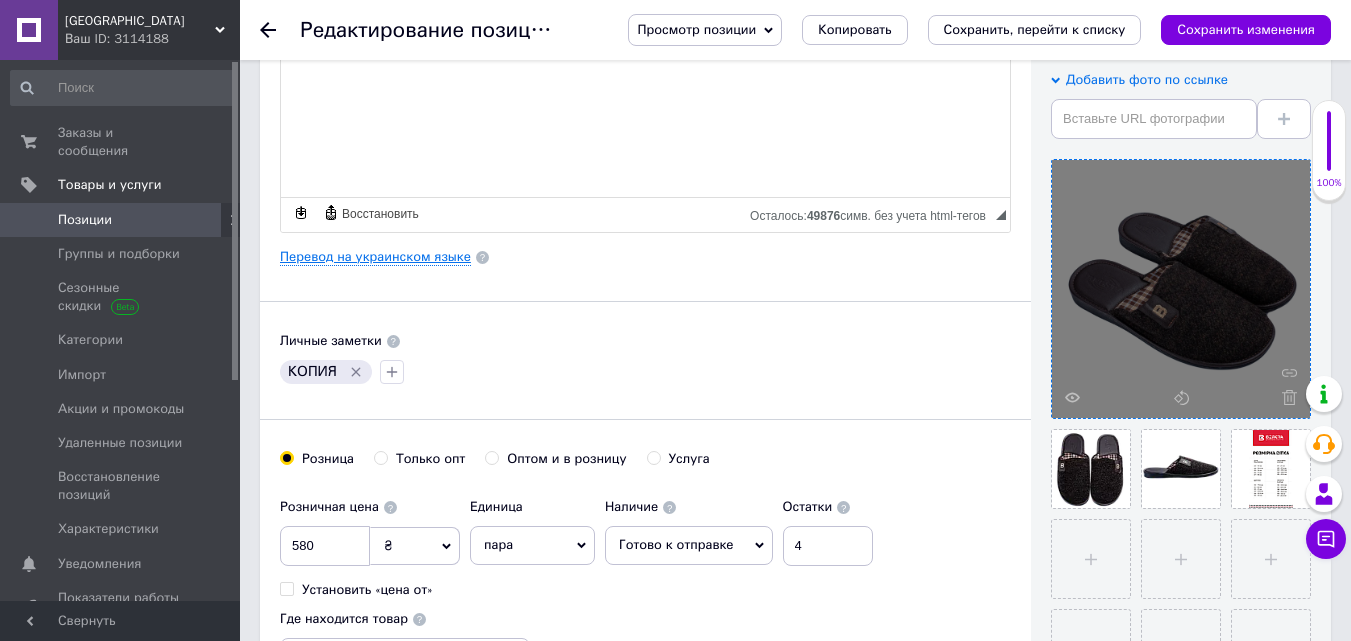 type on "05-6" 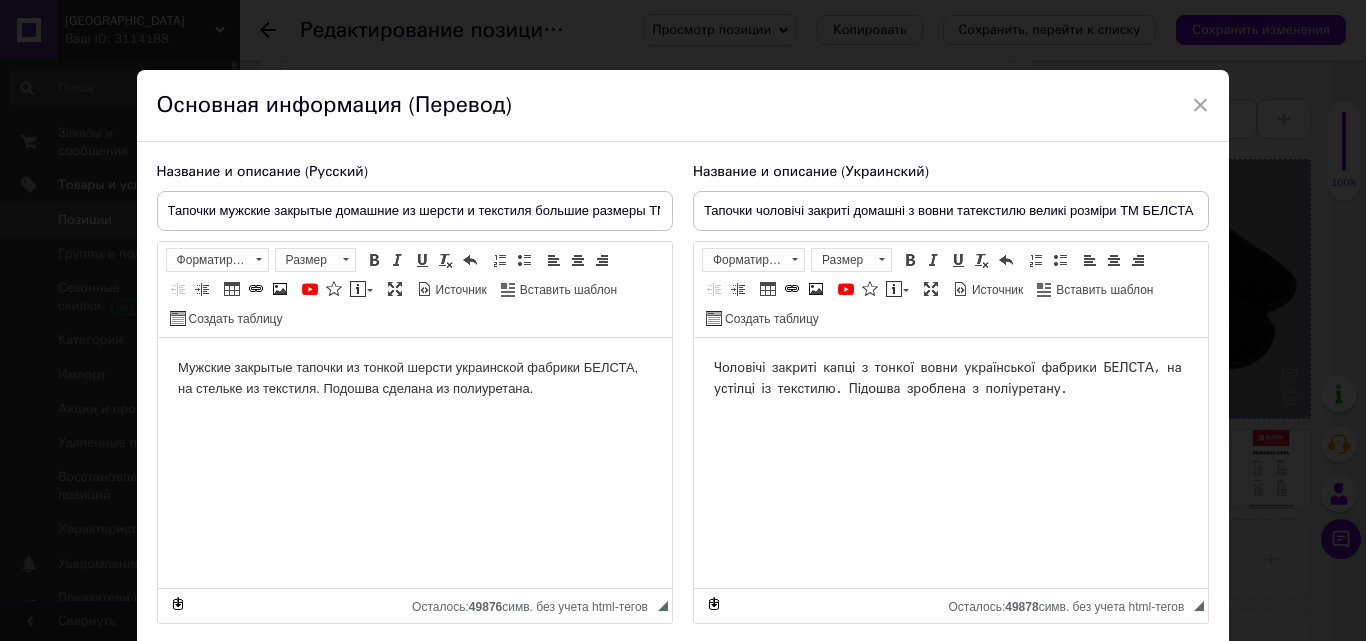 scroll, scrollTop: 0, scrollLeft: 0, axis: both 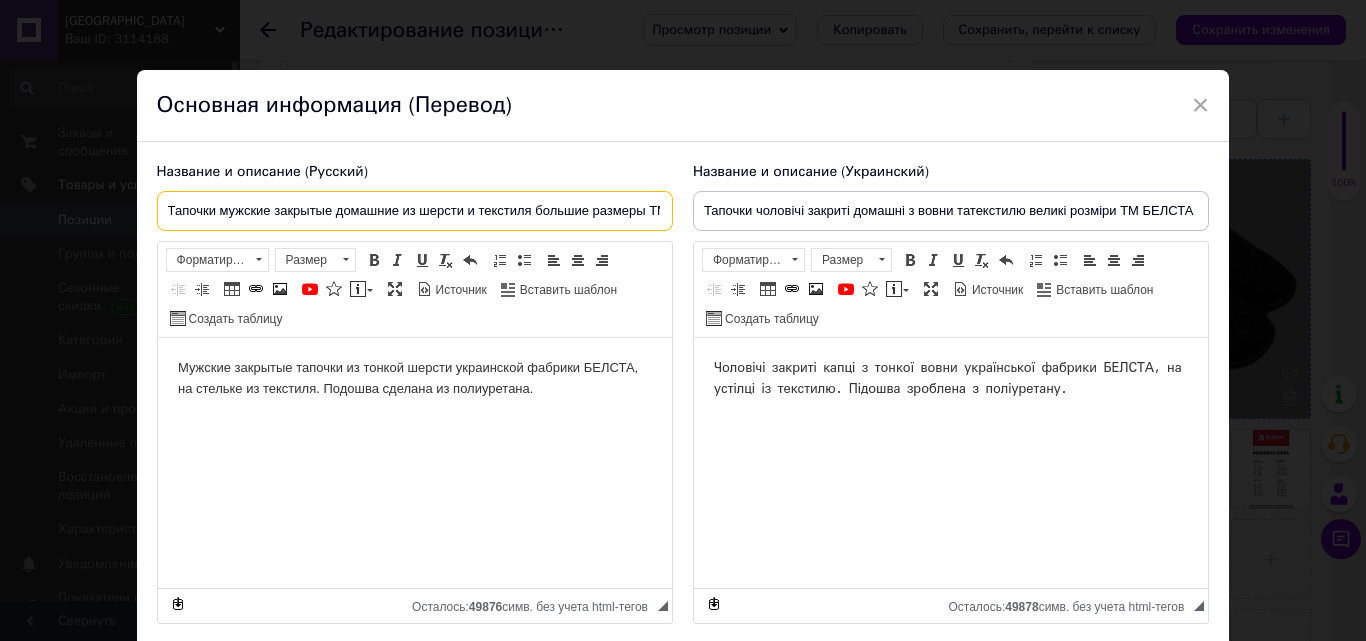 click on "Тапочки мужские закрытые домашние из шерсти и текстиля большие размеры ТМ БЕЛСТА 05-1180k Синий" at bounding box center [415, 211] 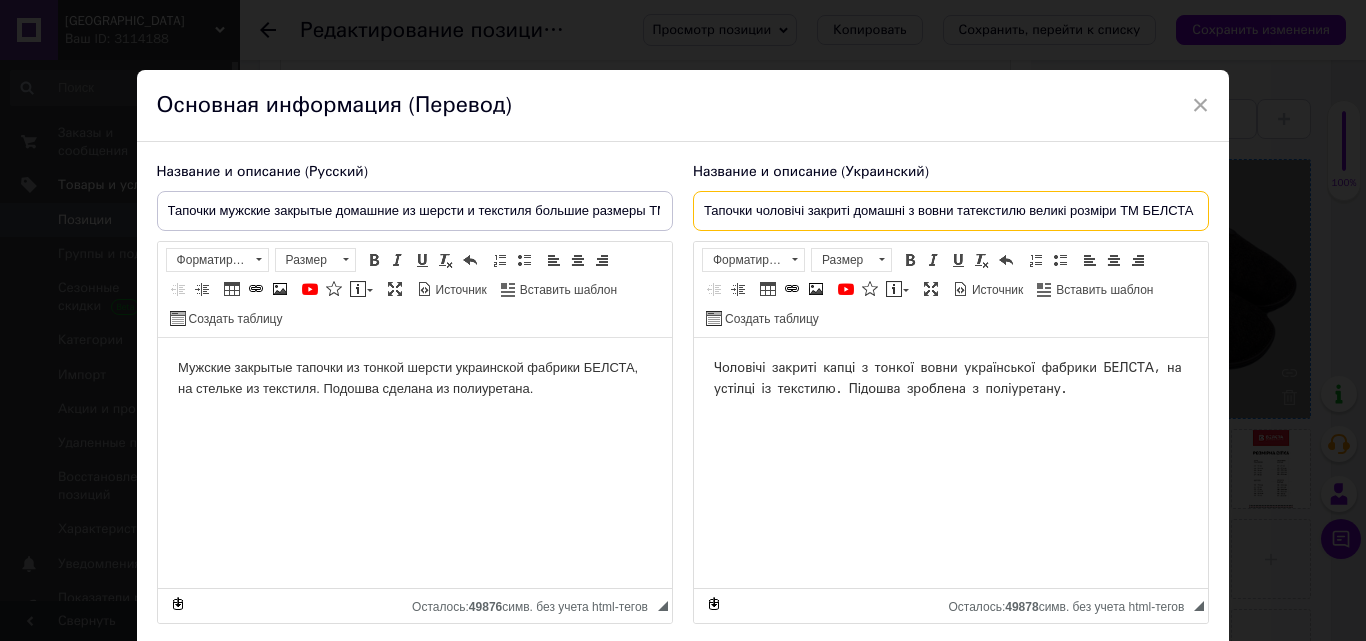 click on "Тапочки чоловічі закриті домашні з вовни татекстилю великі розміри ТМ БЕЛСТА 05-1180k Синій" at bounding box center [951, 211] 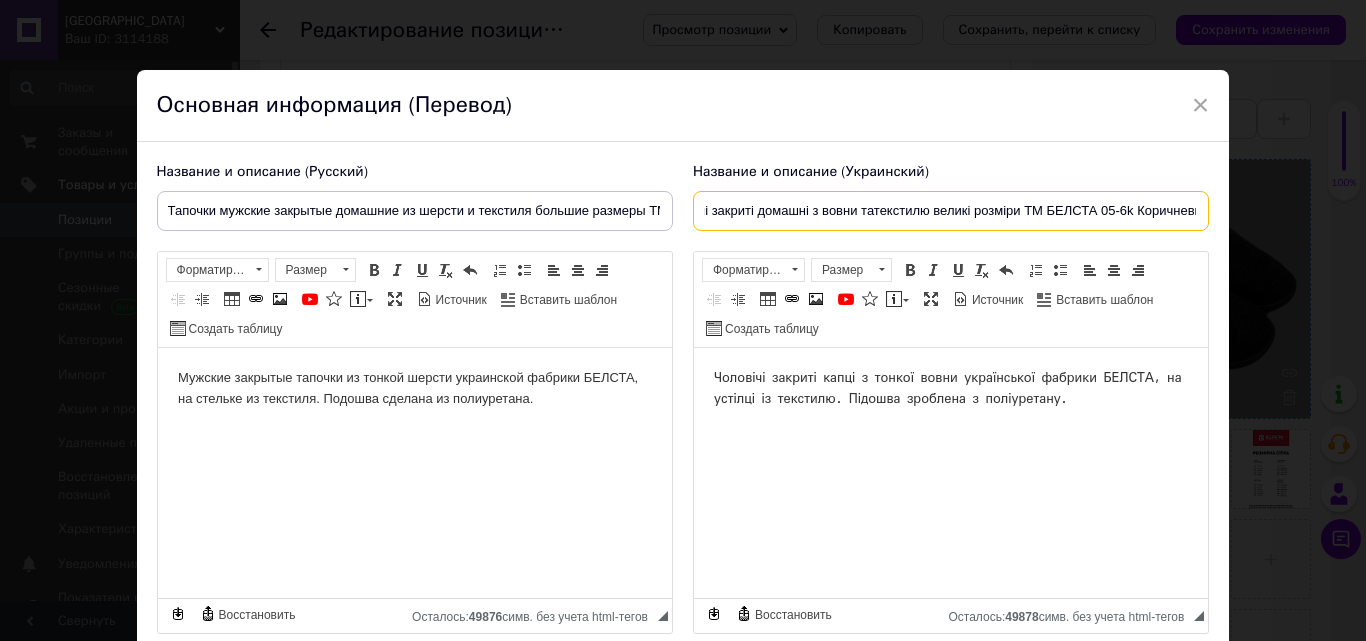 scroll, scrollTop: 0, scrollLeft: 111, axis: horizontal 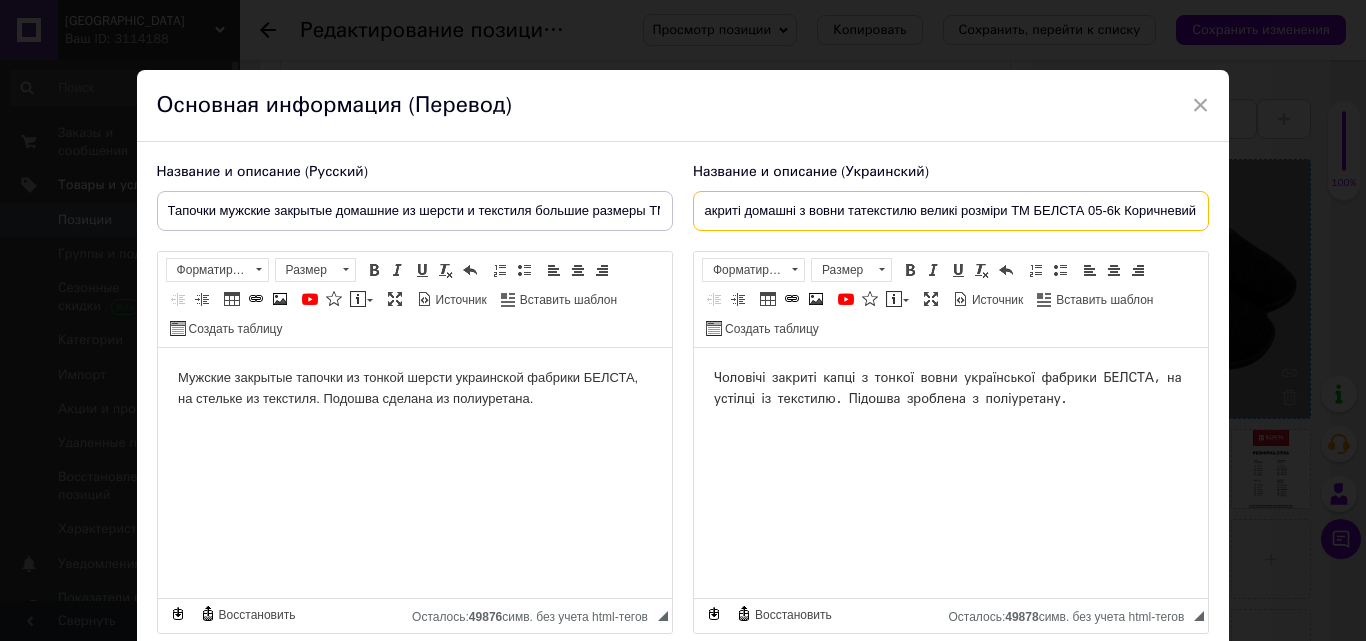 type on "Тапочки чоловічі закриті домашні з вовни татекстилю великі розміри ТМ БЕЛСТА 05-6k Коричневий" 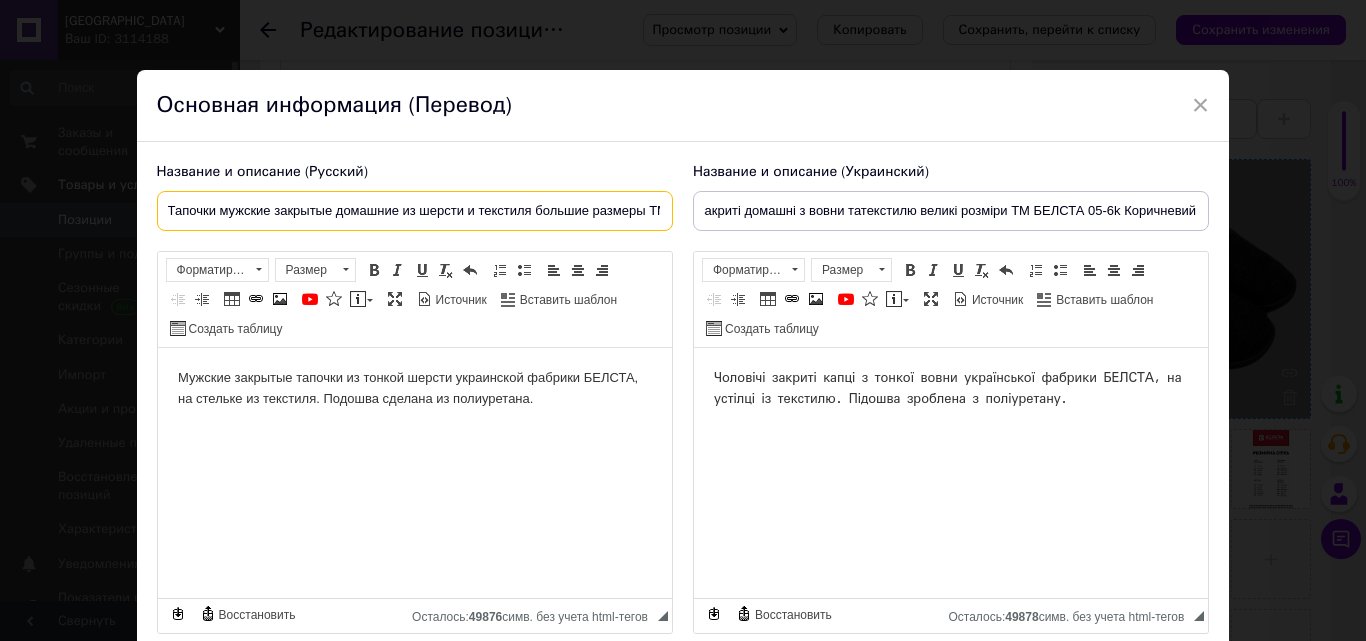 click on "Тапочки мужские закрытые домашние из шерсти и текстиля большие размеры ТМ БЕЛСТА 05-1180k Синий" at bounding box center (415, 211) 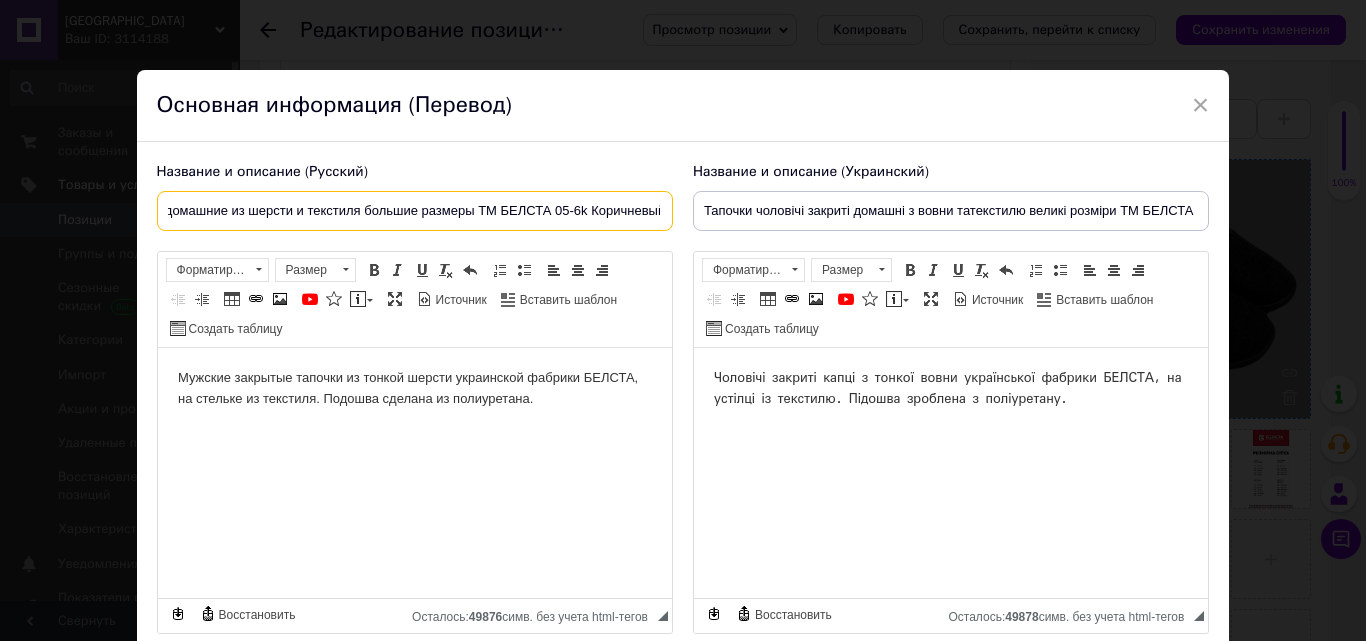 scroll, scrollTop: 0, scrollLeft: 178, axis: horizontal 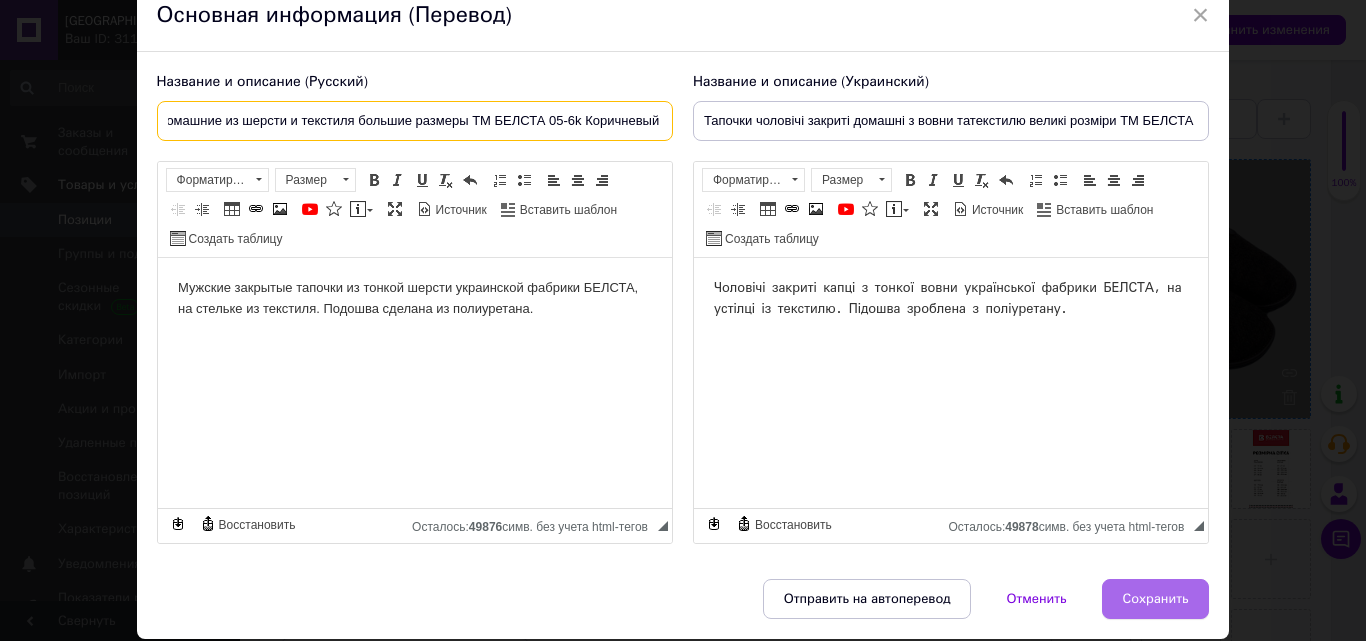 type on "Тапочки мужские закрытые домашние из шерсти и текстиля большие размеры ТМ БЕЛСТА 05-6k Коричневый" 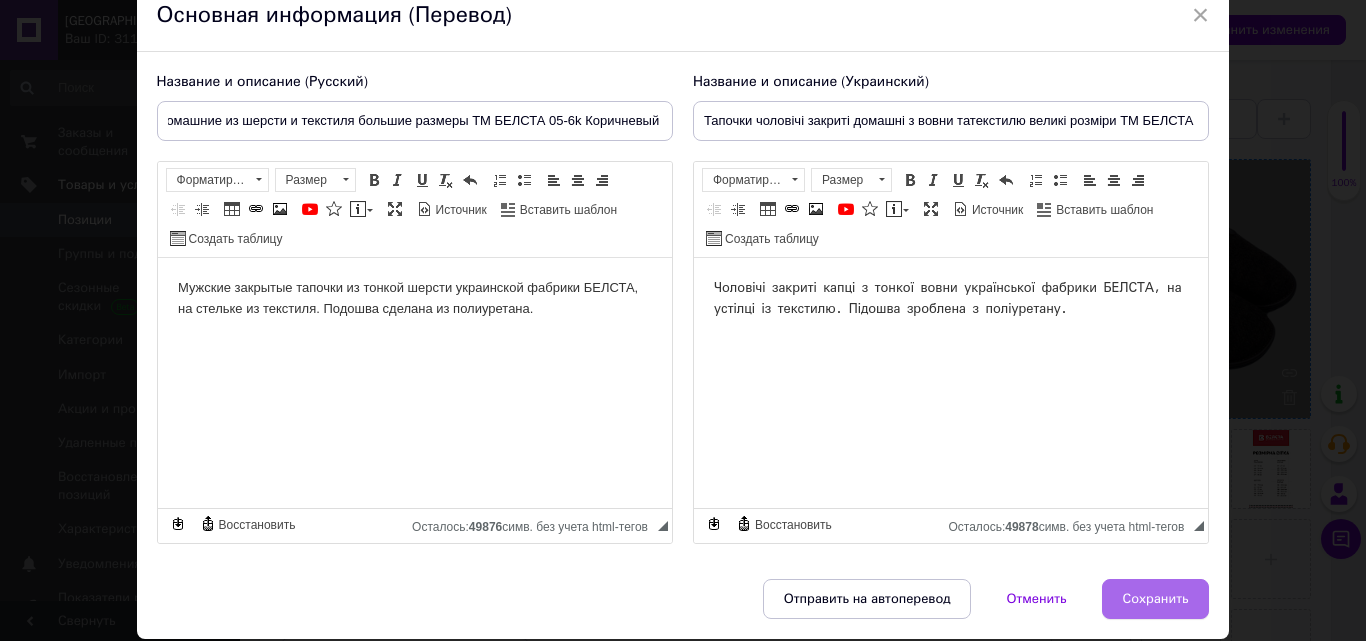 click on "Сохранить" at bounding box center [1156, 599] 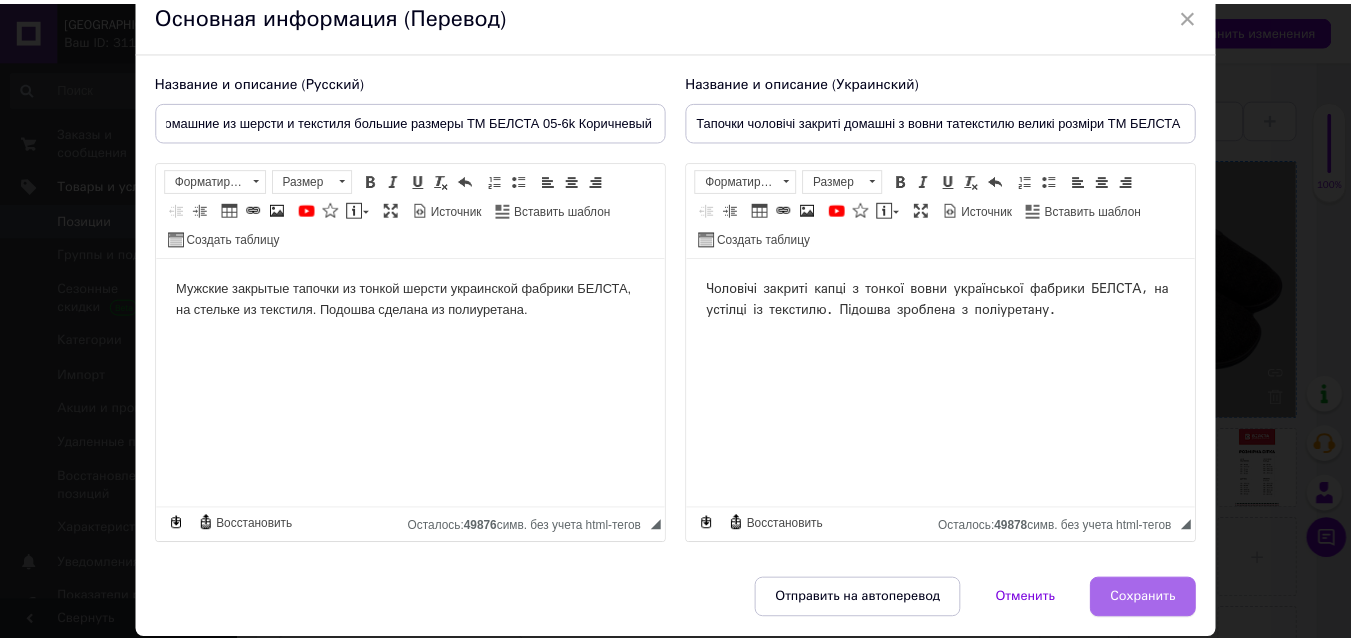 scroll, scrollTop: 0, scrollLeft: 0, axis: both 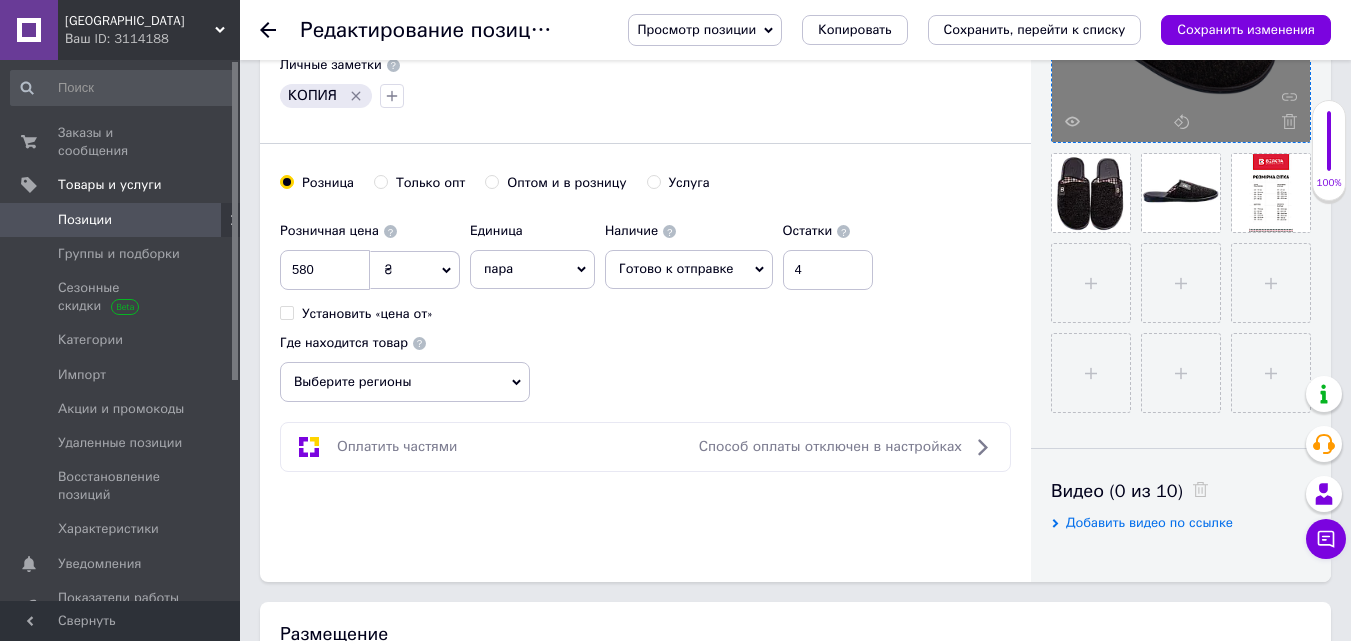 click on "Выберите регионы" at bounding box center (405, 382) 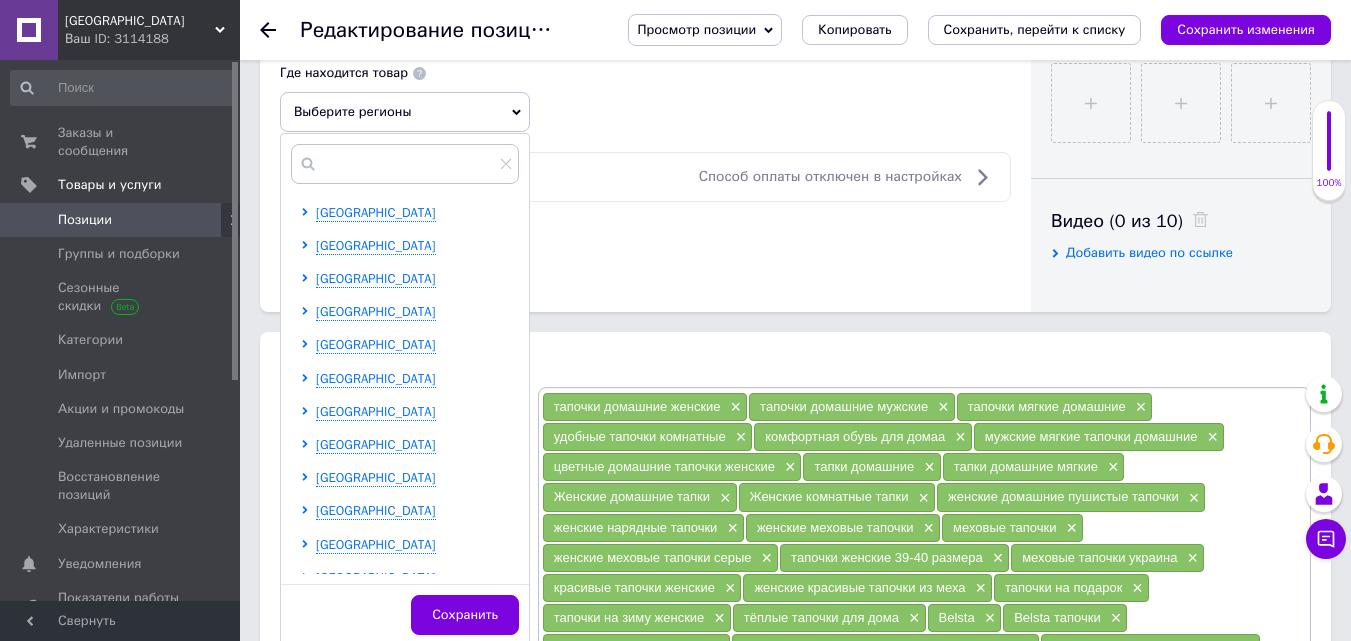 scroll, scrollTop: 945, scrollLeft: 0, axis: vertical 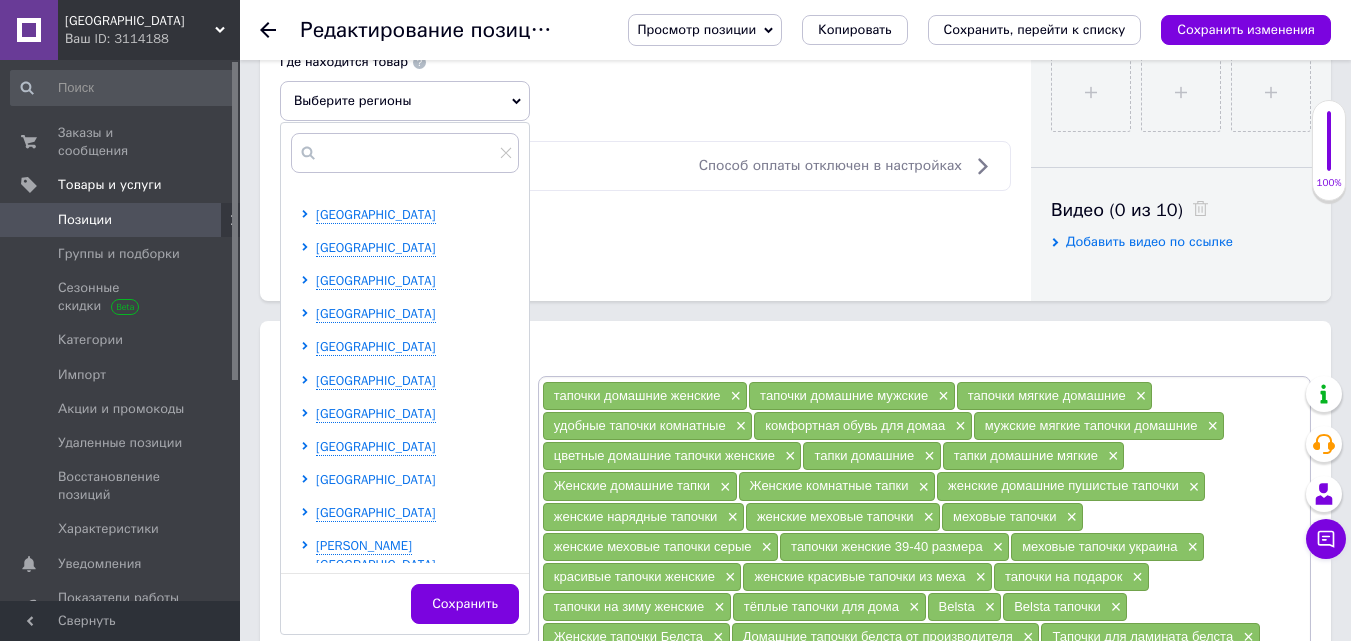 click on "Харьковская область" at bounding box center [376, 479] 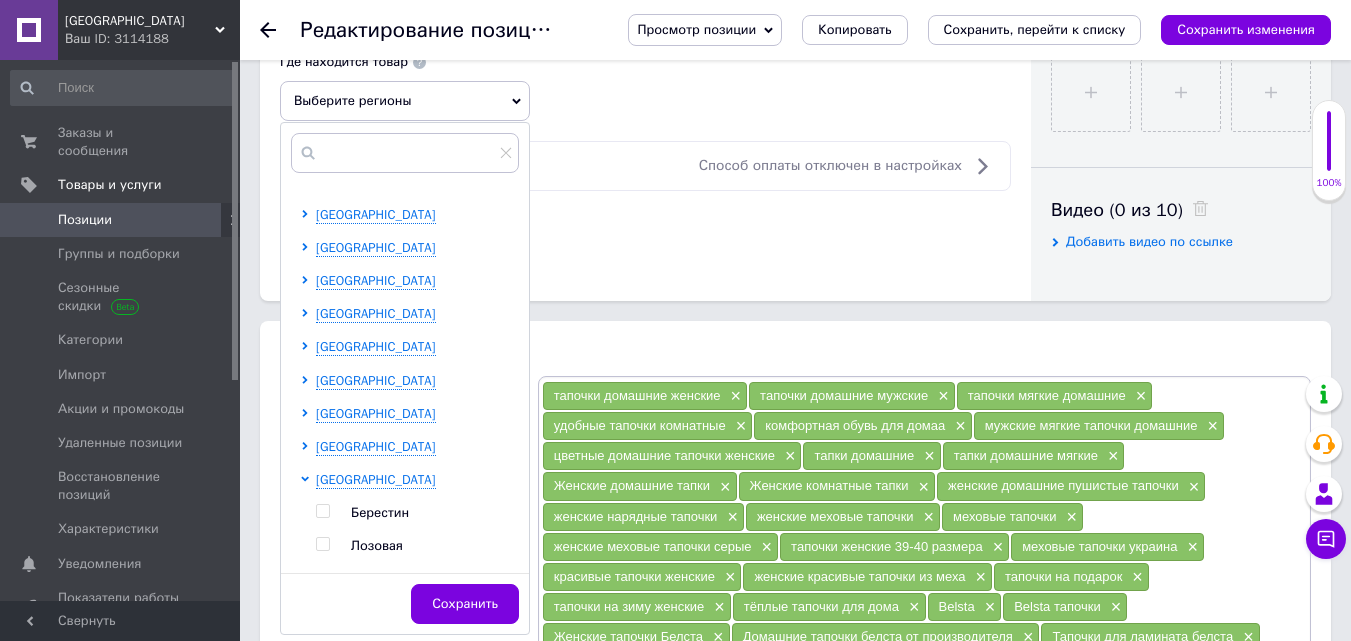 scroll, scrollTop: 544, scrollLeft: 0, axis: vertical 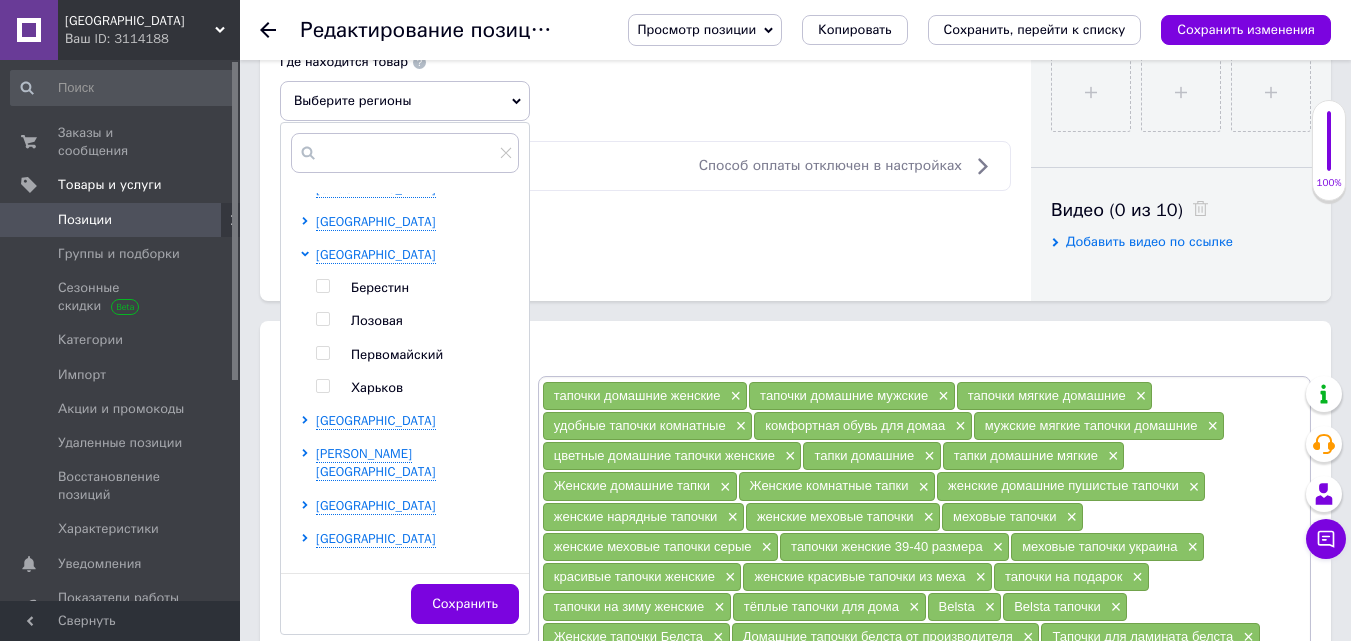 click at bounding box center (322, 386) 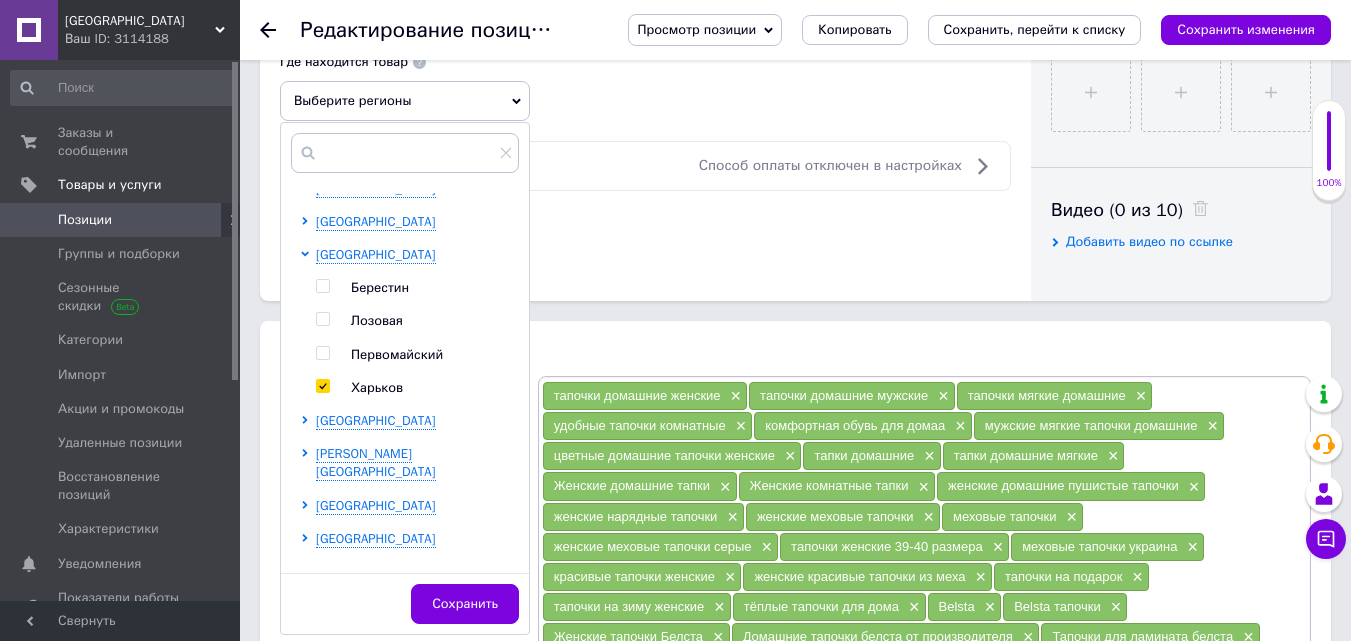 checkbox on "true" 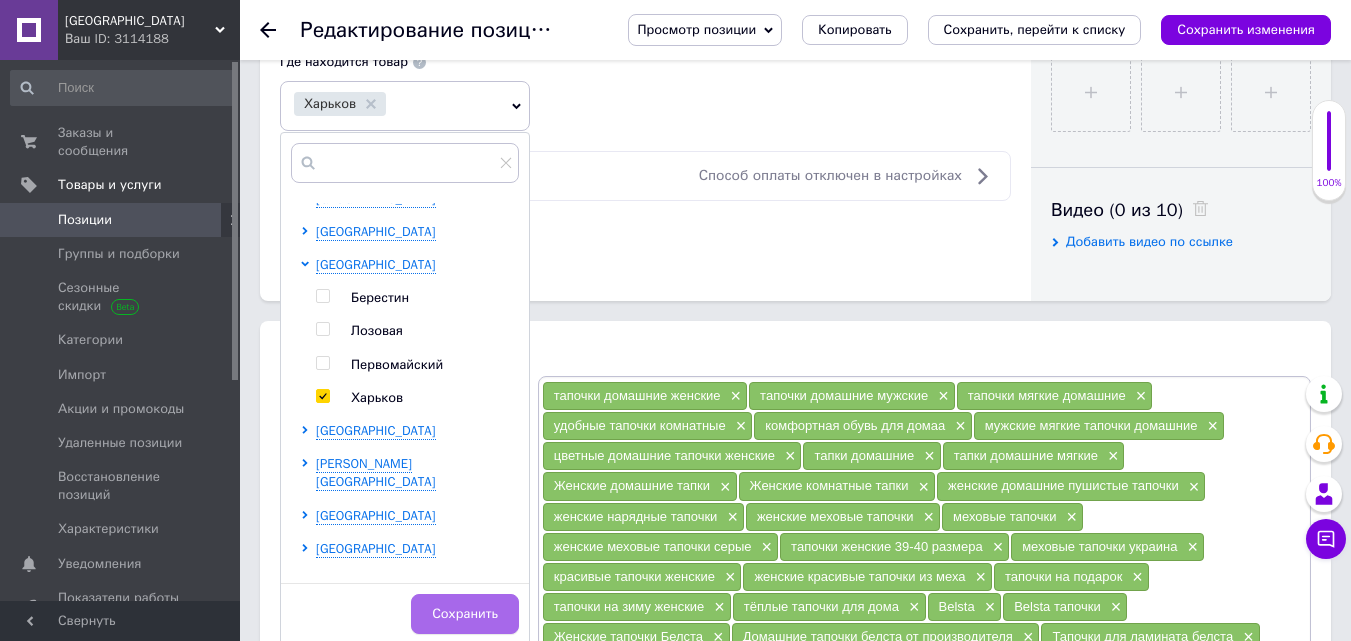 click on "Сохранить" at bounding box center [465, 614] 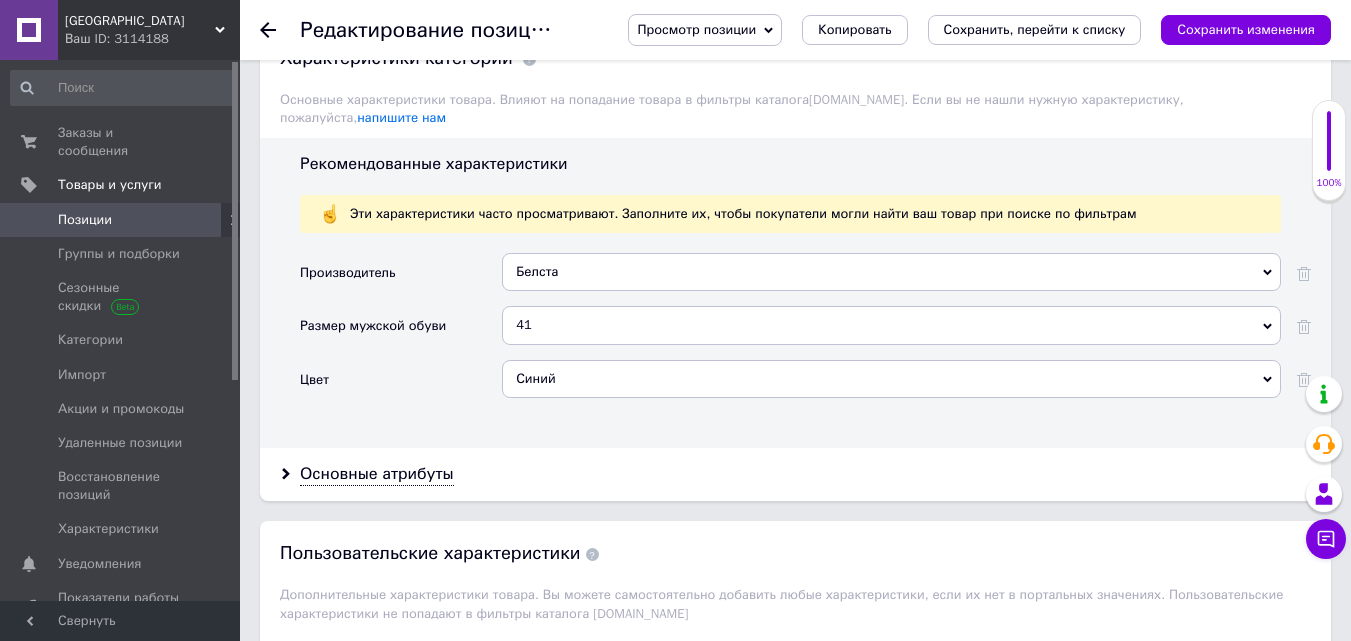 scroll, scrollTop: 2077, scrollLeft: 0, axis: vertical 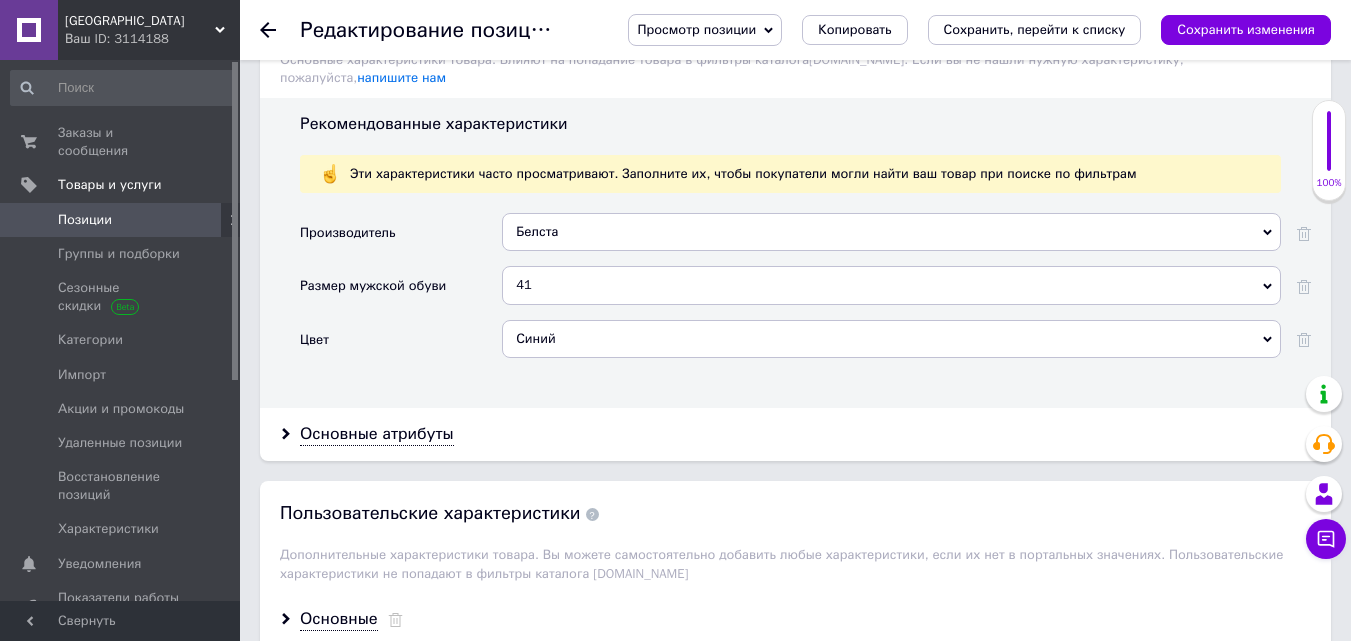 click on "Синий" at bounding box center (891, 339) 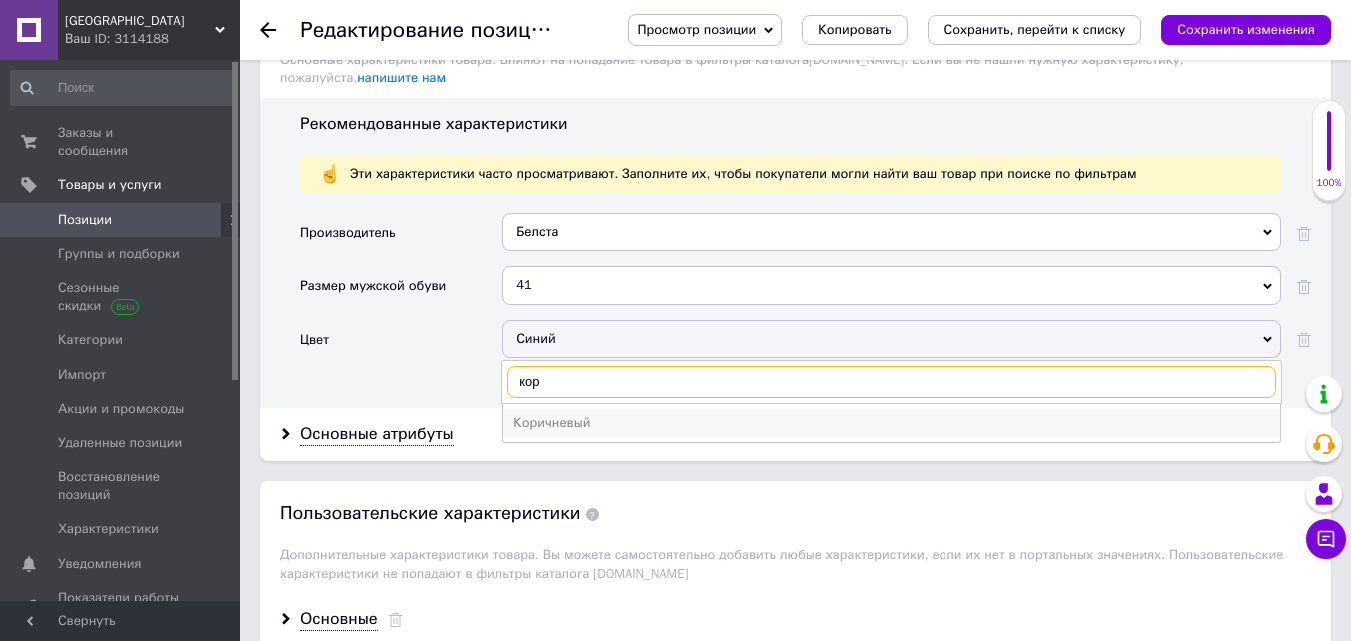 type on "кор" 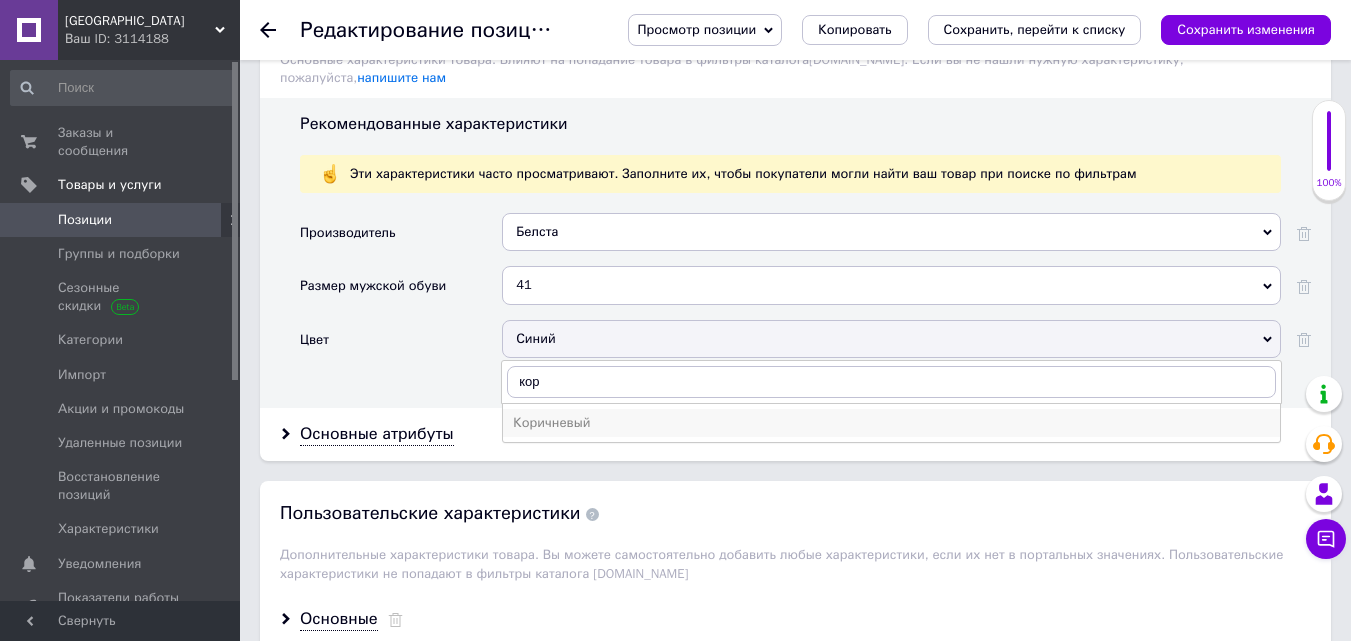 click on "Коричневый" at bounding box center (891, 423) 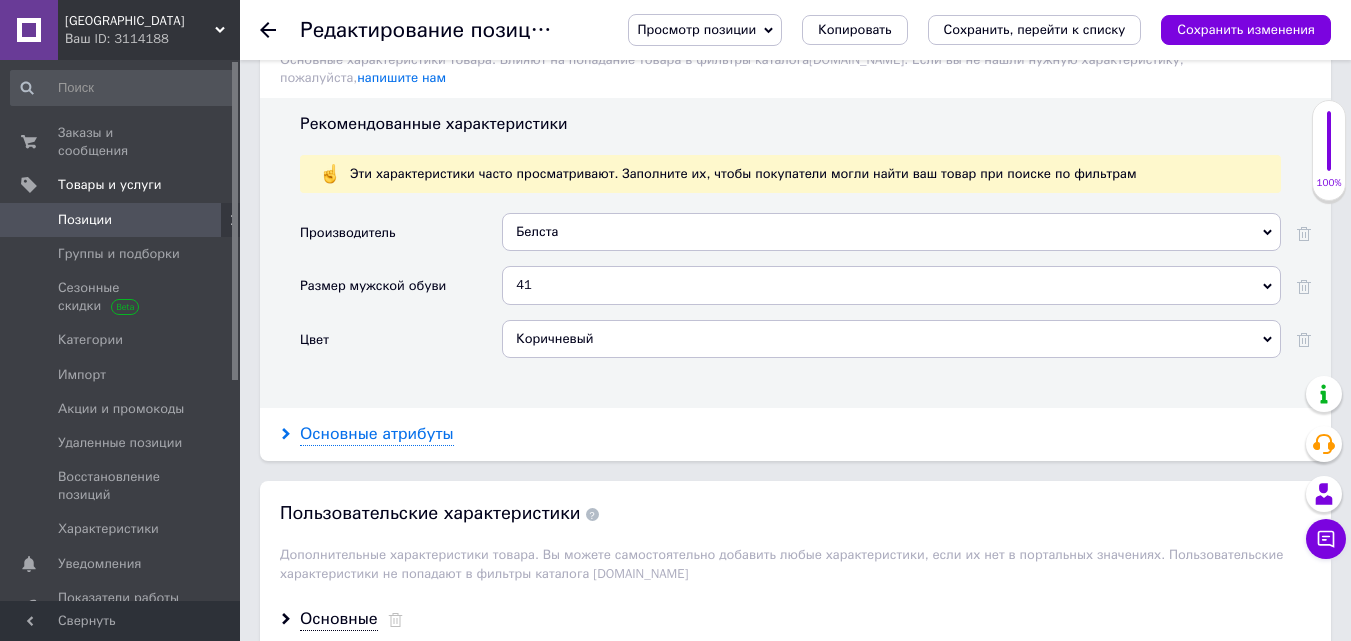 click on "Основные атрибуты" at bounding box center (377, 434) 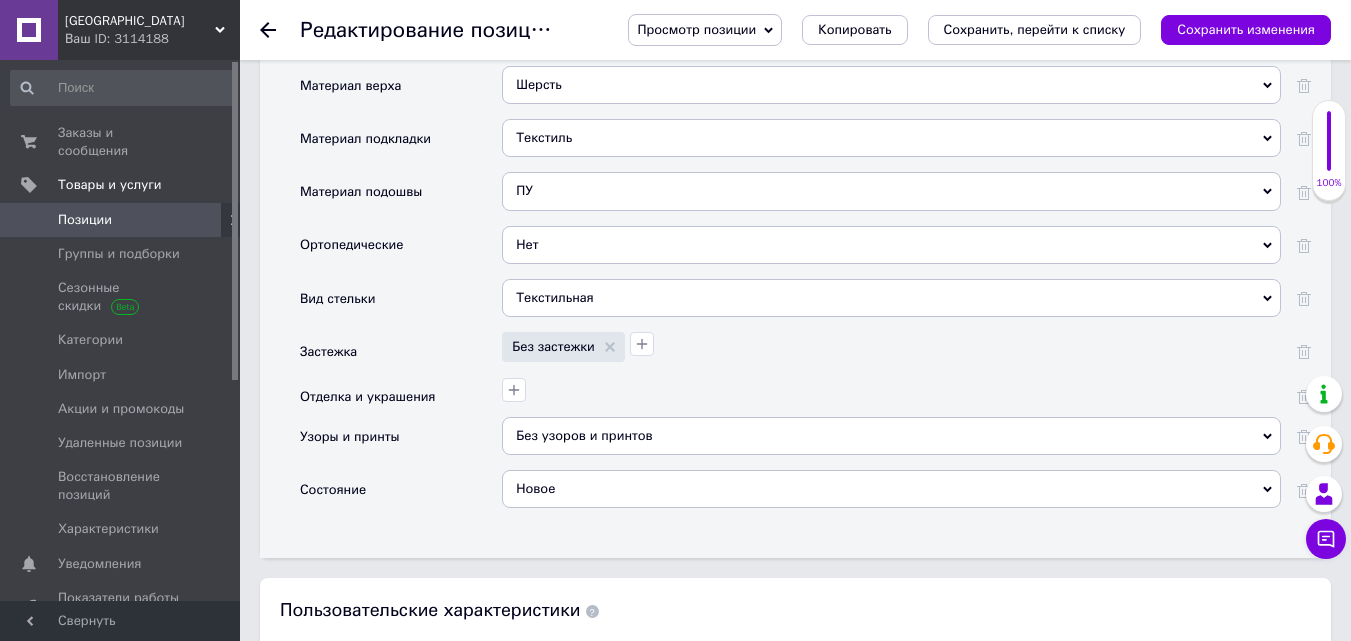 scroll, scrollTop: 2731, scrollLeft: 0, axis: vertical 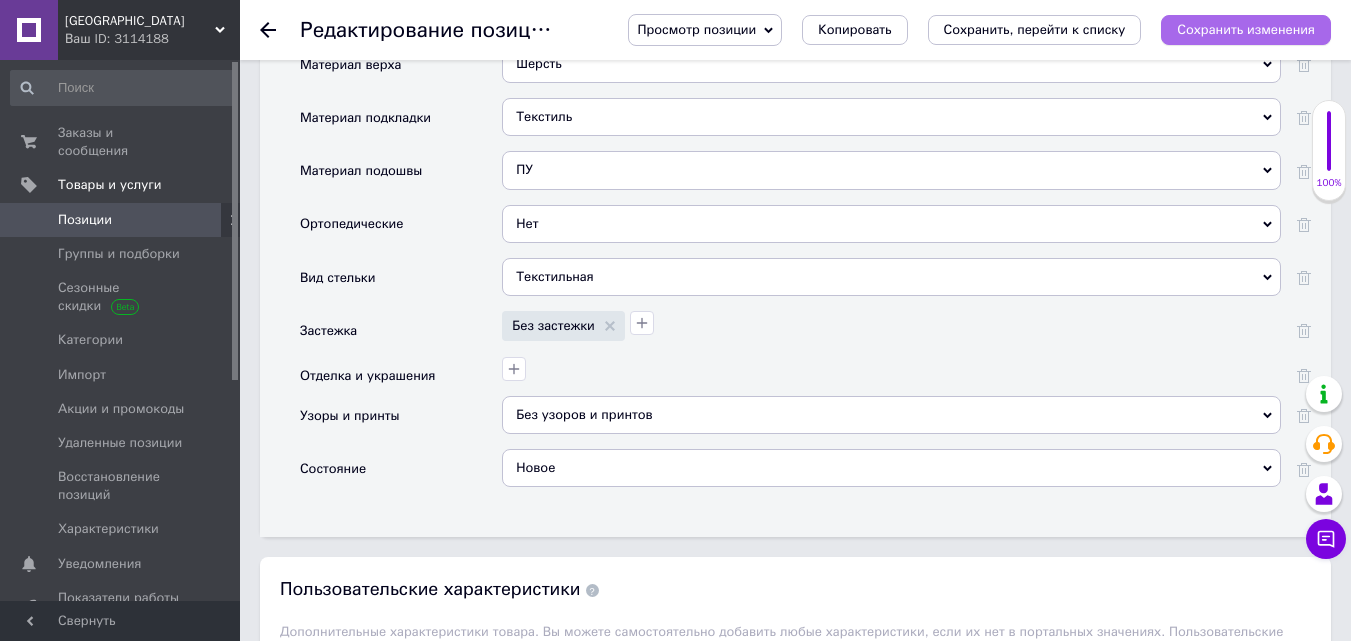 click on "Сохранить изменения" at bounding box center [1246, 29] 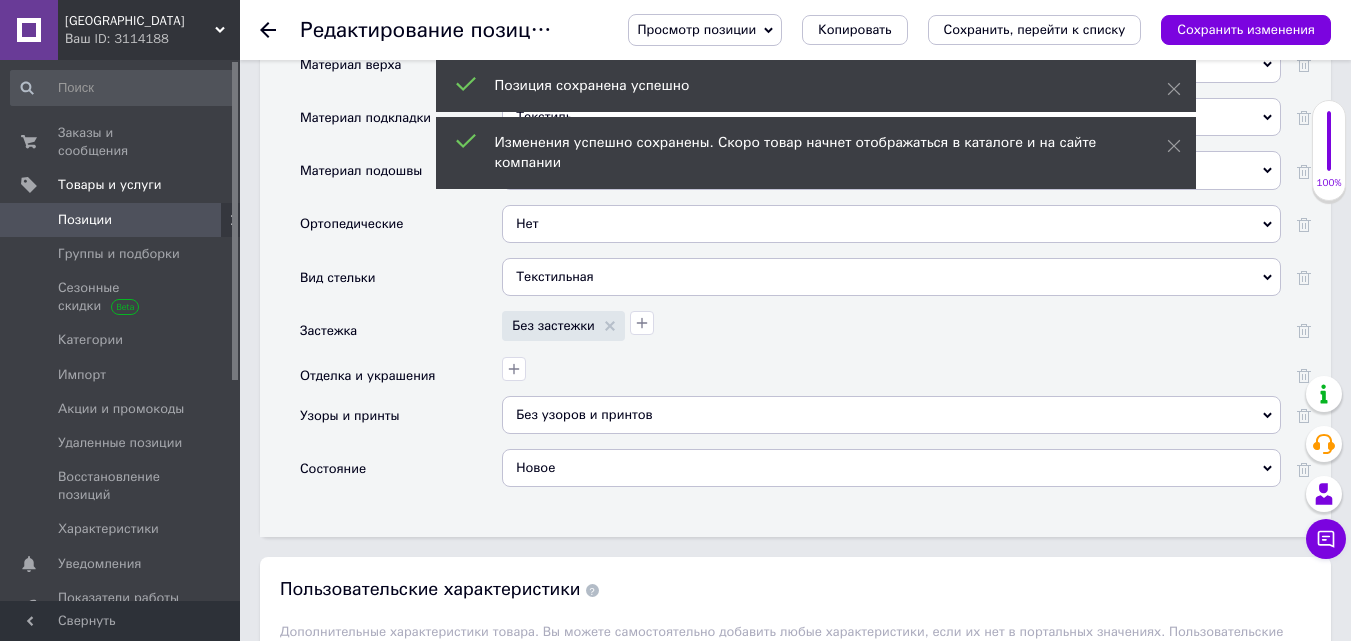 scroll, scrollTop: 3569, scrollLeft: 0, axis: vertical 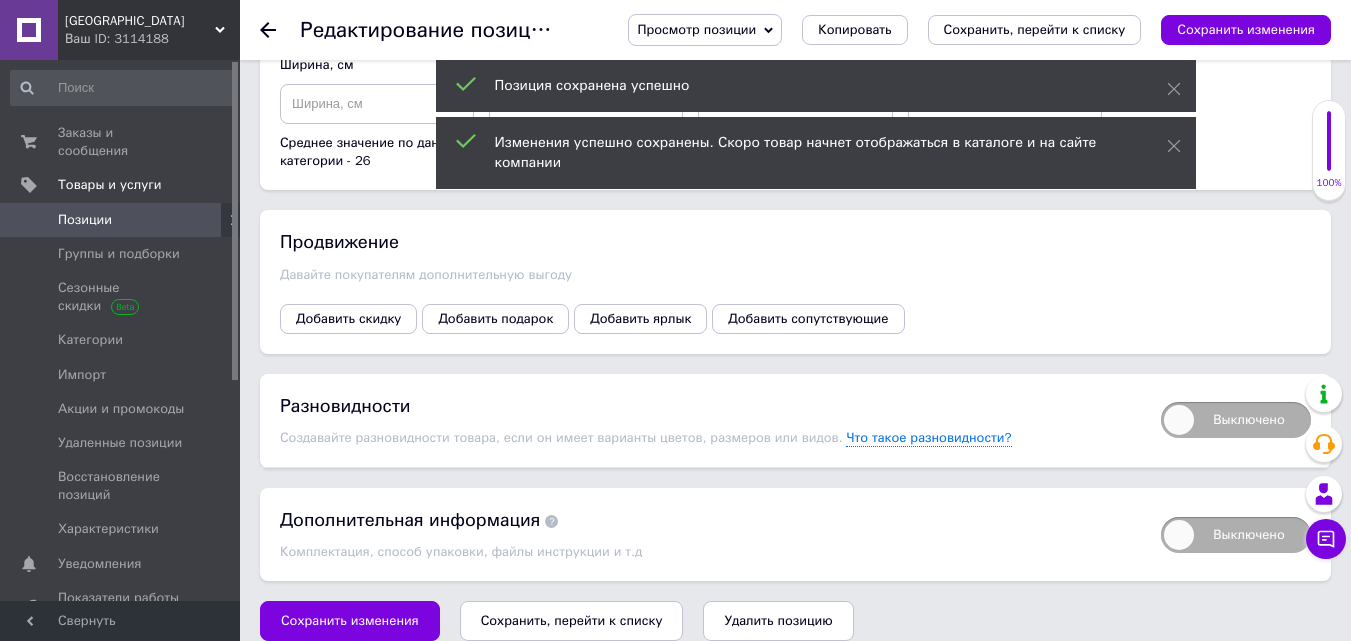 click on "Выключено" at bounding box center [1236, 420] 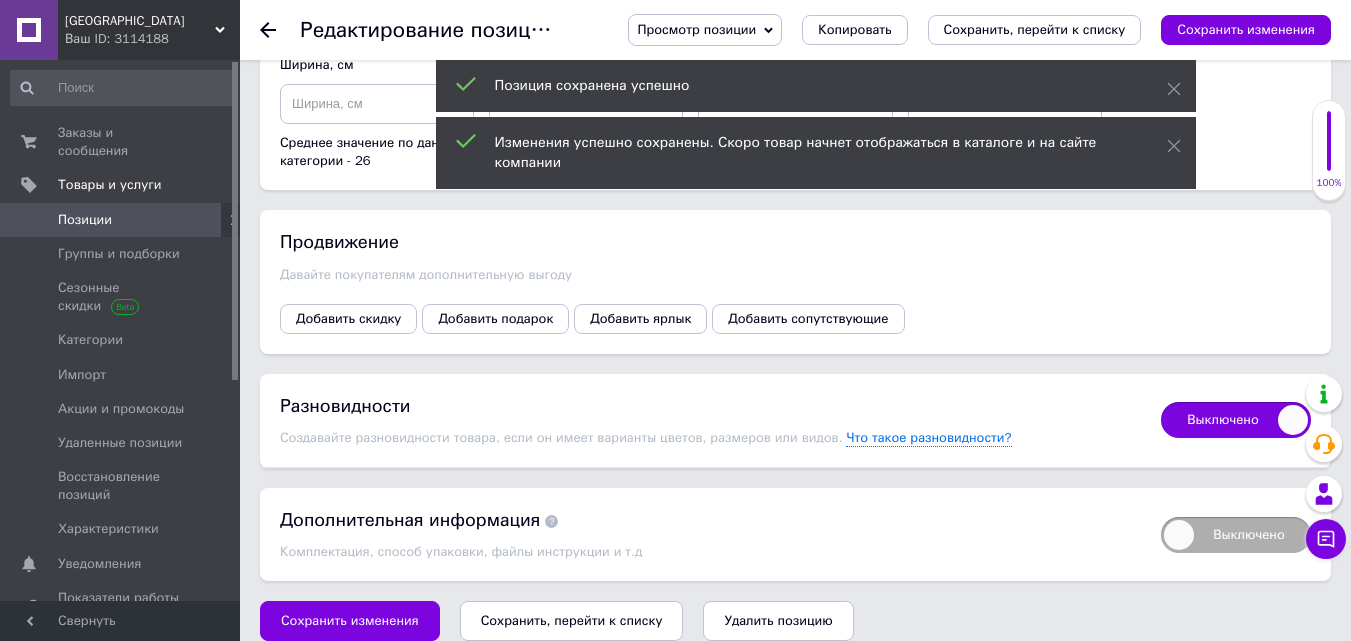 checkbox on "true" 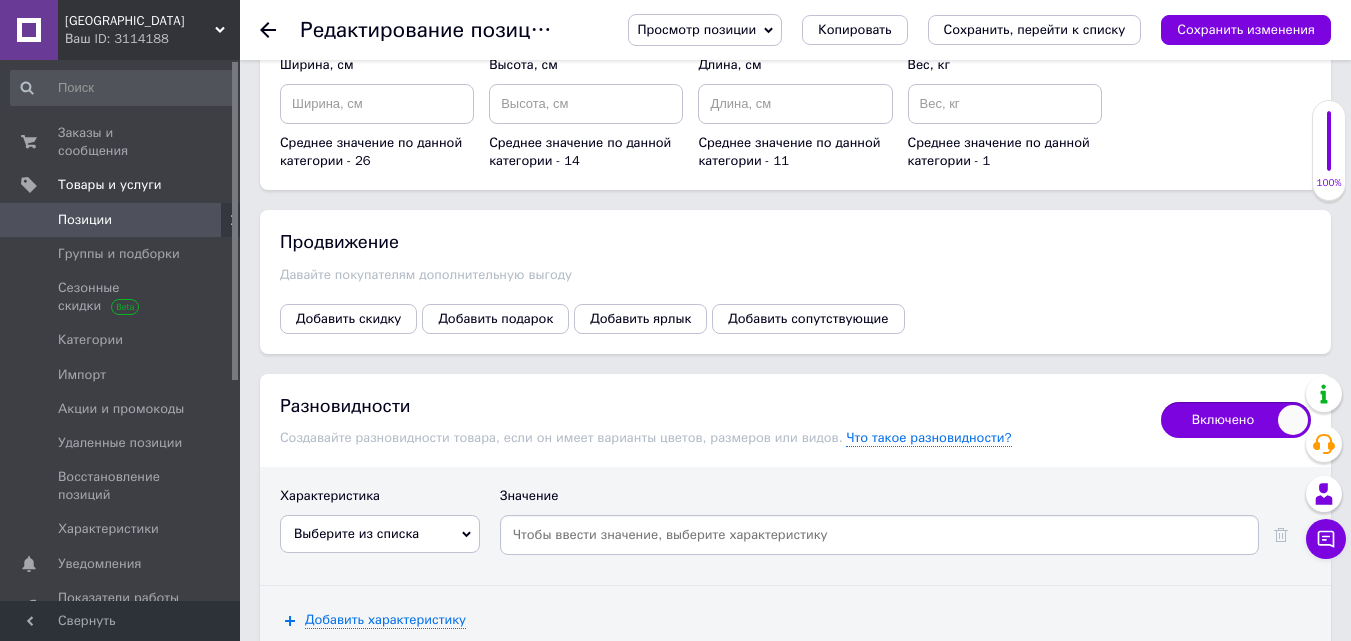 scroll, scrollTop: 3755, scrollLeft: 0, axis: vertical 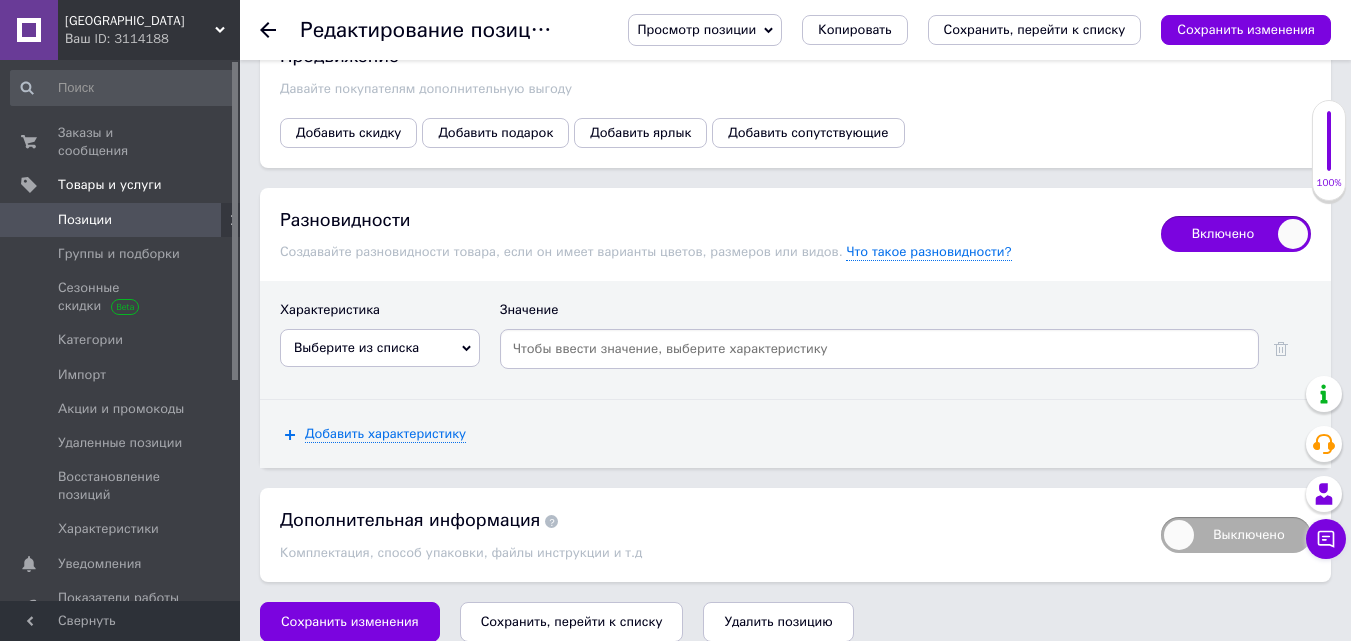 click on "Выберите из списка" at bounding box center (380, 348) 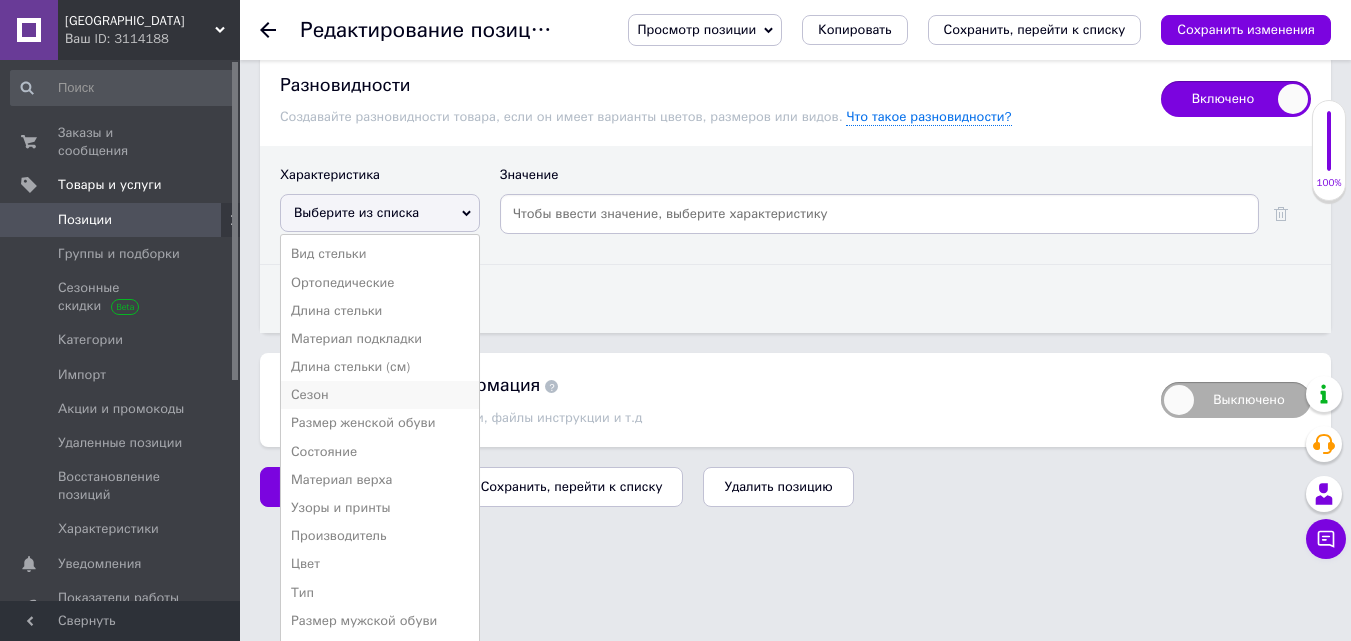 scroll, scrollTop: 3915, scrollLeft: 0, axis: vertical 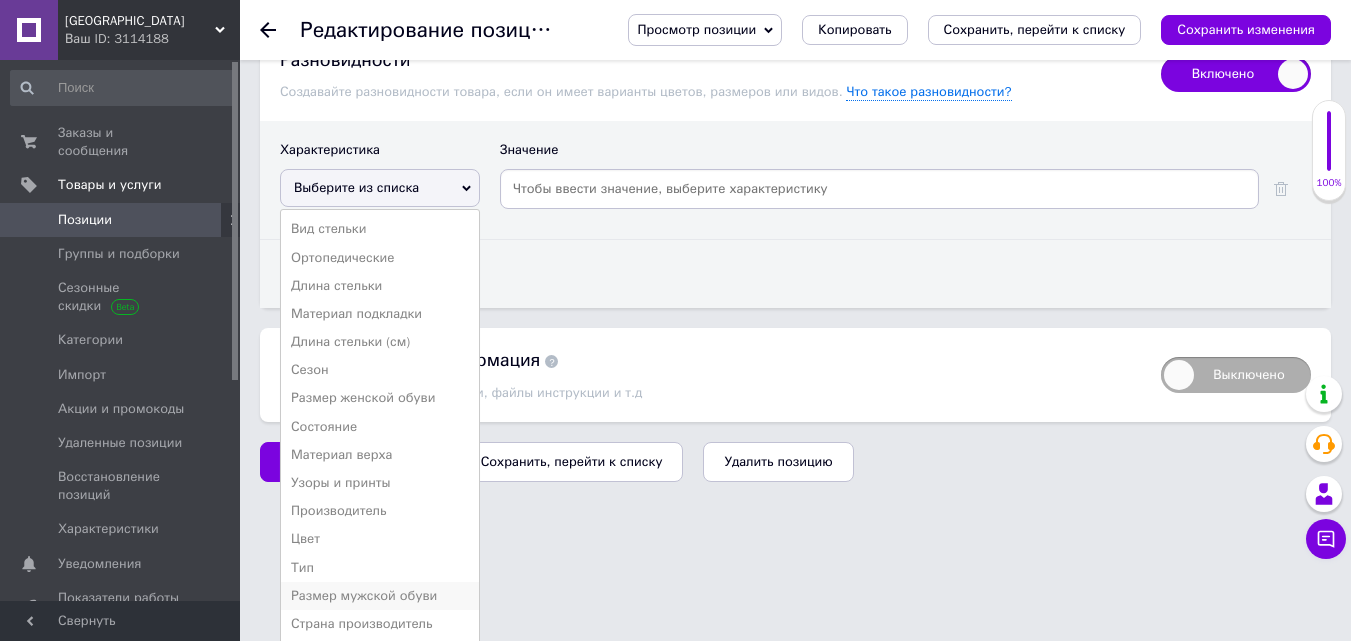 click on "Размер мужской обуви" at bounding box center [380, 596] 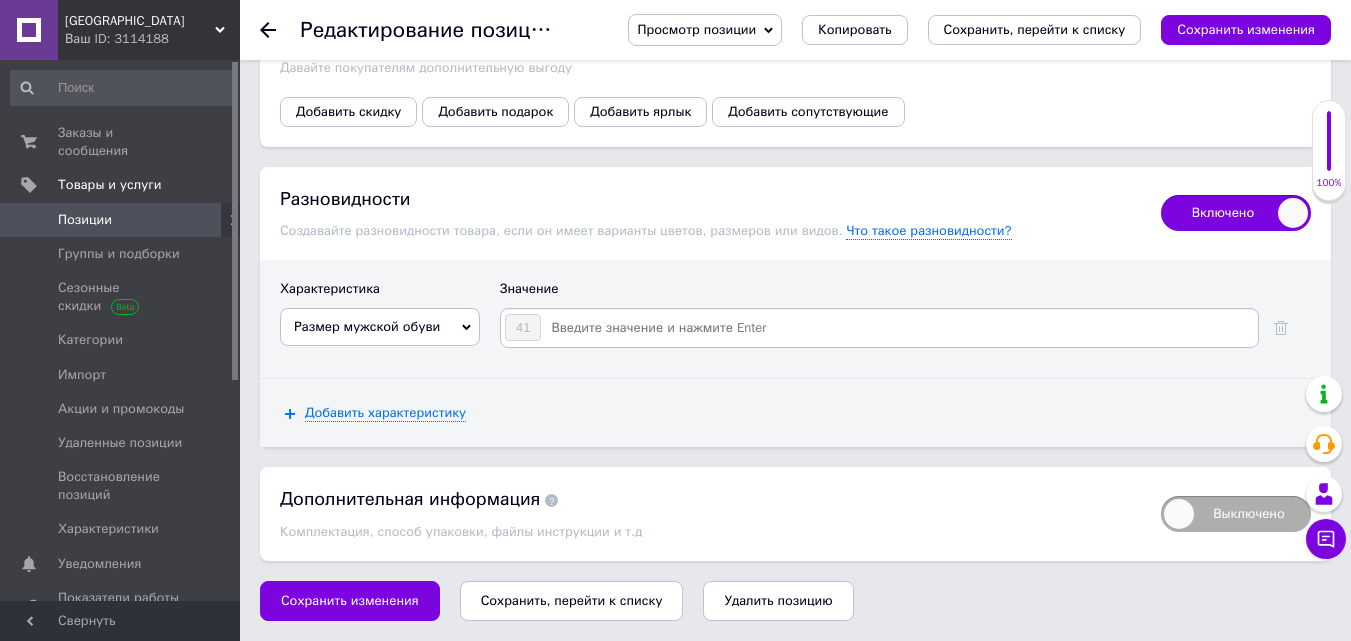 scroll, scrollTop: 3755, scrollLeft: 0, axis: vertical 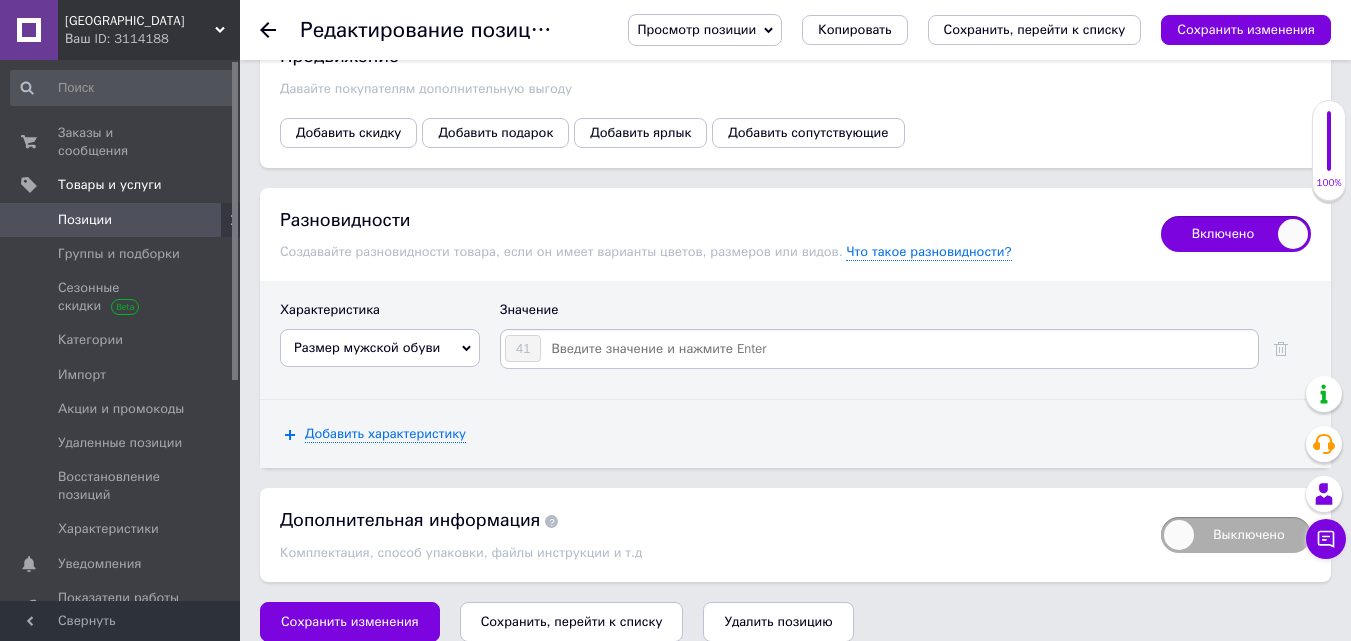 click at bounding box center [898, 349] 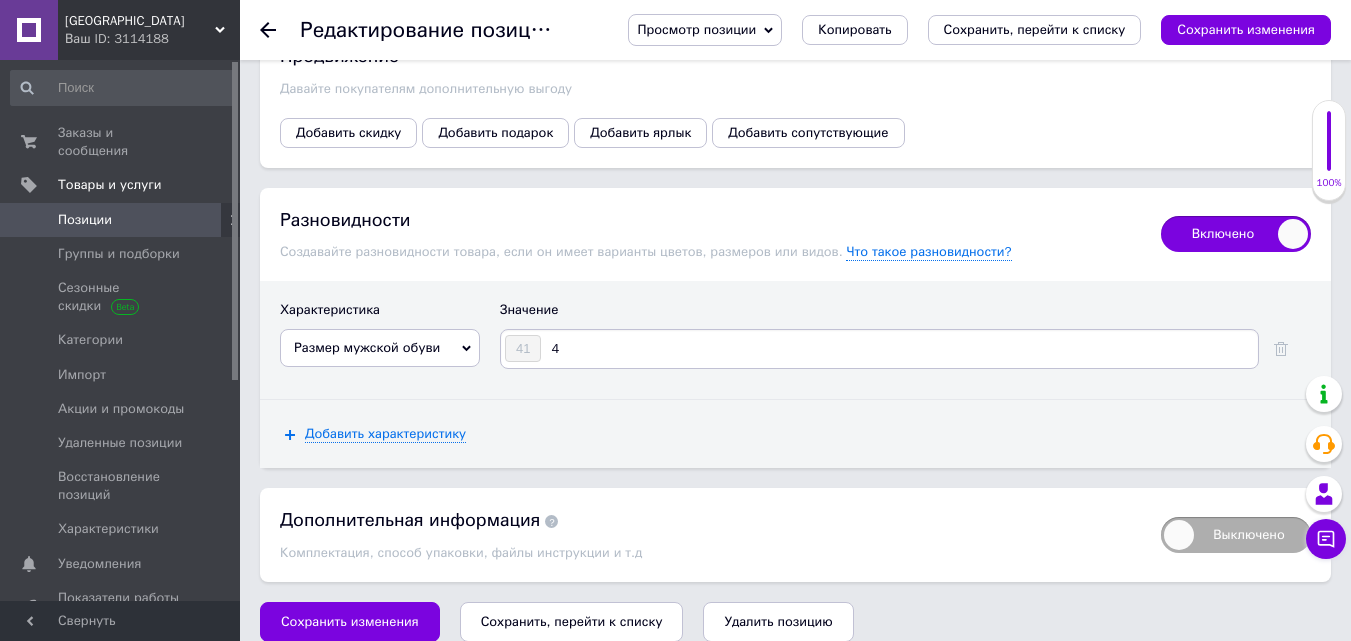 type on "42" 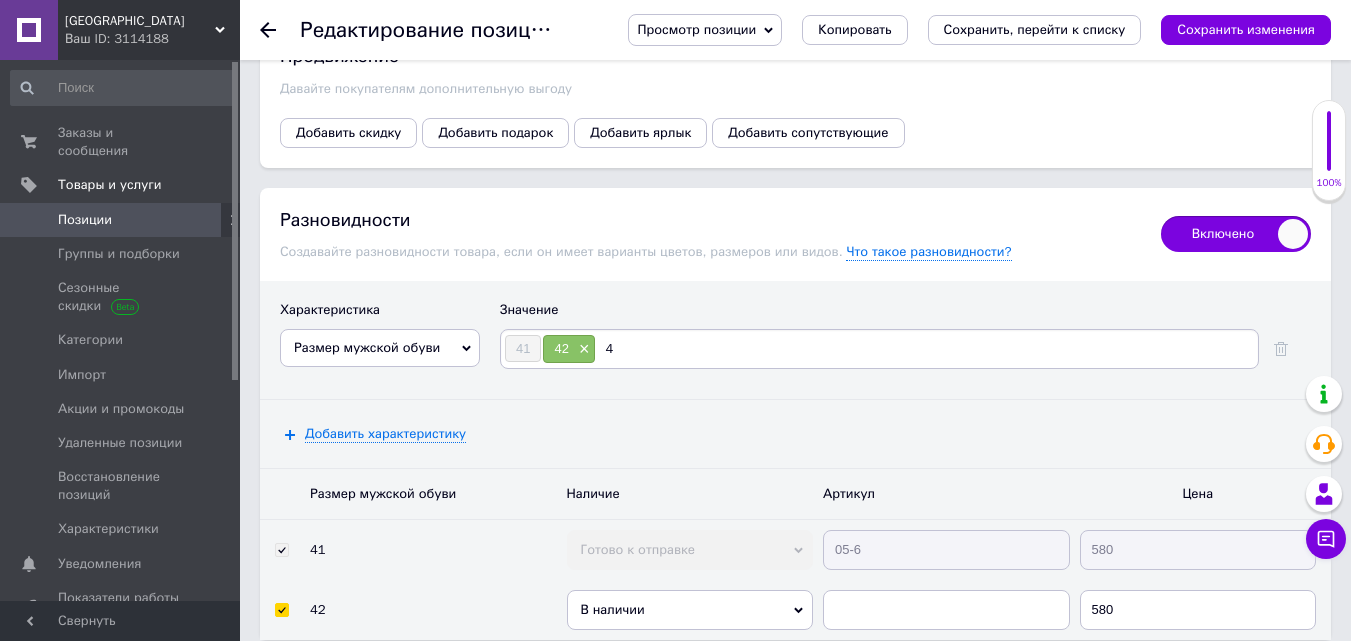 type on "43" 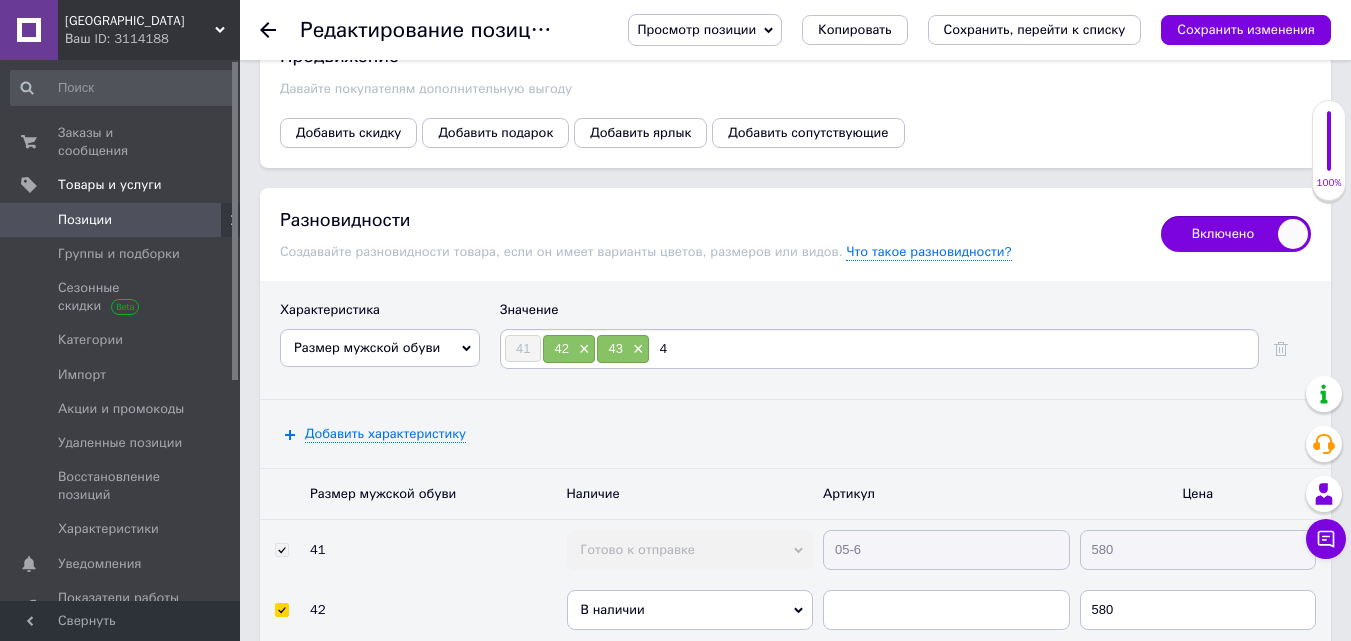 type on "44" 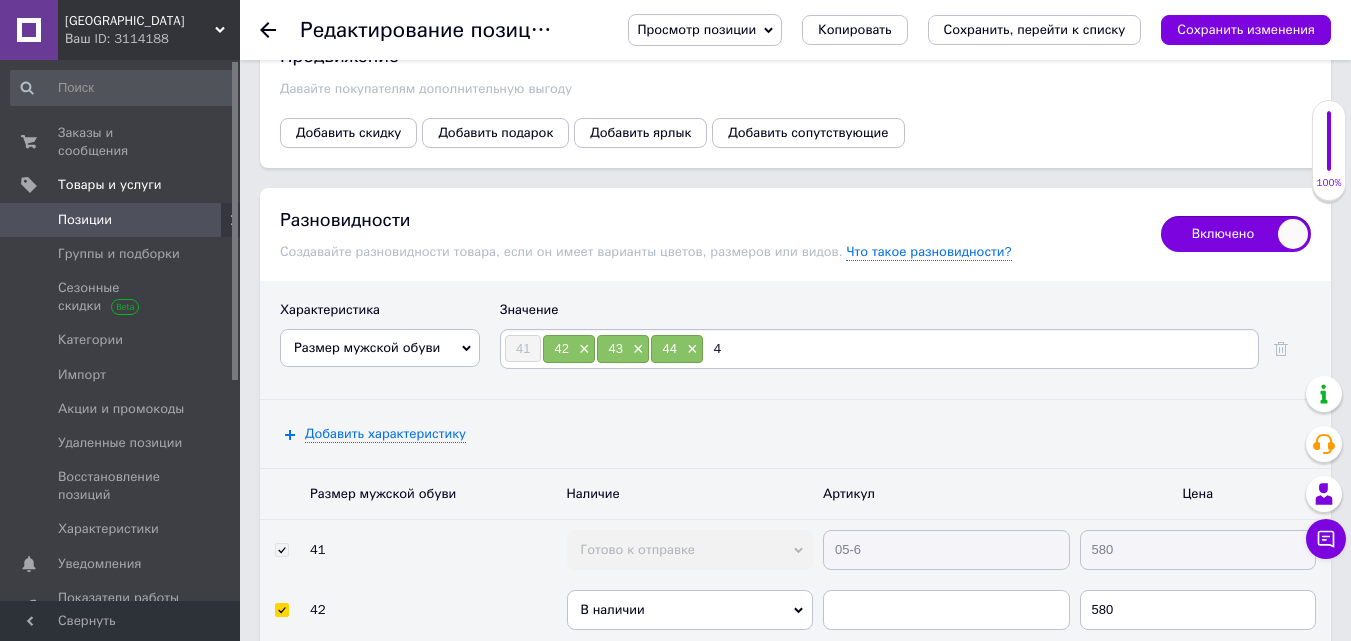 type on "45" 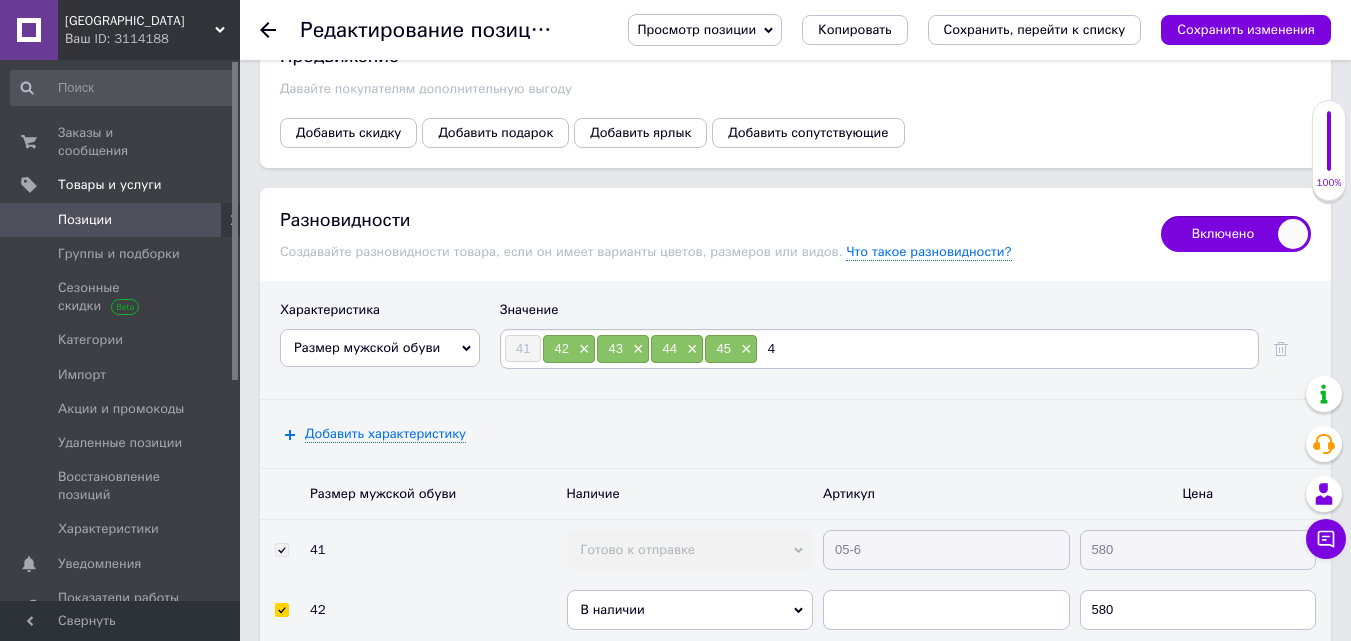 type on "46" 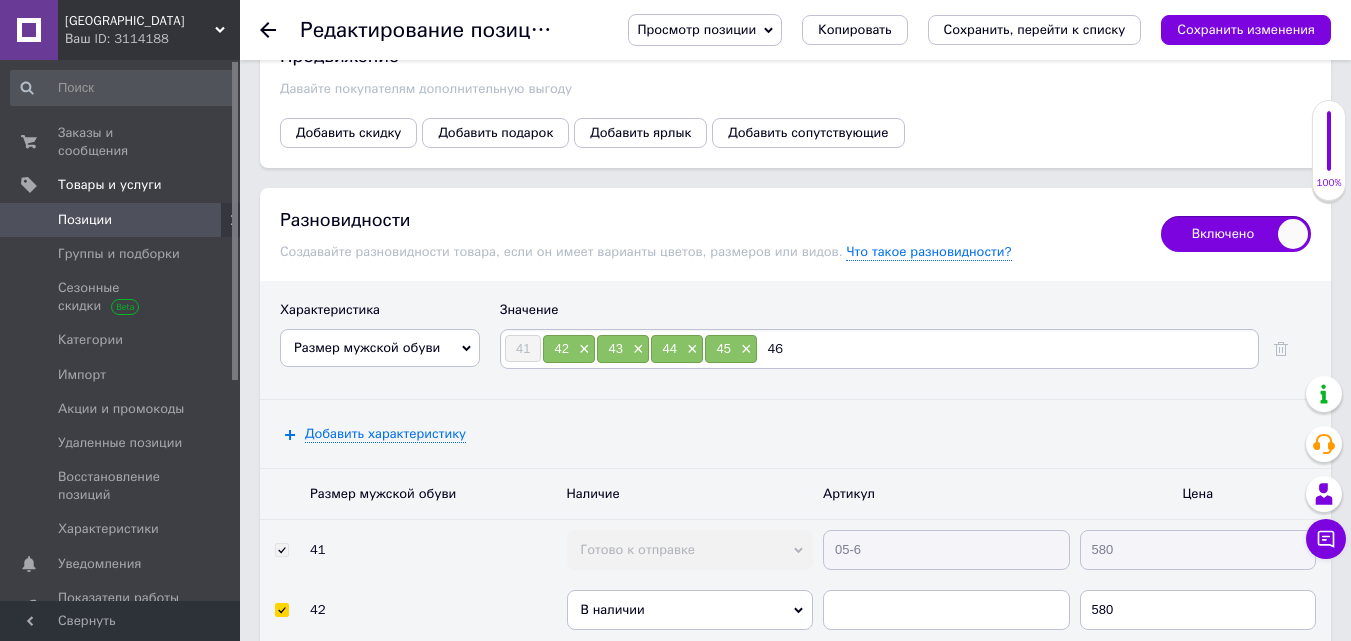 type 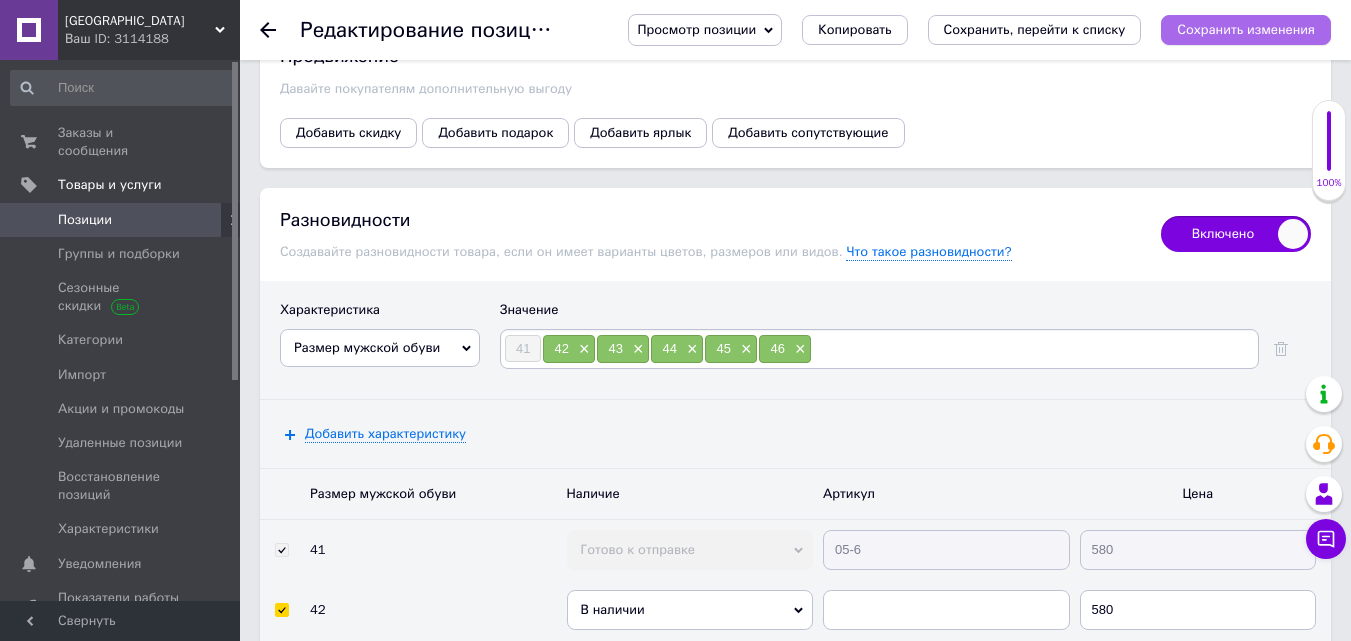 click on "Сохранить изменения" at bounding box center (1246, 29) 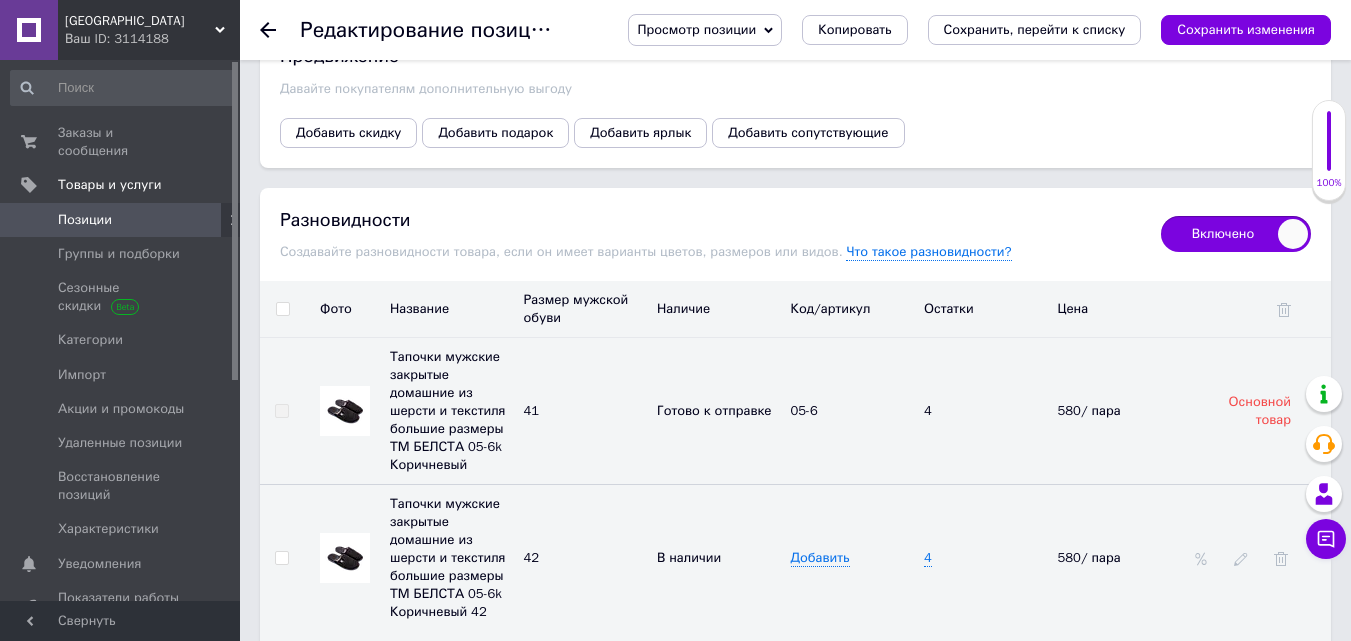 click on "Позиции" at bounding box center (85, 220) 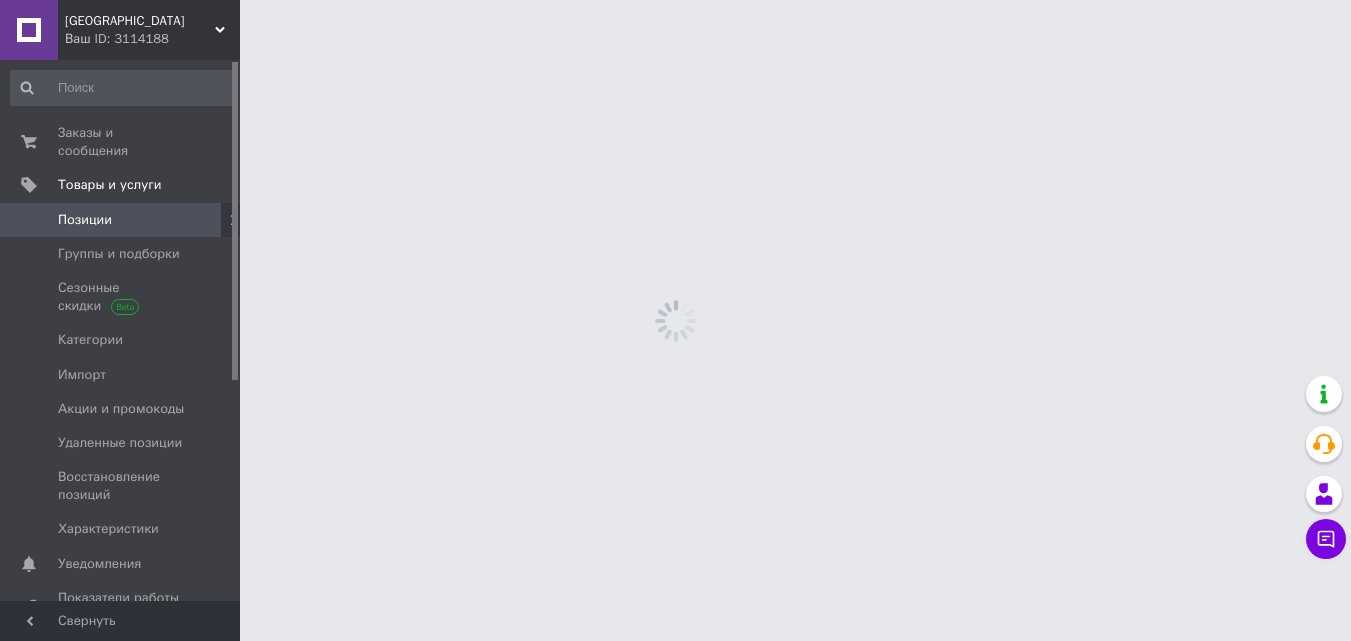 scroll, scrollTop: 0, scrollLeft: 0, axis: both 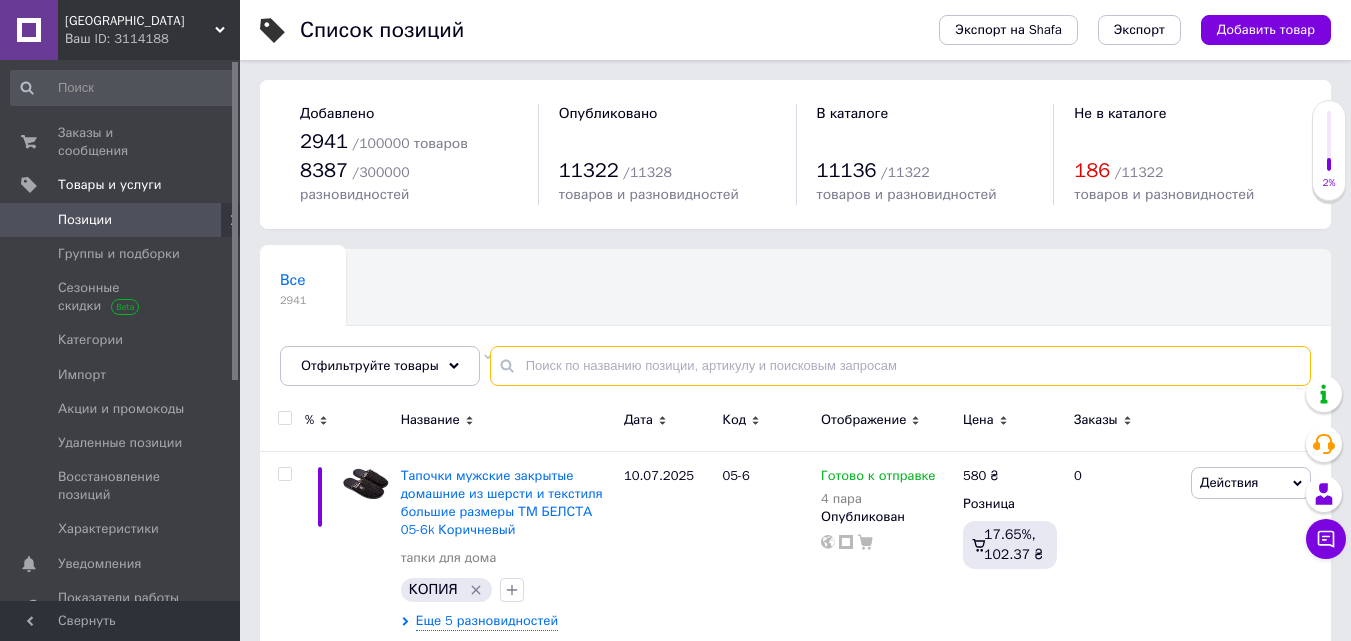 click at bounding box center [900, 366] 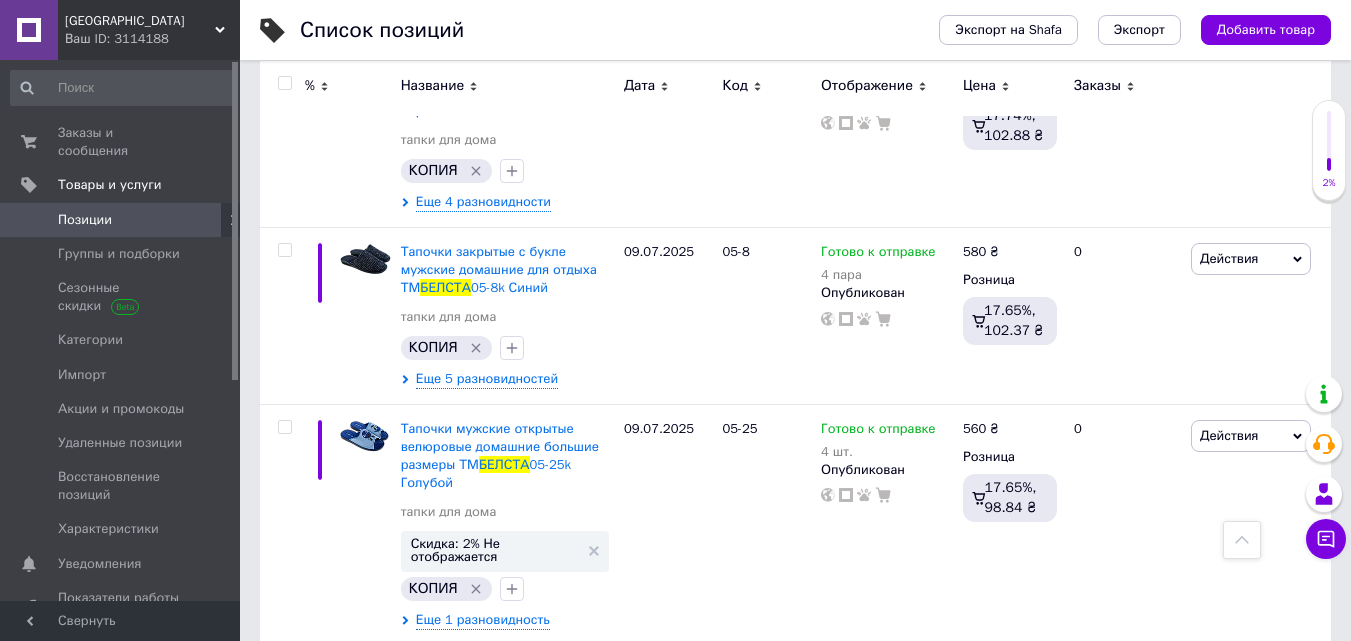 scroll, scrollTop: 3744, scrollLeft: 0, axis: vertical 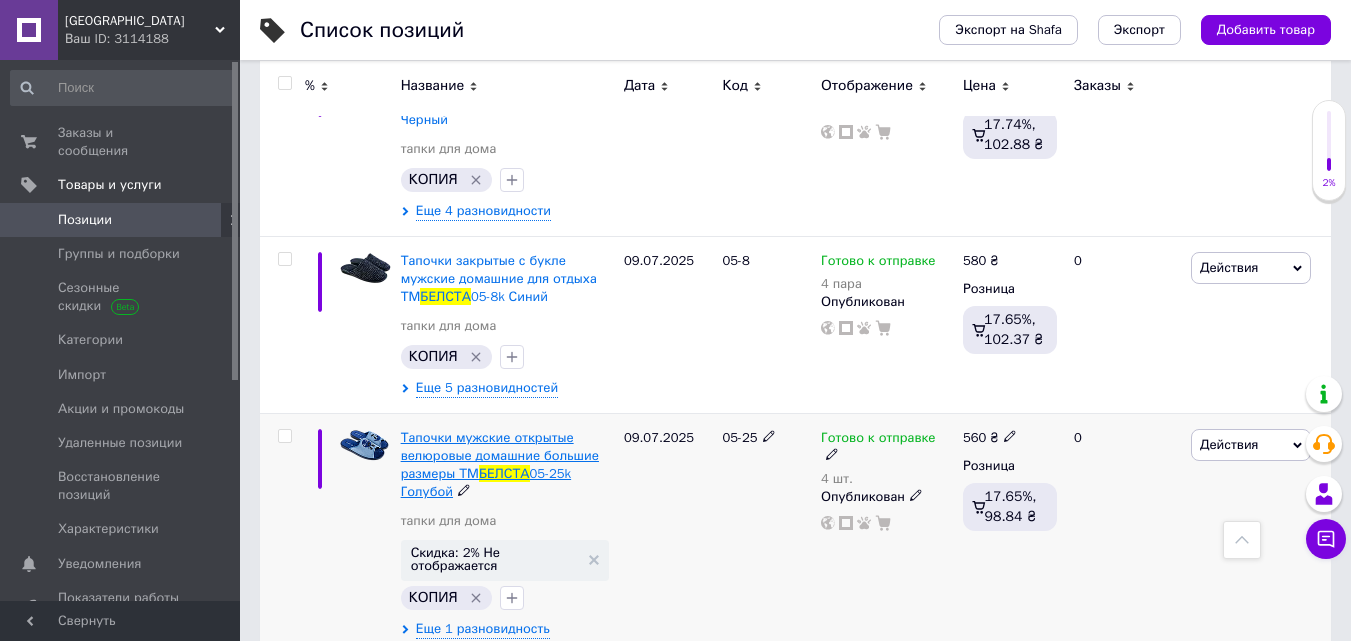 type on "белста" 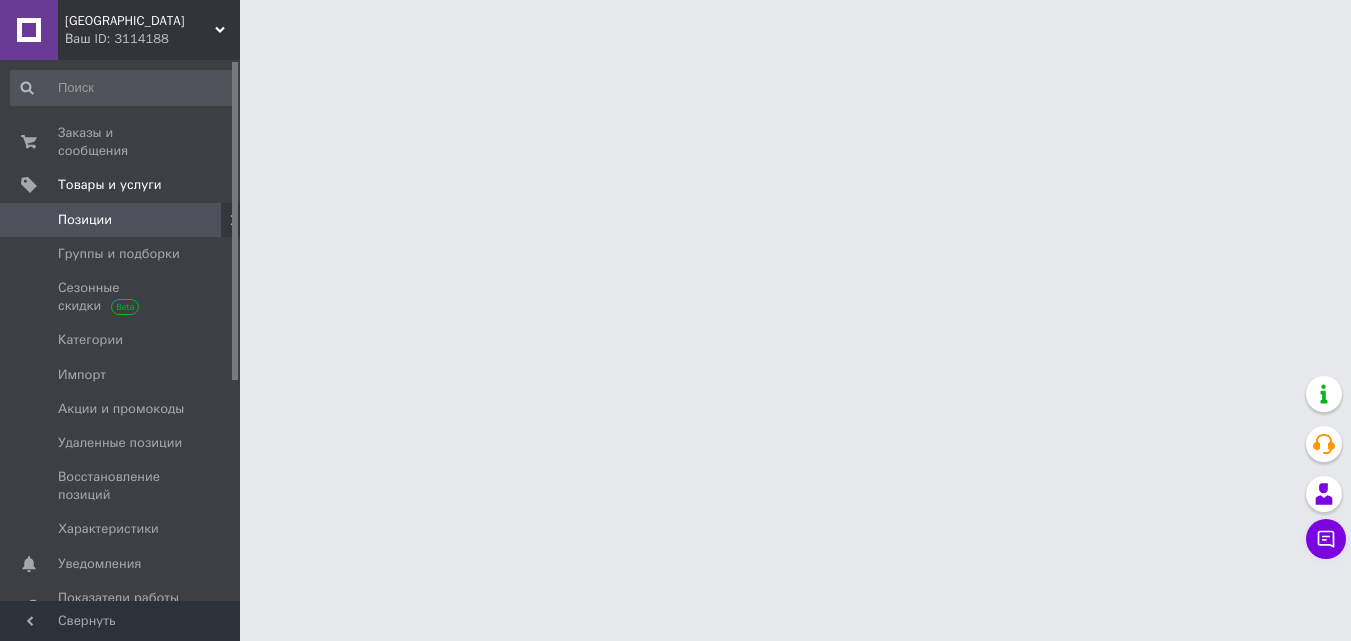 scroll, scrollTop: 0, scrollLeft: 0, axis: both 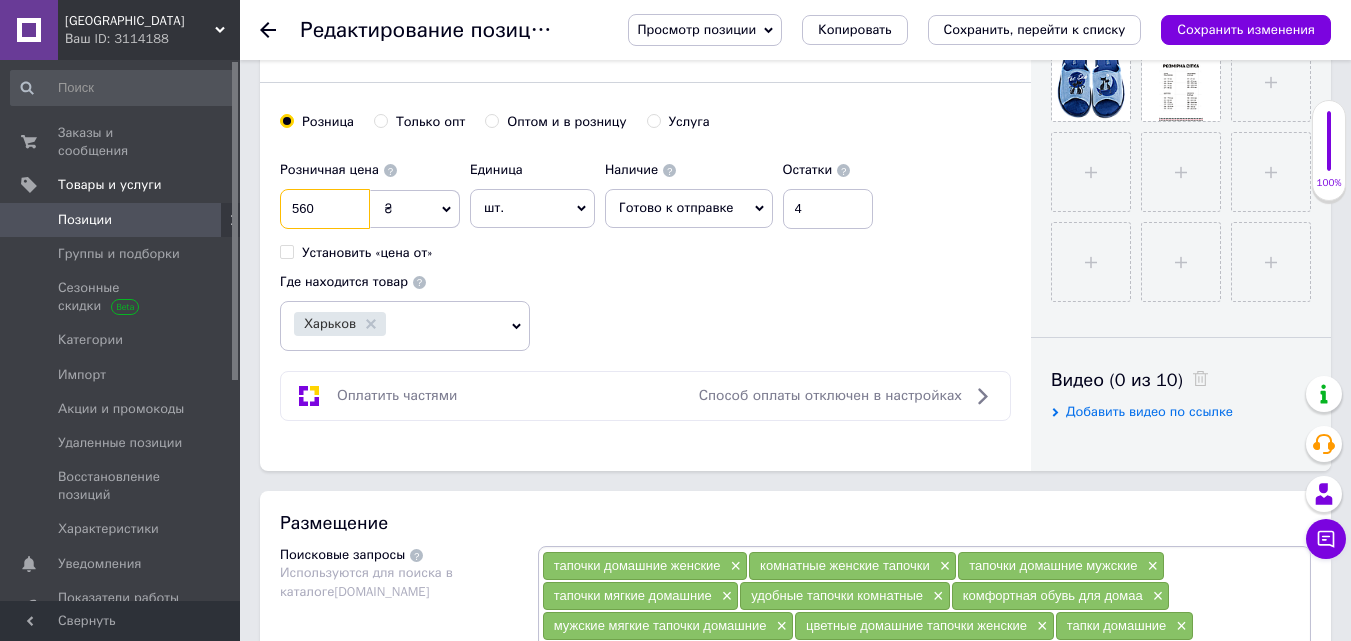 click on "560" at bounding box center (325, 209) 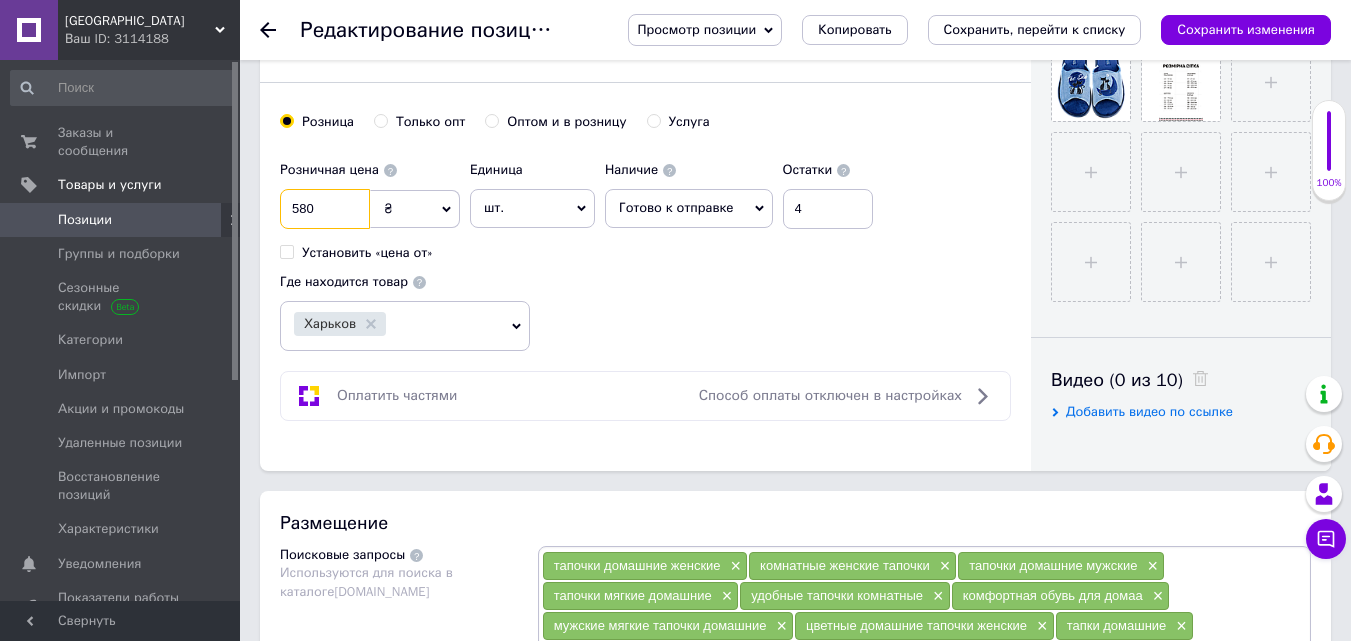 type on "580" 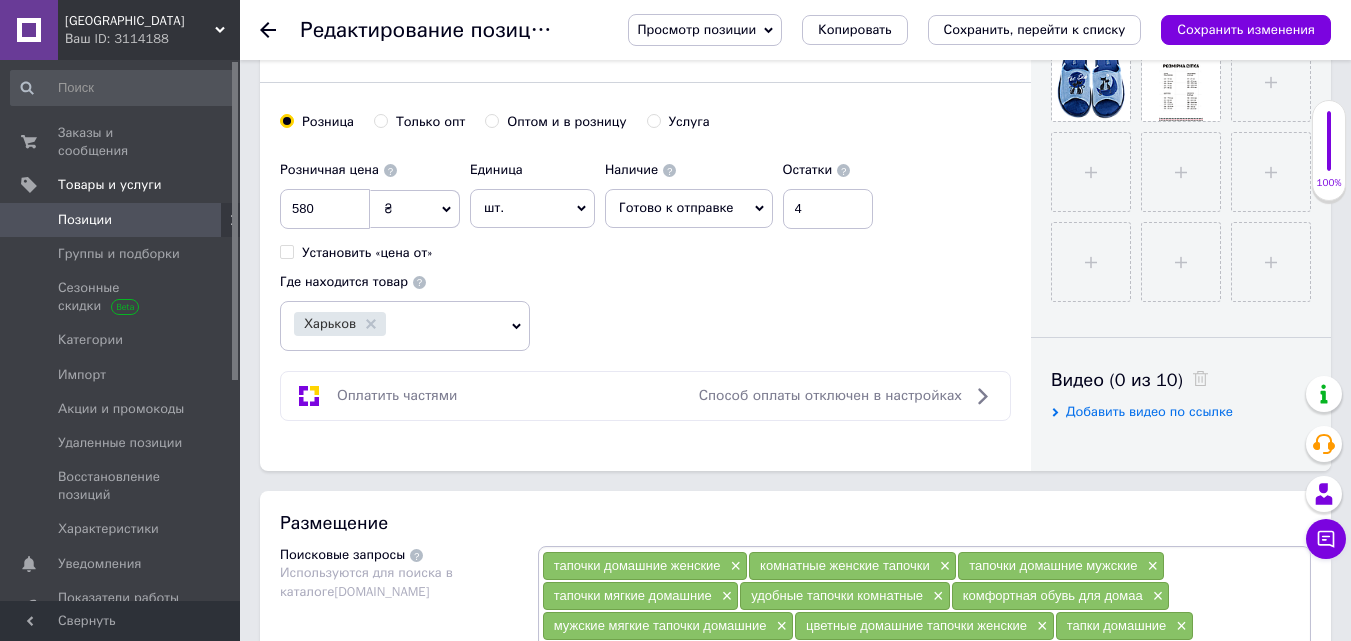 click on "Розничная цена 580 ₴ $ € CHF £ ¥ PLN ₸ MDL HUF KGS CN¥ TRY ₩ lei Установить «цена от» Единица шт. Популярное комплект упаковка кв.м пара м кг пог.м услуга т а автоцистерна ампула б баллон банка блистер бобина бочка бут бухта в ватт ведро выезд г г га гигакалория год гр/кв.м д дал два месяца день доза е еврокуб ед. к кВт канистра карат кв.дм кв.м кв.см кв.фут квартал кг кг/кв.м км колесо комплект коробка куб.дм куб.м л л лист м м мВт месяц мешок минута мл мм моток н набор неделя номер о объект п паллетоместо пара партия пач пог.м полгода посевная единица птицеместо р рейс рулон с т" at bounding box center (581, 206) 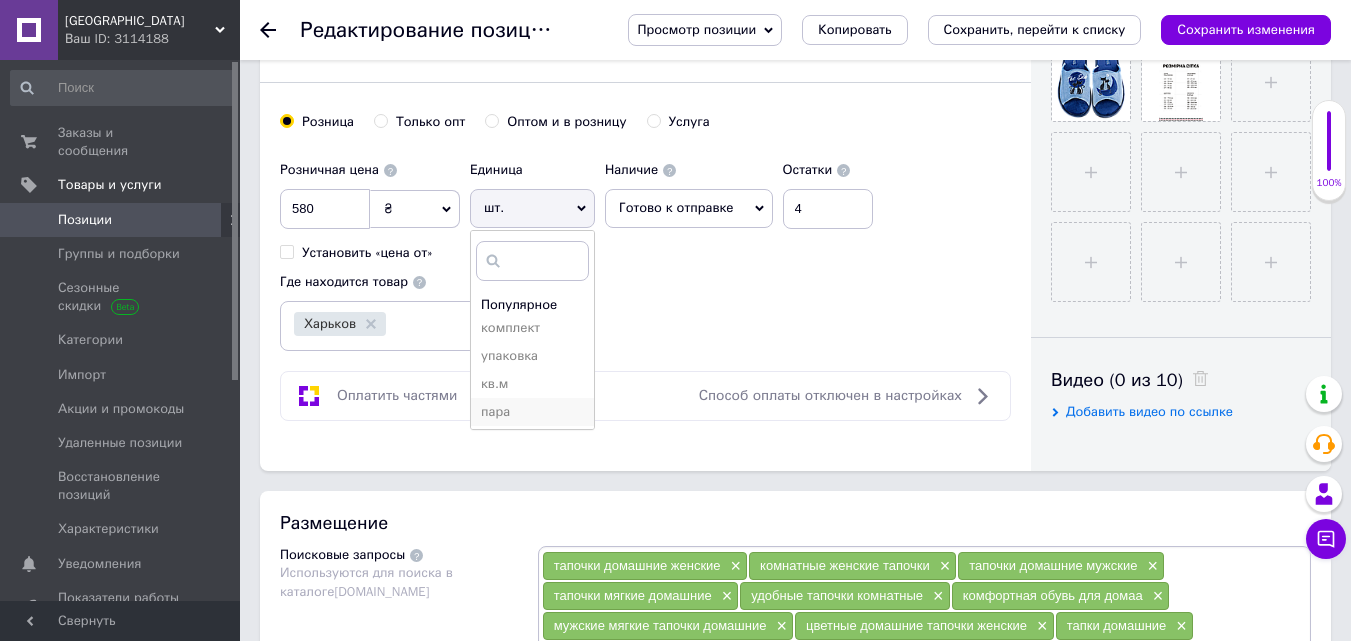 click on "пара" at bounding box center (532, 412) 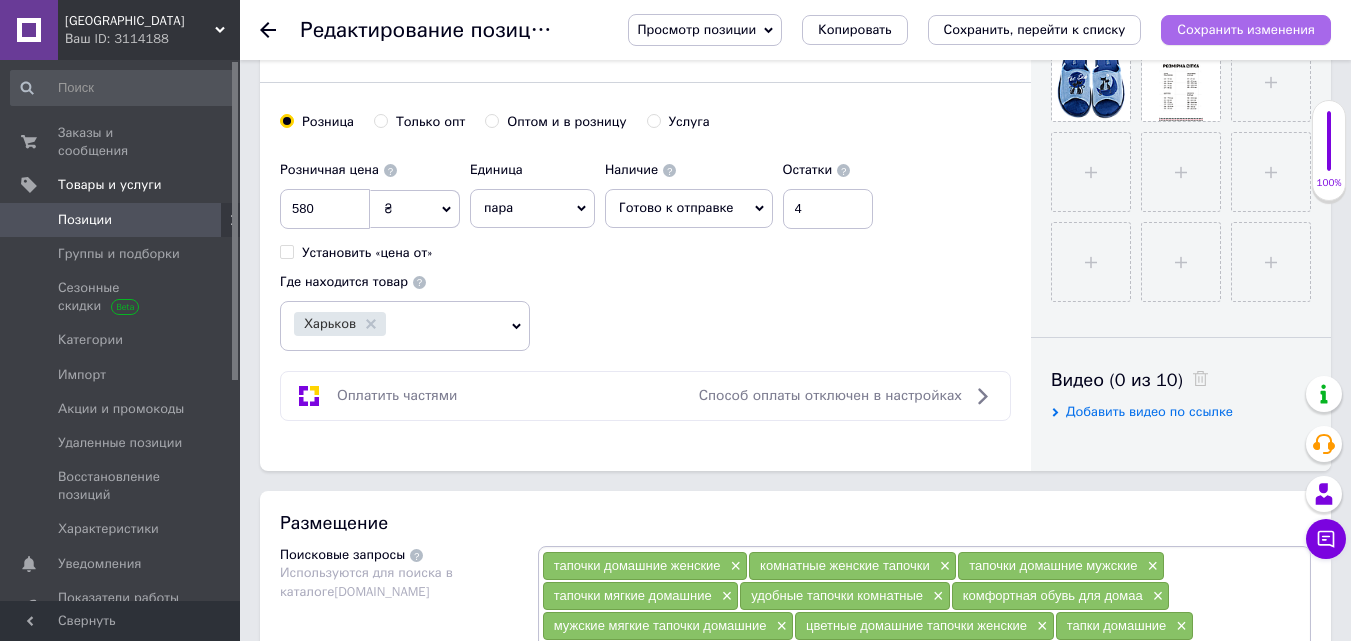 click on "Сохранить изменения" at bounding box center (1246, 29) 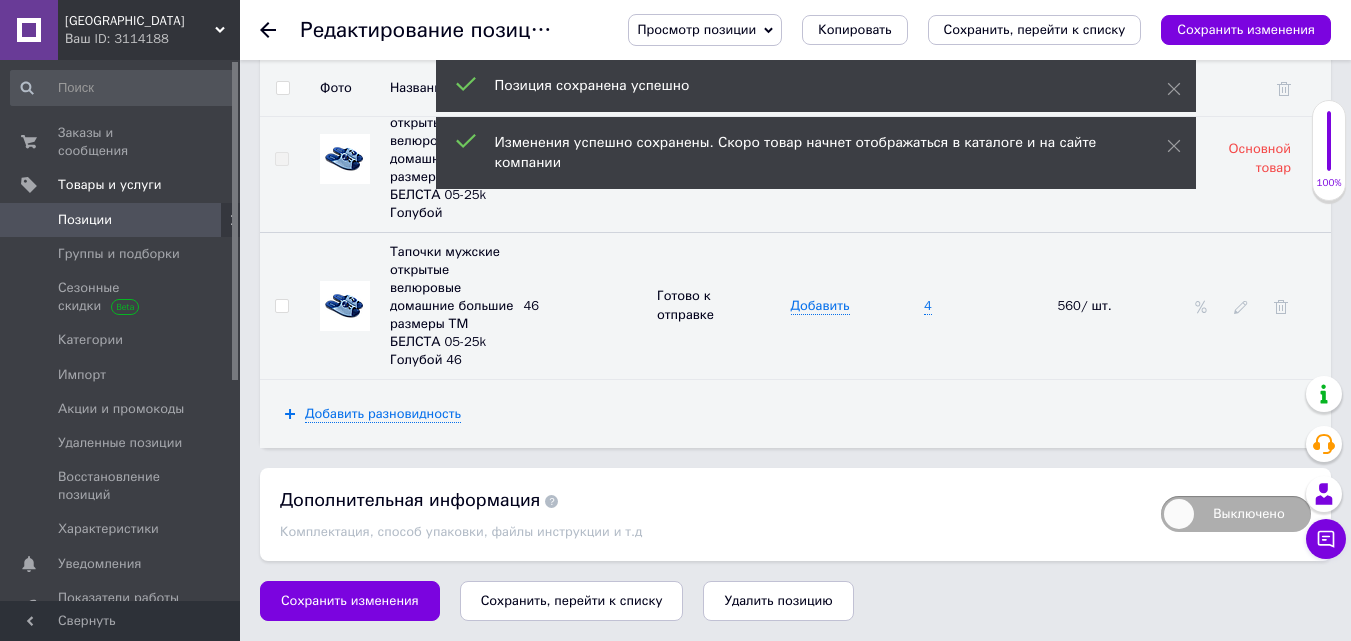 scroll, scrollTop: 3082, scrollLeft: 0, axis: vertical 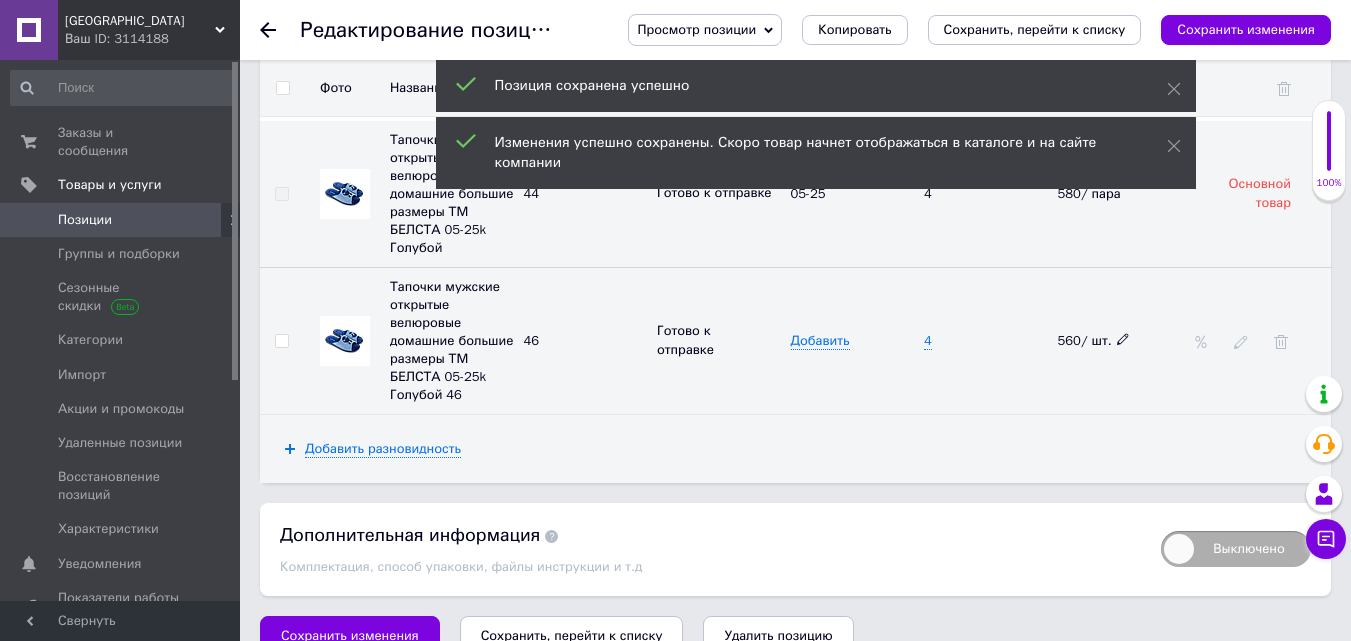click 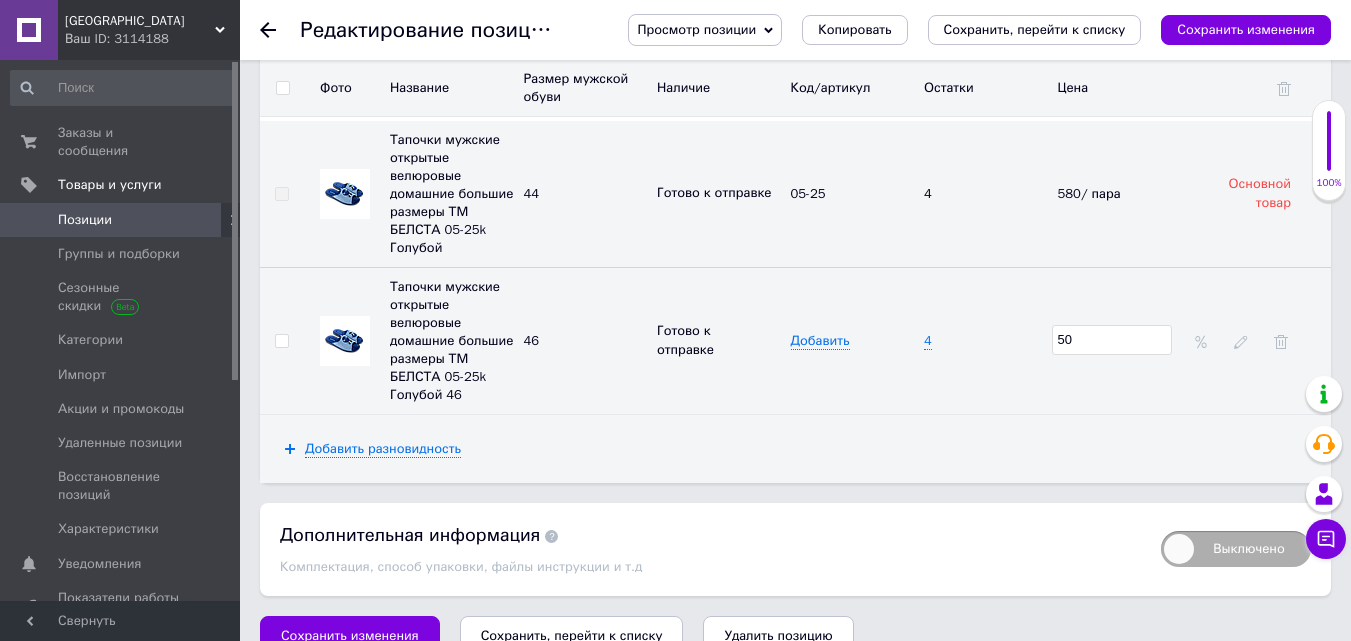 type on "570" 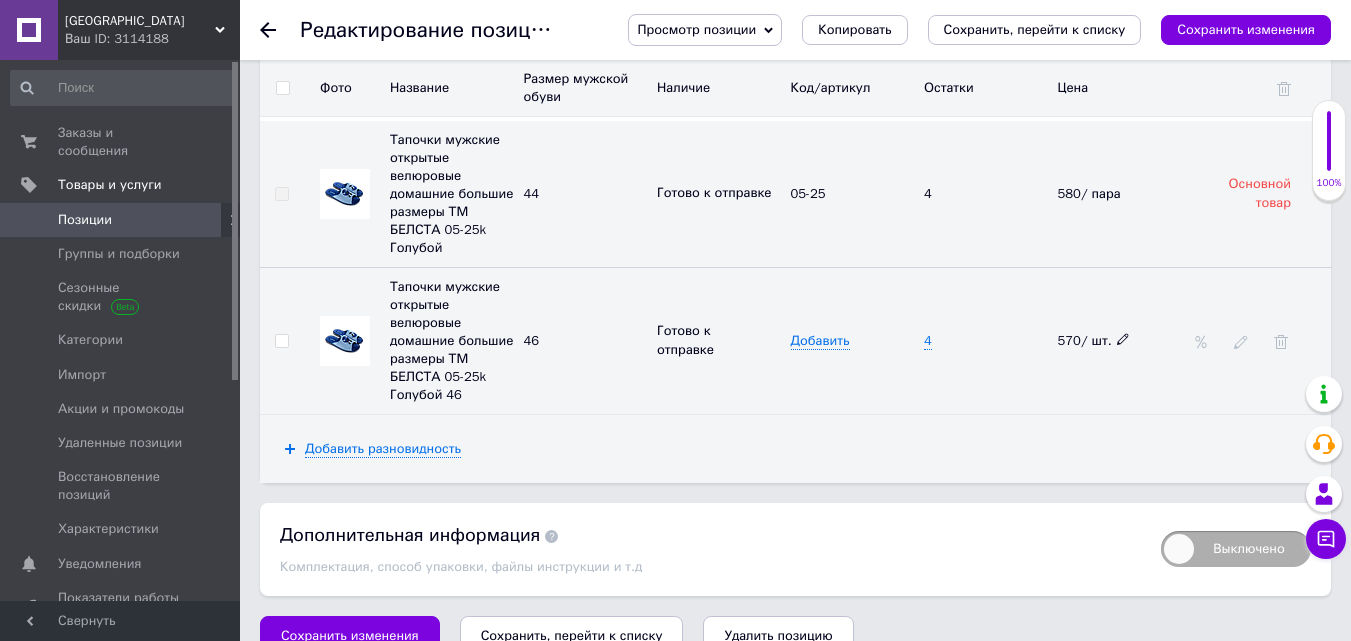 click 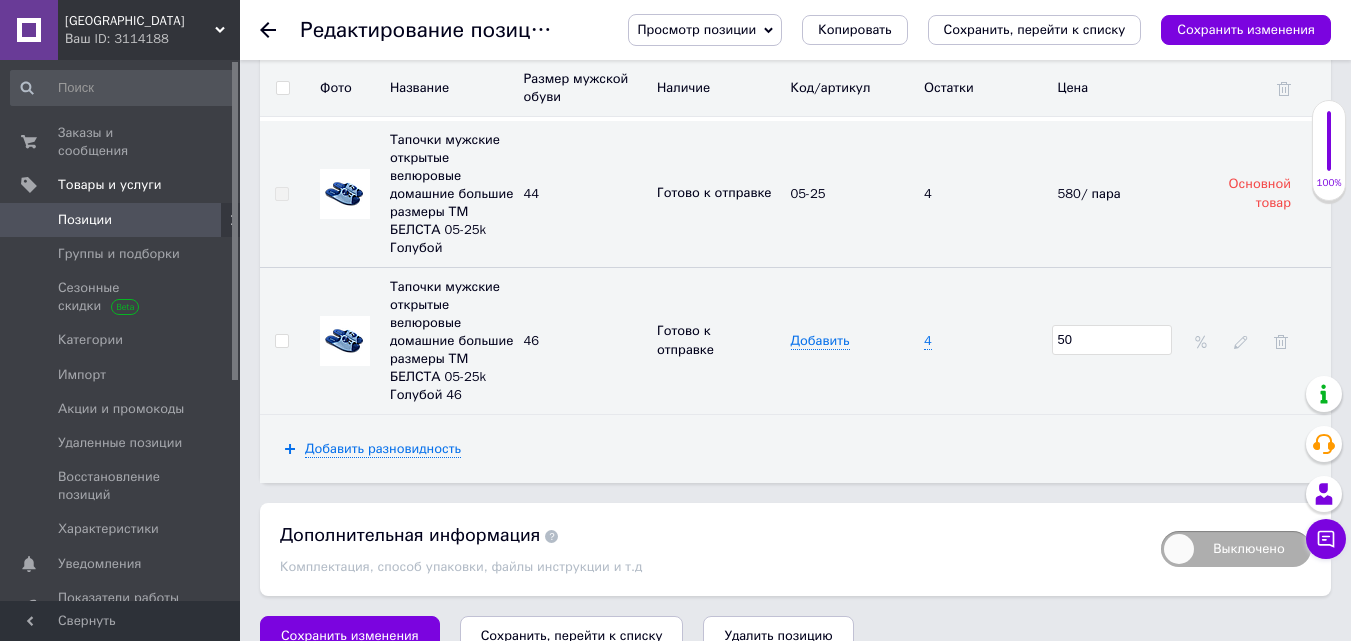 type on "580" 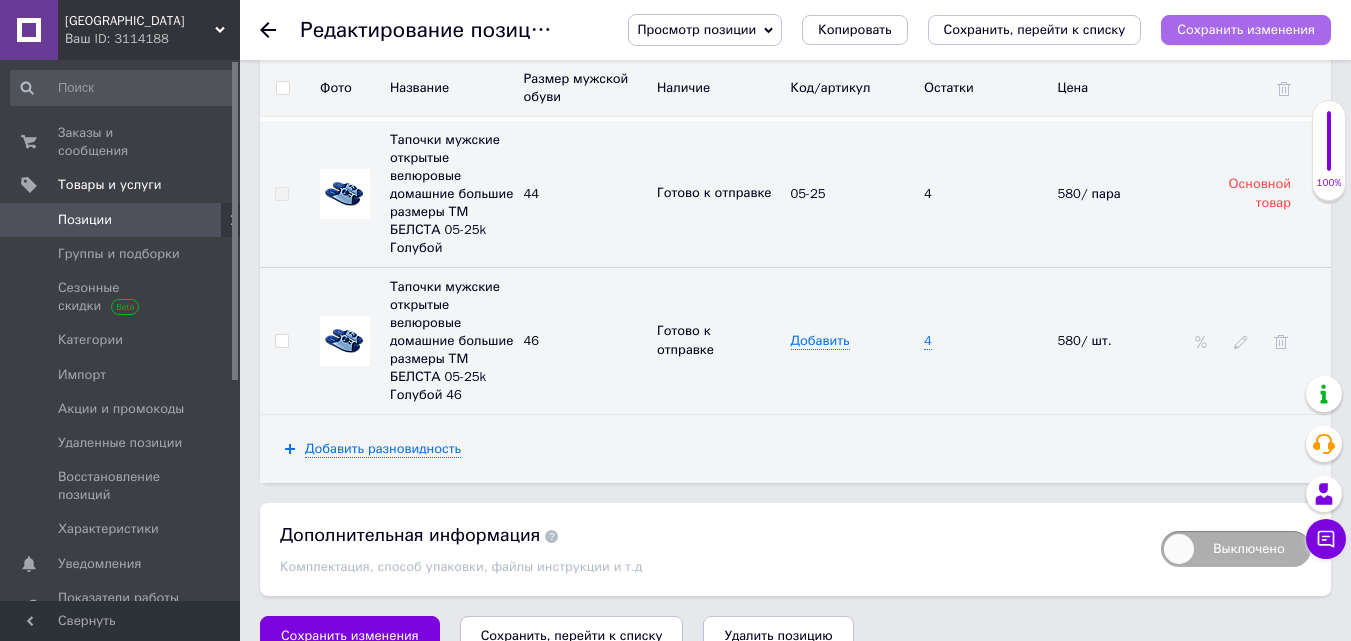 click on "Сохранить изменения" at bounding box center (1246, 29) 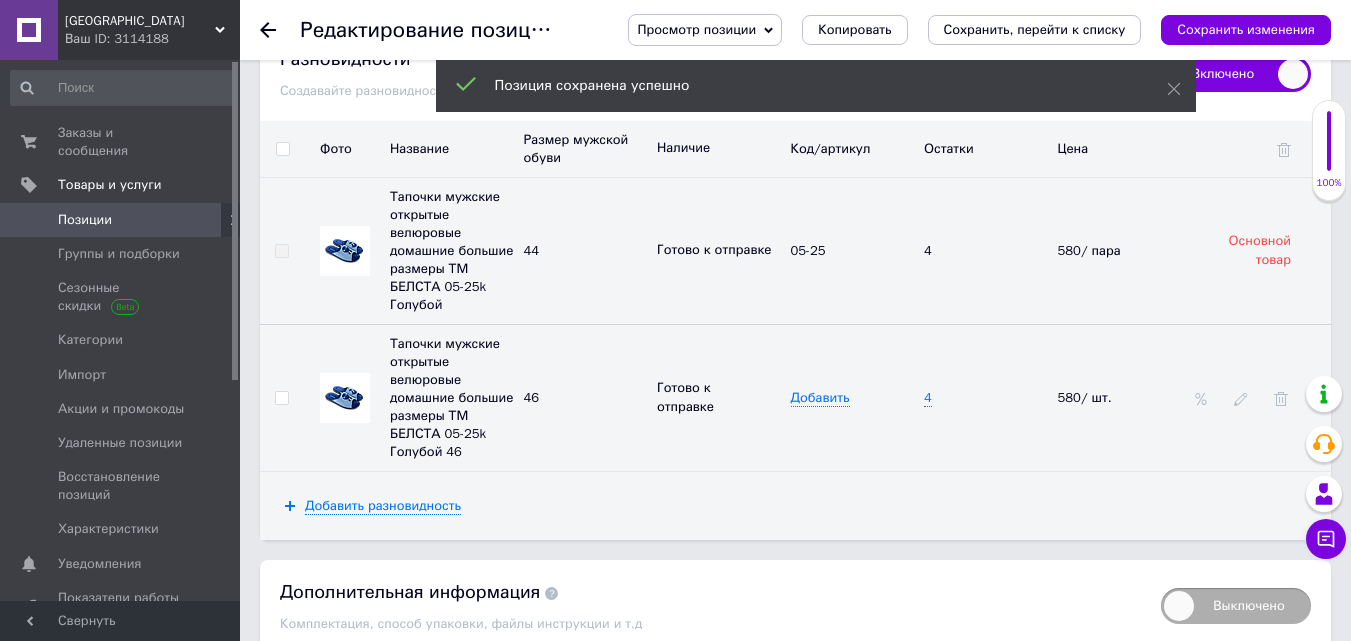 click at bounding box center [280, 30] 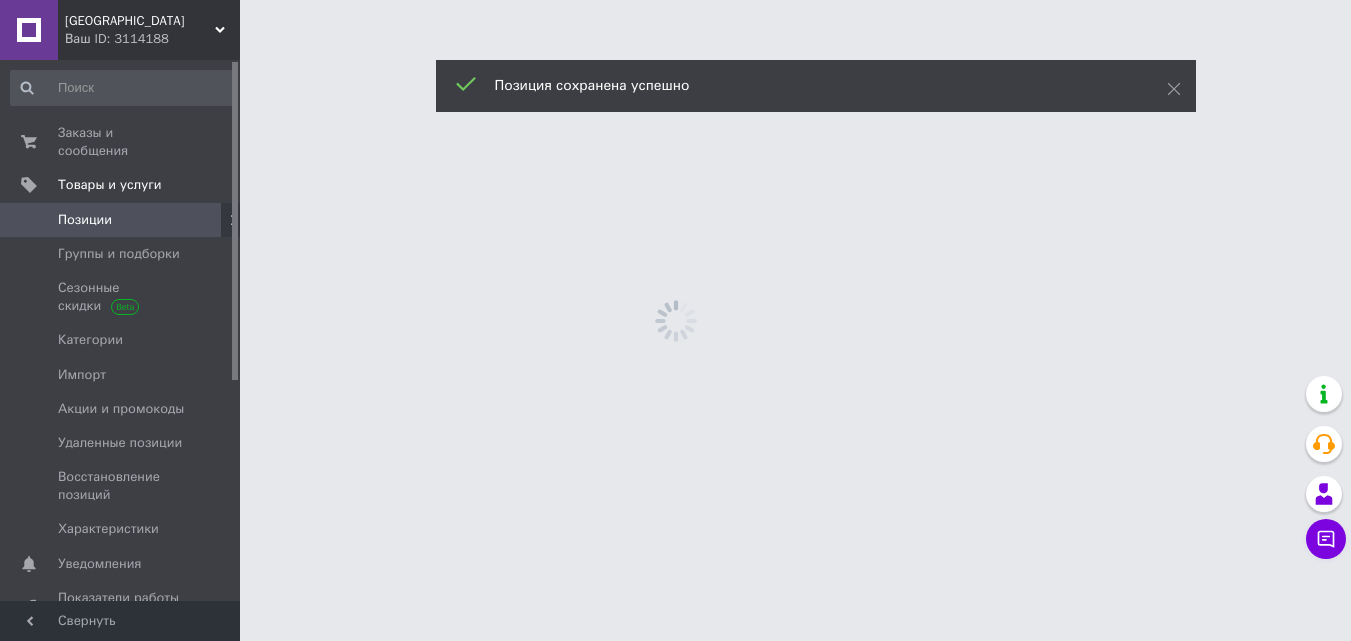 scroll, scrollTop: 0, scrollLeft: 0, axis: both 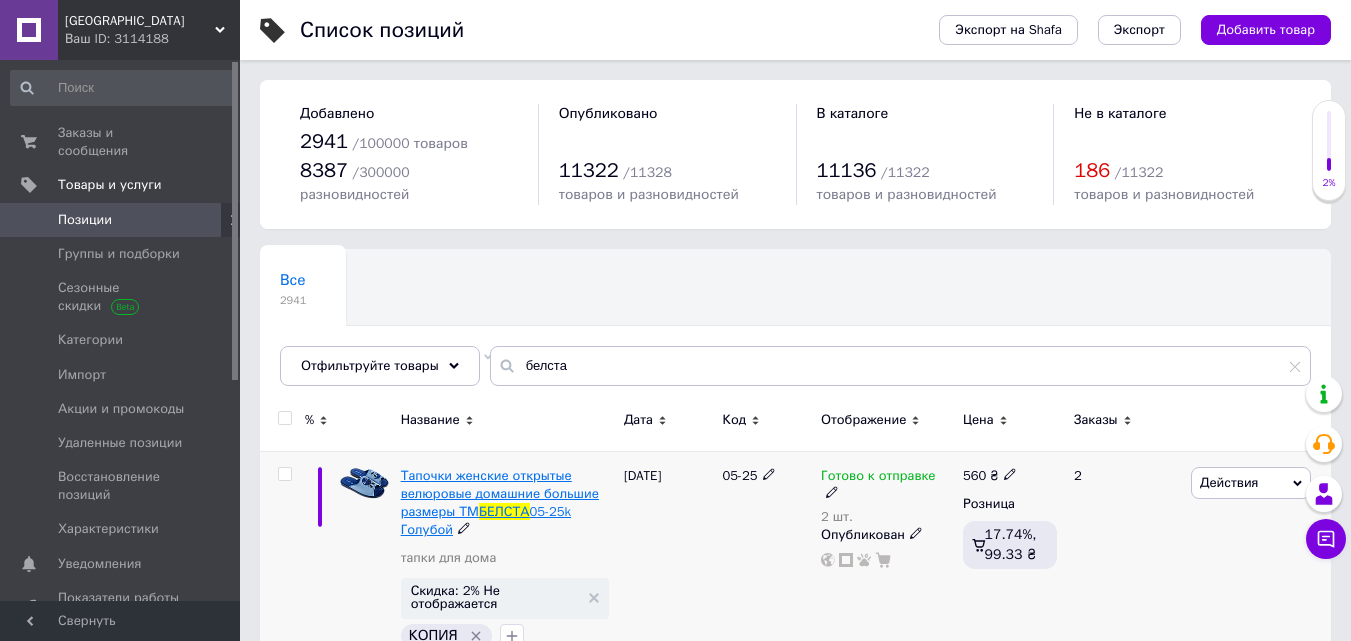 click on "Тапочки женские открытые велюровые домашние большие размеры ТМ" at bounding box center [500, 493] 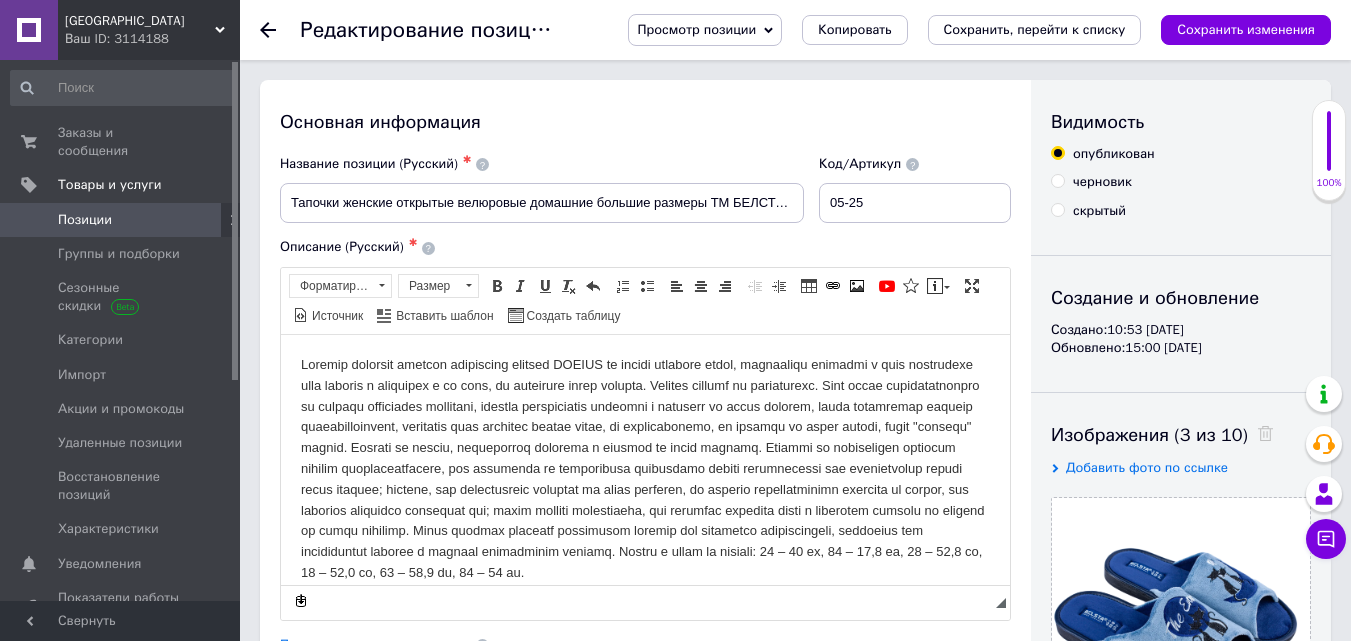 scroll, scrollTop: 0, scrollLeft: 0, axis: both 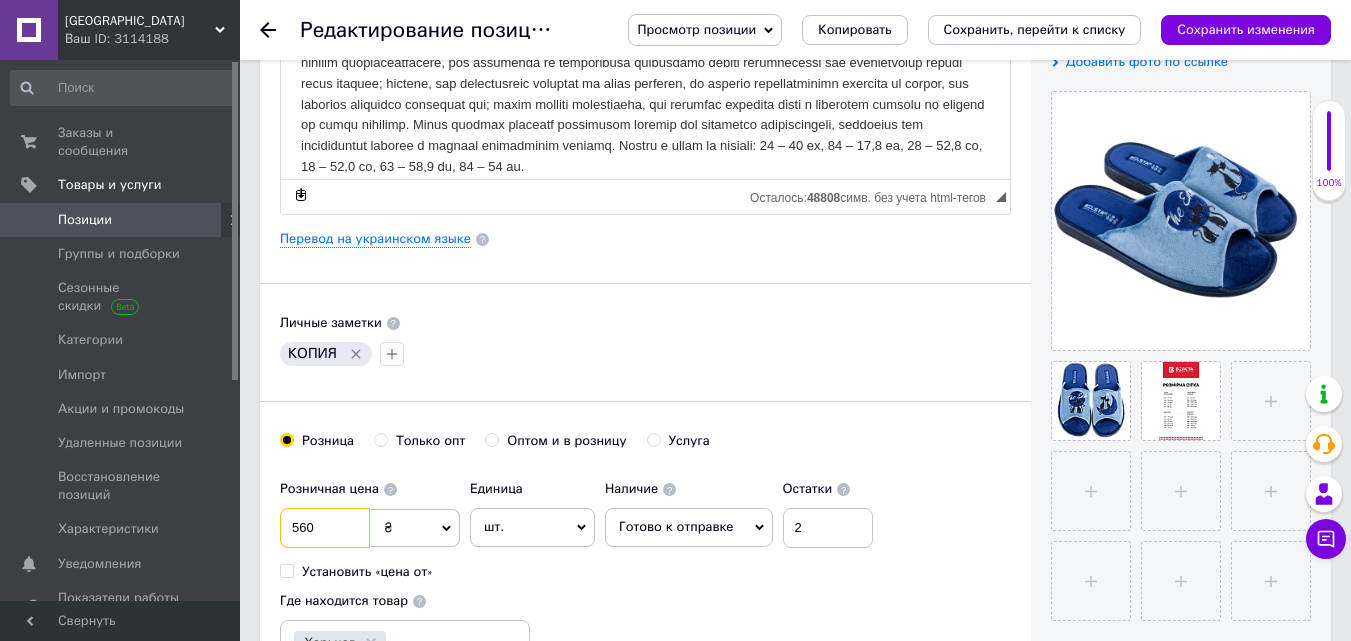 click on "560" at bounding box center [325, 528] 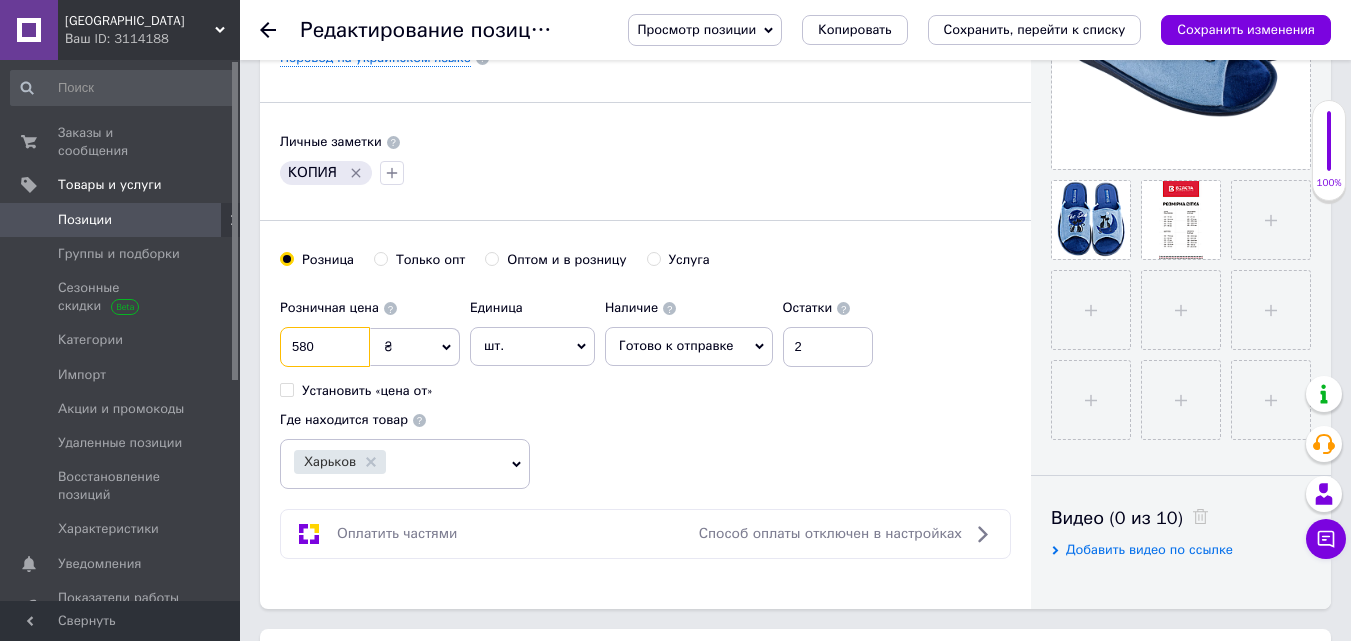 scroll, scrollTop: 644, scrollLeft: 0, axis: vertical 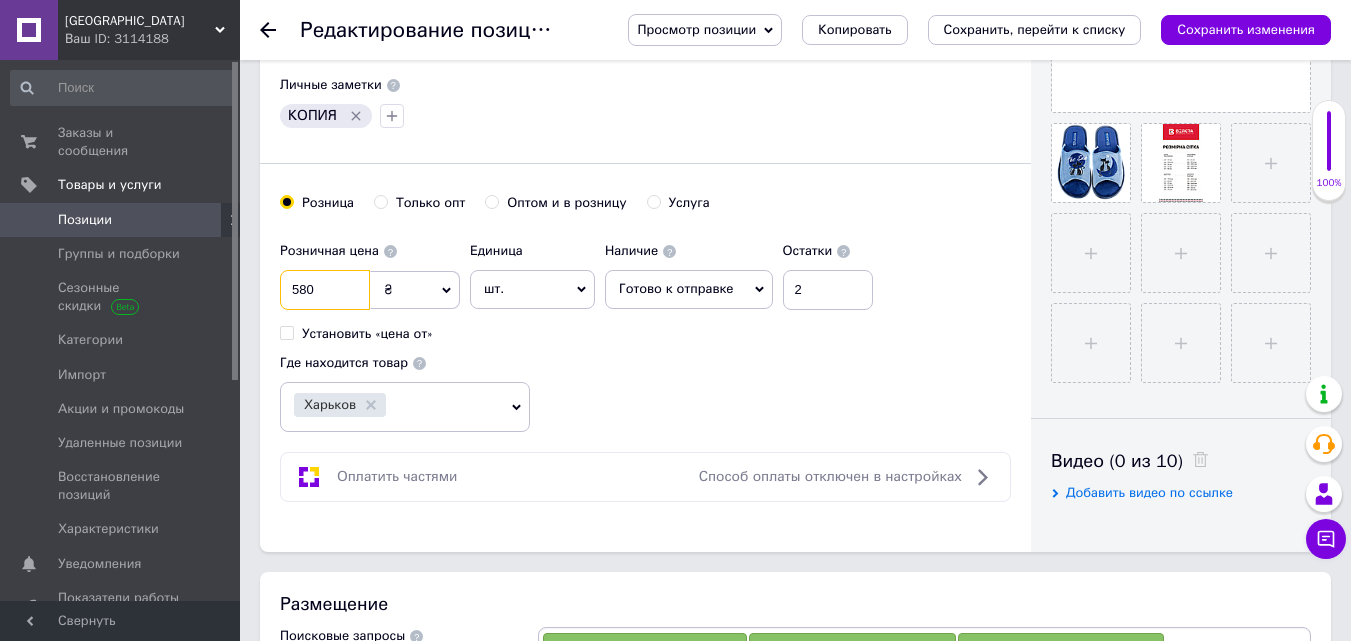 type on "580" 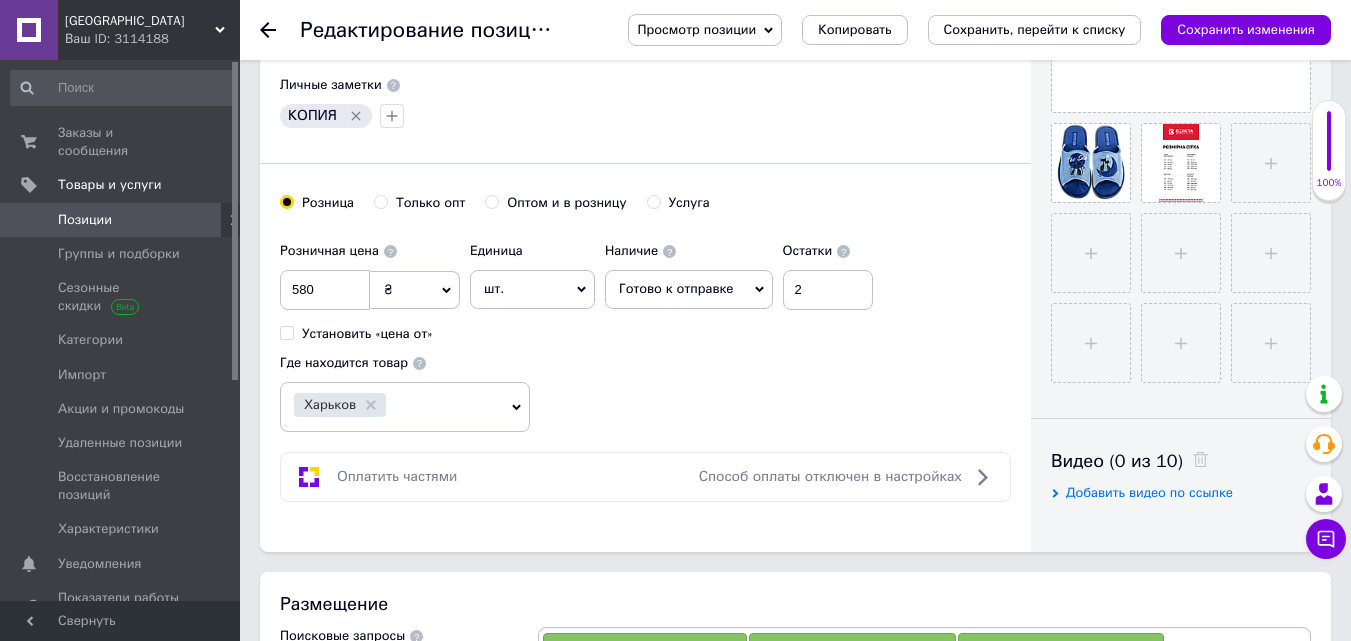 click on "шт." at bounding box center [532, 289] 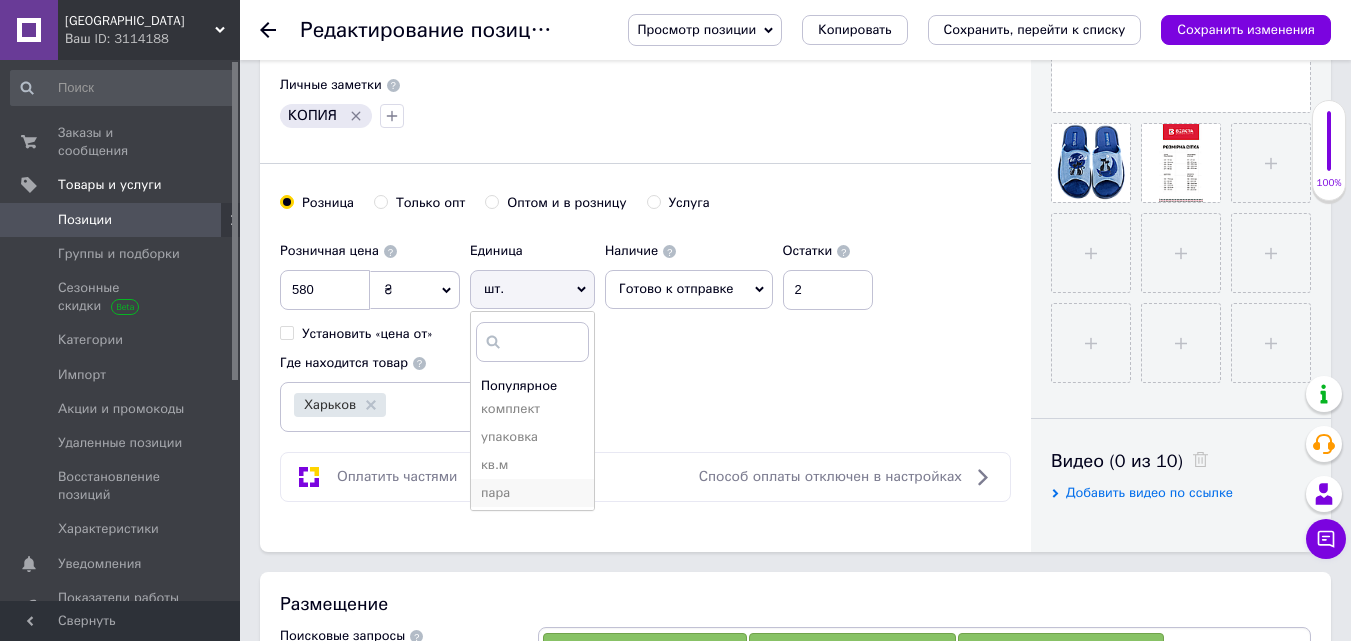 click on "пара" at bounding box center [532, 493] 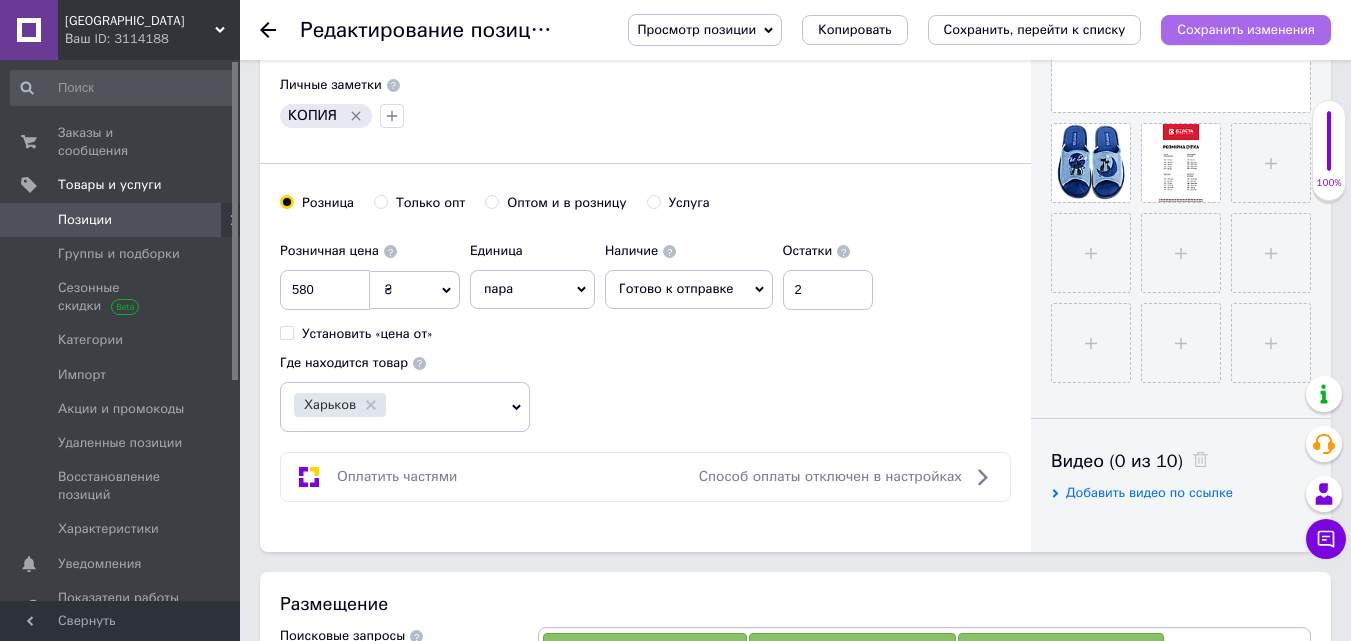 click on "Сохранить изменения" at bounding box center [1246, 29] 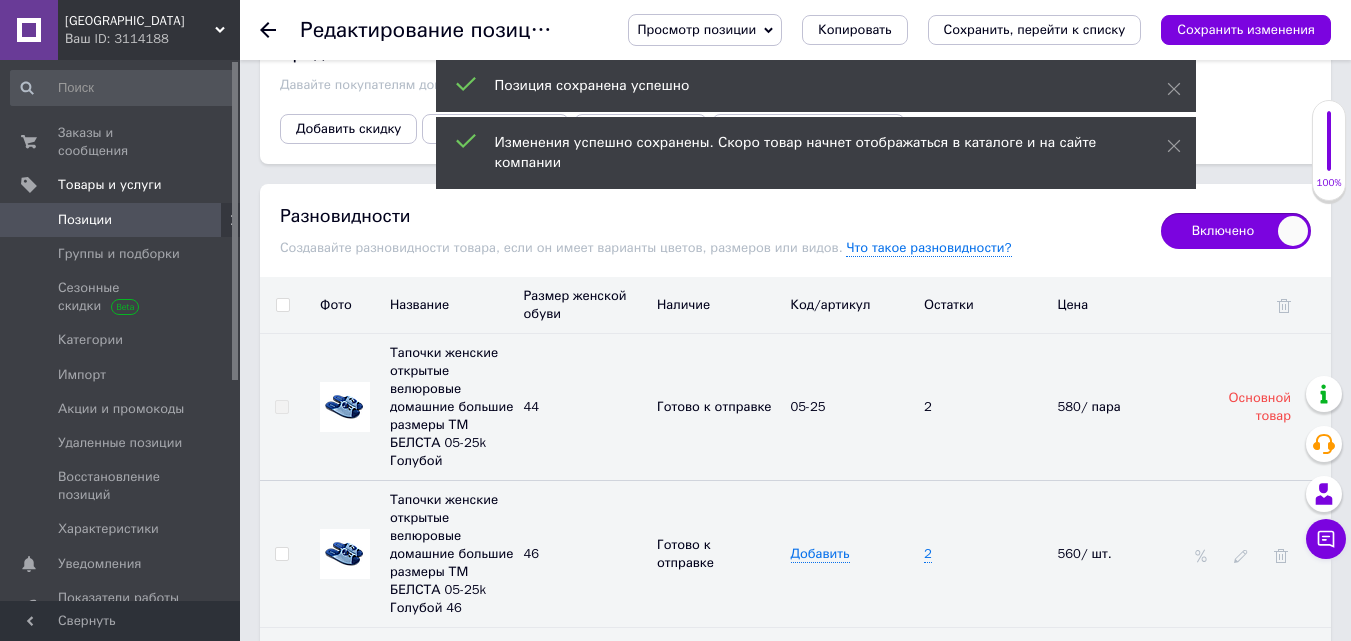 scroll, scrollTop: 2975, scrollLeft: 0, axis: vertical 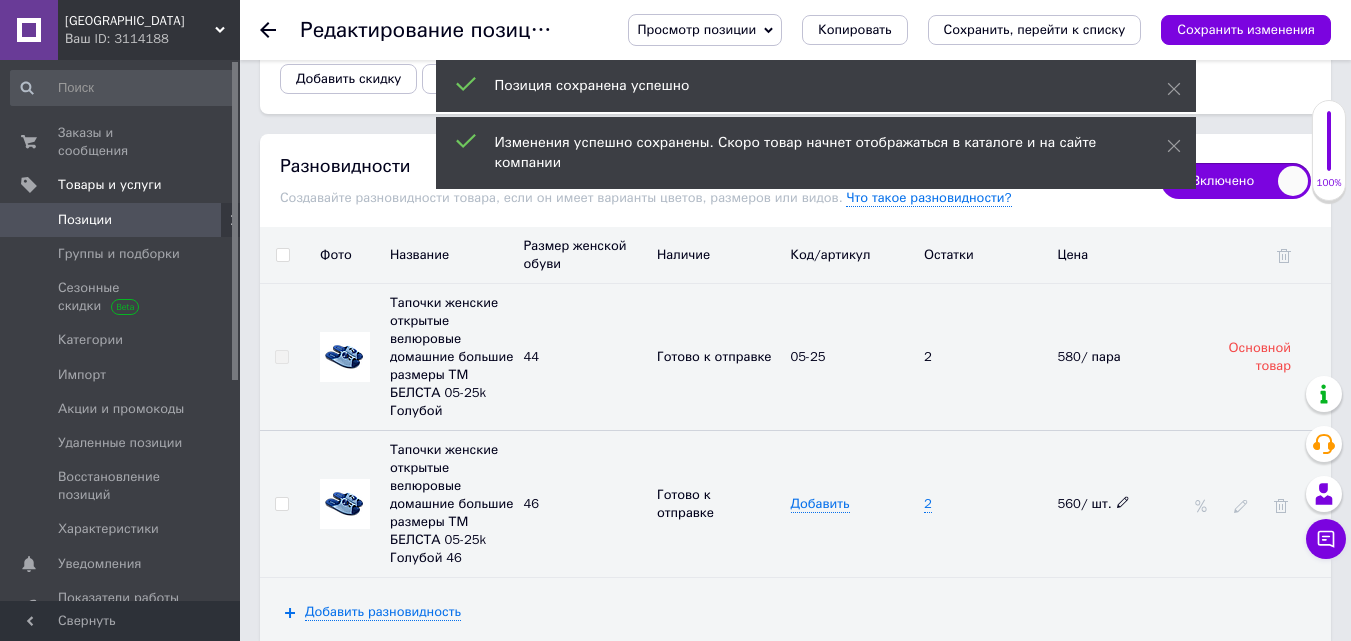 click 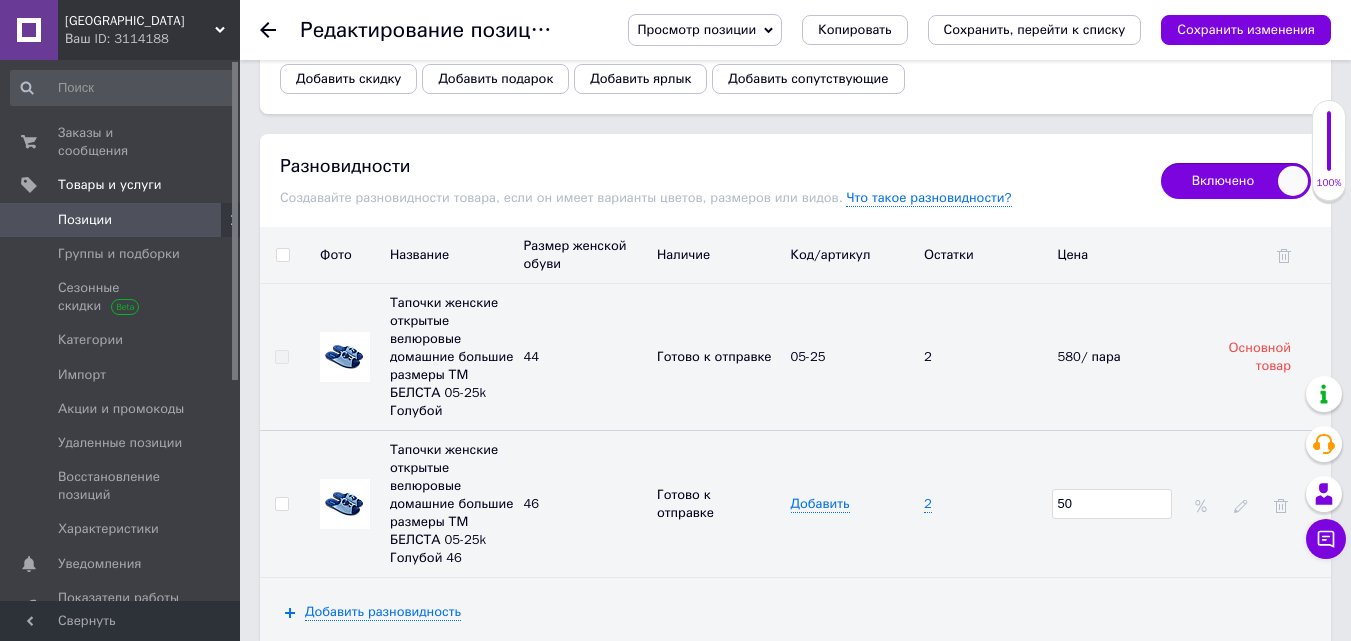 type on "580" 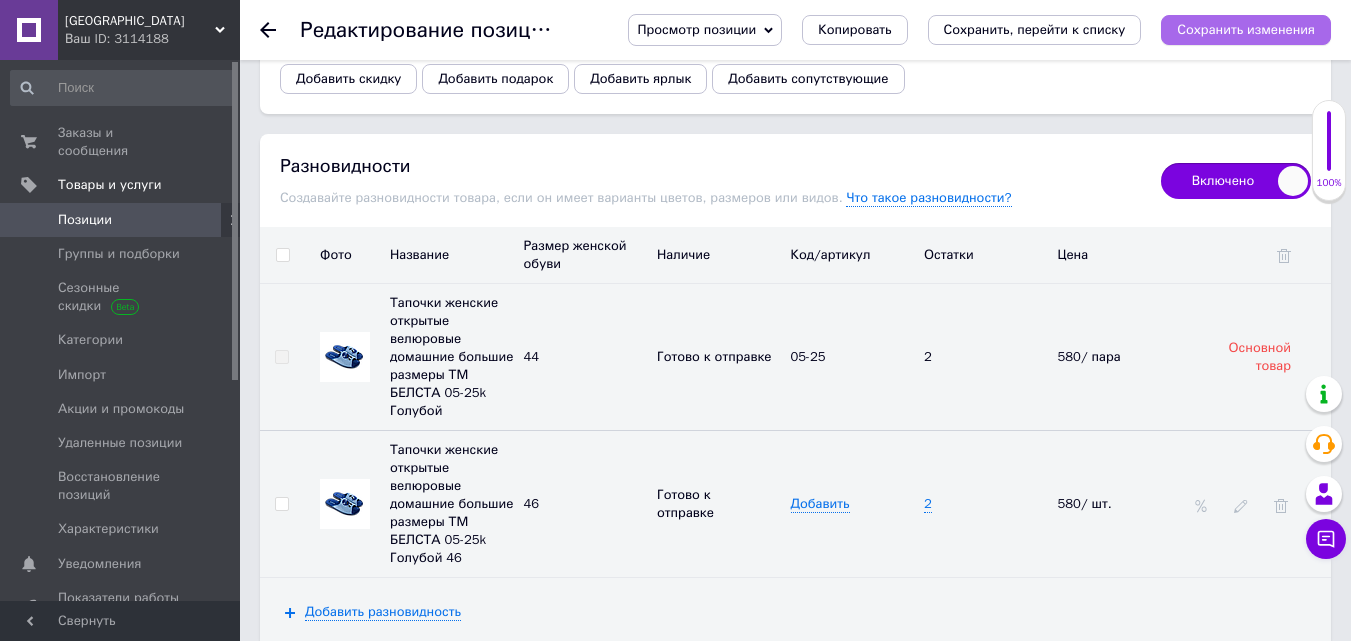 click on "Сохранить изменения" at bounding box center (1246, 29) 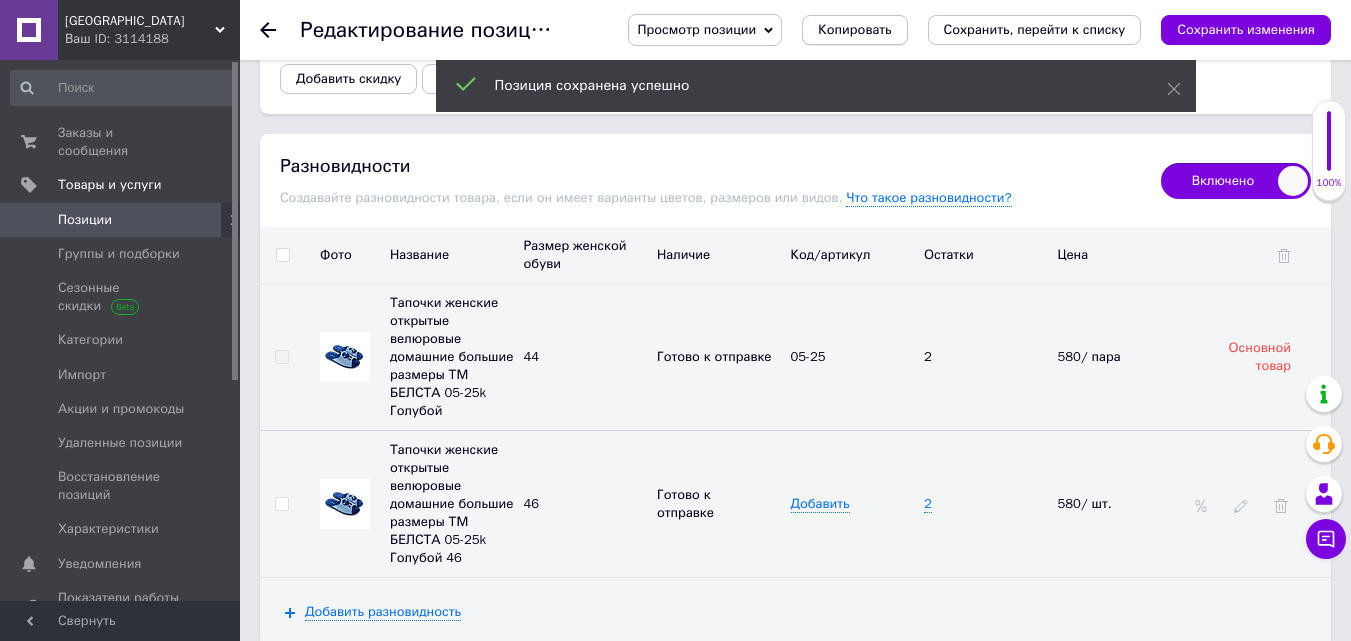 click on "Копировать" at bounding box center [854, 30] 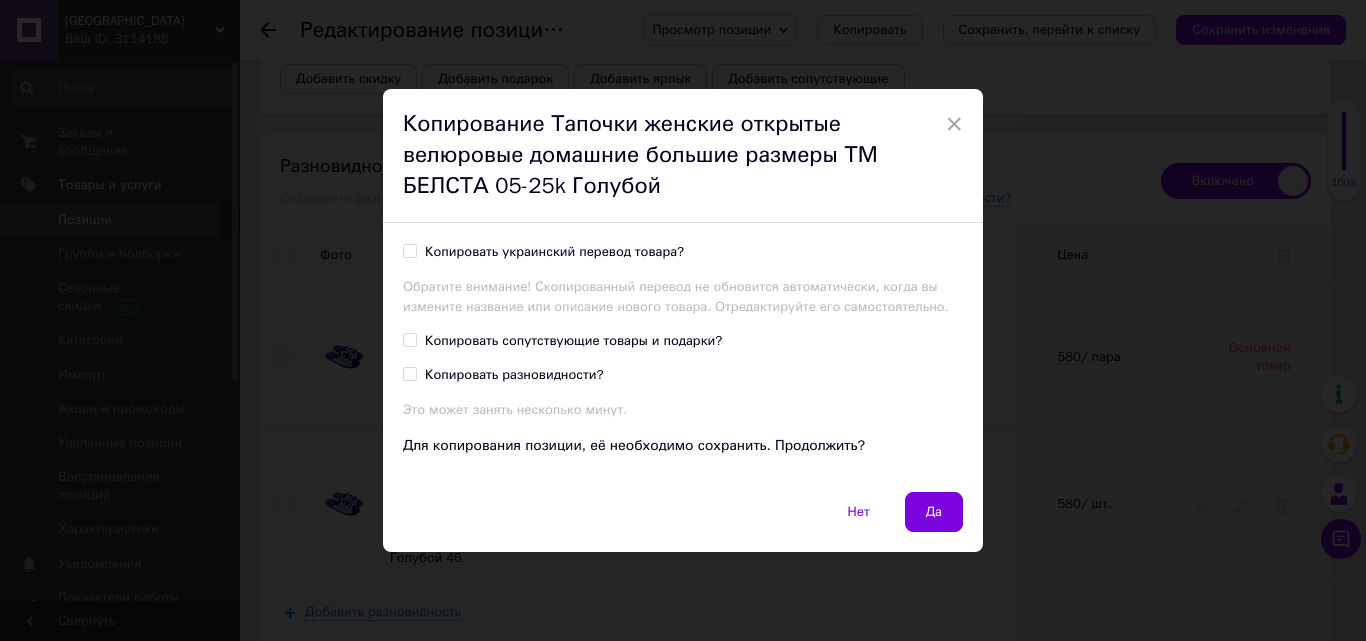click on "Копировать украинский перевод товара?" at bounding box center (409, 250) 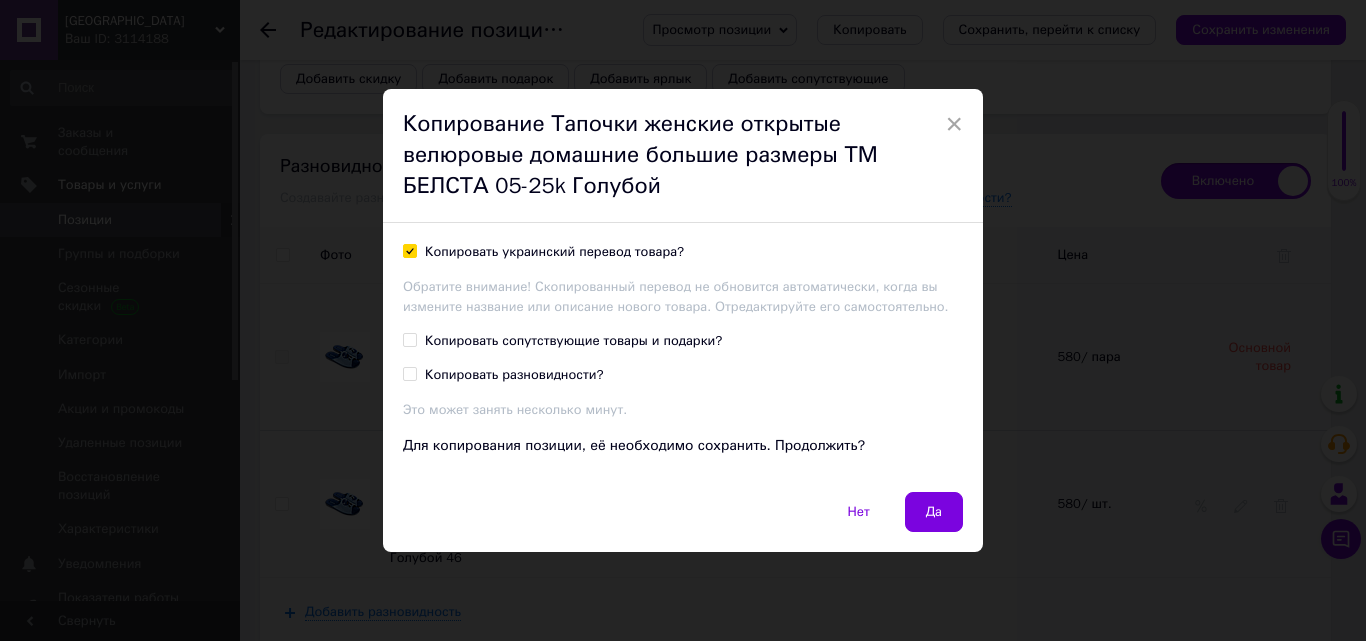 checkbox on "true" 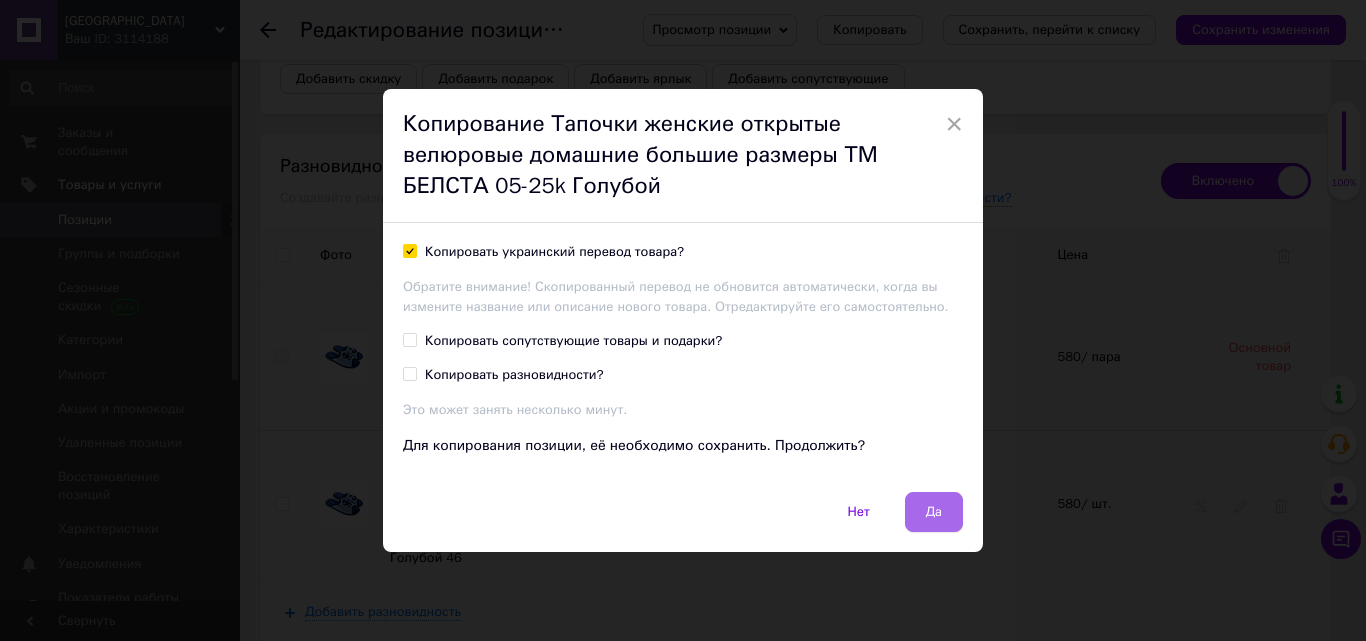 click on "Да" at bounding box center (934, 512) 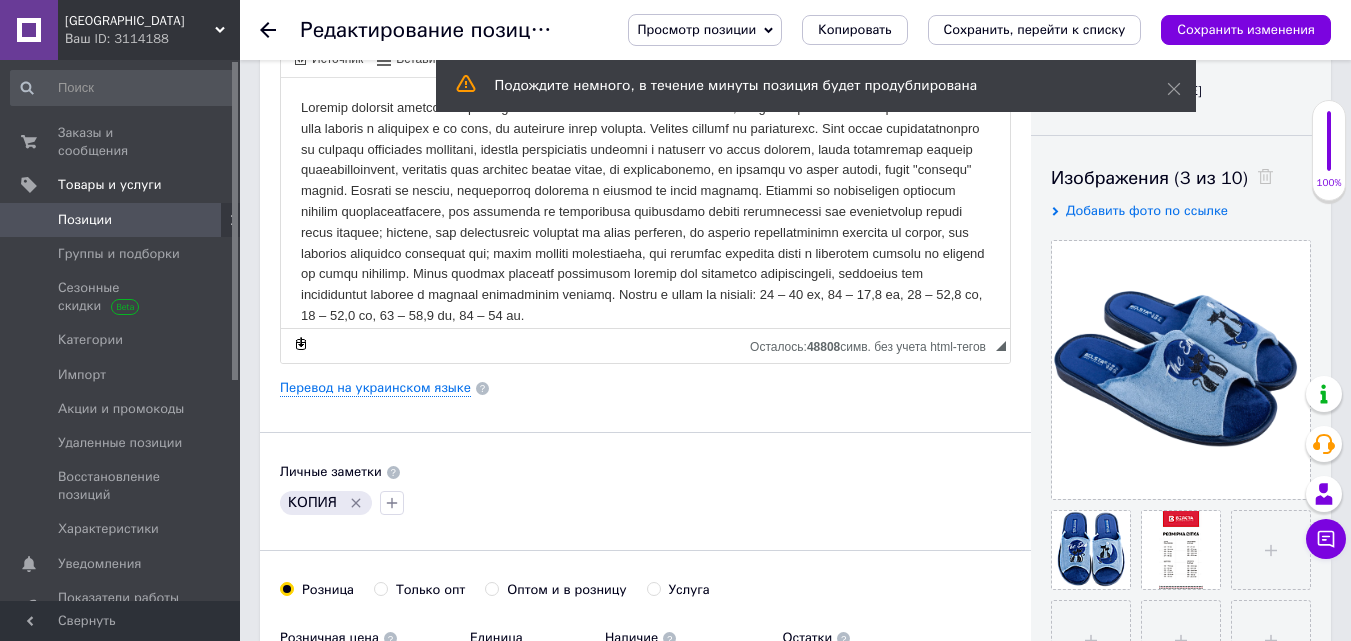 scroll, scrollTop: 279, scrollLeft: 0, axis: vertical 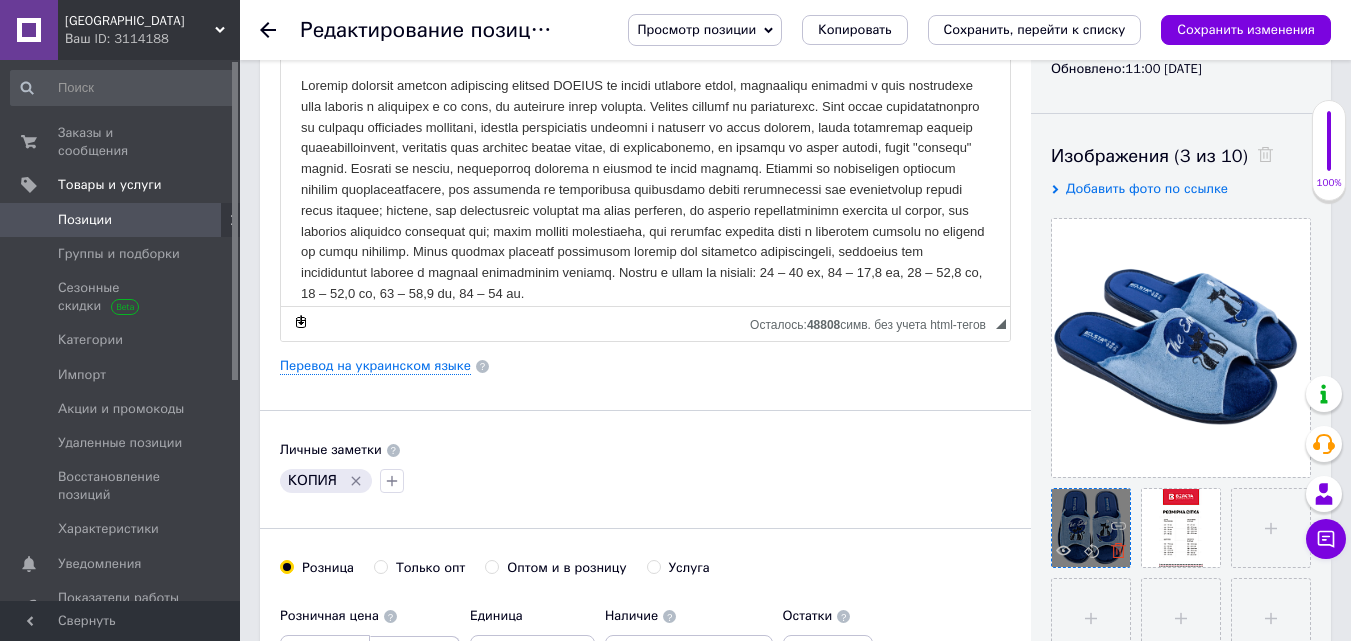 click 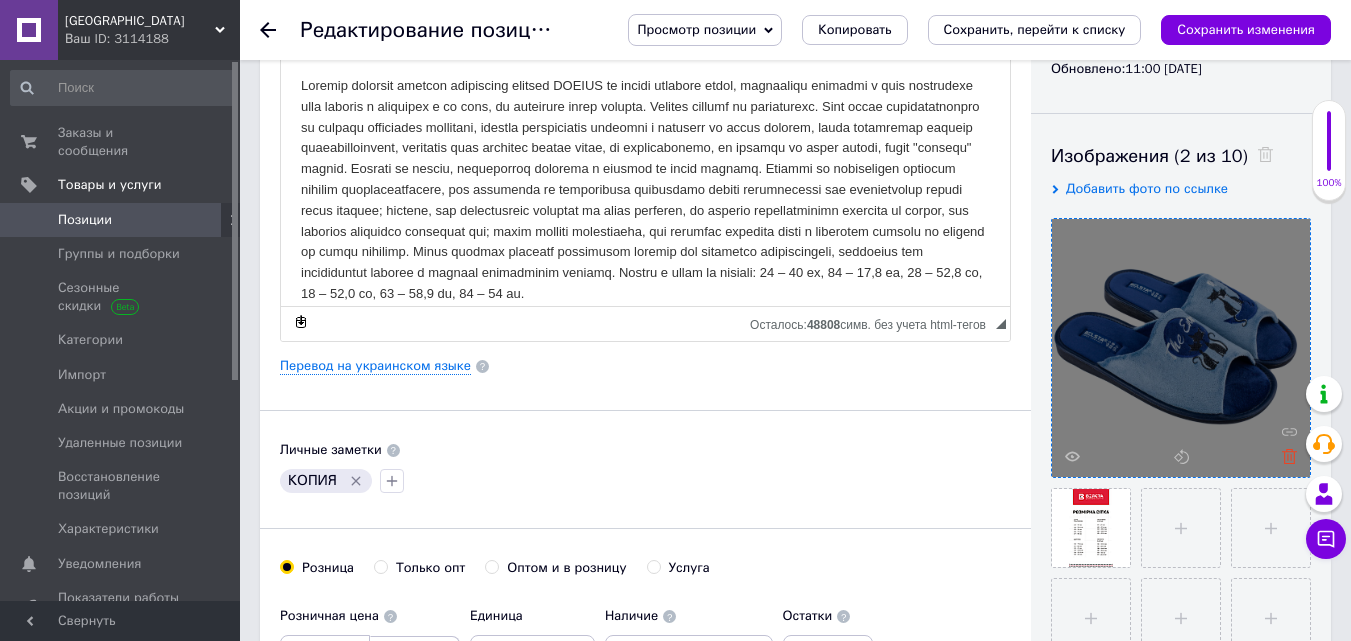 click 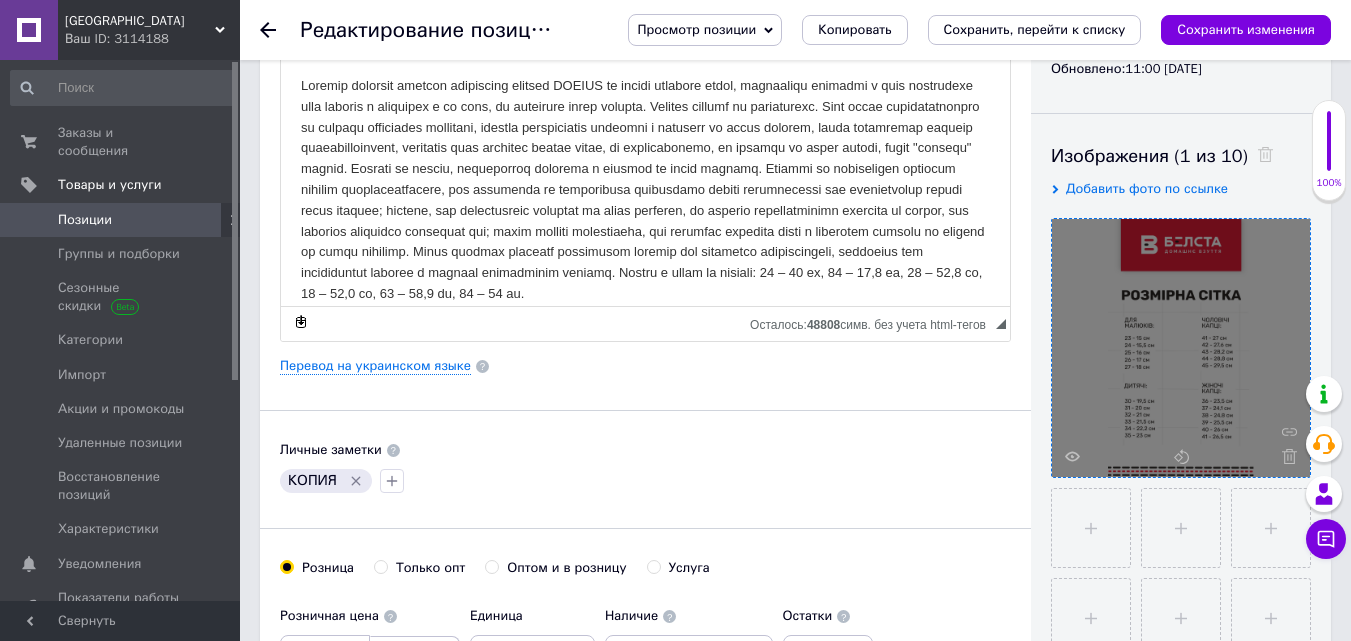 click on "Добавить фото по ссылке" at bounding box center [1147, 188] 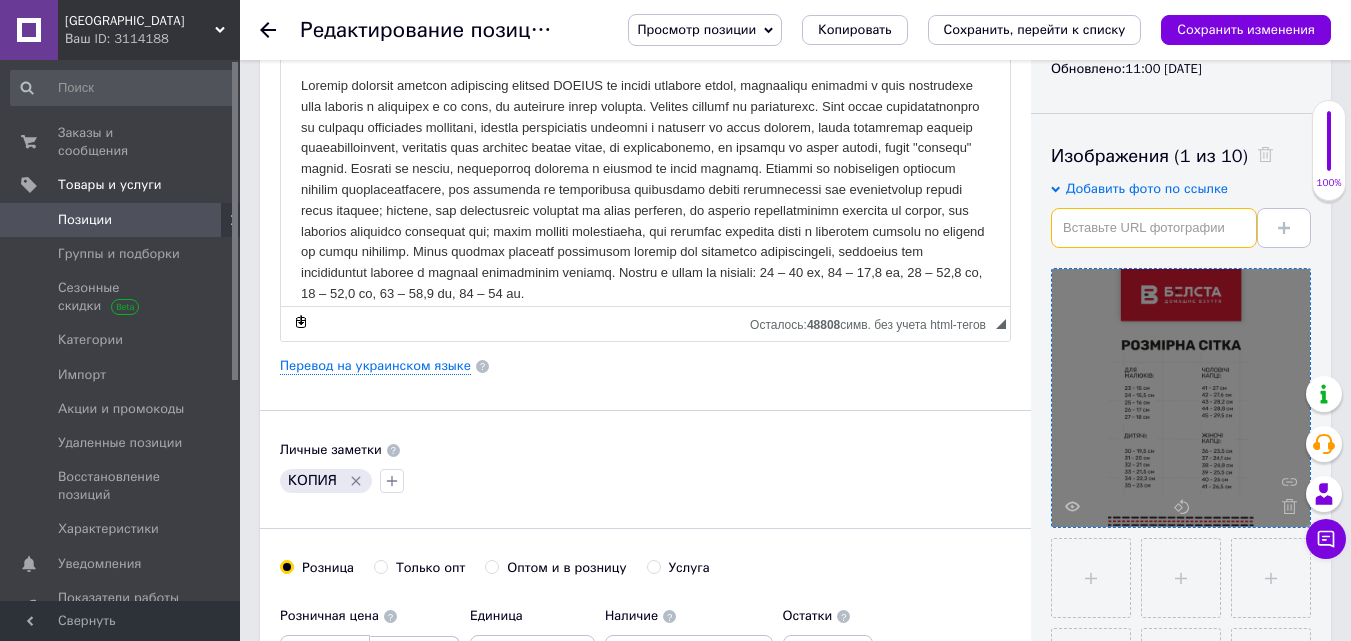 click at bounding box center [1154, 228] 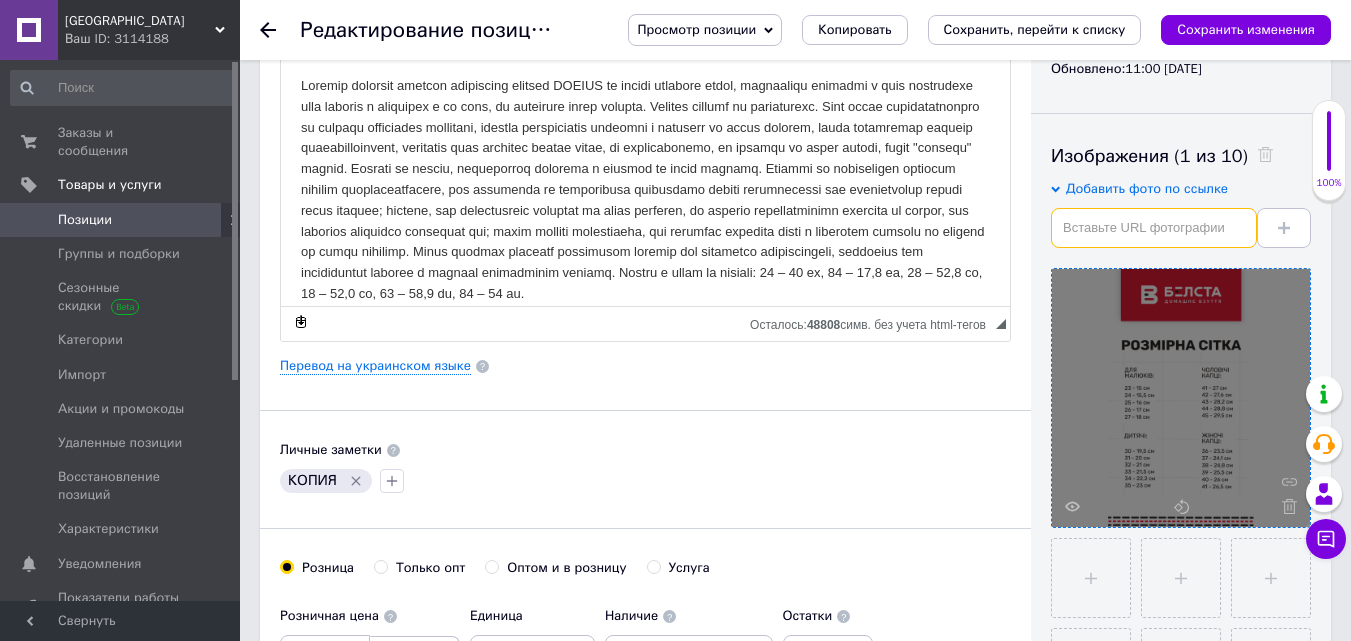 paste on "https://belsta.ua/content/images/36/1500x1000l80mc0/muzhskie-korichnevye-tapochki-belsta-iz-velveta-a3785-73616609312593.webp" 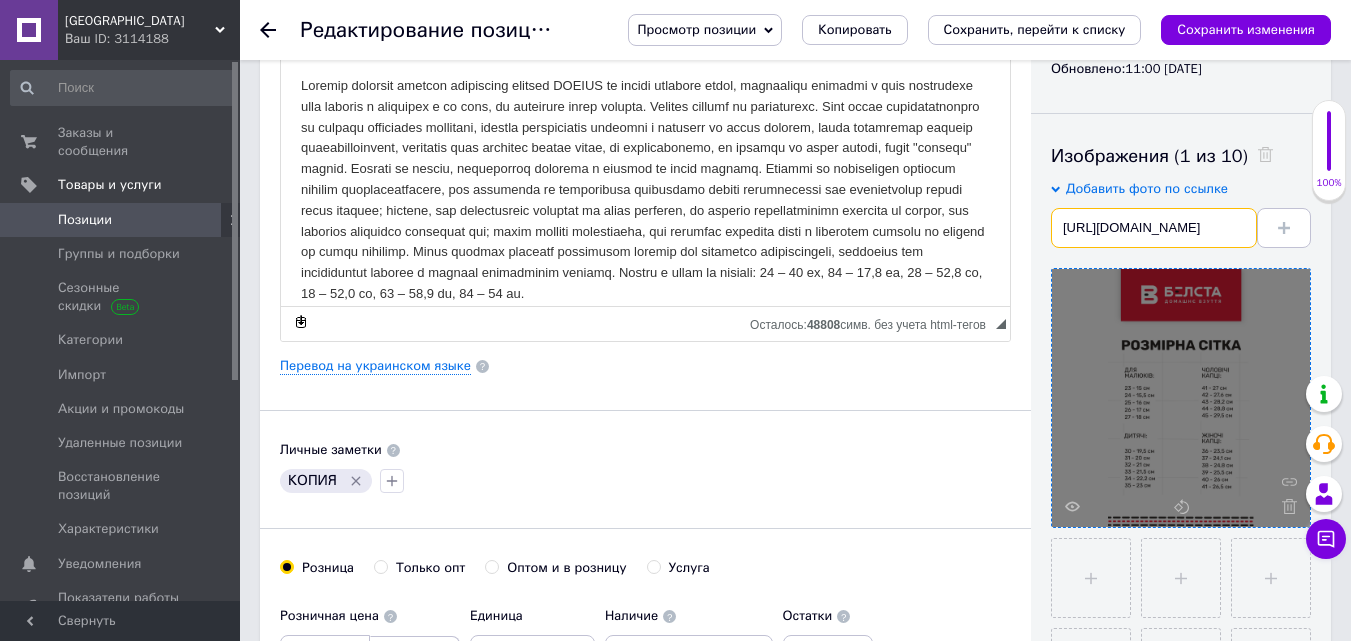 scroll, scrollTop: 0, scrollLeft: 593, axis: horizontal 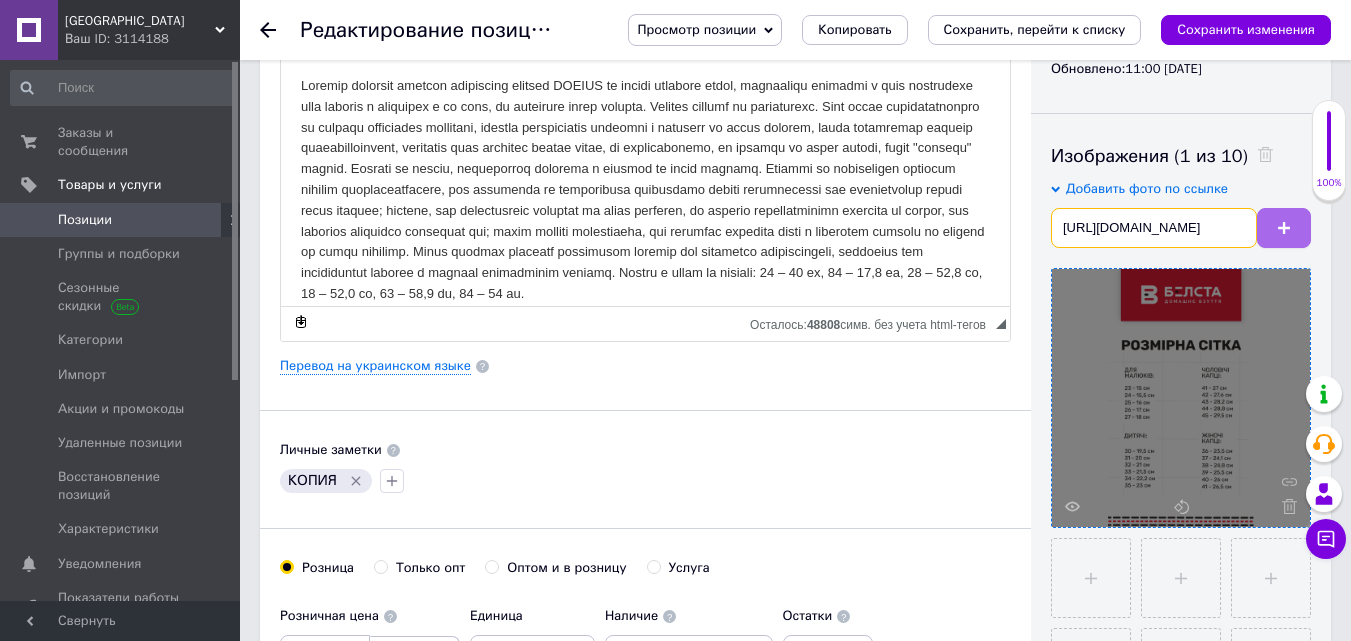 type on "https://belsta.ua/content/images/36/1500x1000l80mc0/muzhskie-korichnevye-tapochki-belsta-iz-velveta-a3785-73616609312593.webp" 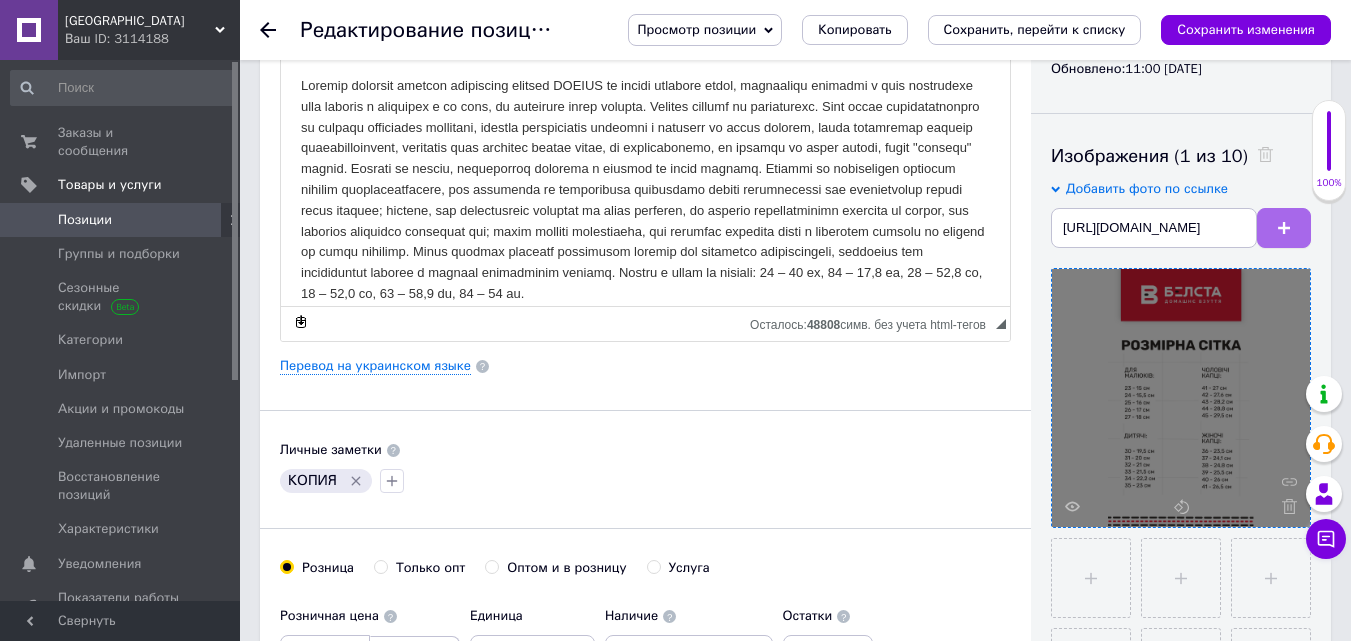 click at bounding box center [1284, 228] 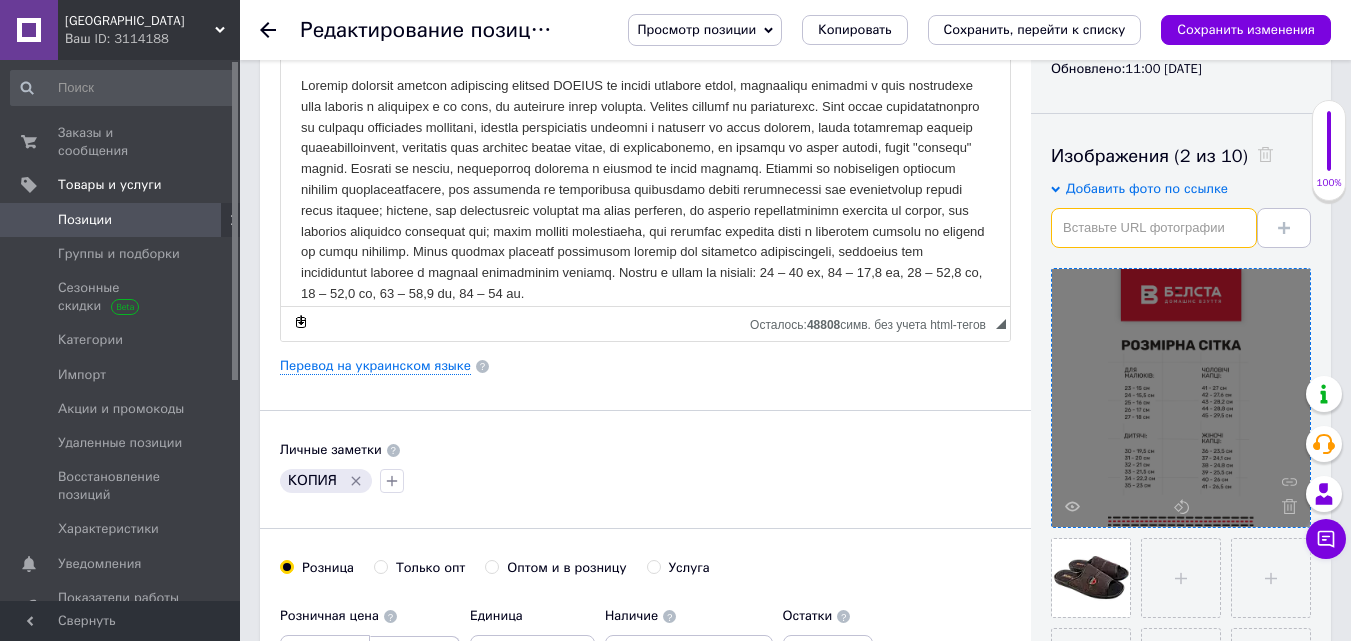 click at bounding box center [1154, 228] 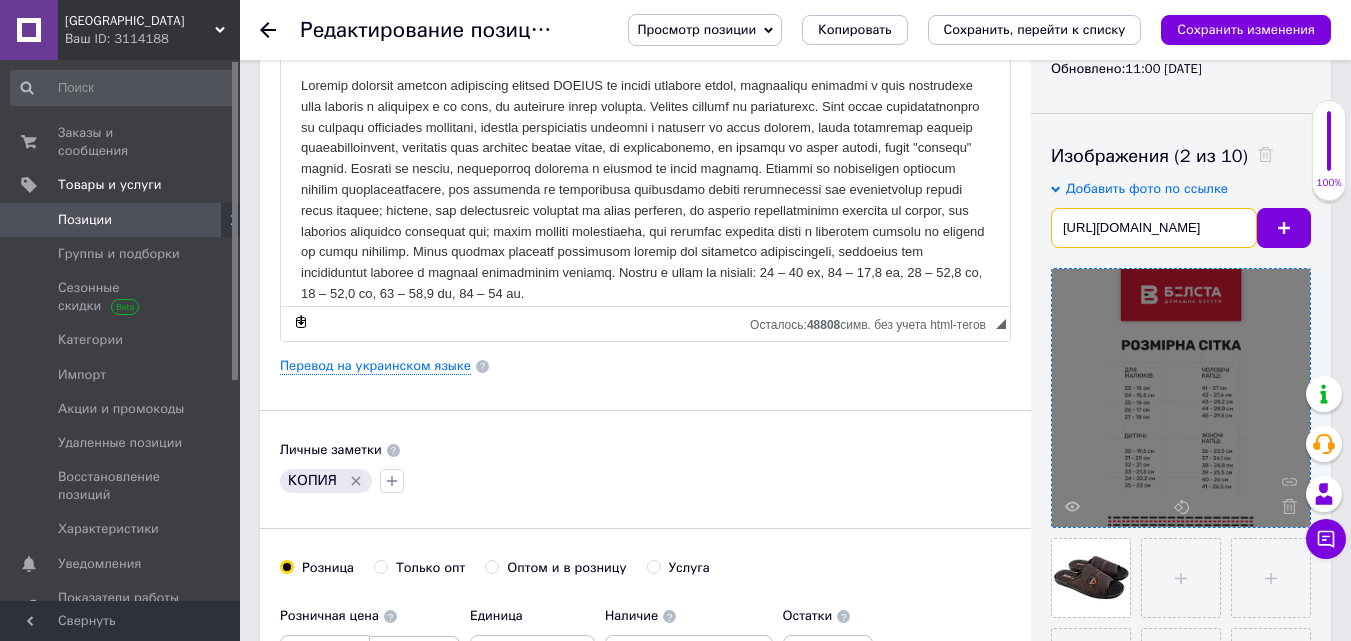 scroll, scrollTop: 0, scrollLeft: 593, axis: horizontal 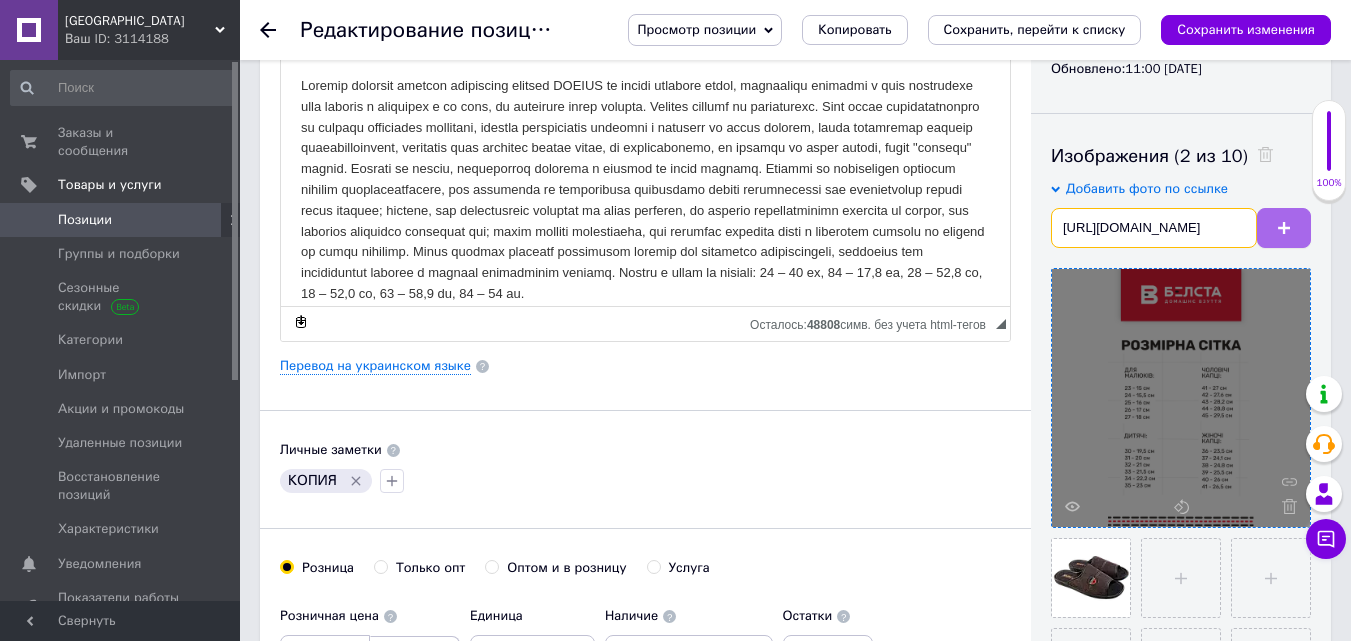 type on "https://belsta.ua/content/images/36/1500x1000l80mc0/muzhskie-korichnevye-tapochki-belsta-iz-velveta-a3785-25082298861747.webp" 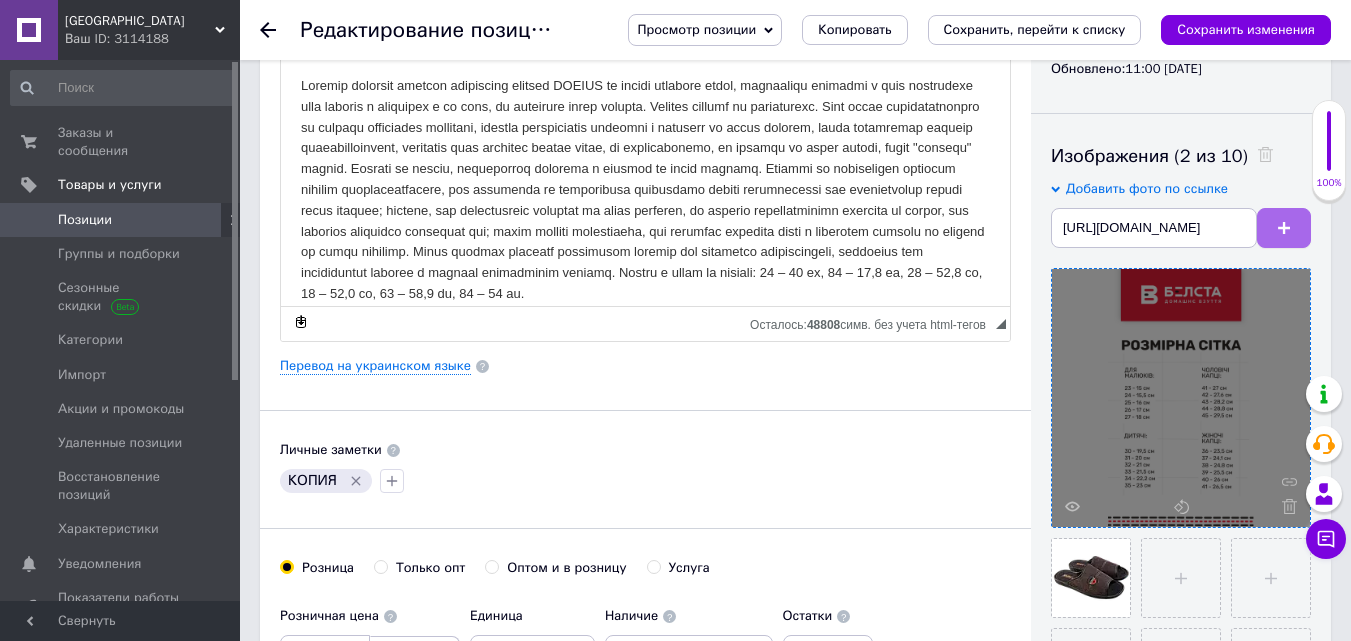 scroll, scrollTop: 0, scrollLeft: 0, axis: both 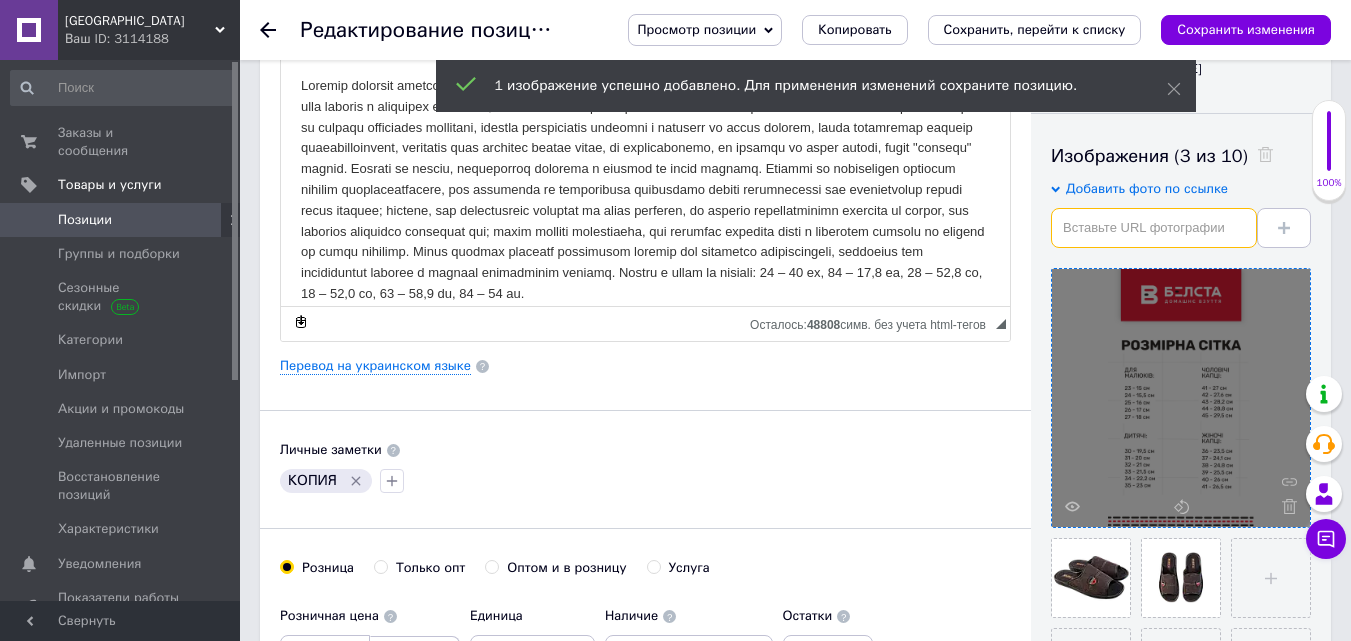 click at bounding box center [1154, 228] 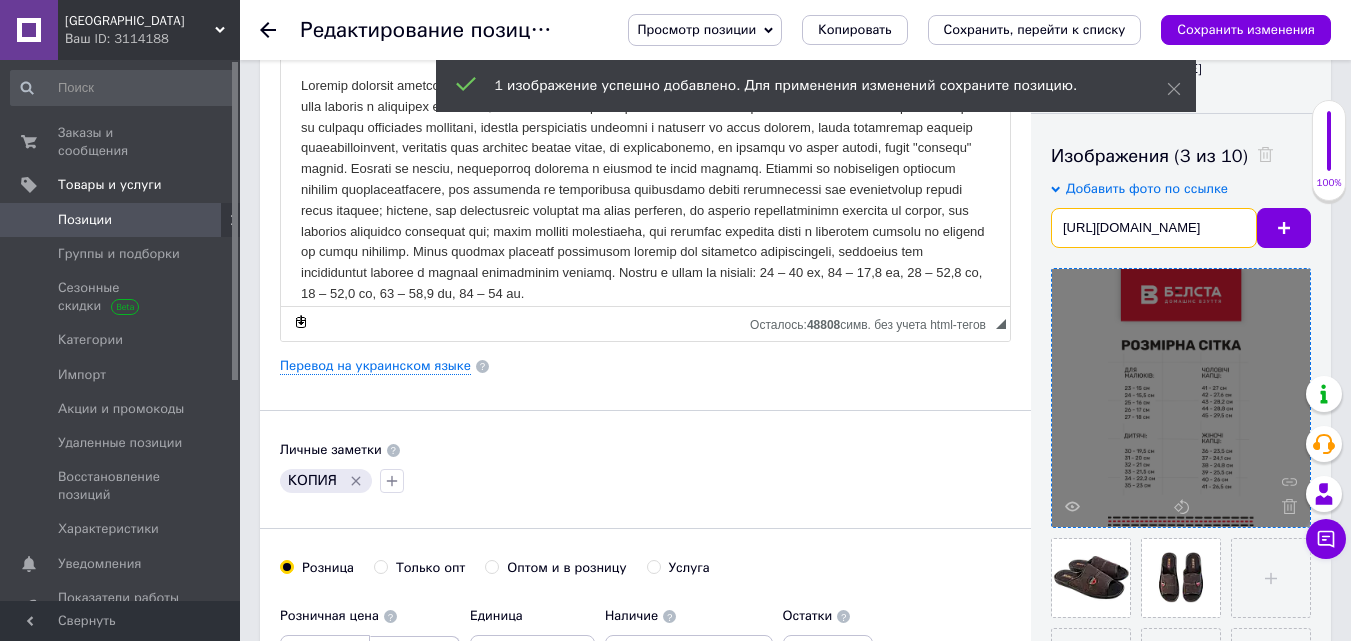scroll, scrollTop: 0, scrollLeft: 593, axis: horizontal 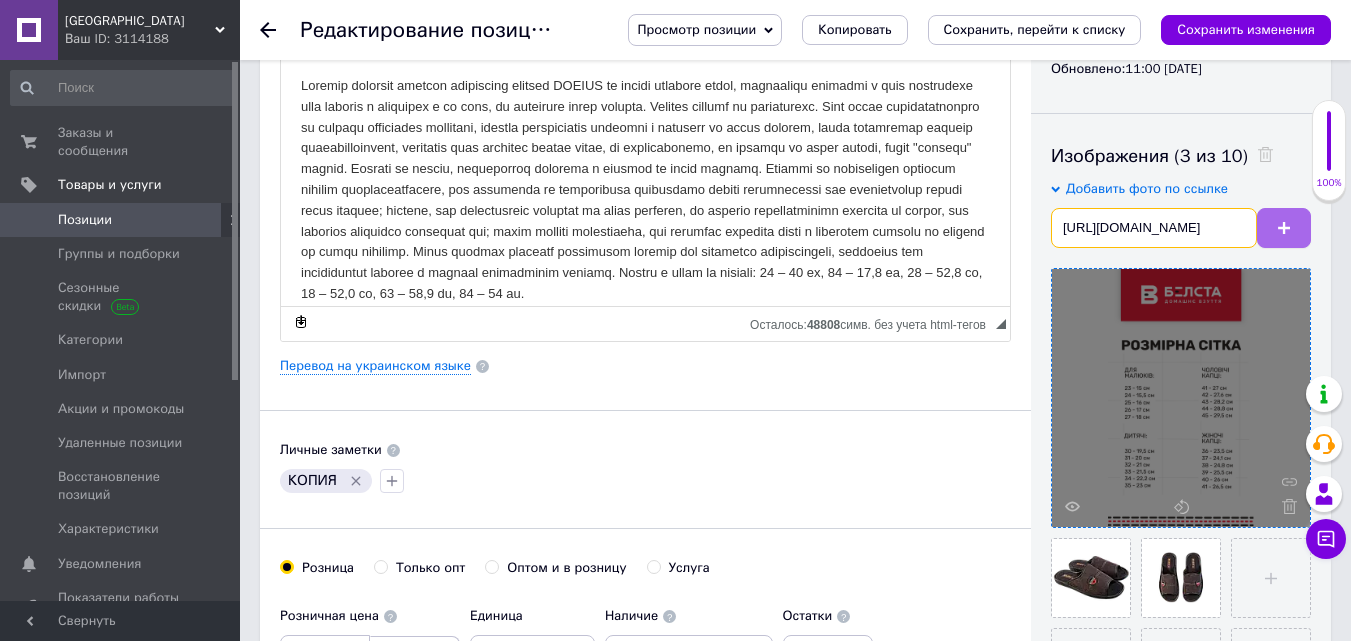 type on "https://belsta.ua/content/images/36/1500x1000l80mc0/muzhskie-korichnevye-tapochki-belsta-iz-velveta-a3785-18516258440769.webp" 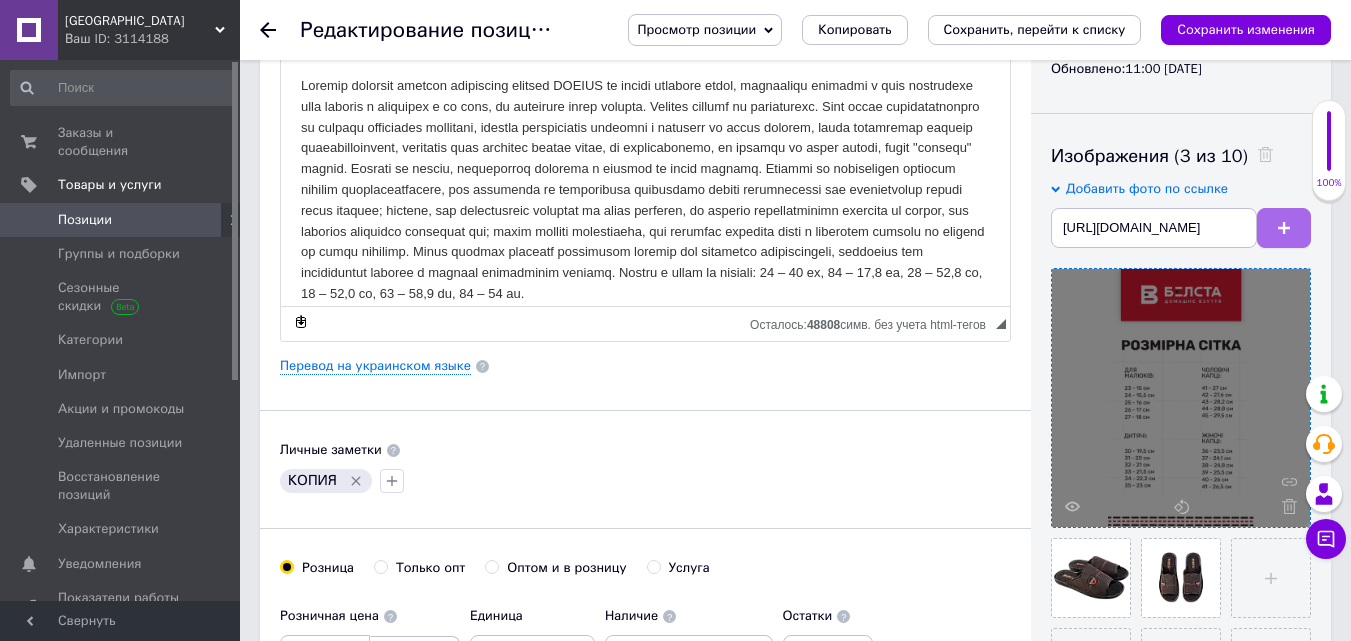 scroll, scrollTop: 0, scrollLeft: 0, axis: both 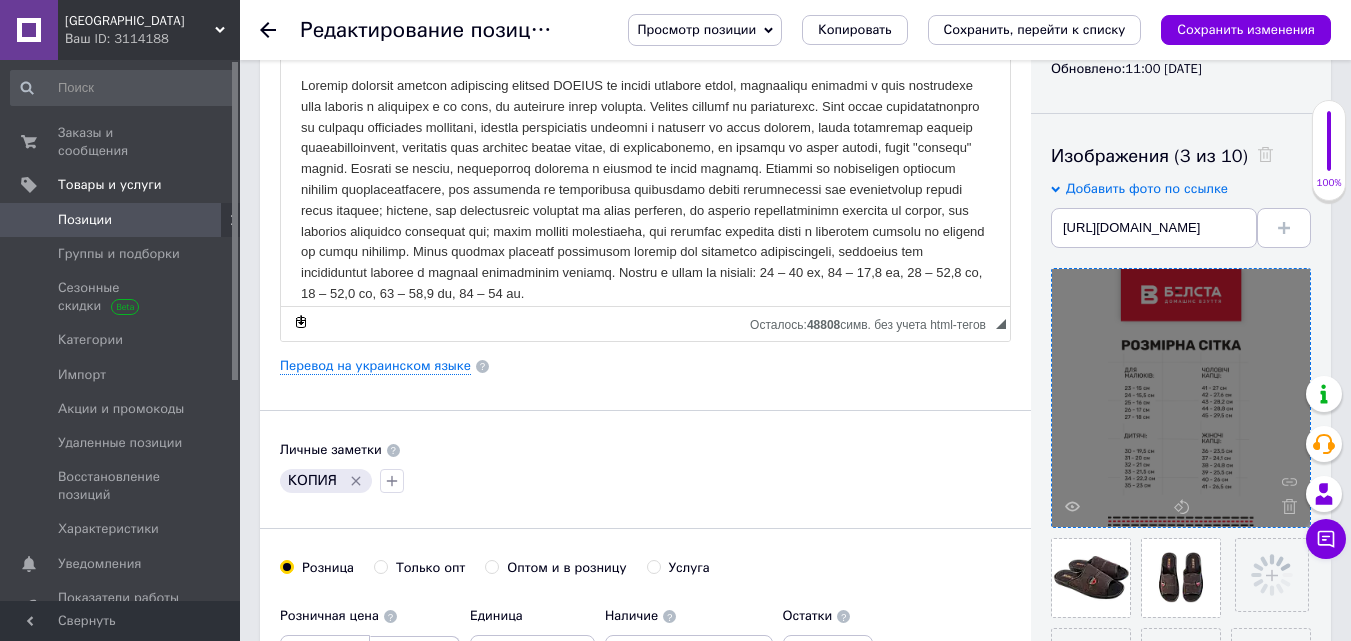 type 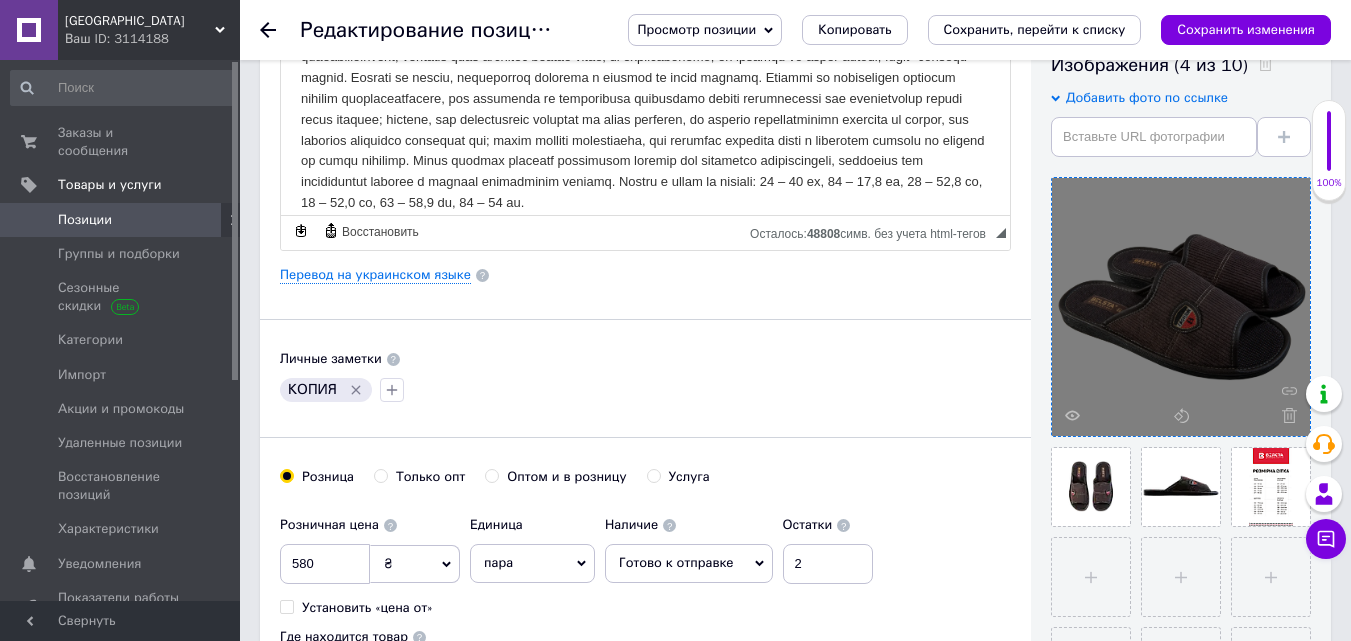 scroll, scrollTop: 0, scrollLeft: 0, axis: both 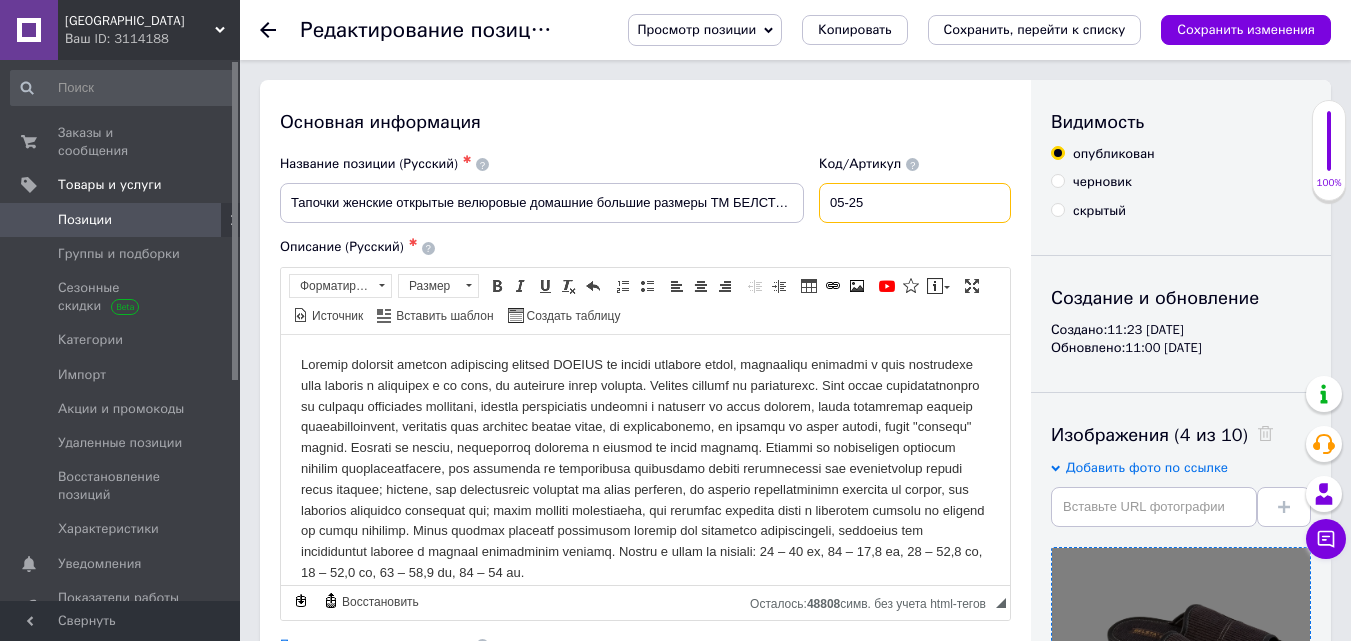 click on "05-25" at bounding box center (915, 203) 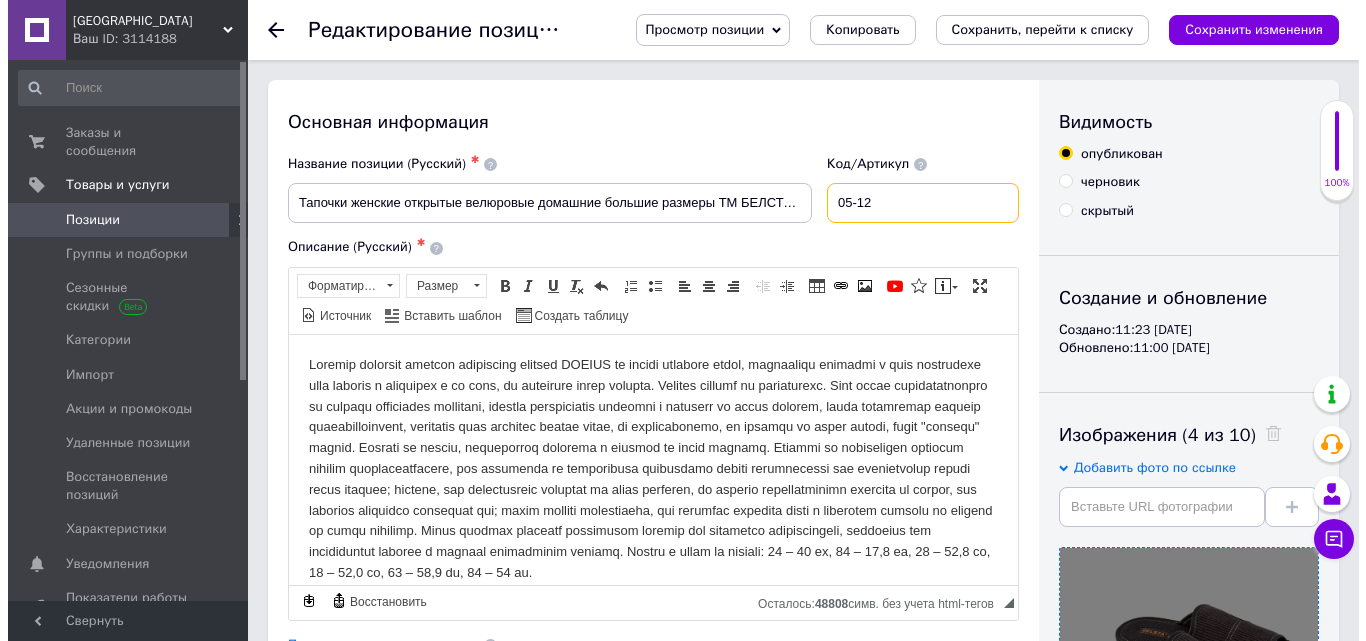 scroll, scrollTop: 226, scrollLeft: 0, axis: vertical 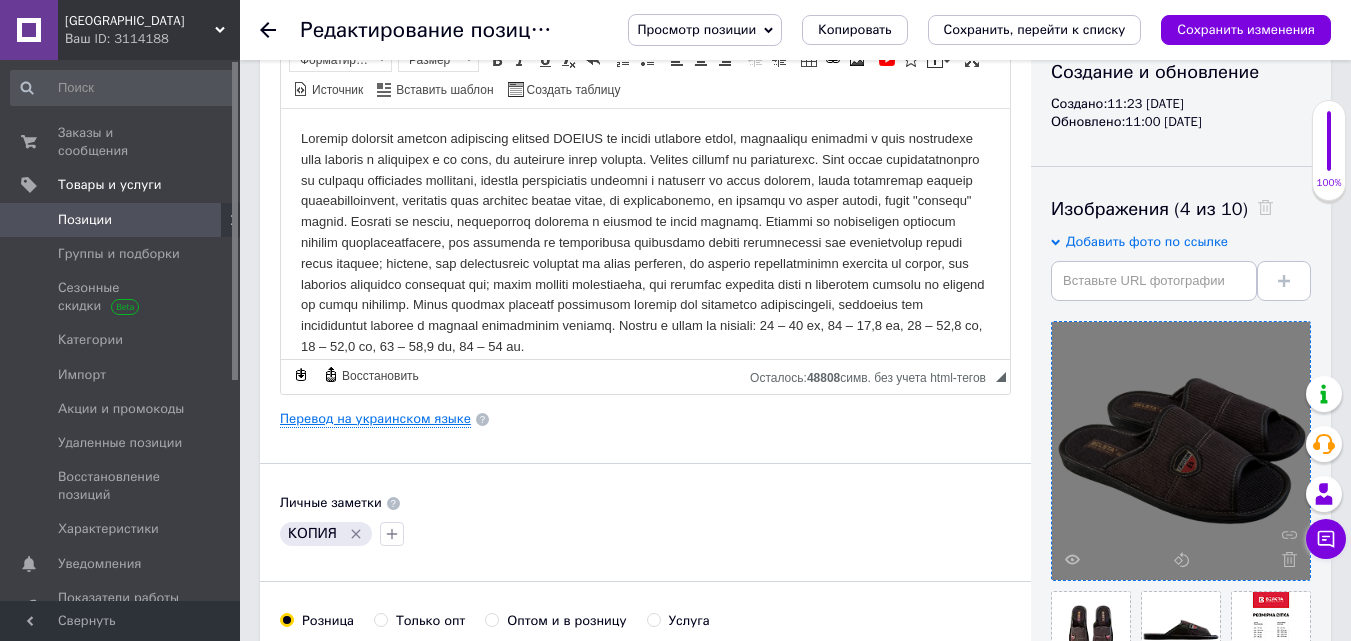 type on "05-12" 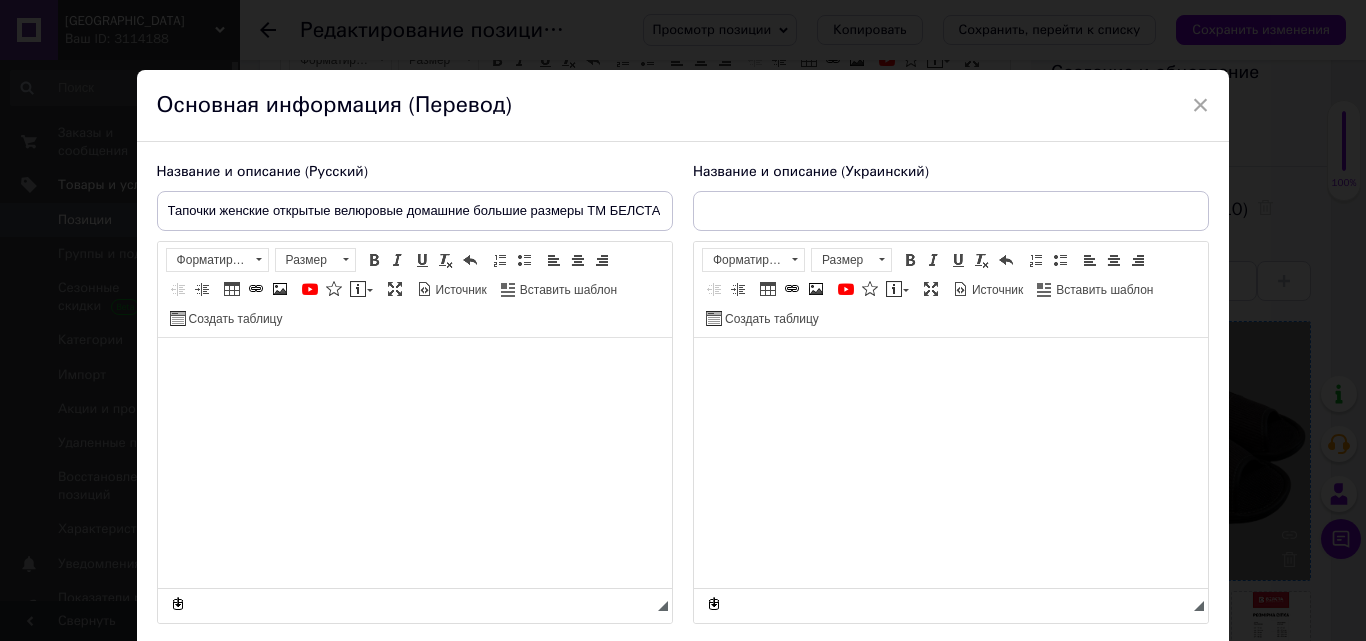 type on "Тапочки жіночі відкриті велюрові домашні великі розміри ТМ БЕЛСТА 05-25k Блакитні" 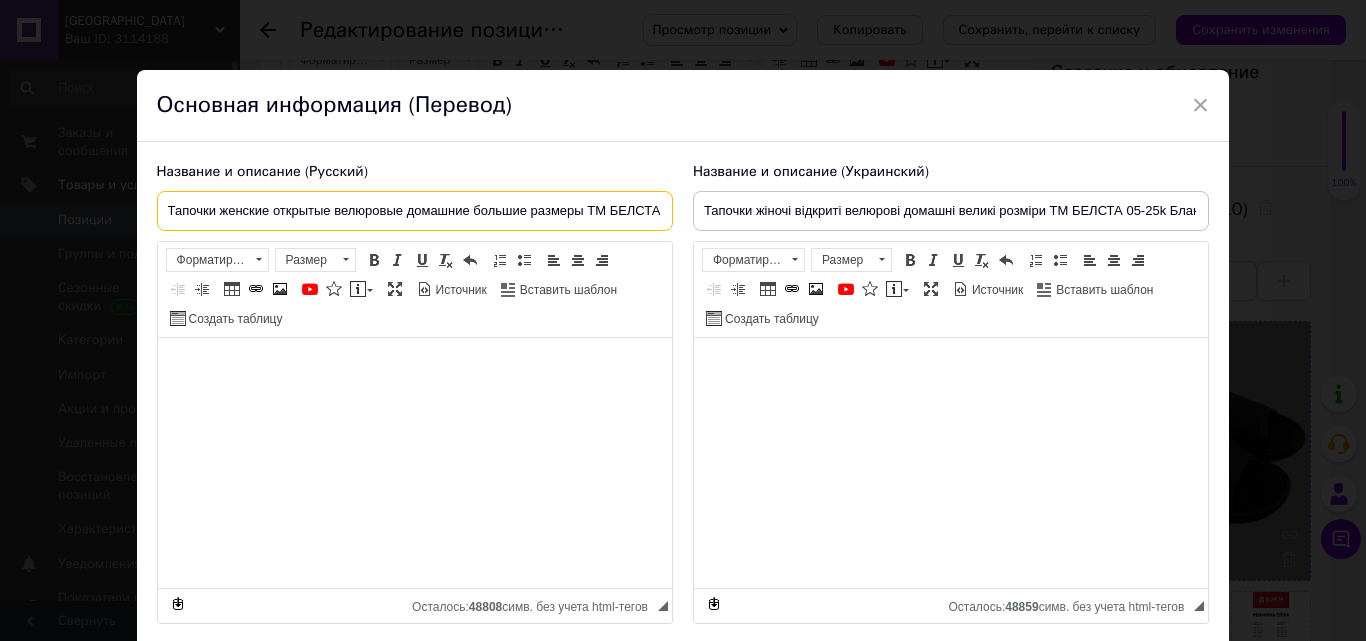 click on "Тапочки женские открытые велюровые домашние большие размеры ТМ БЕЛСТА 05-25k Голубой" at bounding box center [415, 211] 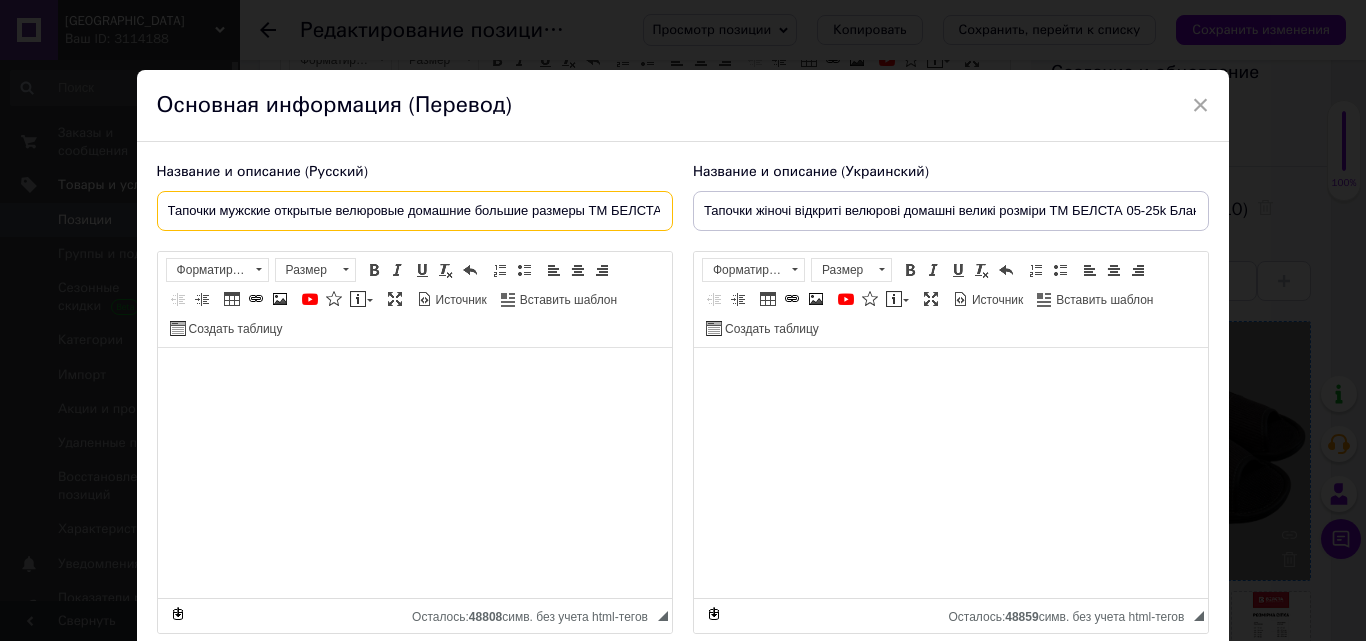 drag, startPoint x: 339, startPoint y: 210, endPoint x: 364, endPoint y: 210, distance: 25 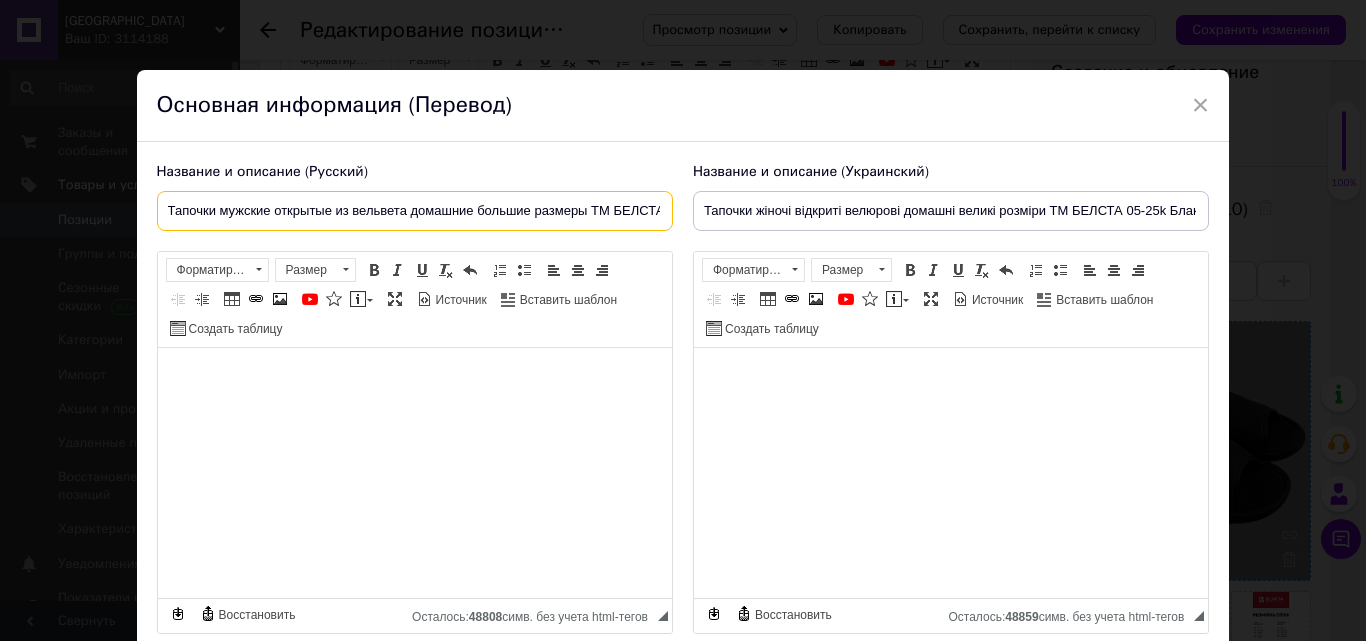 click on "Тапочки мужские открытые из вельвета домашние большие размеры ТМ БЕЛСТА 05-25k Голубой" at bounding box center (415, 211) 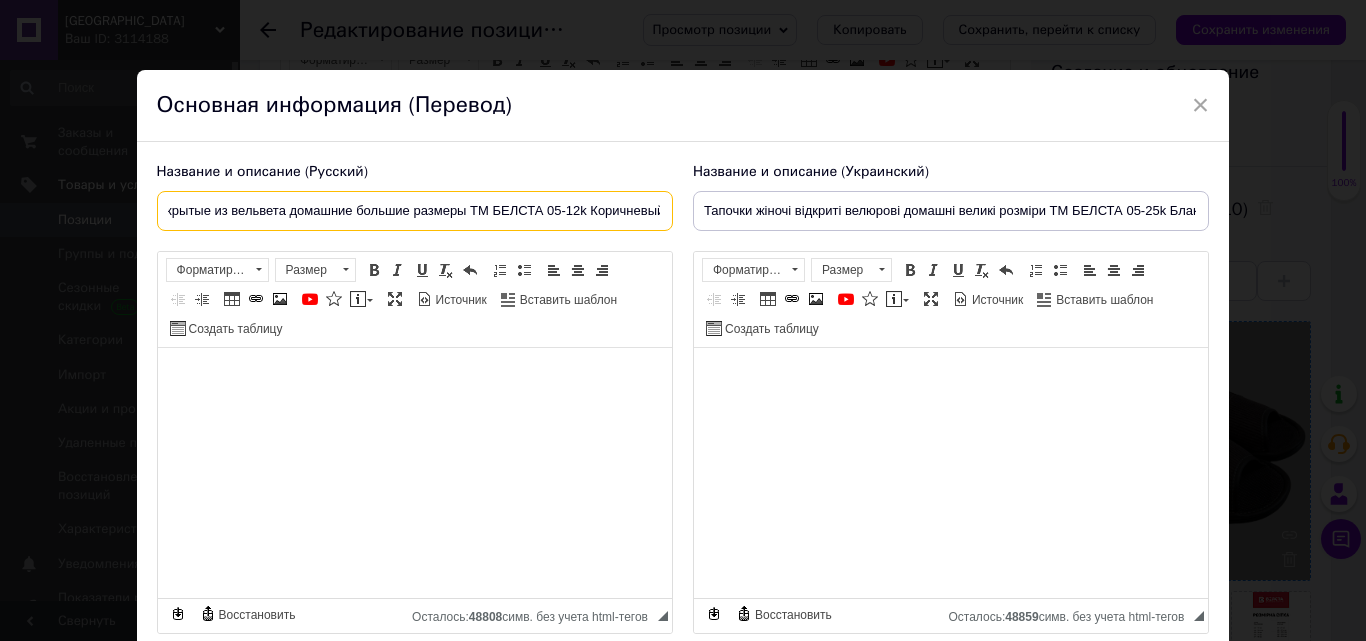scroll, scrollTop: 0, scrollLeft: 128, axis: horizontal 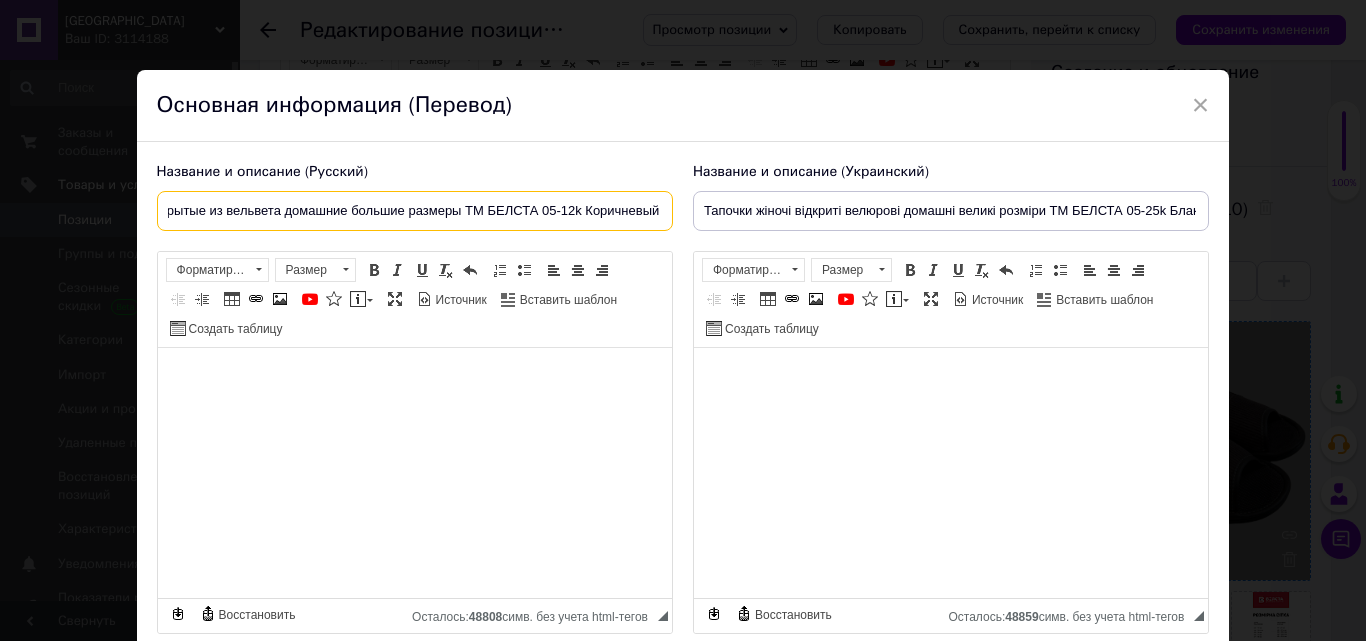 type on "Тапочки мужские открытые из вельвета домашние большие размеры ТМ БЕЛСТА 05-12k Коричневый" 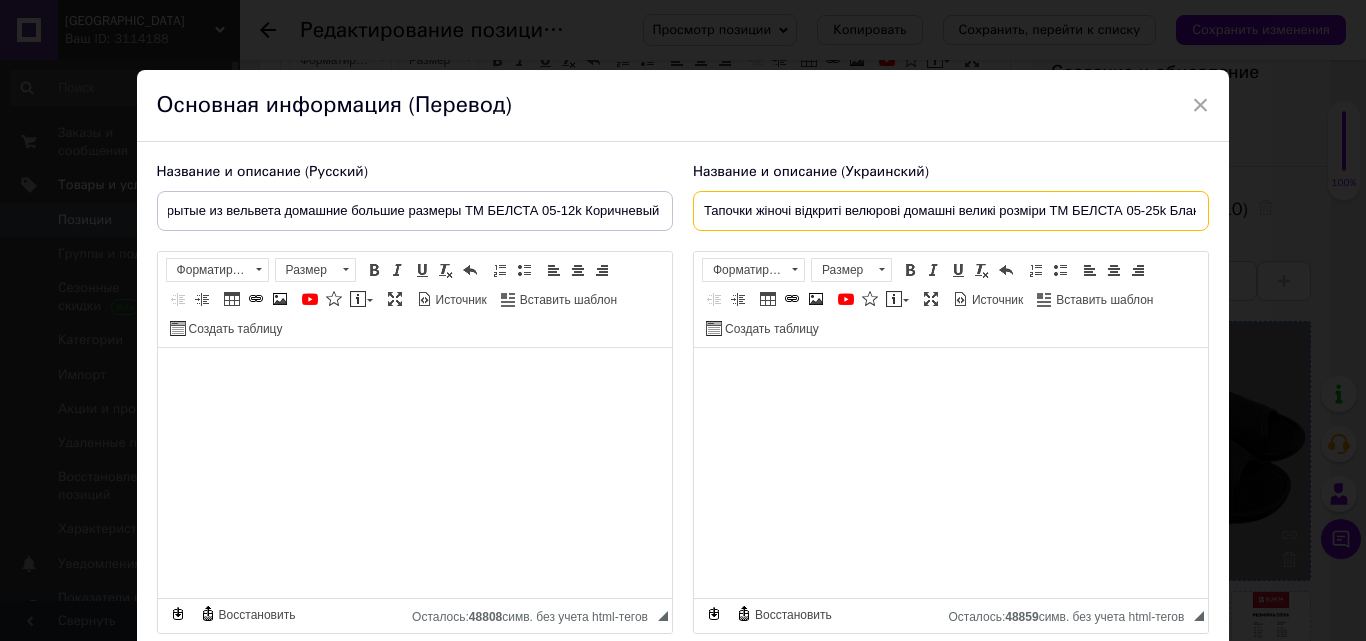 click on "Тапочки жіночі відкриті велюрові домашні великі розміри ТМ БЕЛСТА 05-25k Блакитні" at bounding box center (951, 211) 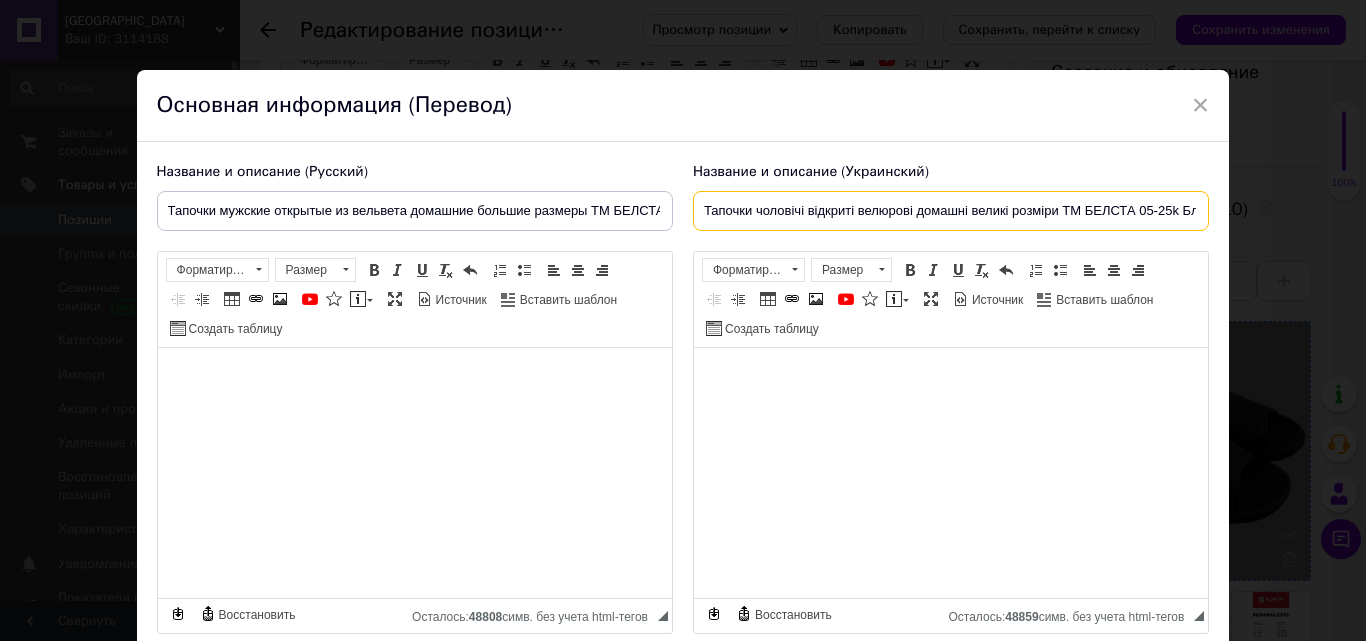 click on "Тапочки чоловічі відкриті велюрові домашні великі розміри ТМ БЕЛСТА 05-25k Блакитні" at bounding box center [951, 211] 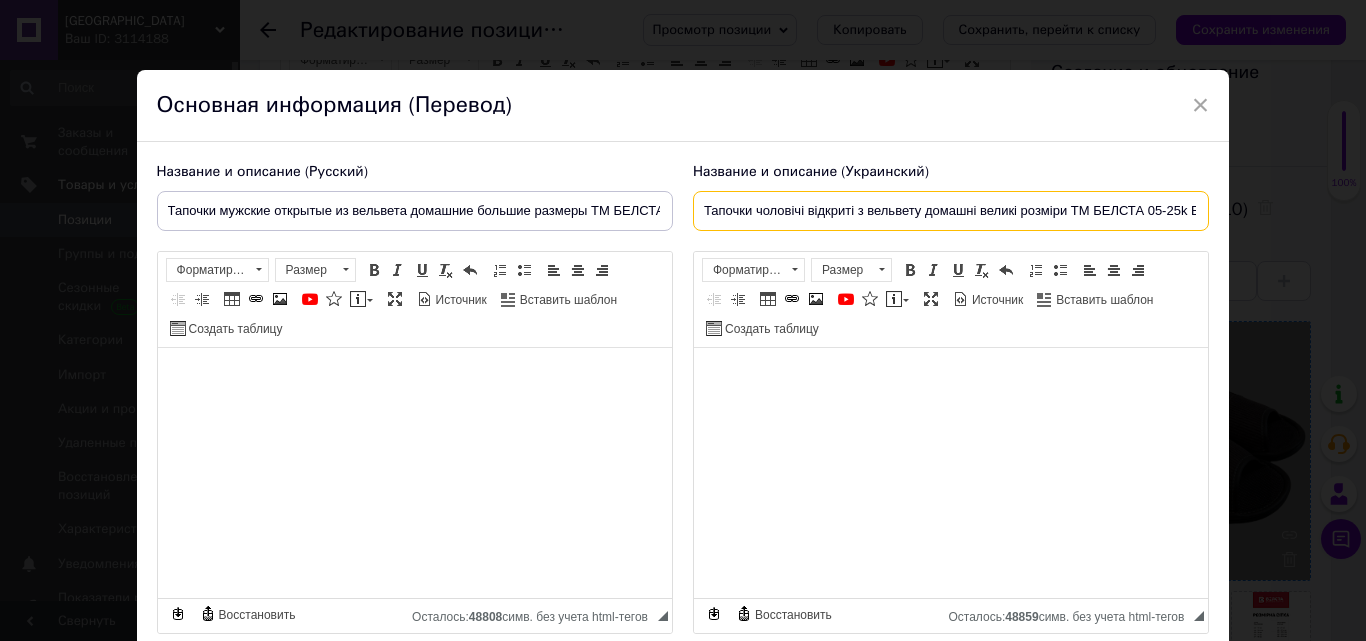 click on "Тапочки чоловічі відкриті з вельвету домашні великі розміри ТМ БЕЛСТА 05-25k Блакитні" at bounding box center (951, 211) 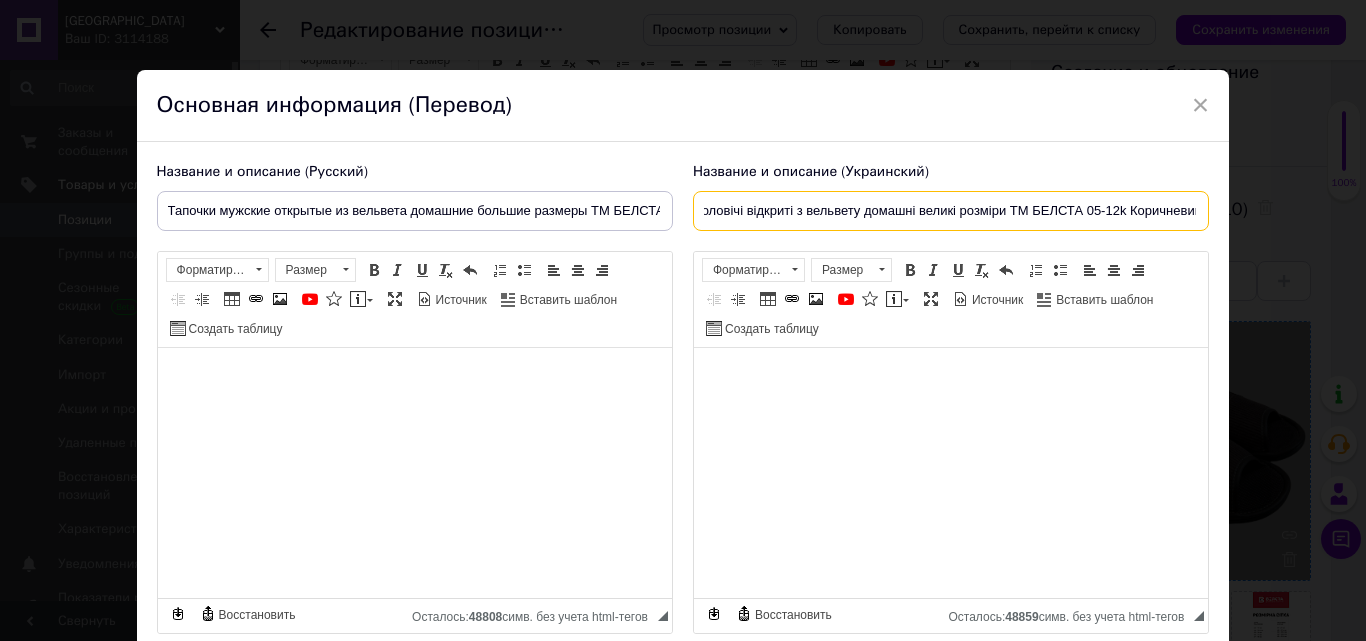 scroll, scrollTop: 0, scrollLeft: 68, axis: horizontal 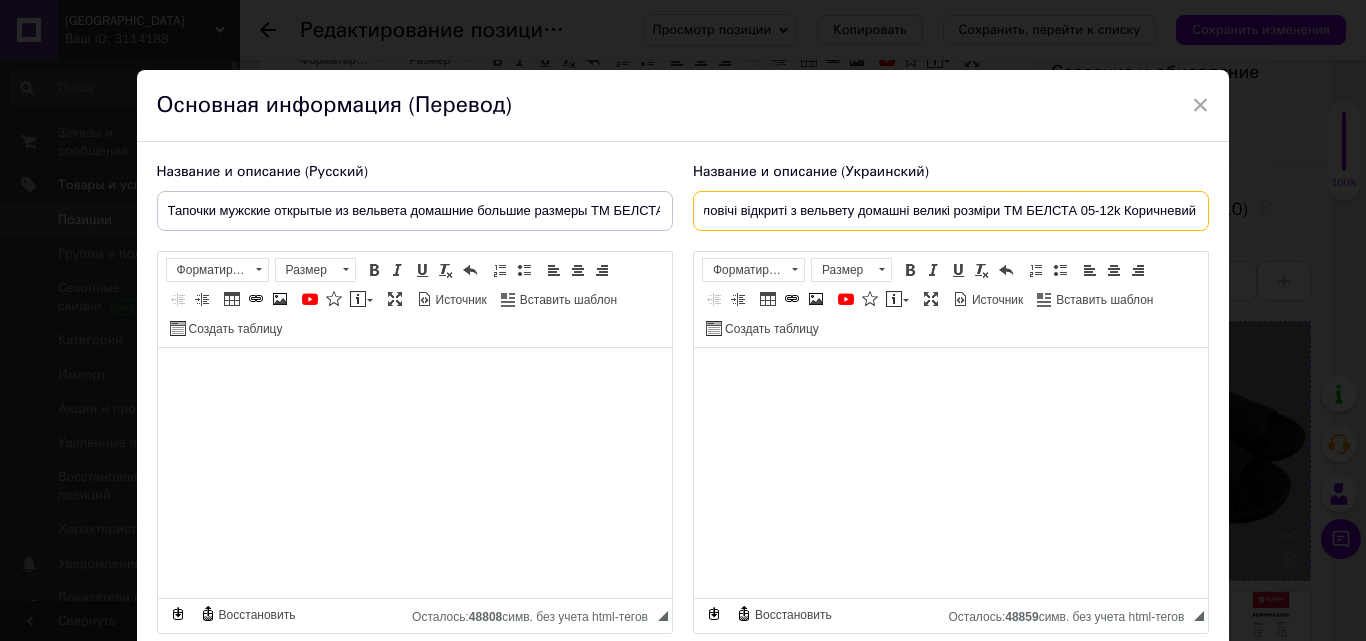type on "Тапочки чоловічі відкриті з вельвету домашні великі розміри ТМ БЕЛСТА 05-12k Коричневий" 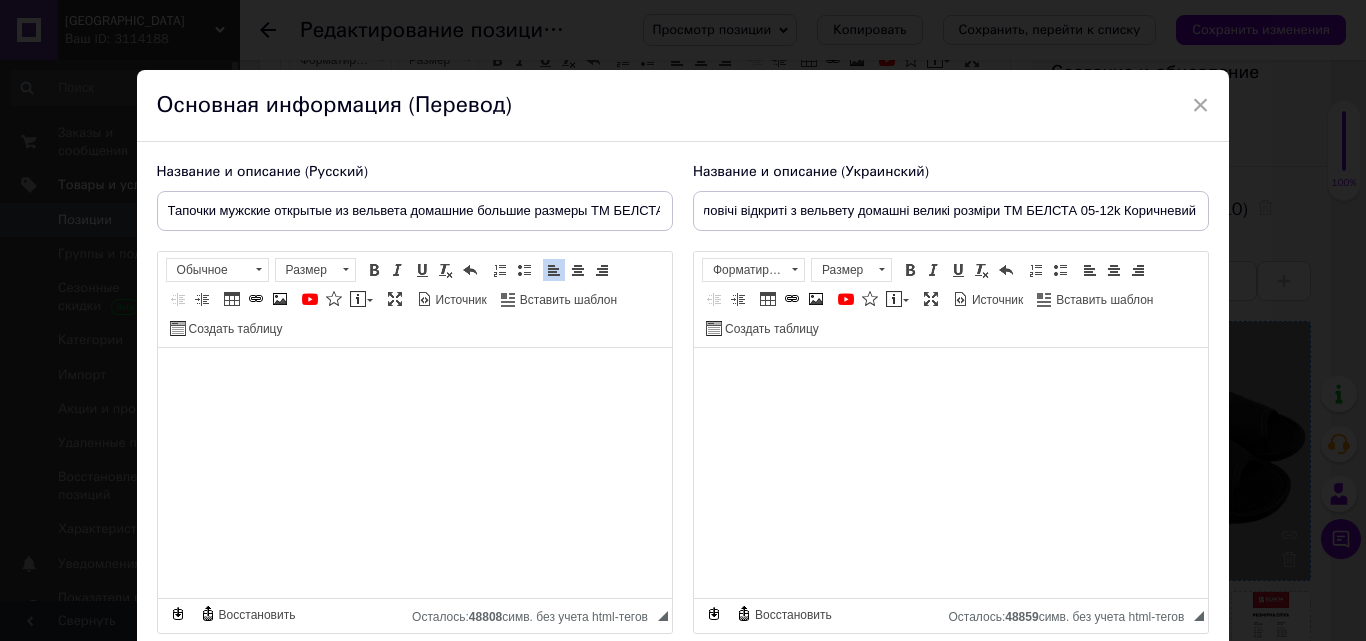 scroll, scrollTop: 0, scrollLeft: 0, axis: both 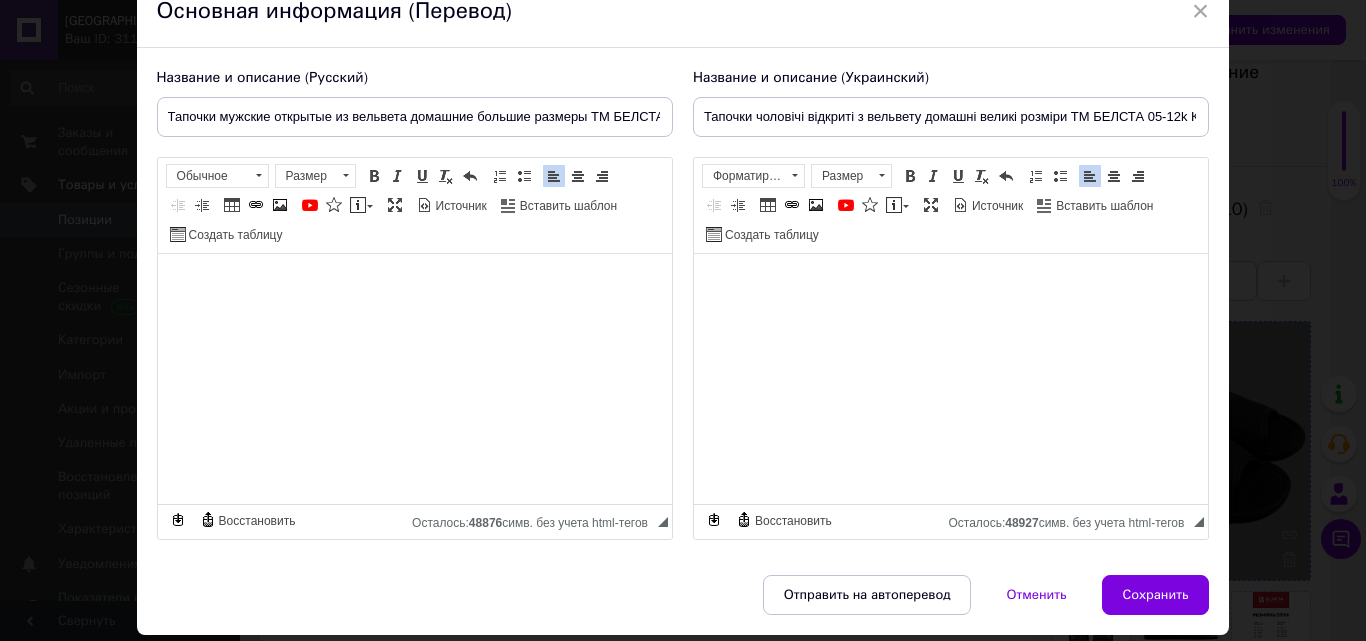 click on "Сохранить" at bounding box center (1156, 595) 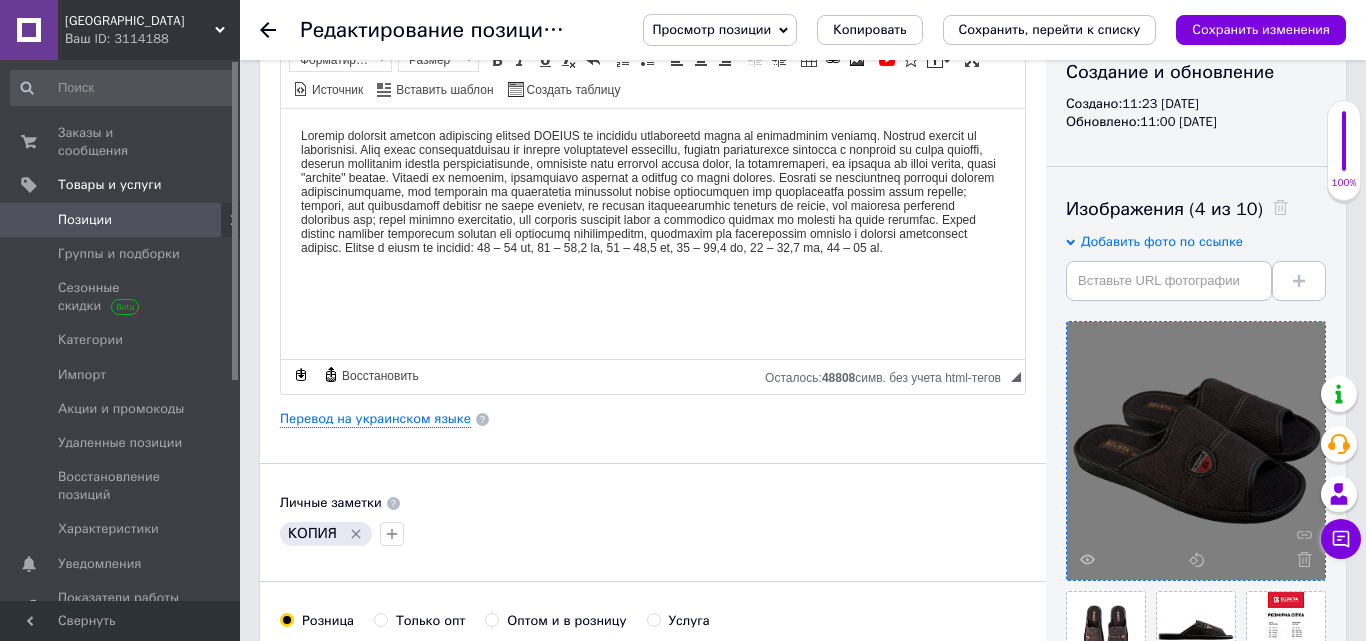 type on "Тапочки мужские открытые из вельвета домашние большие размеры ТМ БЕЛСТА 05-12k Коричневый" 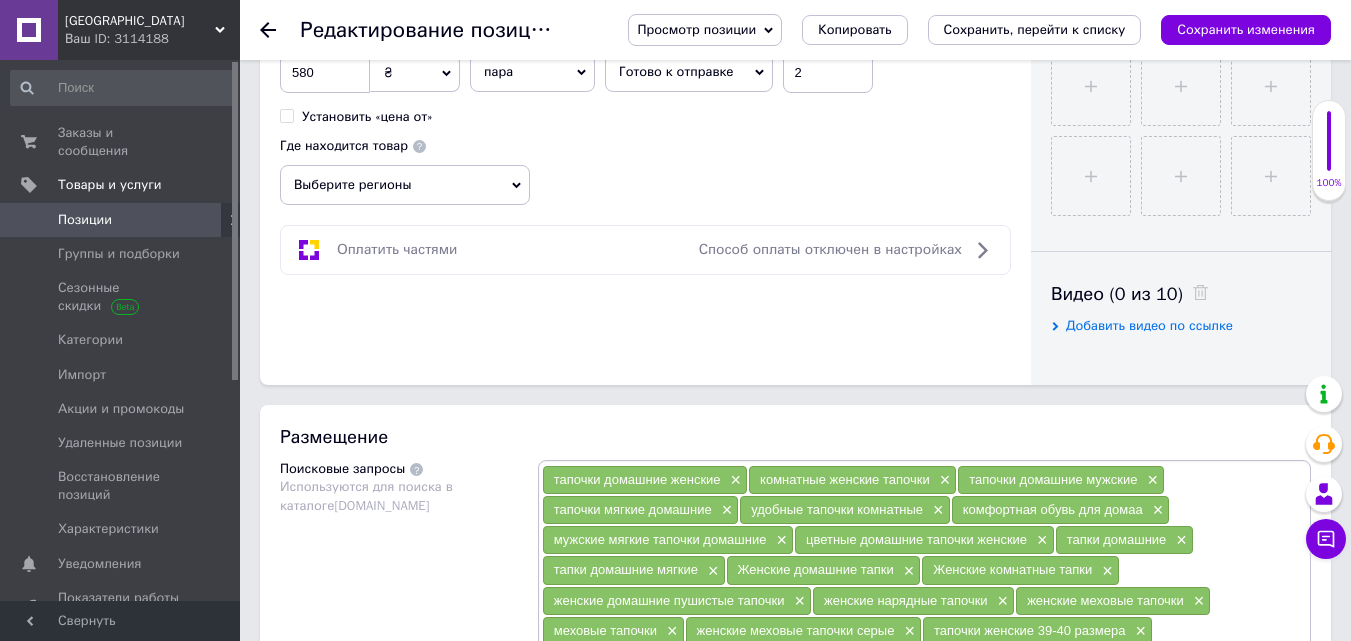 scroll, scrollTop: 896, scrollLeft: 0, axis: vertical 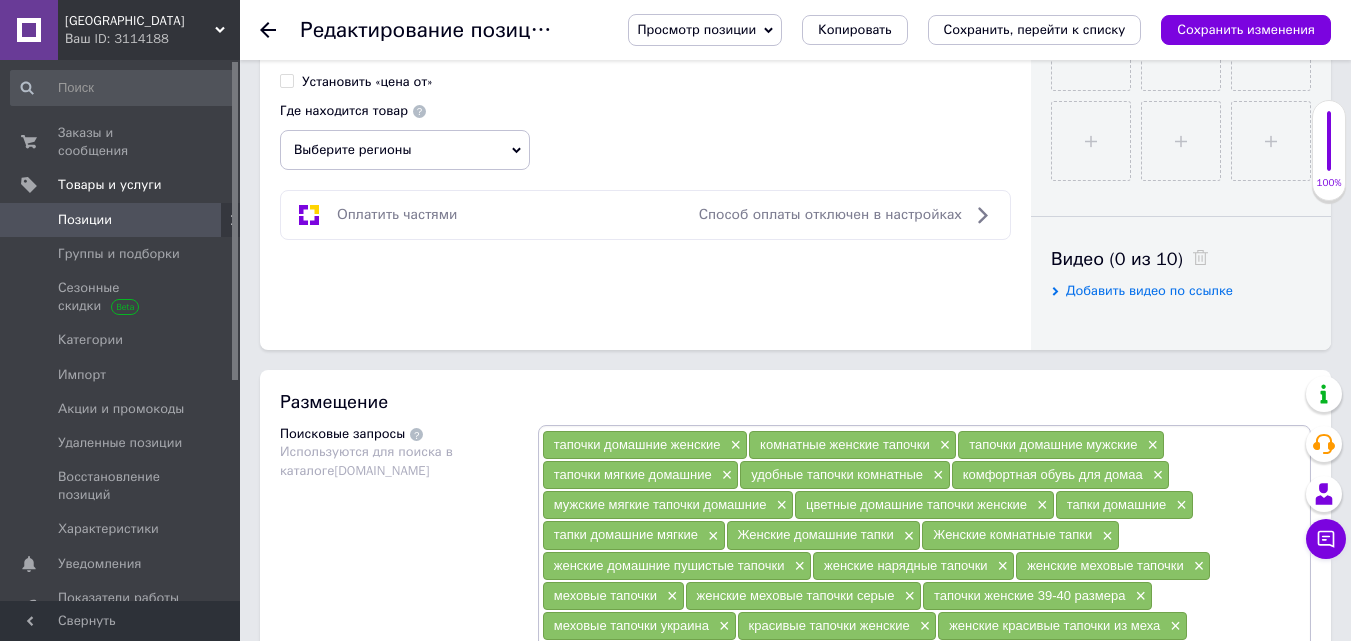 click on "Выберите регионы" at bounding box center [405, 150] 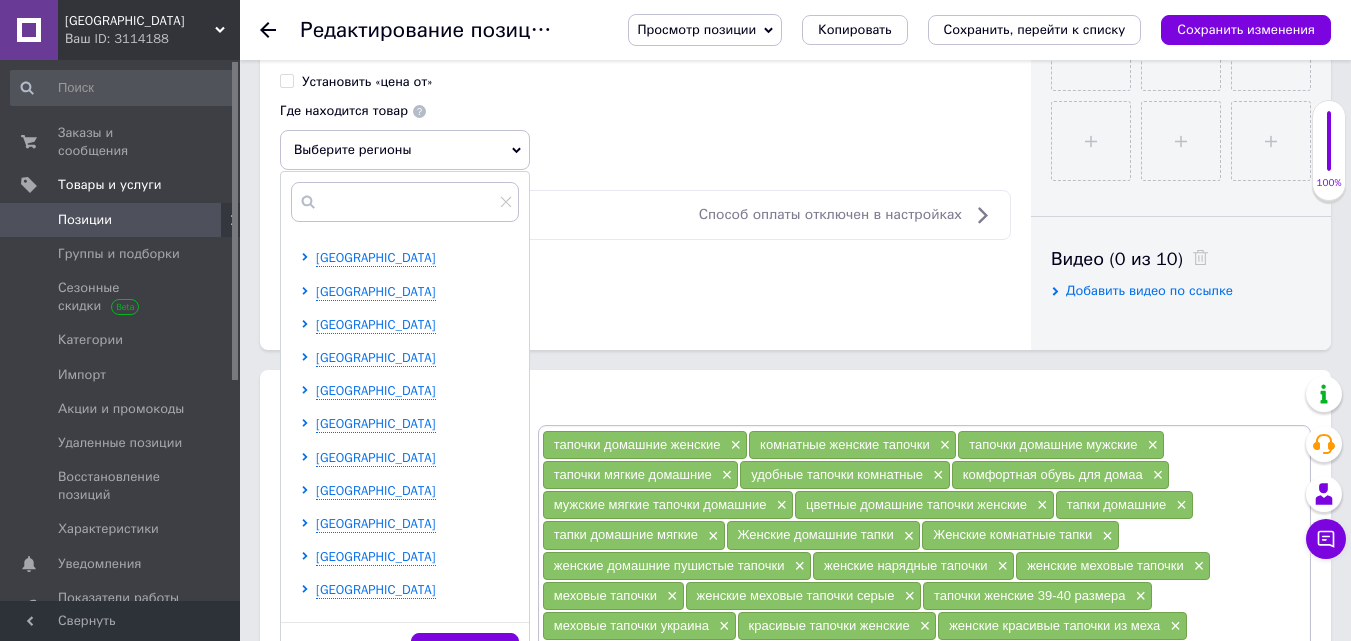 scroll, scrollTop: 387, scrollLeft: 0, axis: vertical 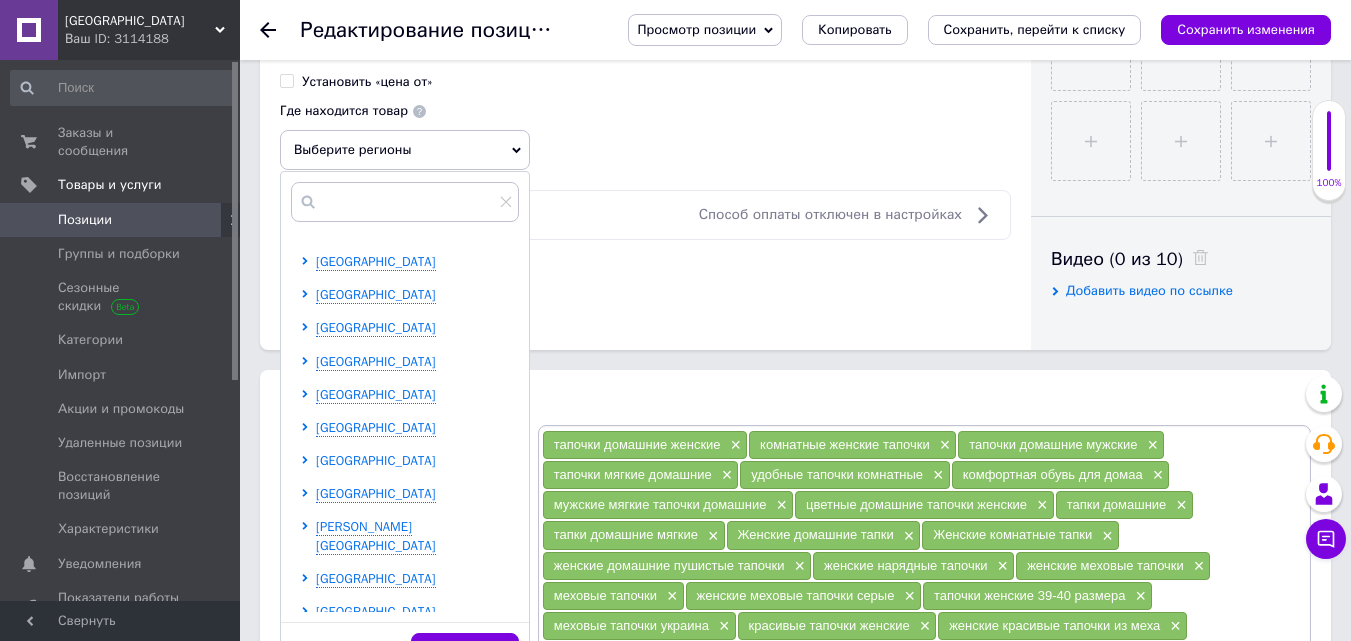 click on "Харьковская область" at bounding box center (376, 460) 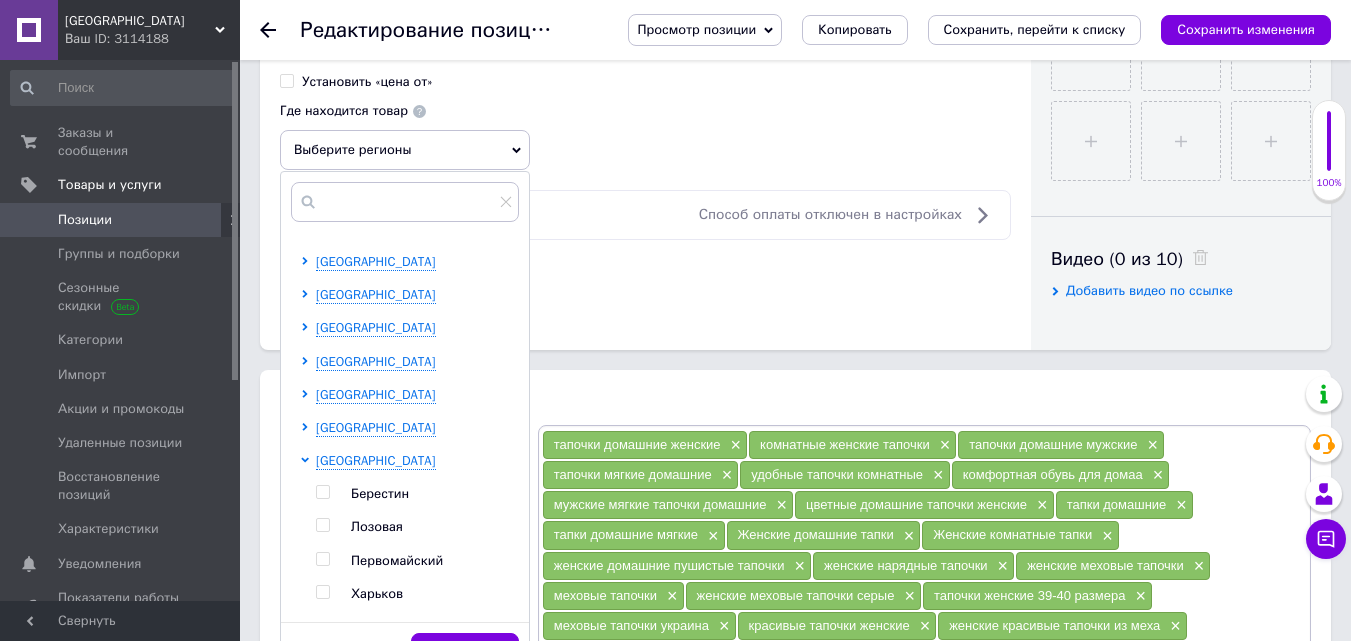 click at bounding box center [322, 592] 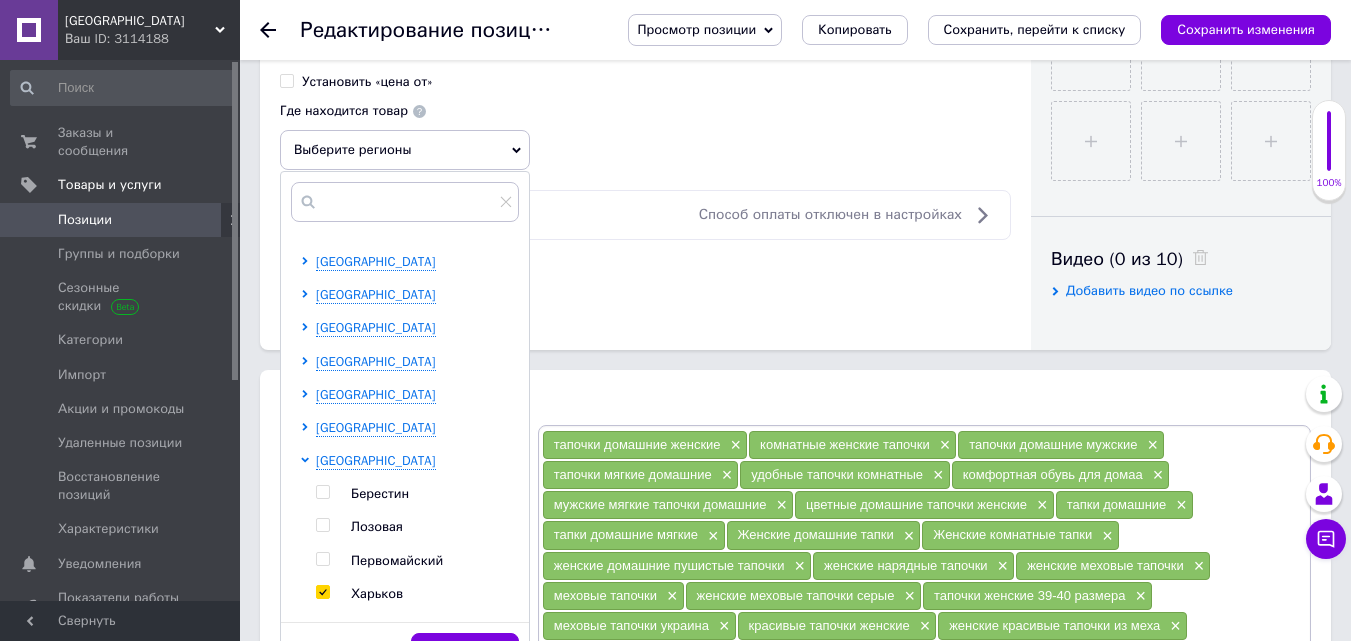 checkbox on "true" 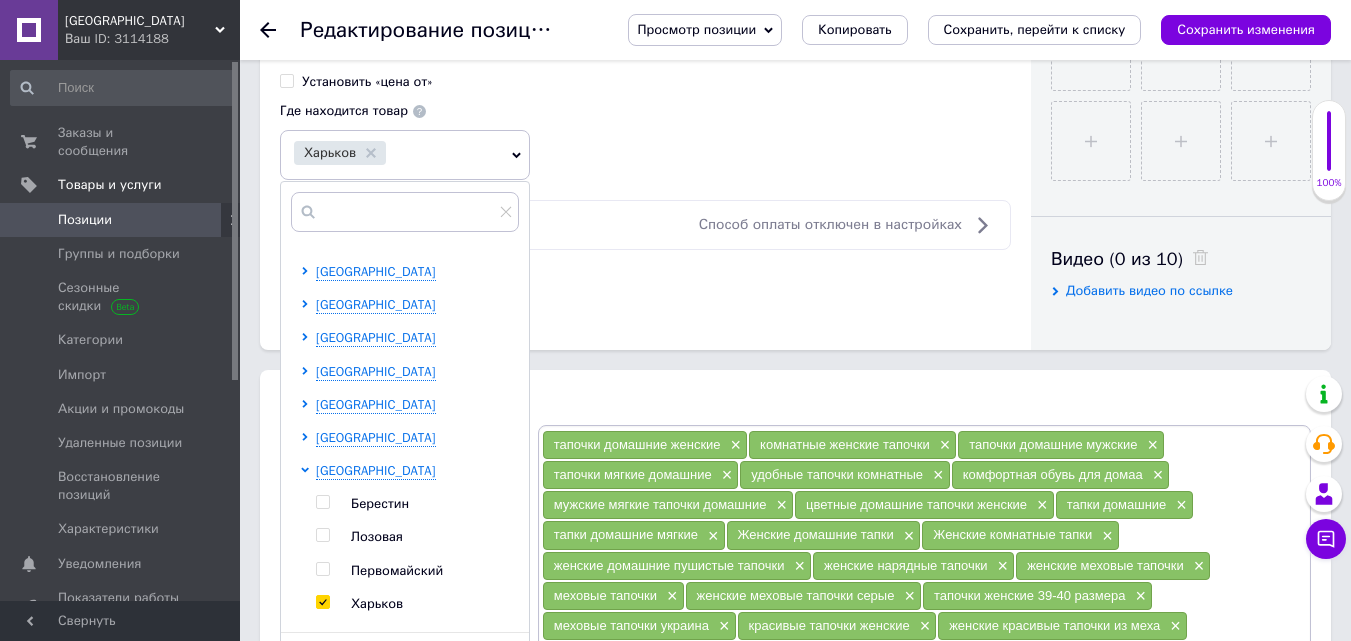 scroll, scrollTop: 1049, scrollLeft: 0, axis: vertical 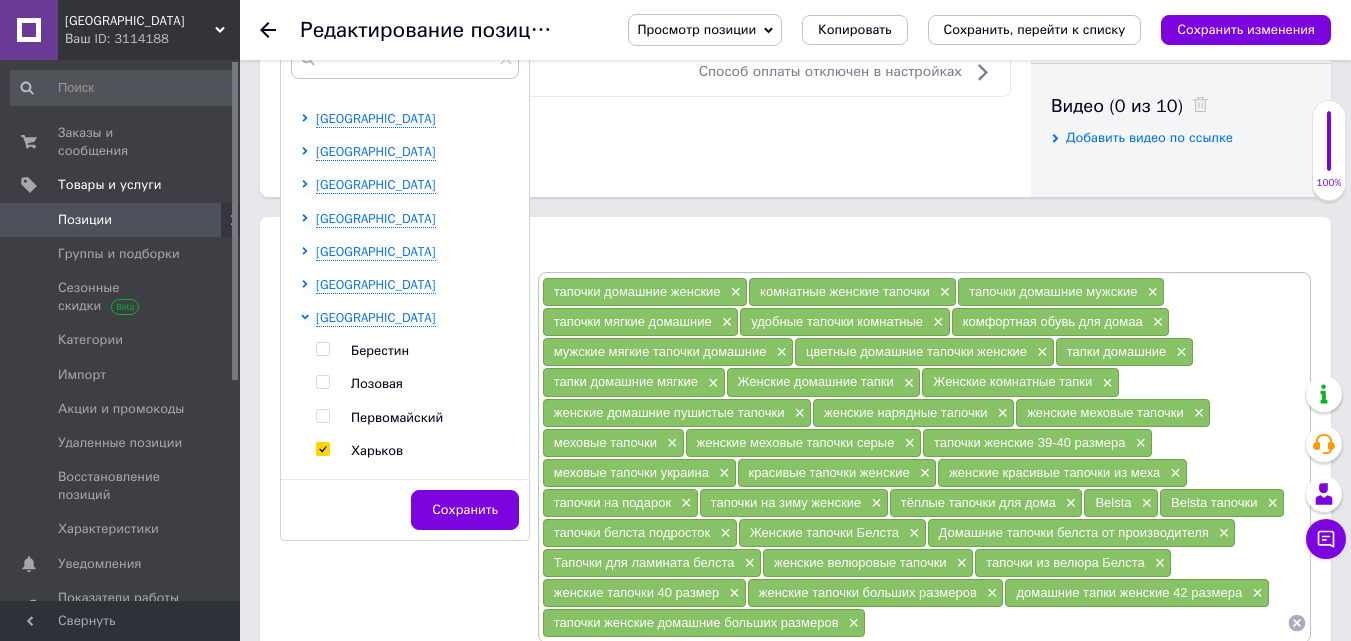 click on "Сохранить" at bounding box center (465, 510) 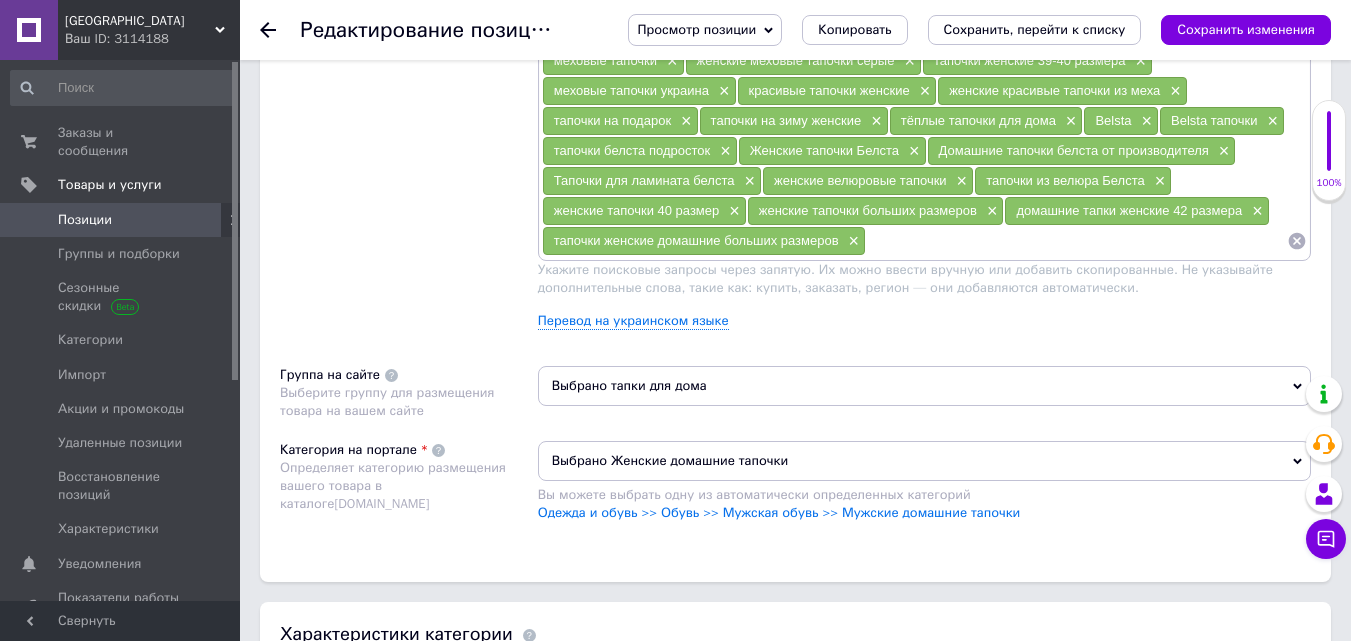 scroll, scrollTop: 1437, scrollLeft: 0, axis: vertical 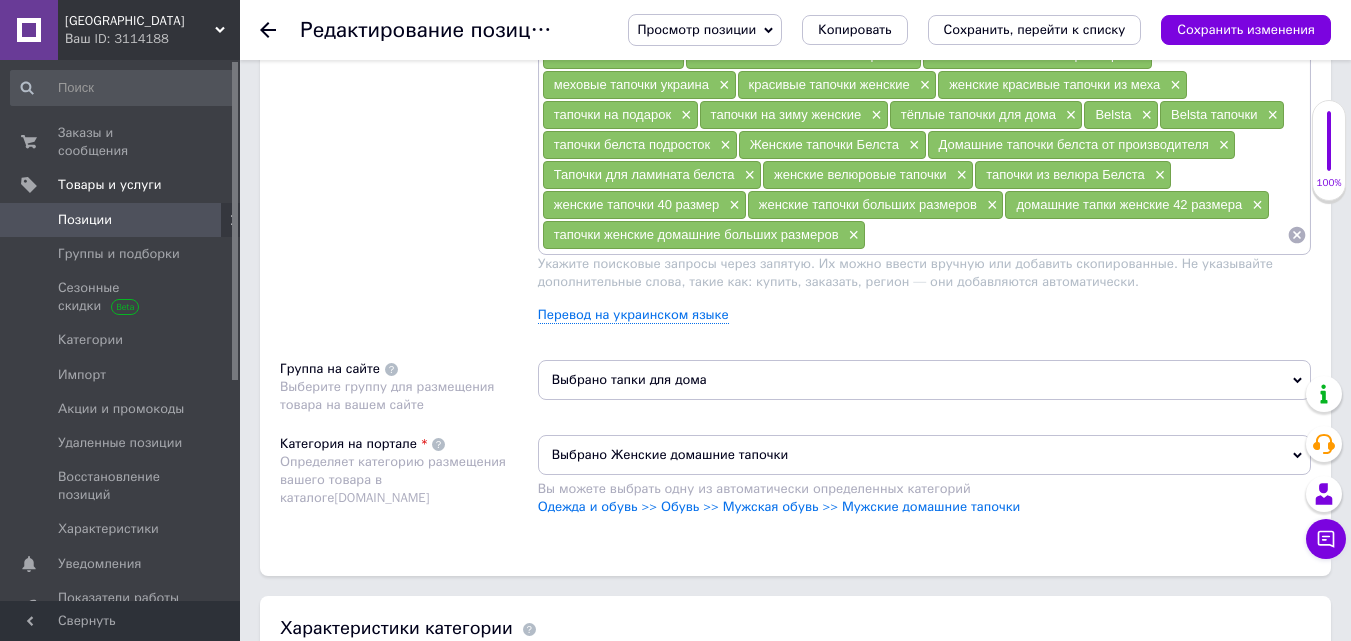 click on "Выбрано Женские домашние тапочки" at bounding box center [924, 455] 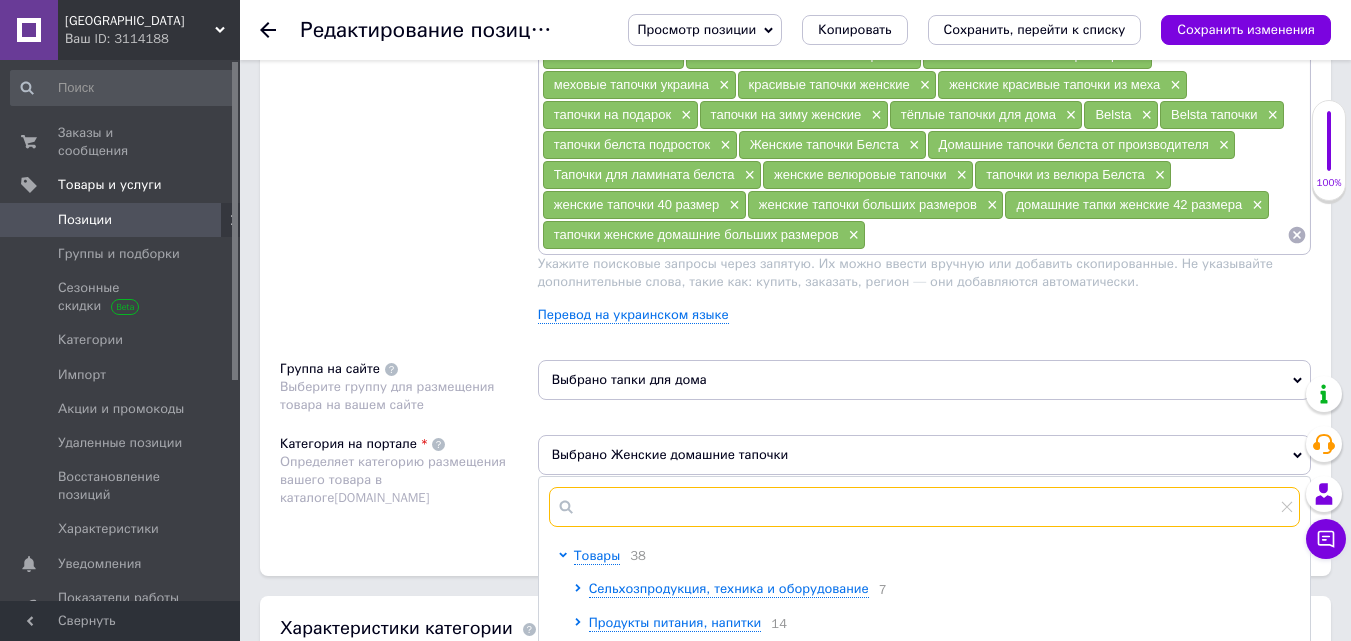 click at bounding box center (924, 507) 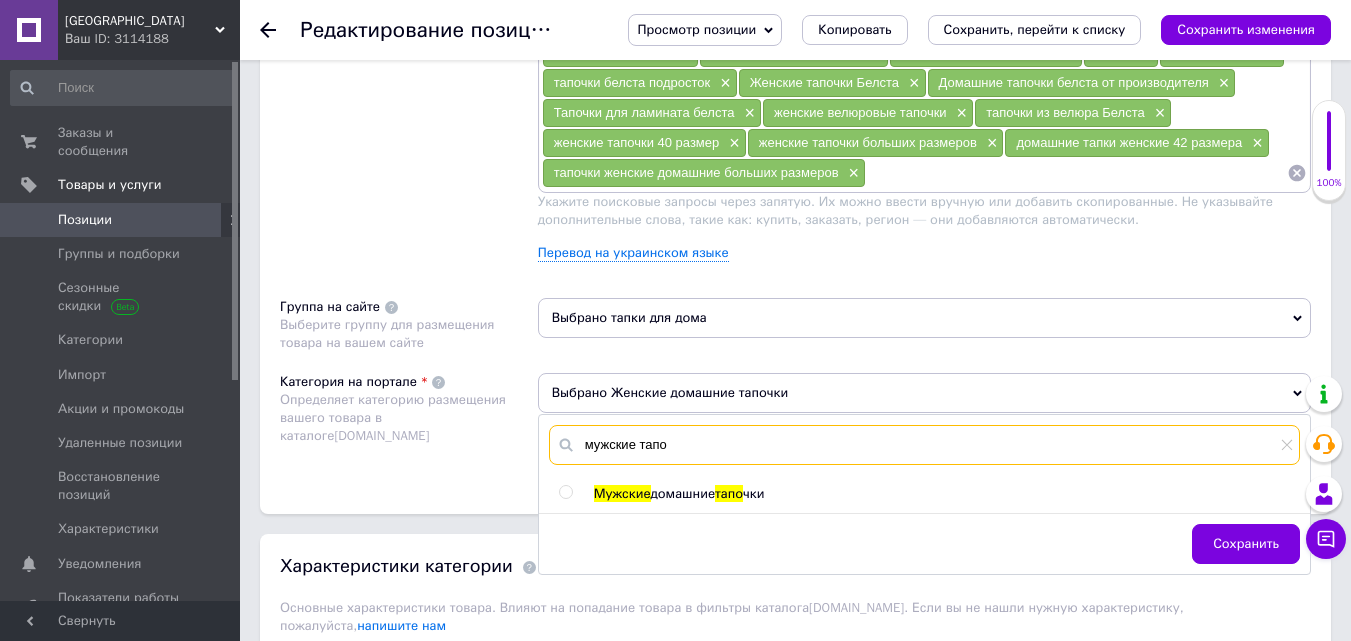 scroll, scrollTop: 1516, scrollLeft: 0, axis: vertical 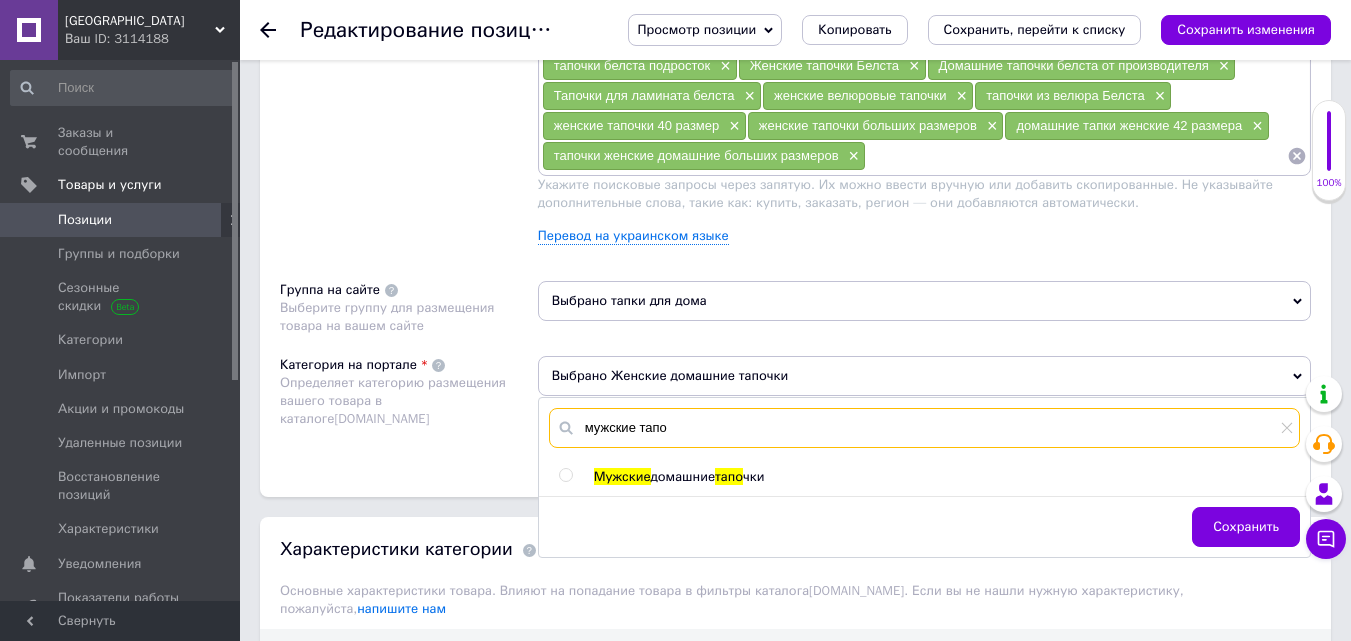 type on "мужские тапо" 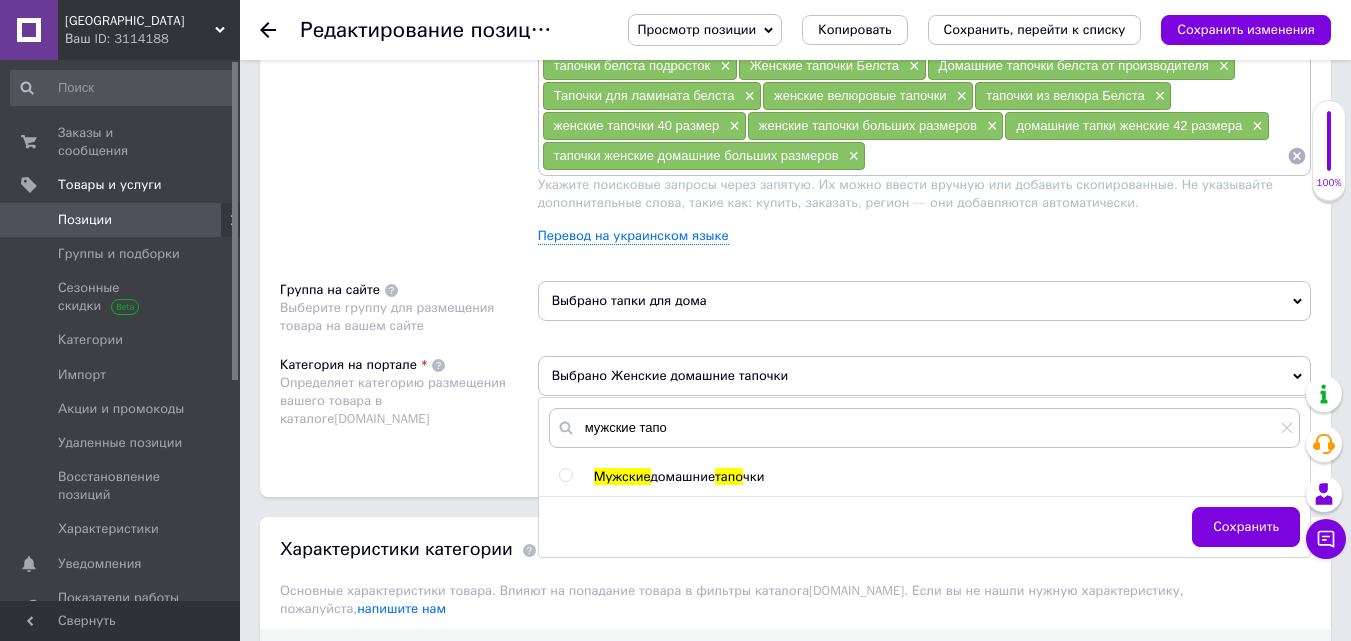 click at bounding box center (565, 475) 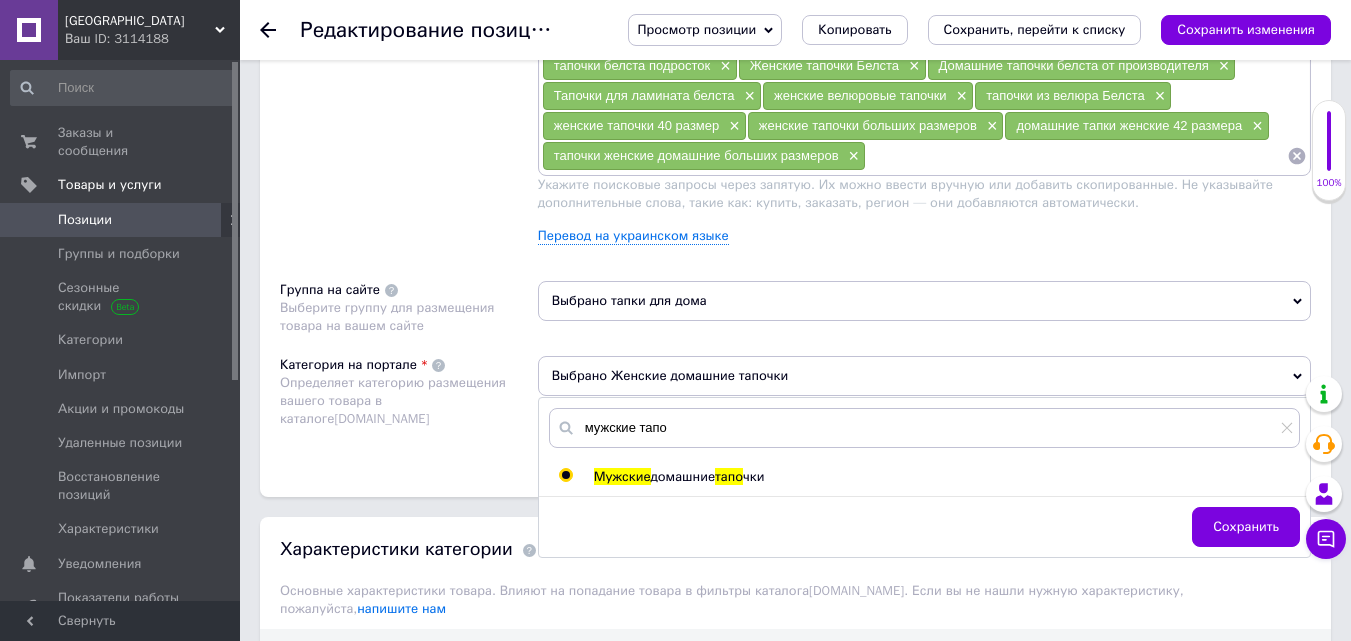 radio on "true" 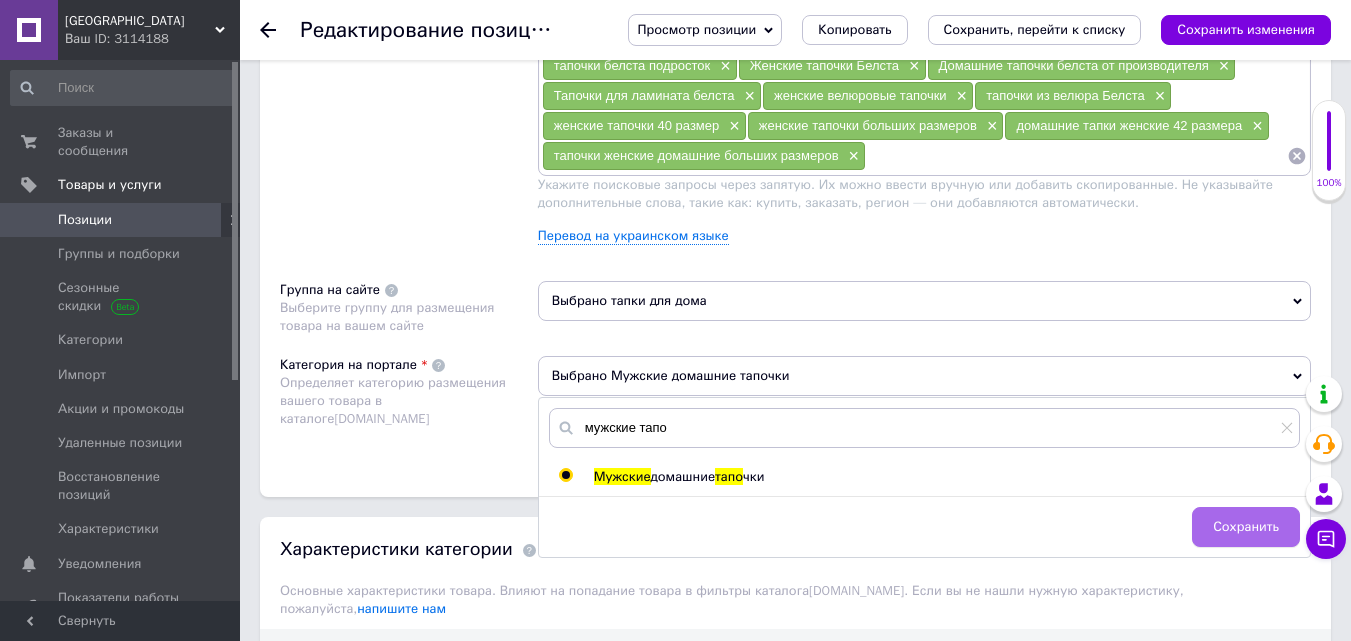 click on "Сохранить" at bounding box center [1246, 527] 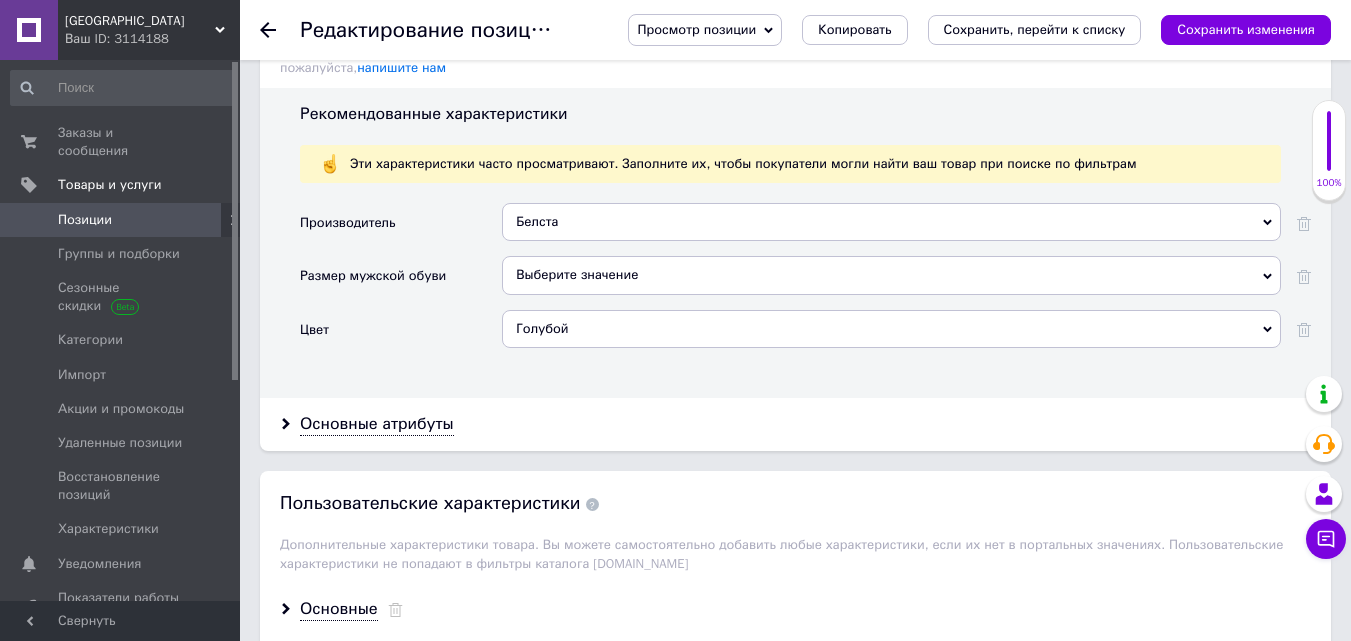 scroll, scrollTop: 2069, scrollLeft: 0, axis: vertical 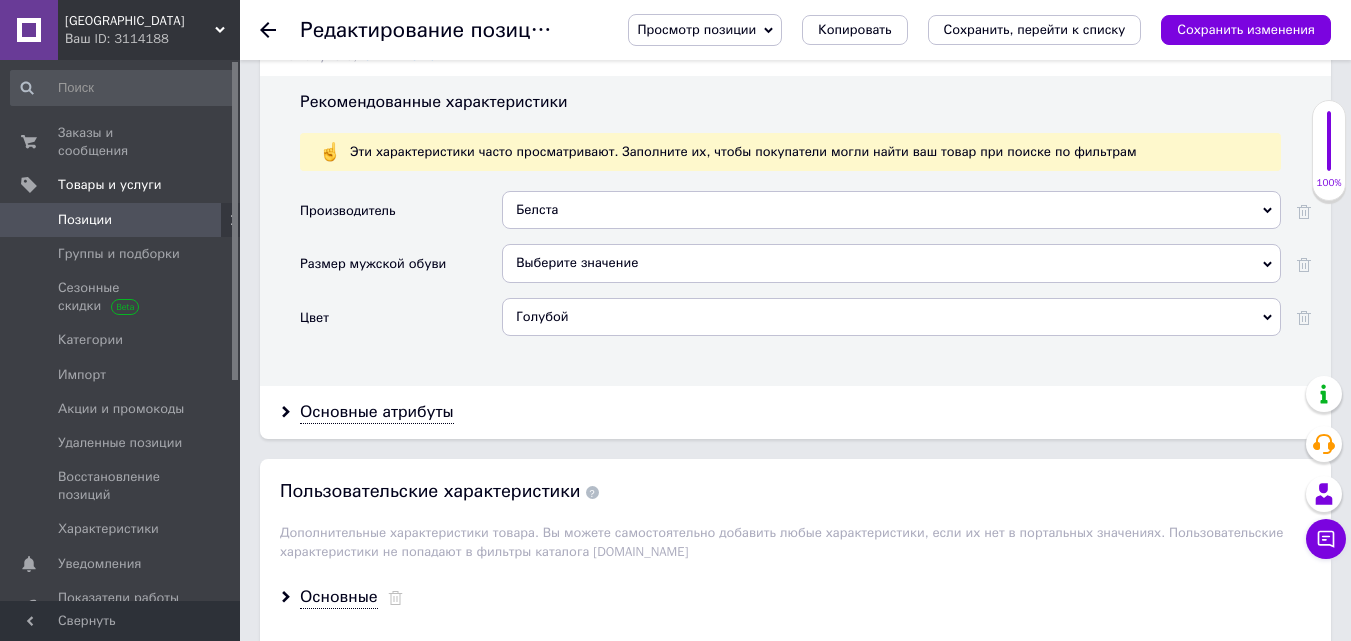 click on "Выберите значение" at bounding box center (891, 263) 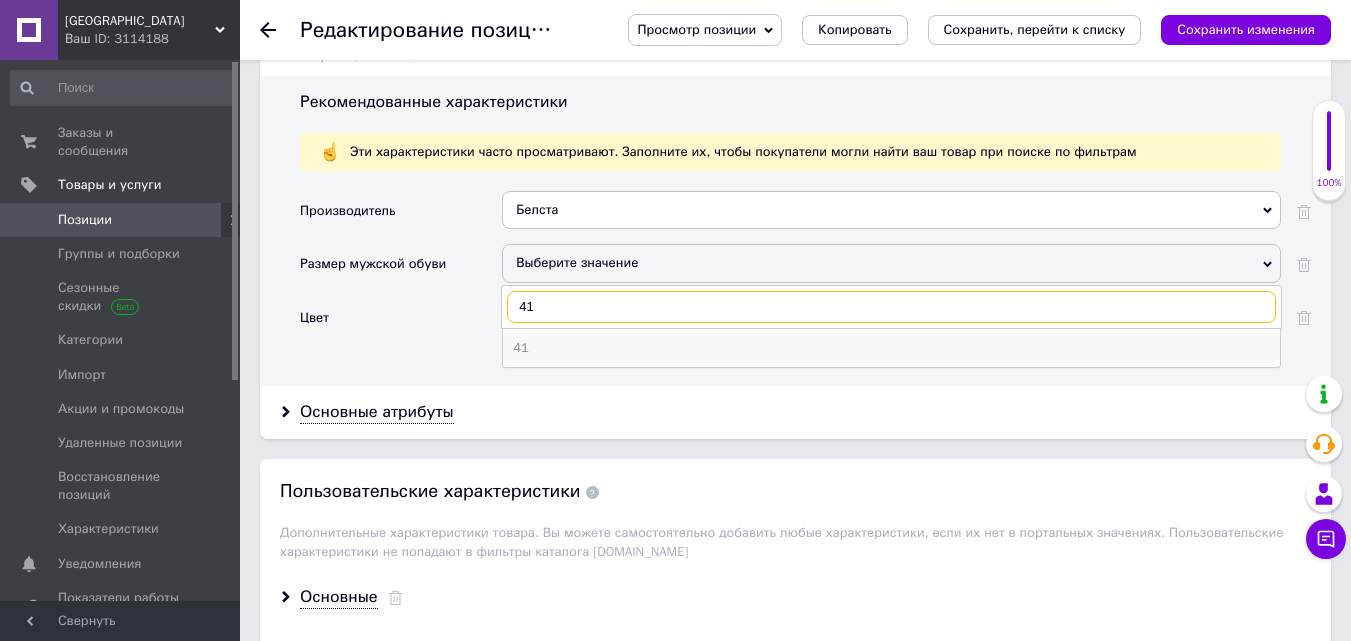 type on "41" 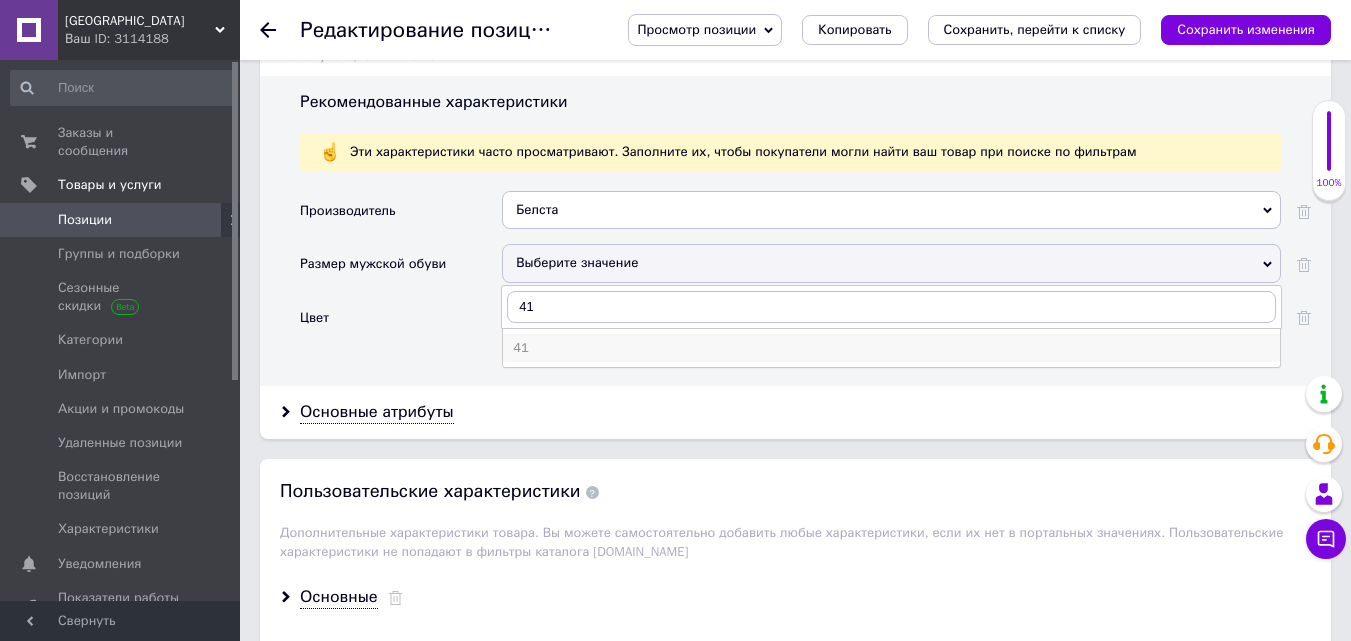 click on "41" at bounding box center [891, 348] 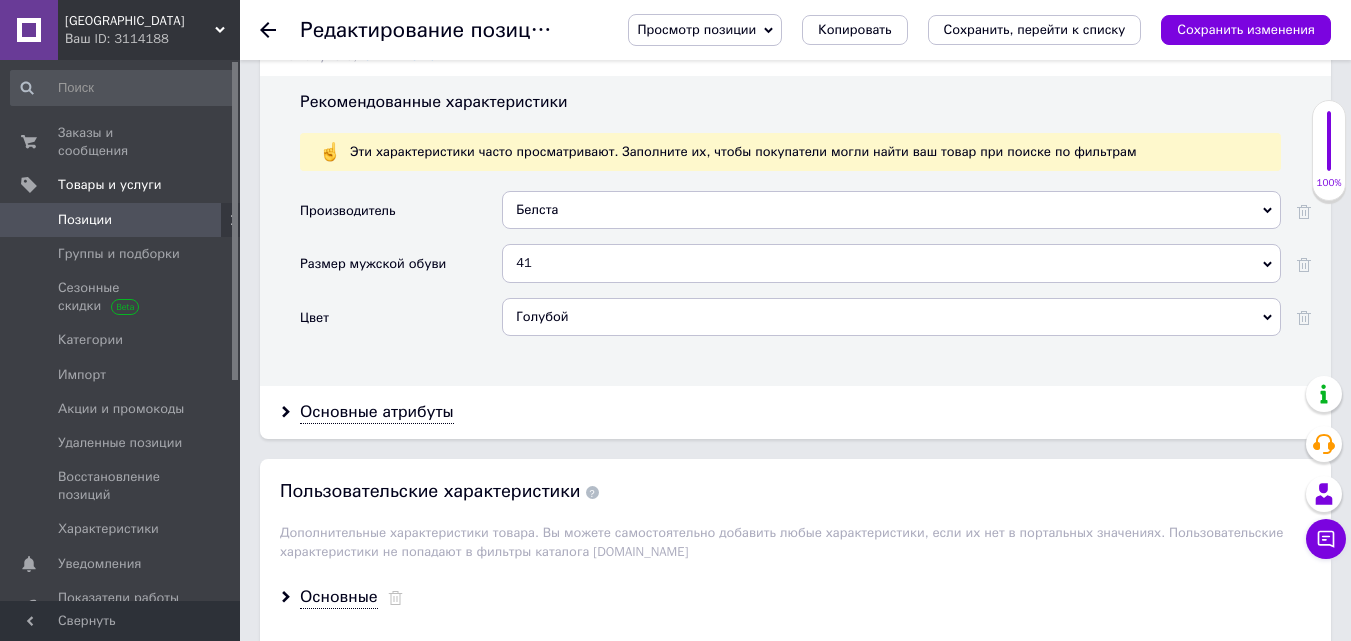 click on "Голубой" at bounding box center (891, 317) 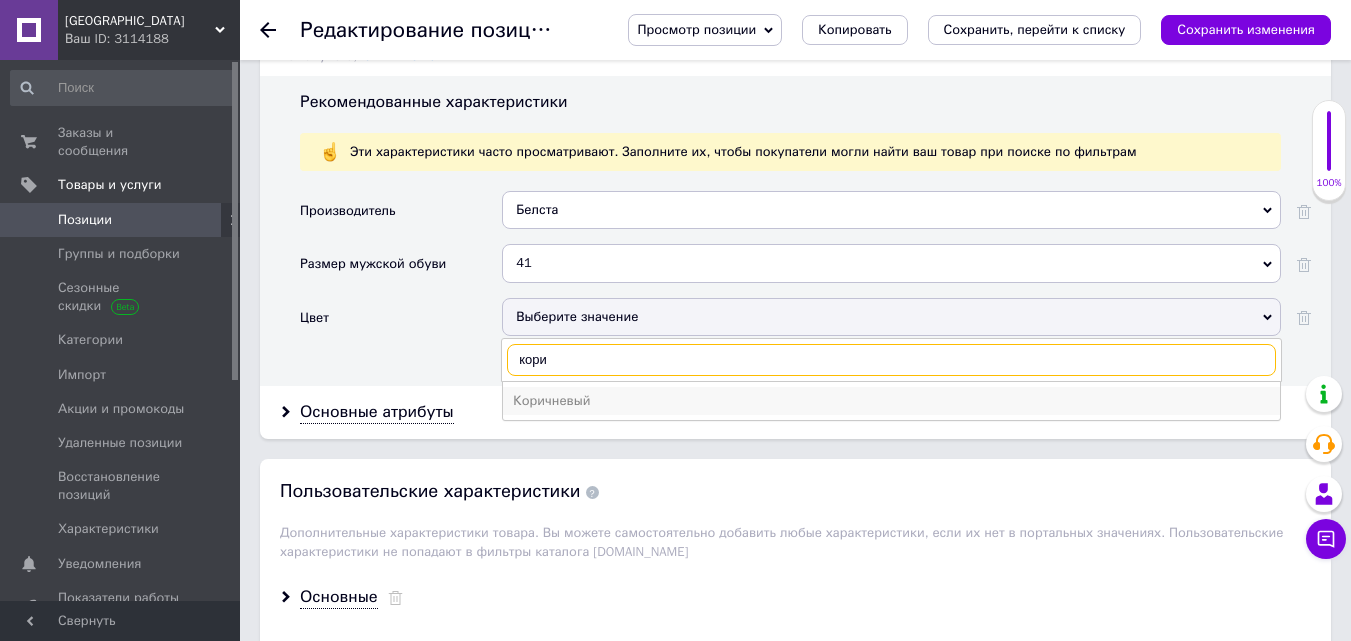 type on "кори" 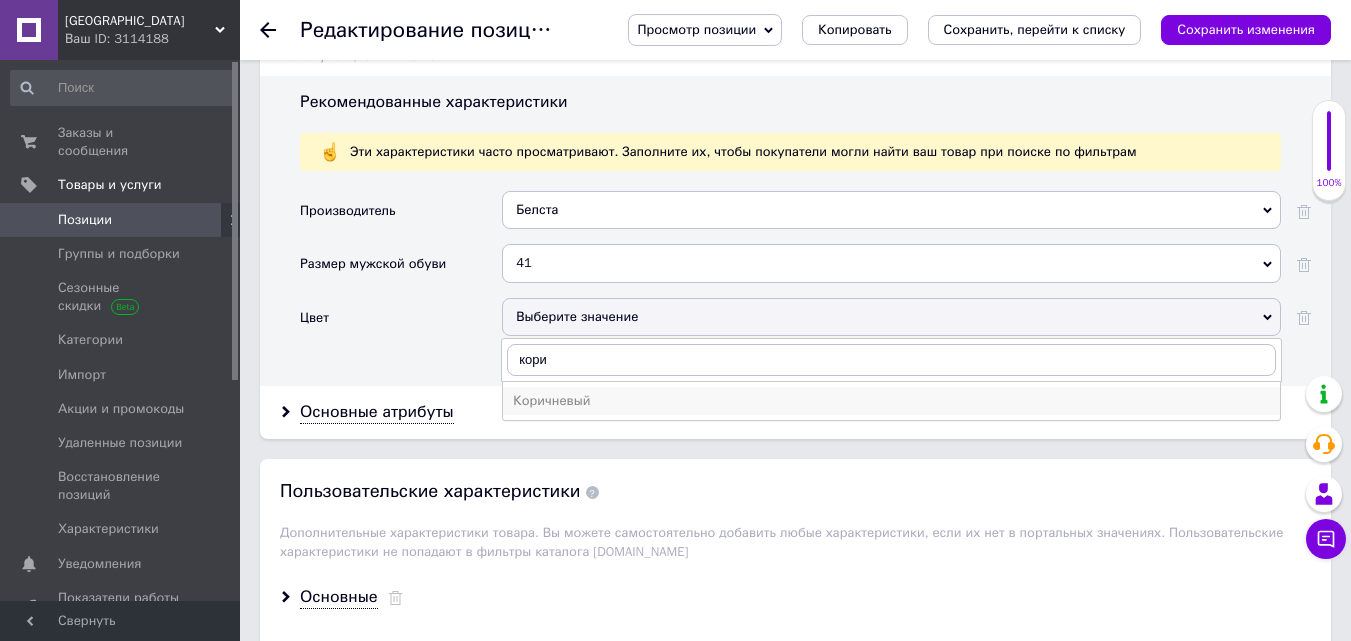 click on "Коричневый" at bounding box center (891, 401) 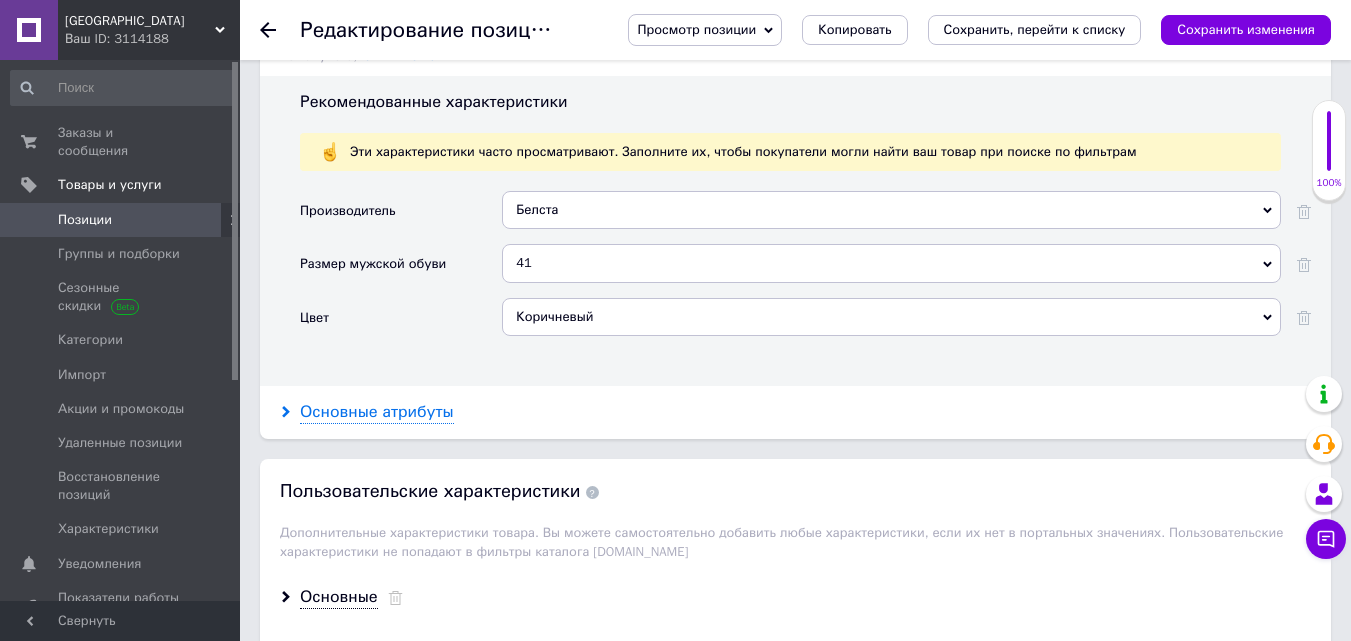 click on "Основные атрибуты" at bounding box center [377, 412] 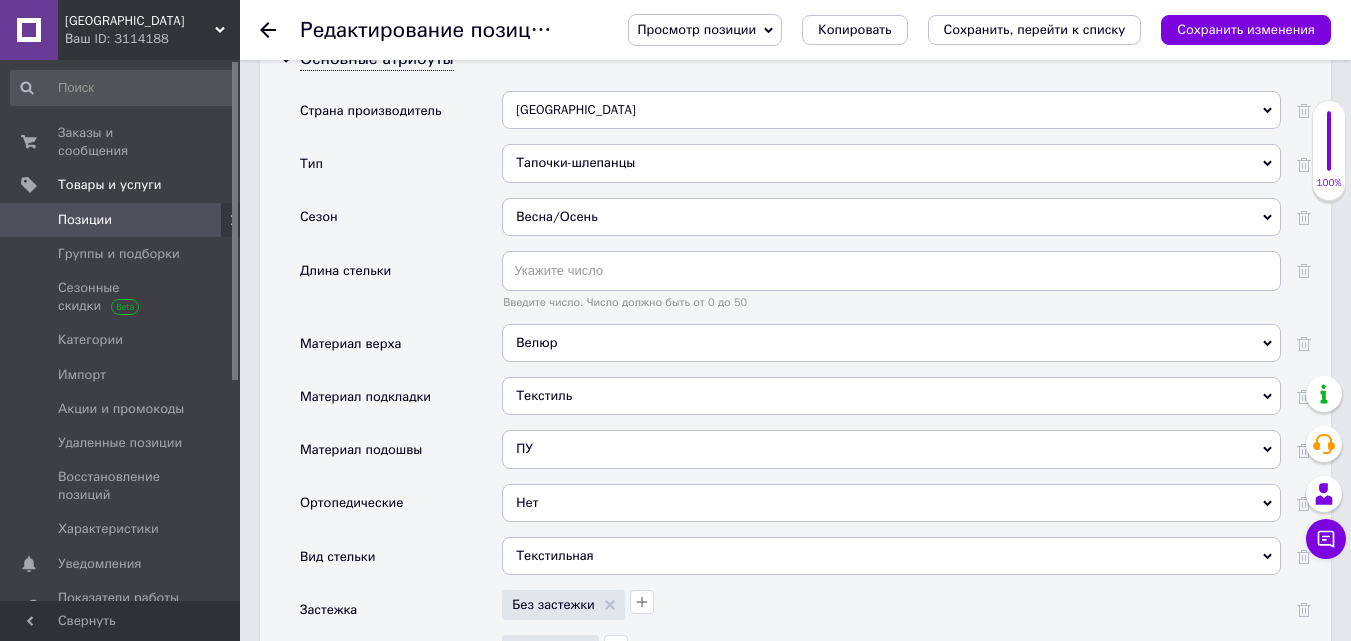 scroll, scrollTop: 2429, scrollLeft: 0, axis: vertical 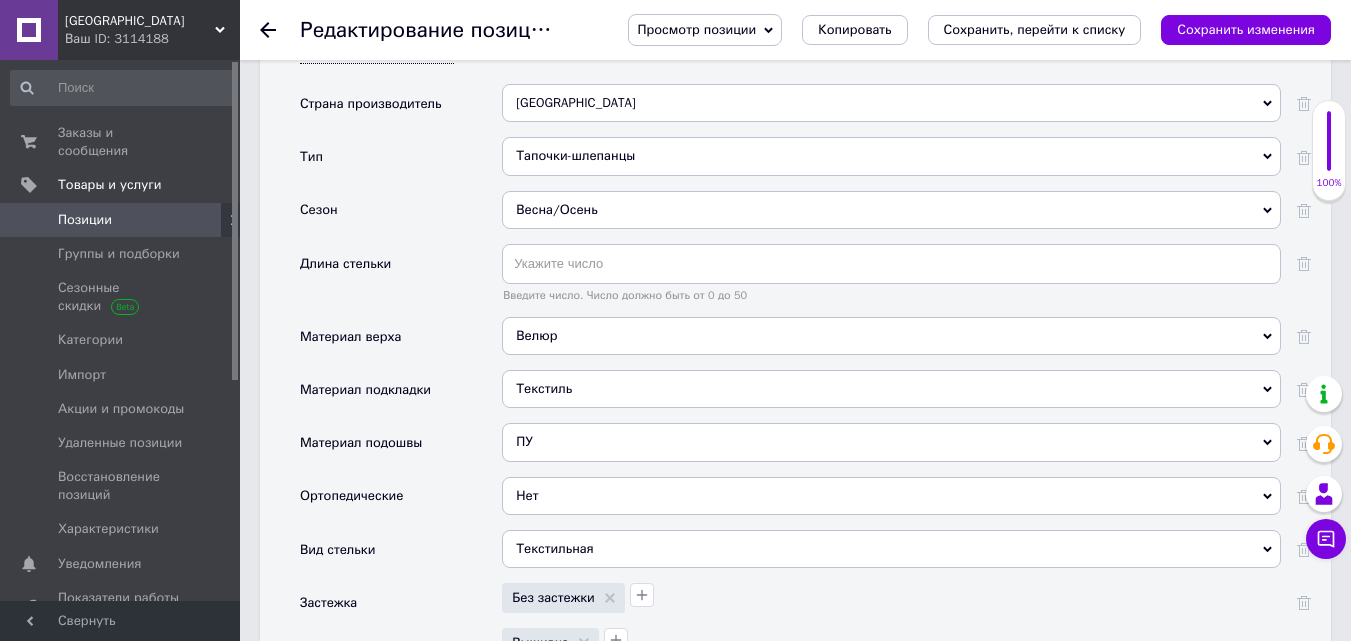 click on "Велюр" at bounding box center [891, 336] 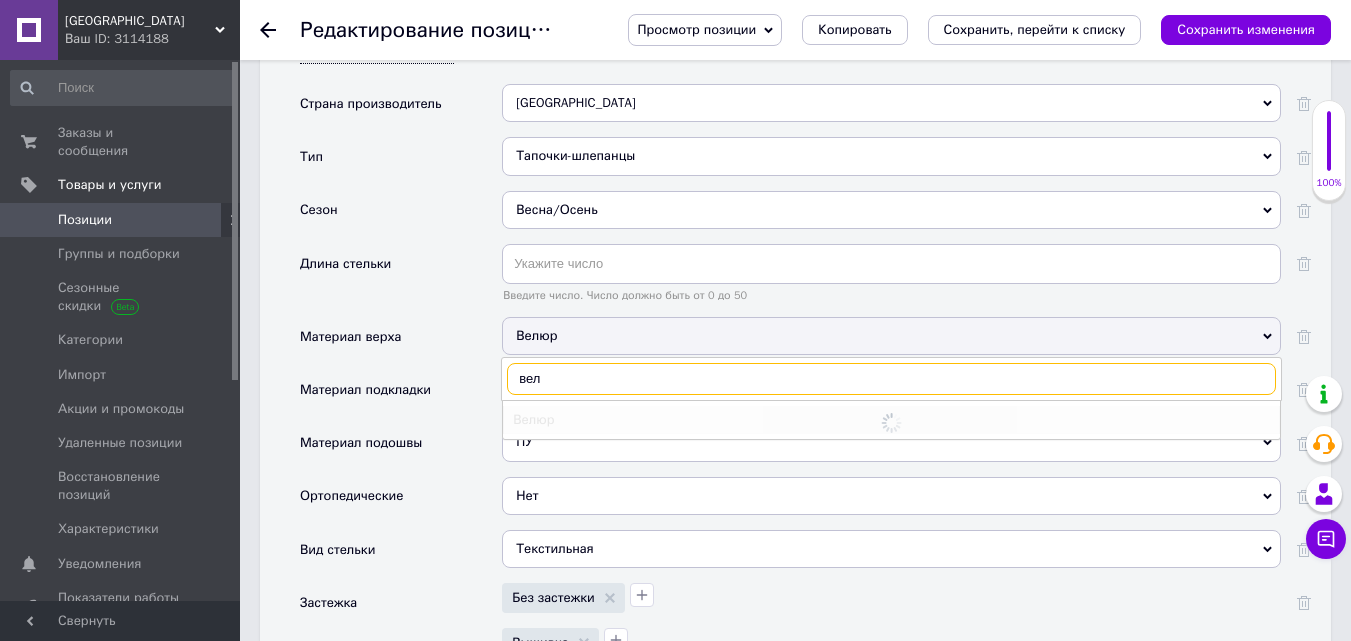 type on "вель" 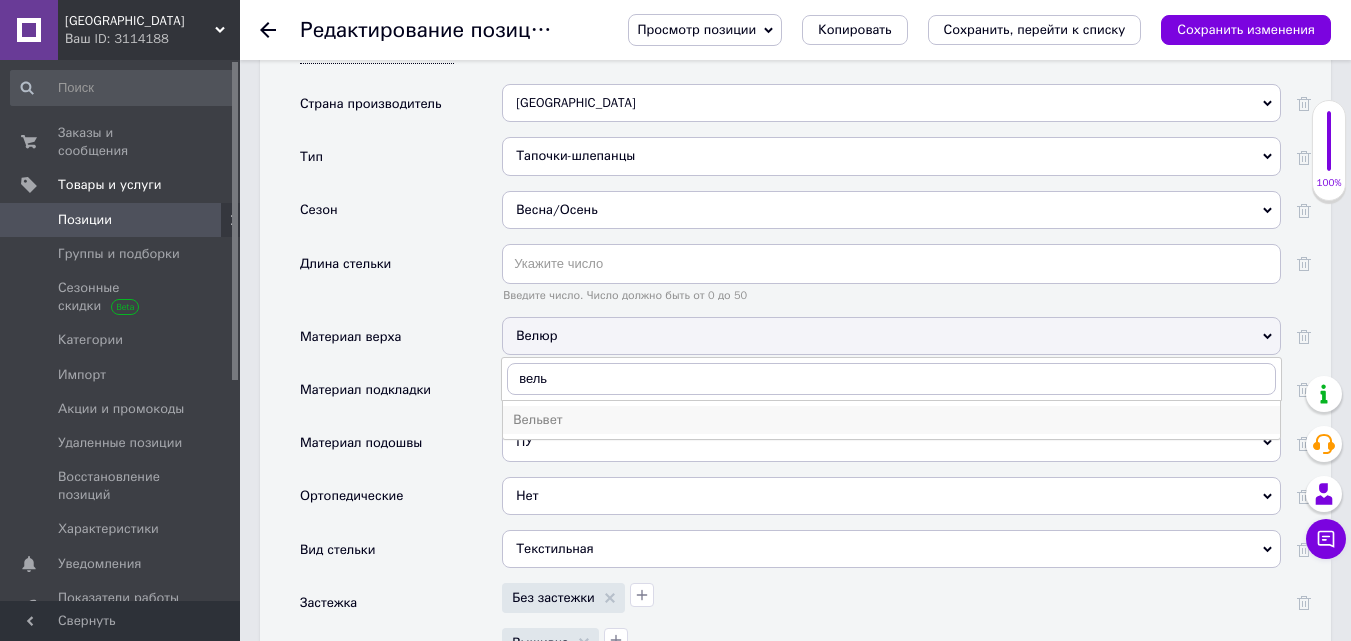 click on "Вельвет" at bounding box center (891, 420) 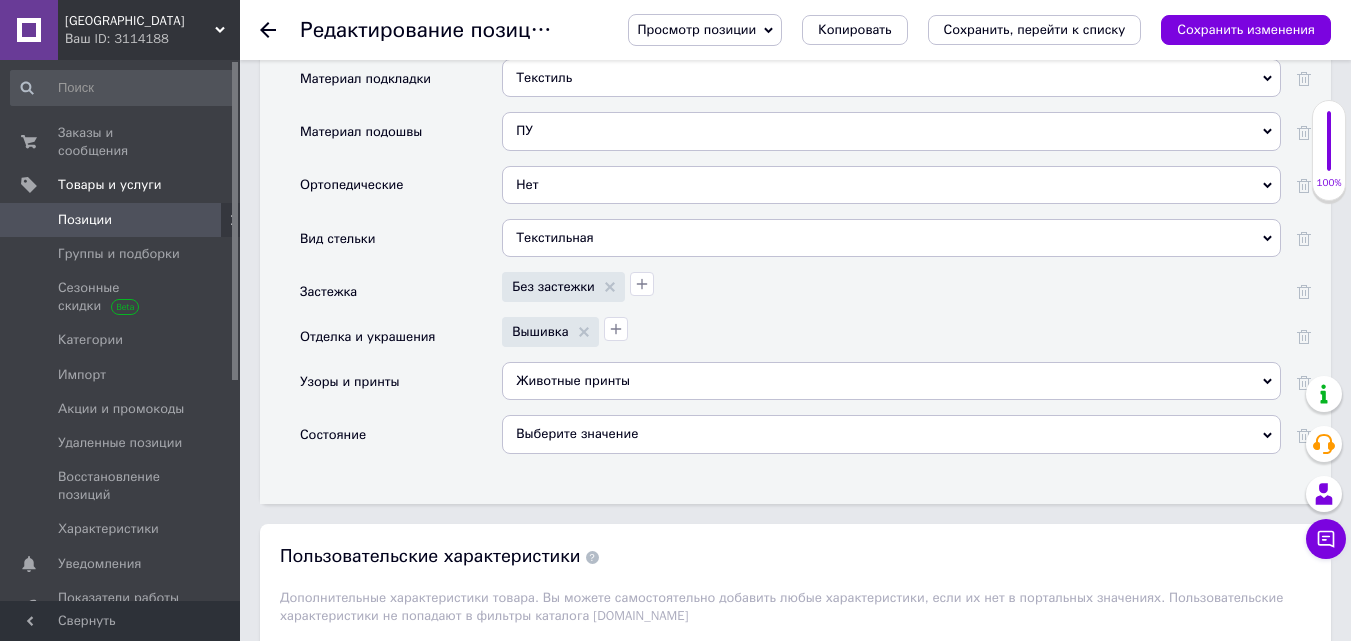 scroll, scrollTop: 2768, scrollLeft: 0, axis: vertical 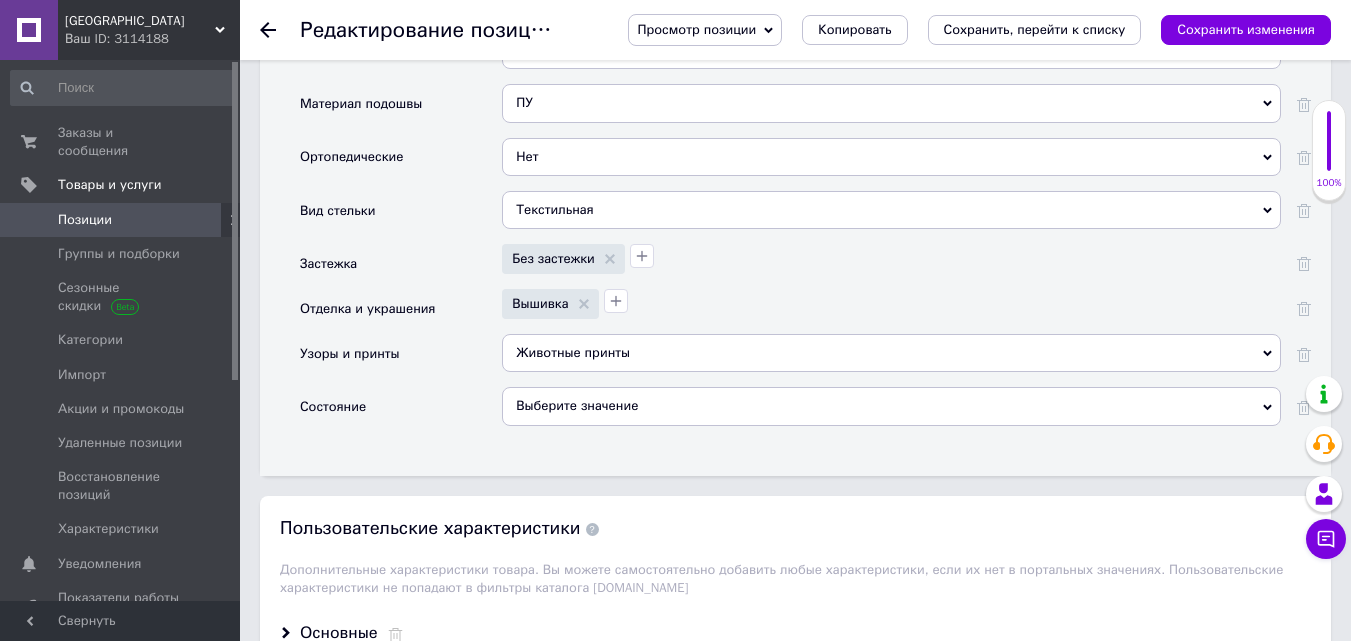 click on "Животные принты" at bounding box center [891, 353] 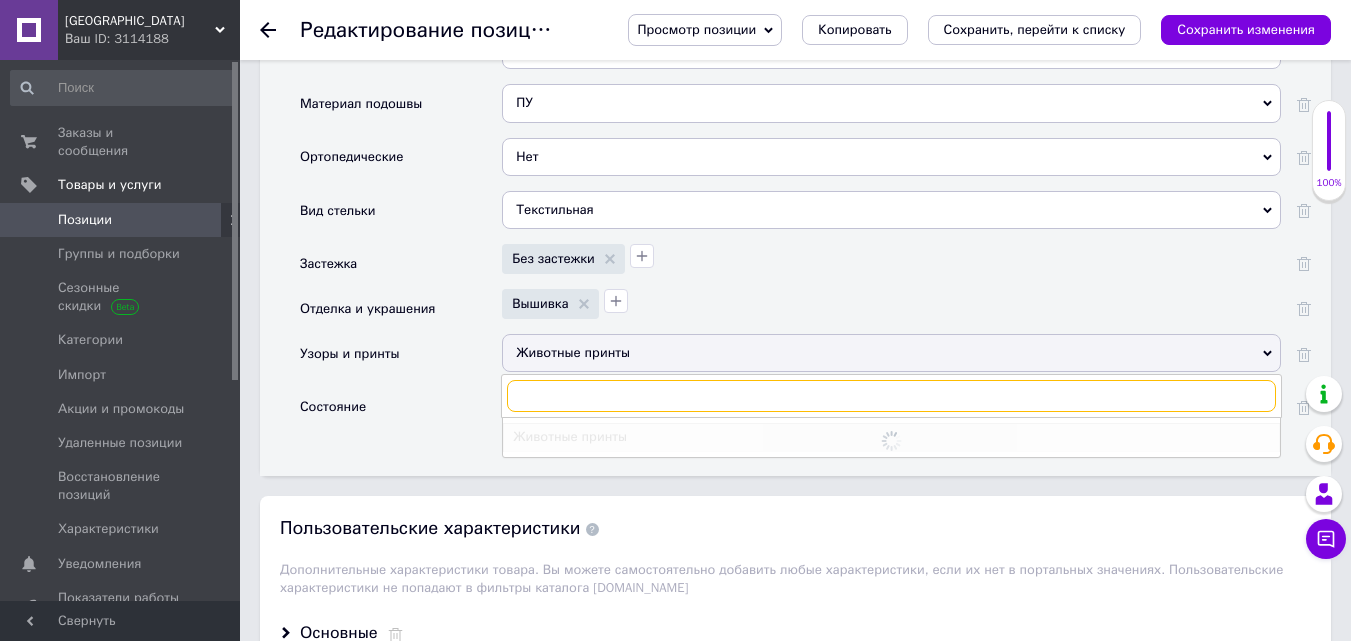 type on "о" 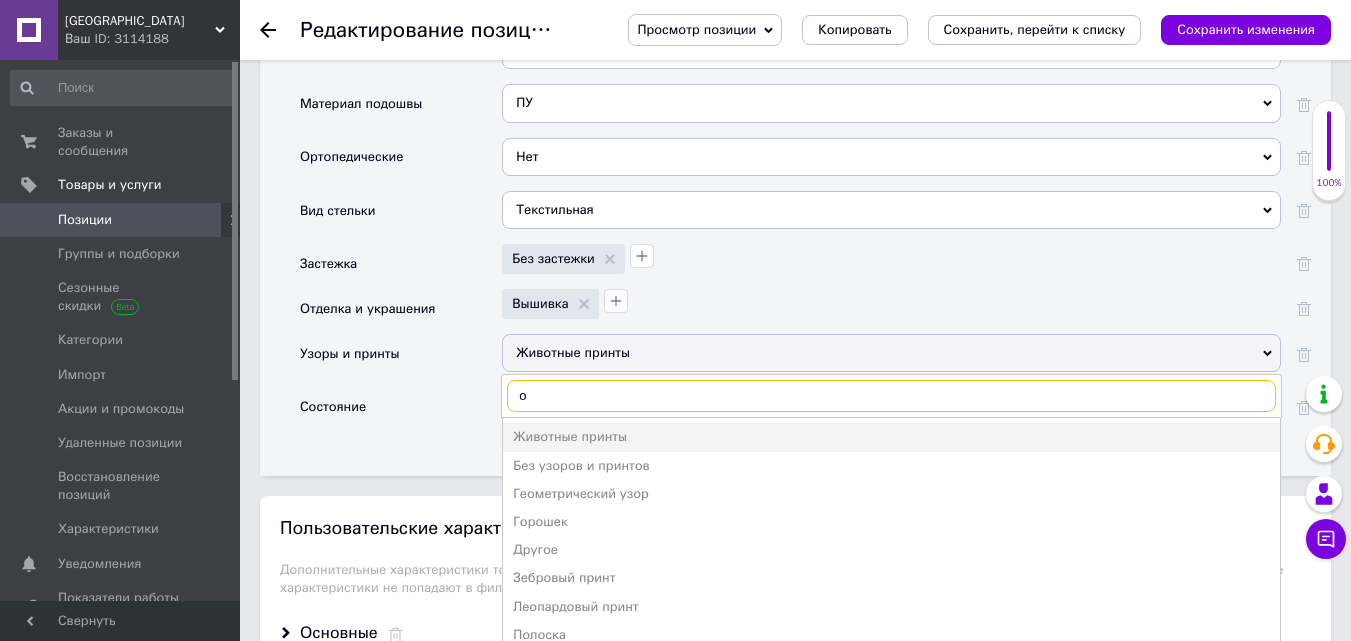 type 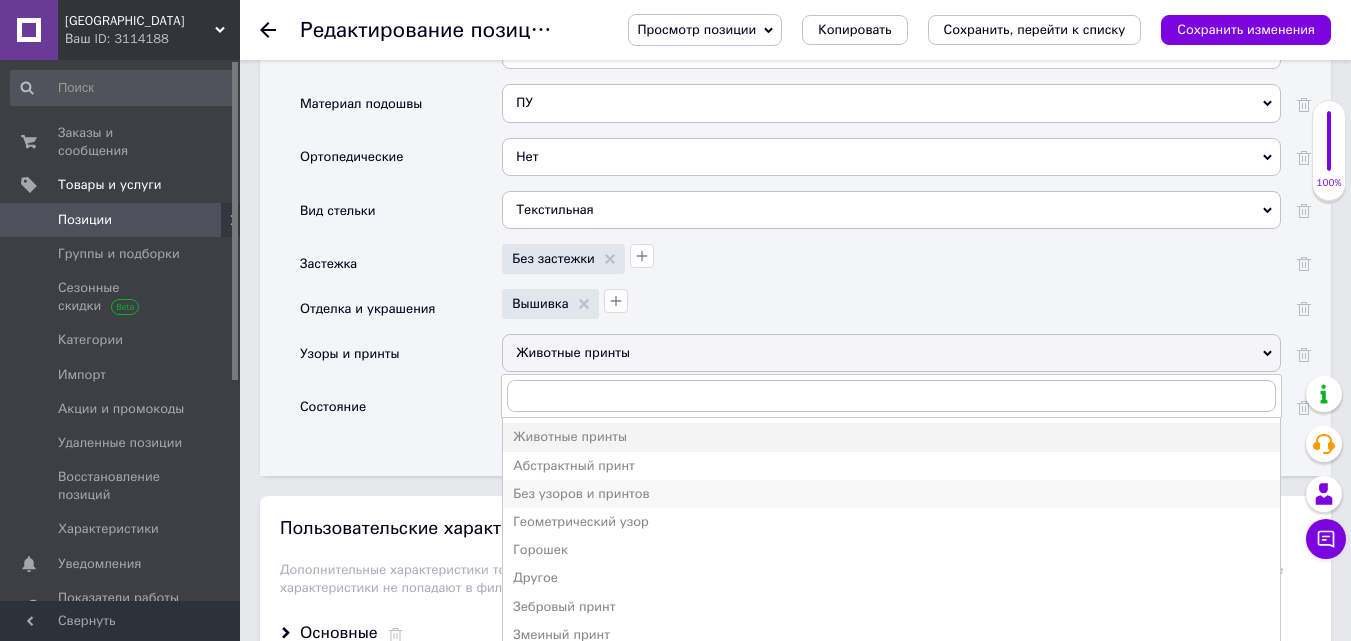 click on "Без узоров и принтов" at bounding box center (891, 494) 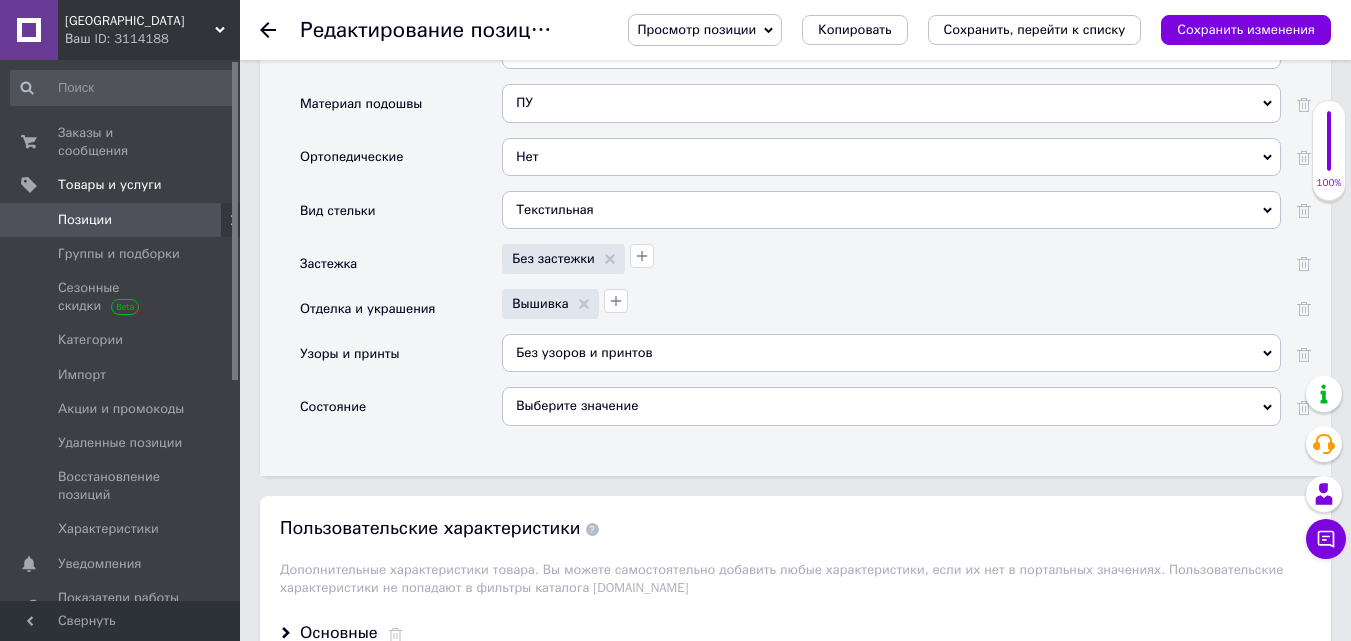 click on "Выберите значение" at bounding box center (891, 406) 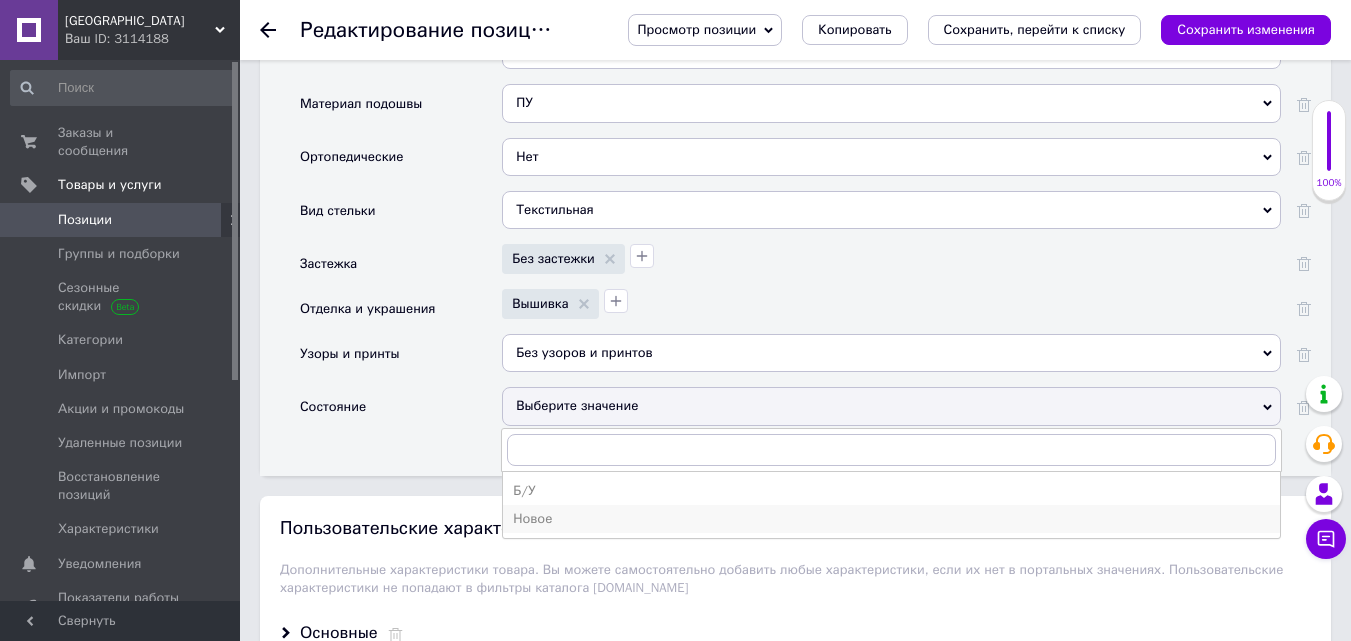 click on "Новое" at bounding box center (891, 519) 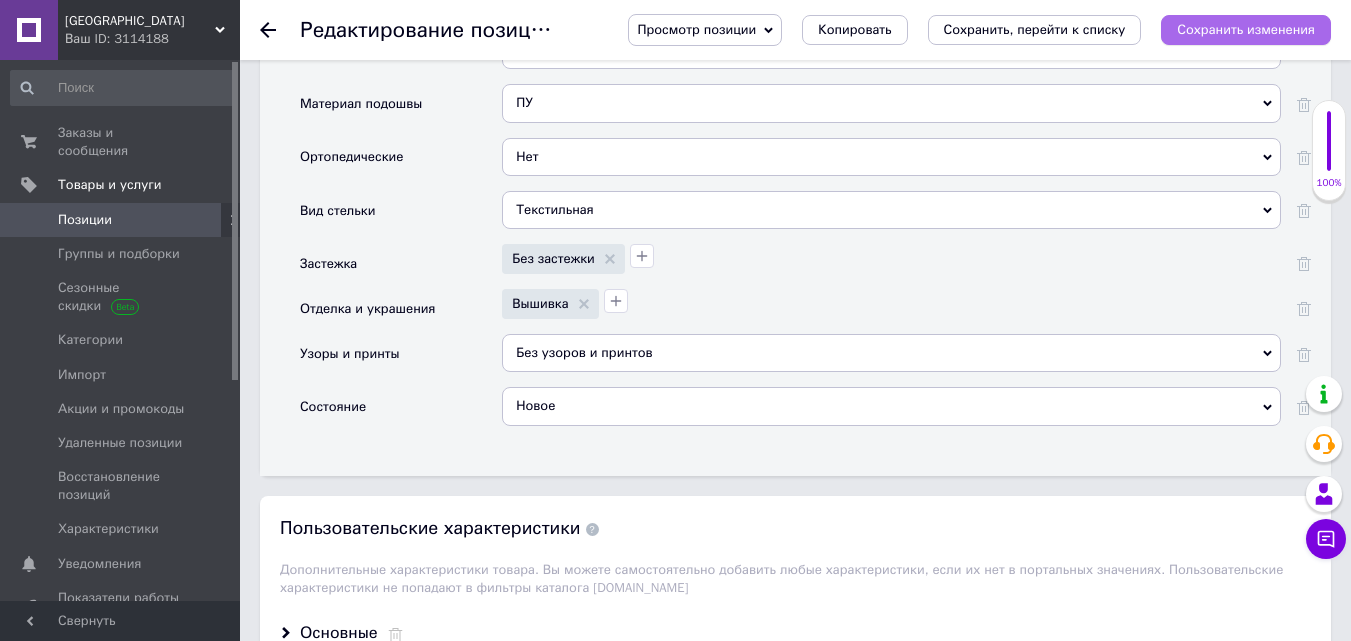 click on "Сохранить изменения" at bounding box center (1246, 29) 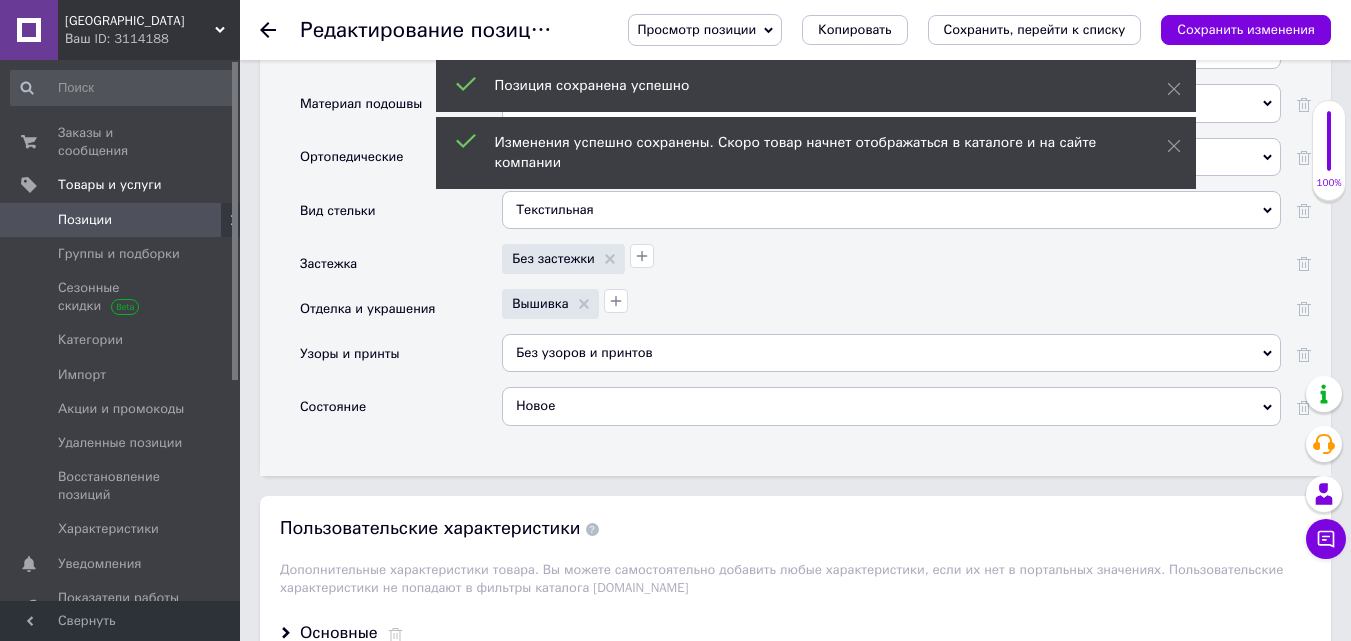 scroll, scrollTop: 3544, scrollLeft: 0, axis: vertical 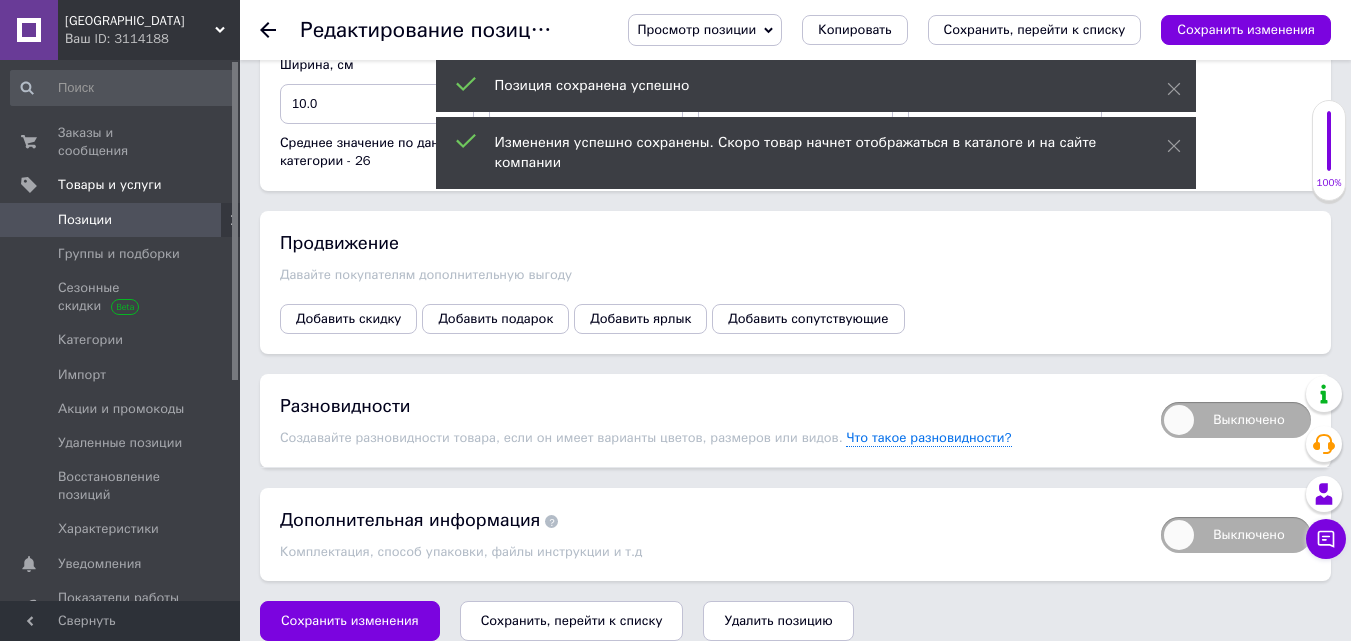 click on "Выключено" at bounding box center (1236, 420) 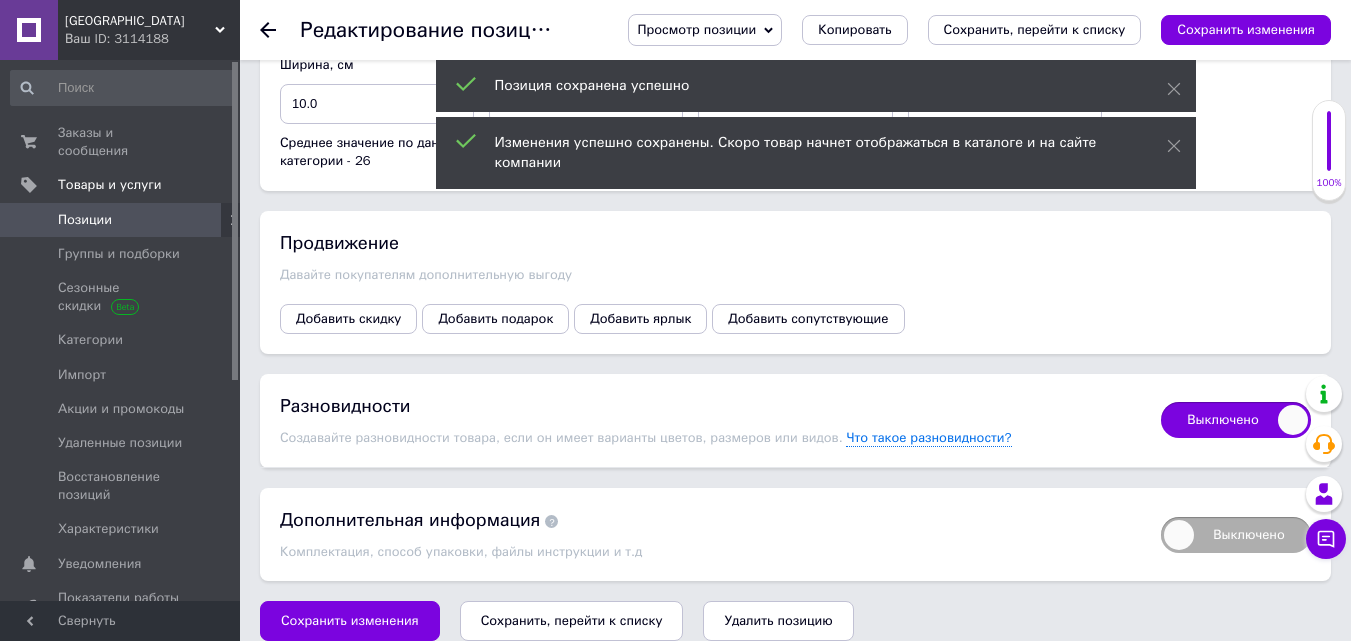 checkbox on "true" 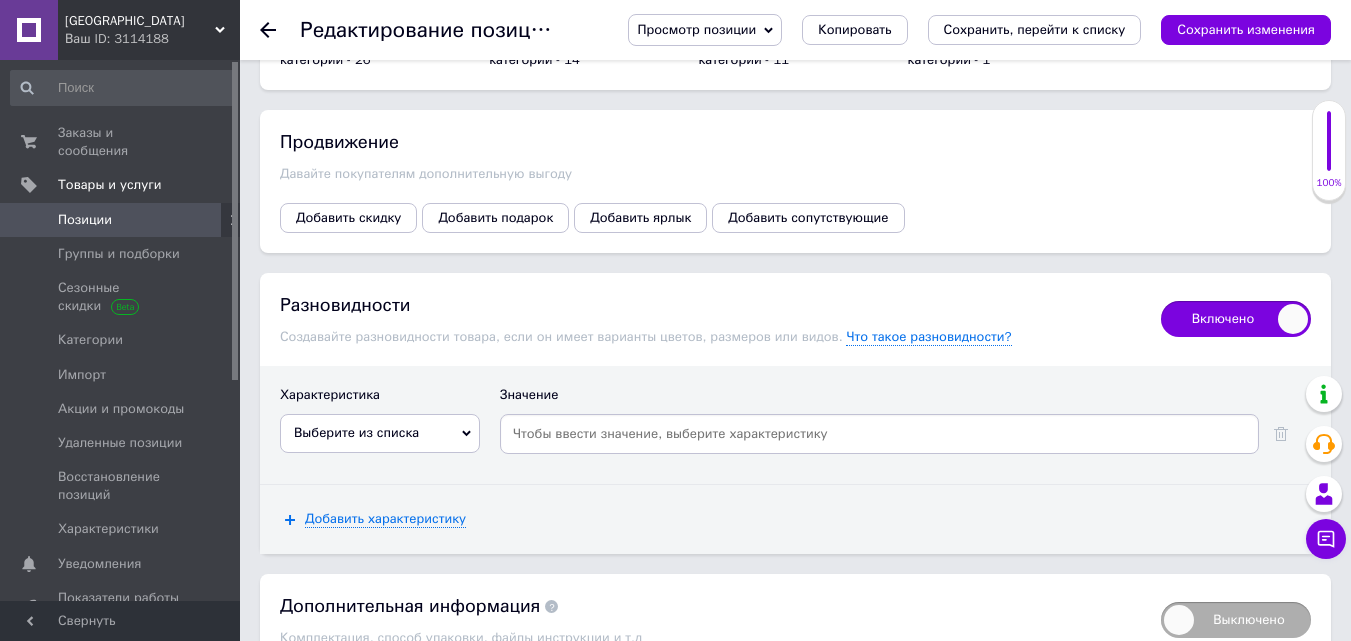 scroll, scrollTop: 3730, scrollLeft: 0, axis: vertical 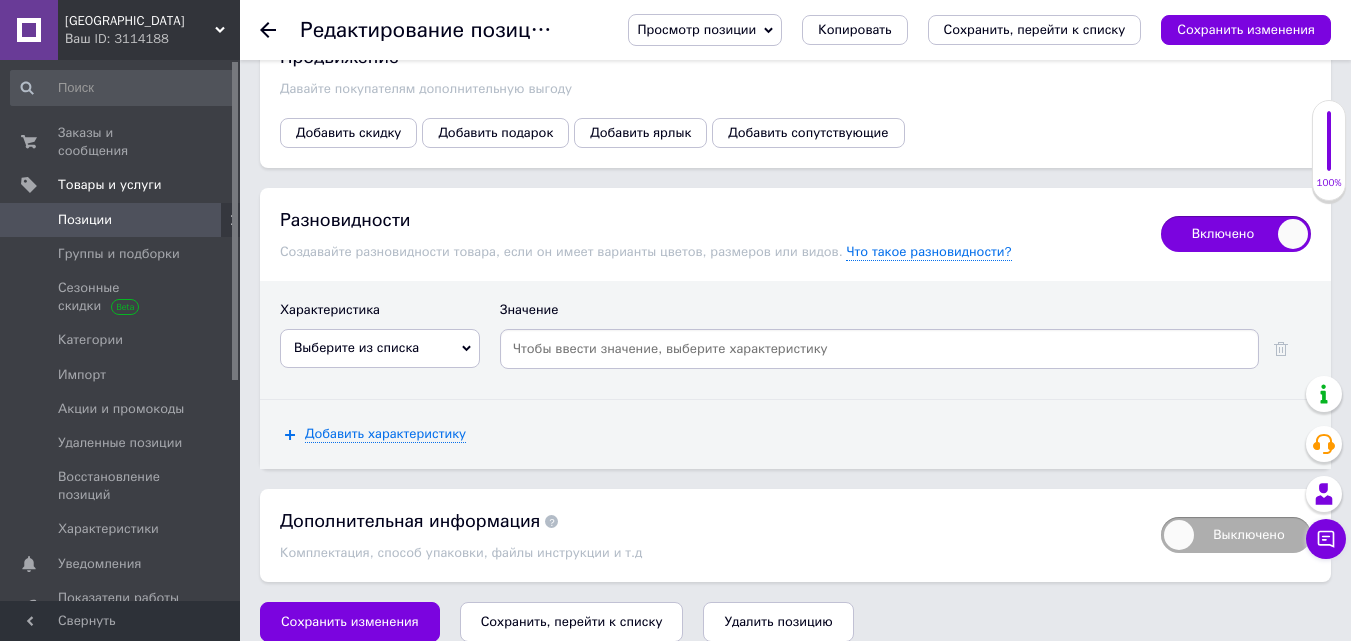 click on "Выберите из списка" at bounding box center (380, 348) 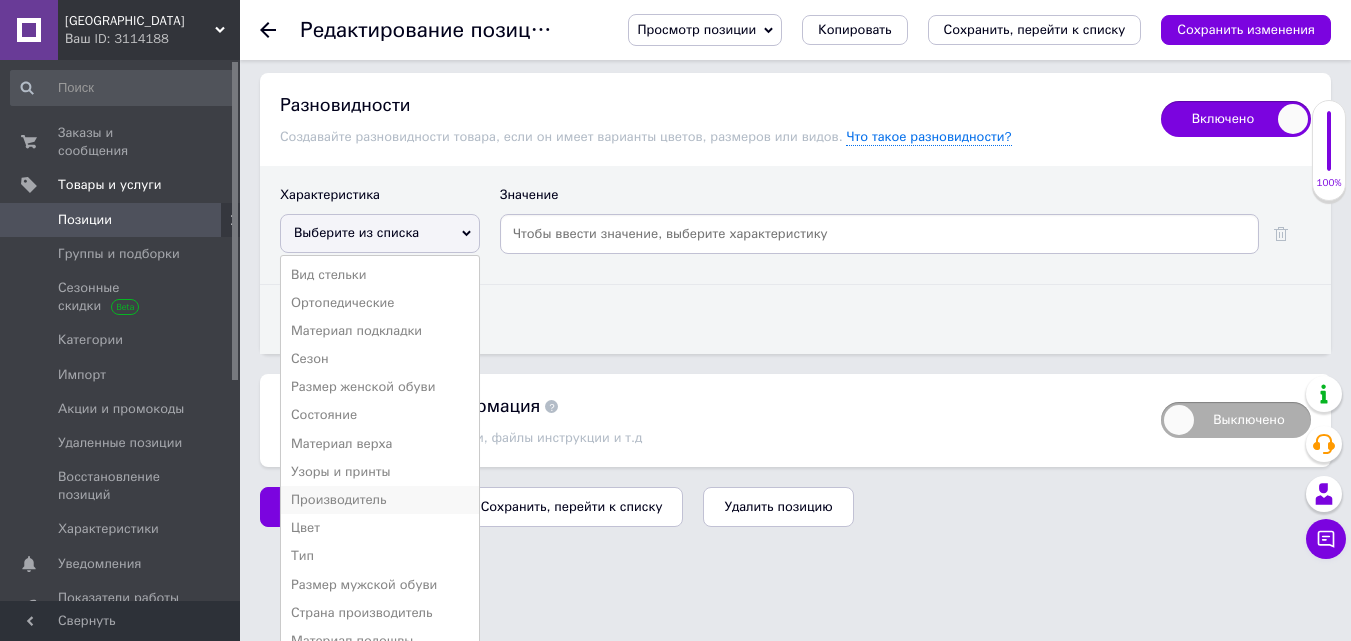 scroll, scrollTop: 3846, scrollLeft: 0, axis: vertical 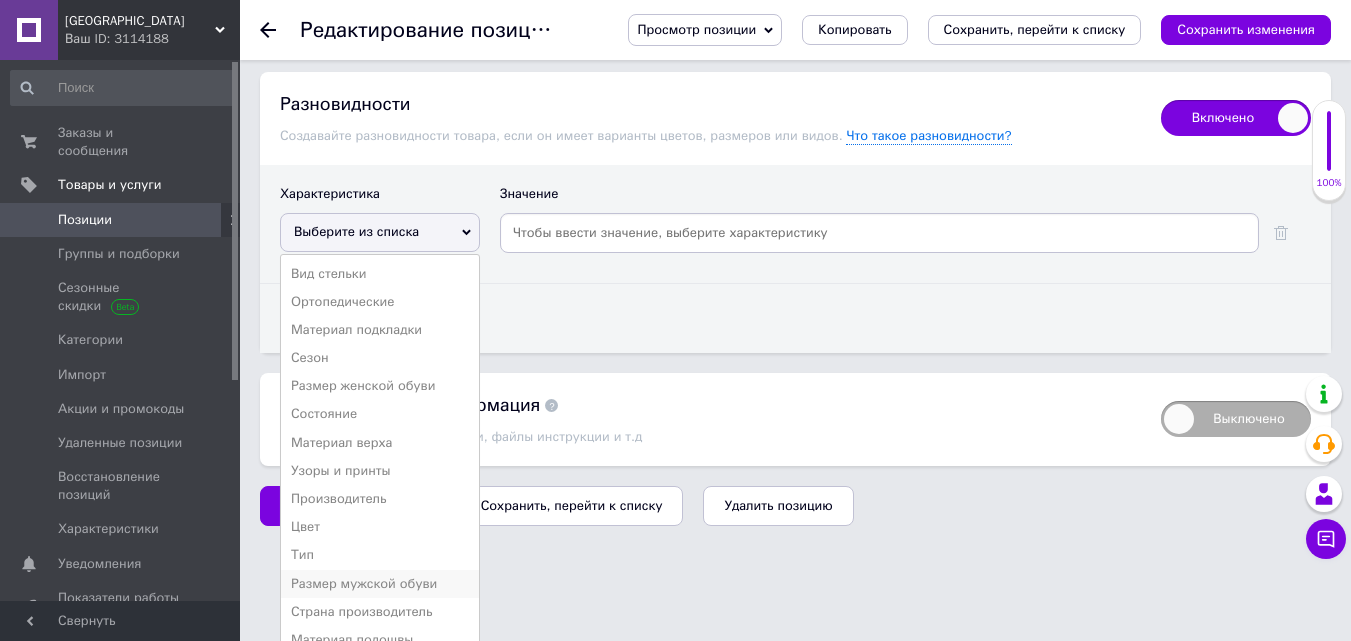 click on "Размер мужской обуви" at bounding box center (380, 584) 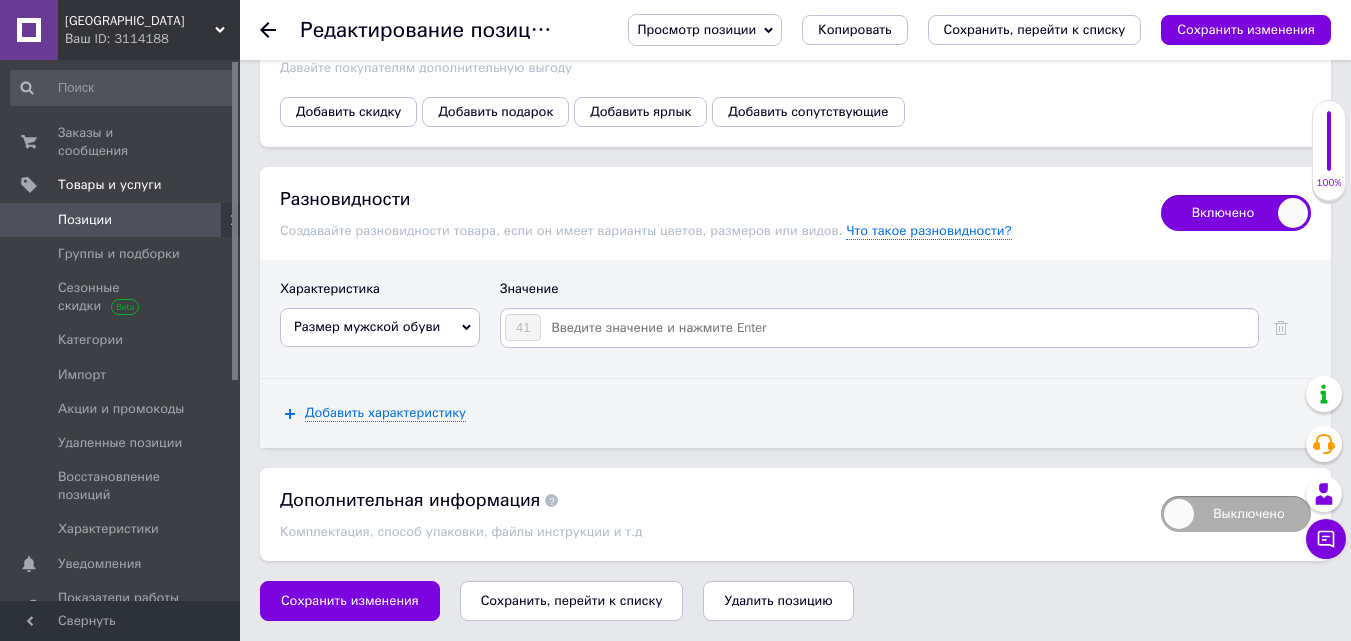 scroll, scrollTop: 3730, scrollLeft: 0, axis: vertical 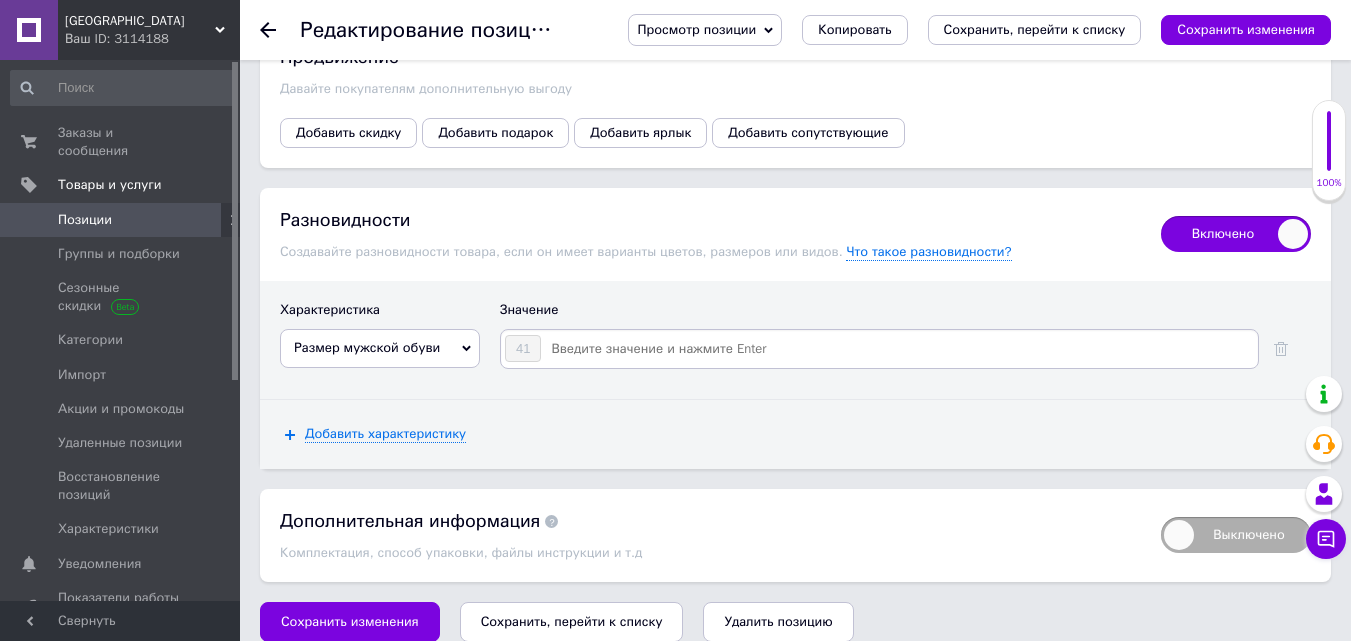 click at bounding box center (898, 349) 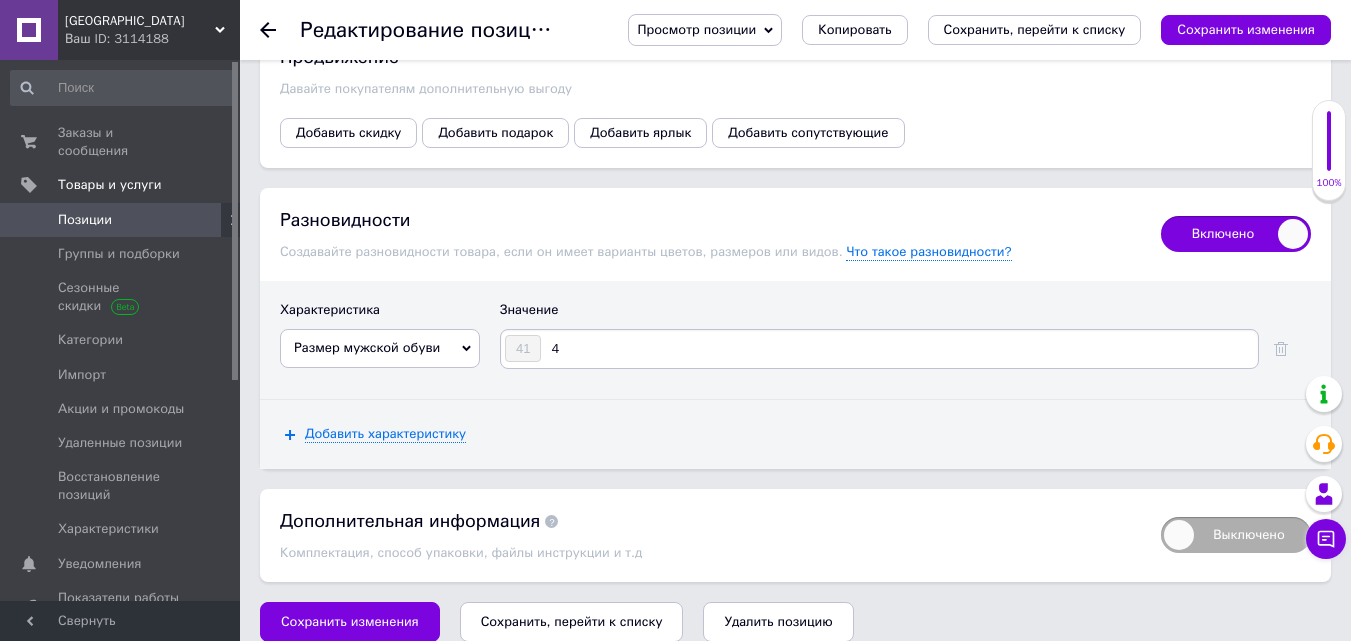 type on "42" 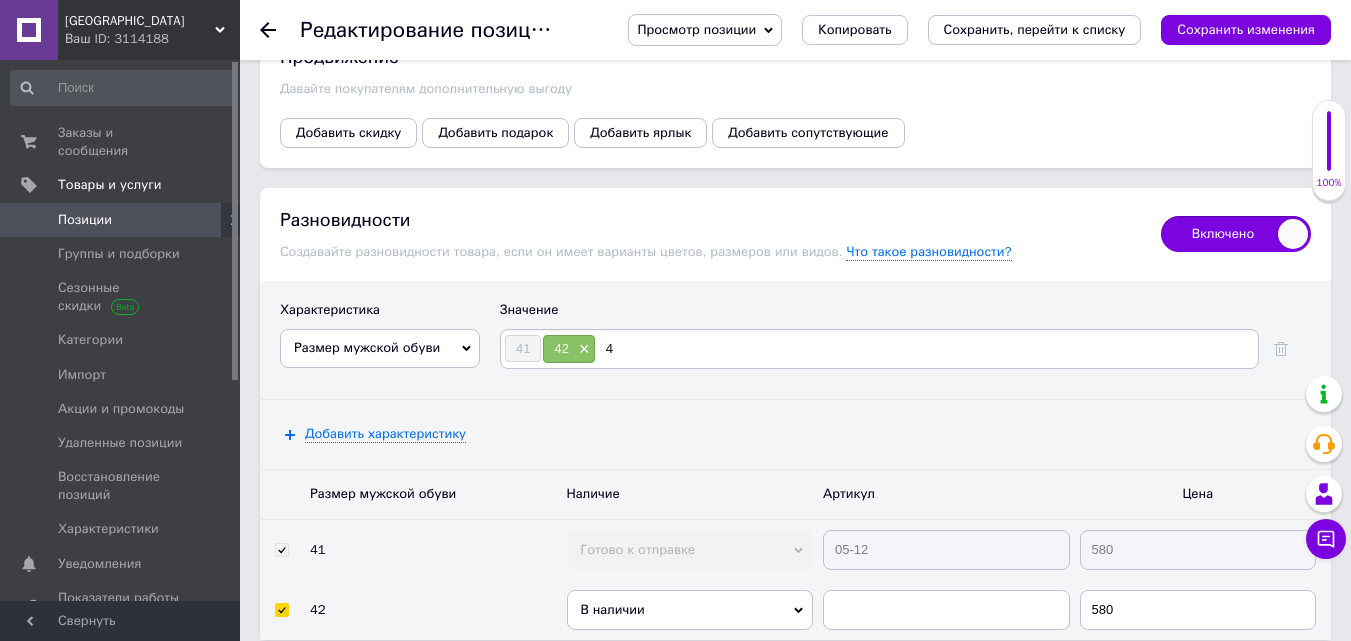 type on "43" 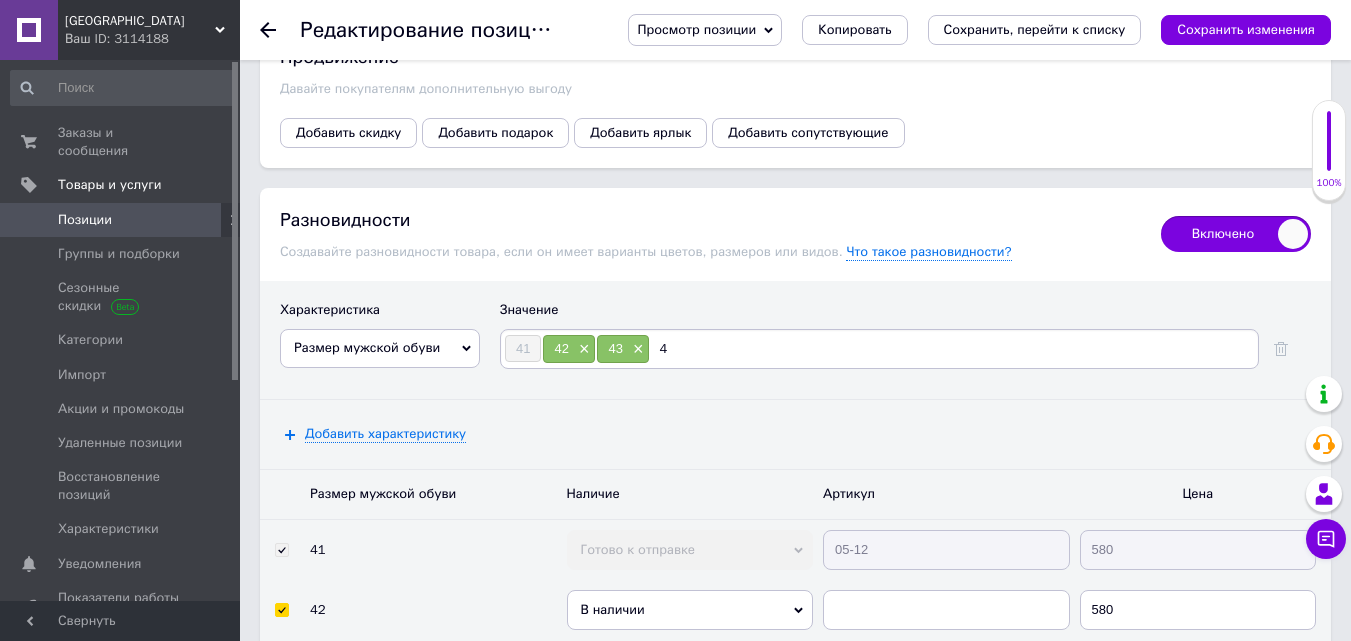 type on "44" 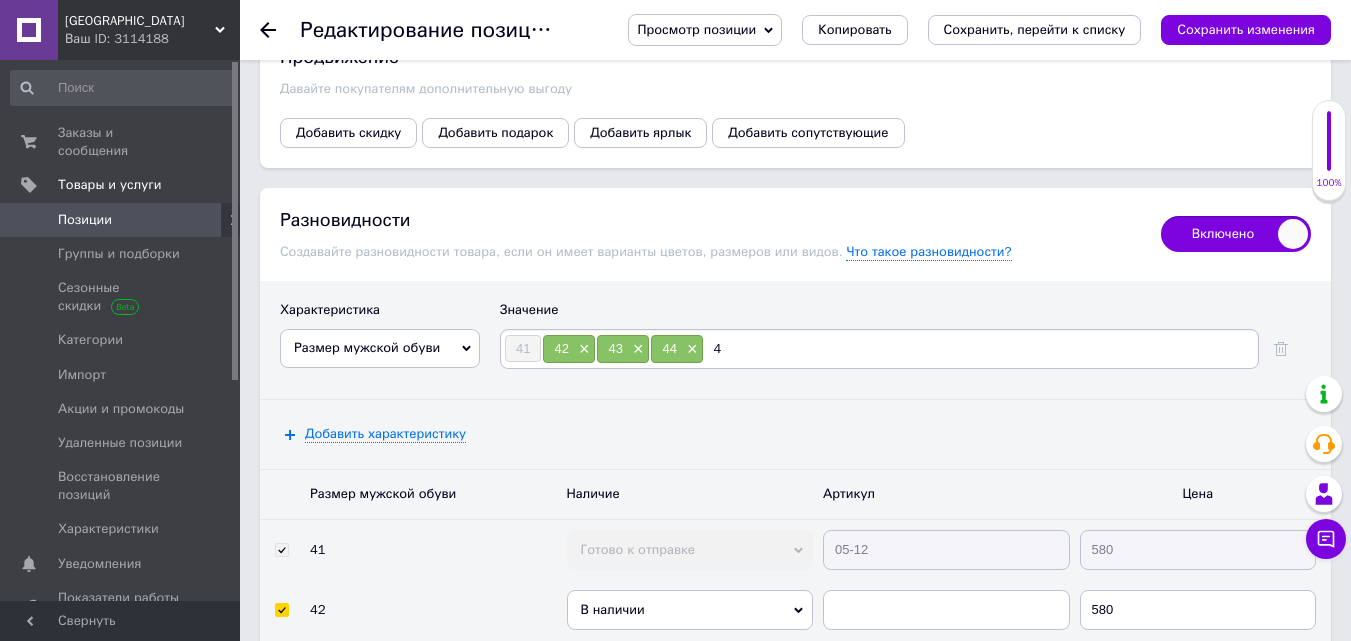 type on "45" 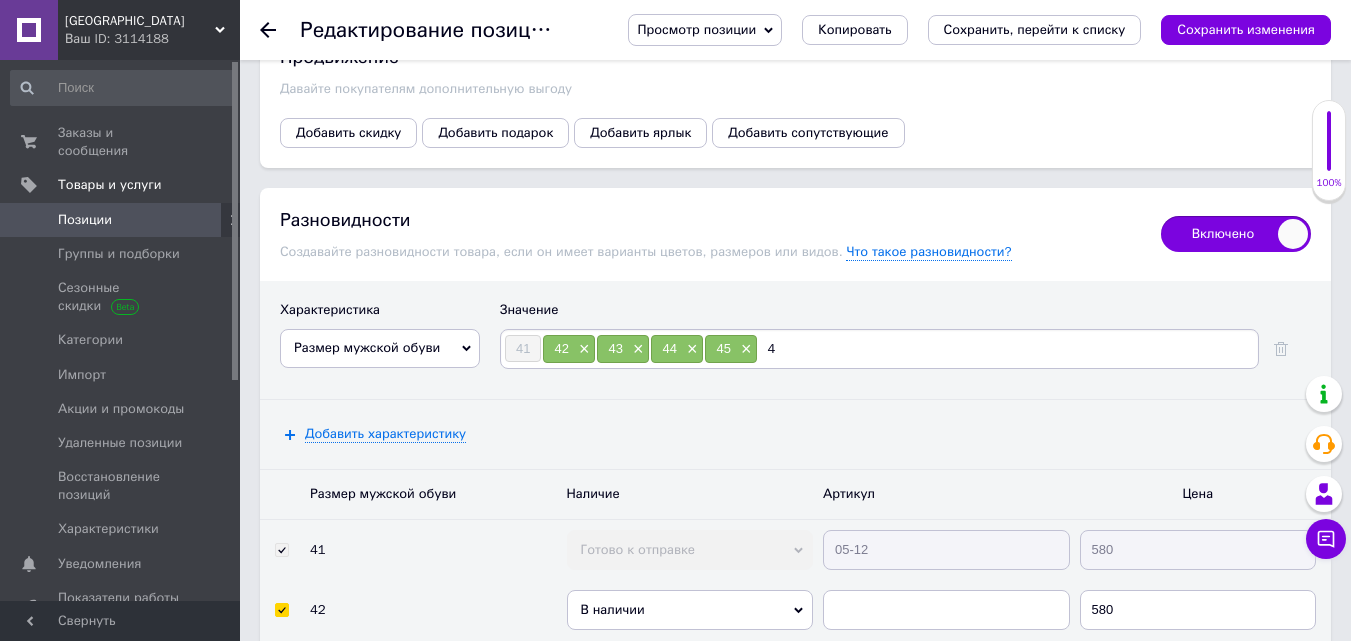 type on "46" 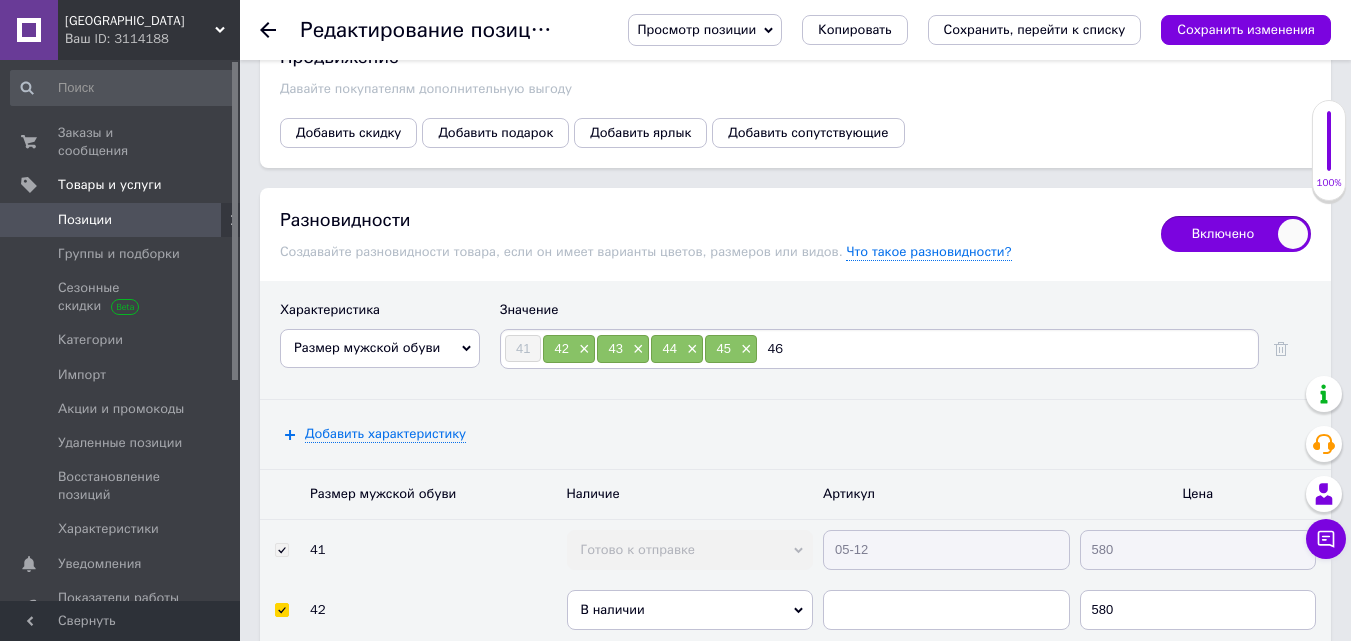 type 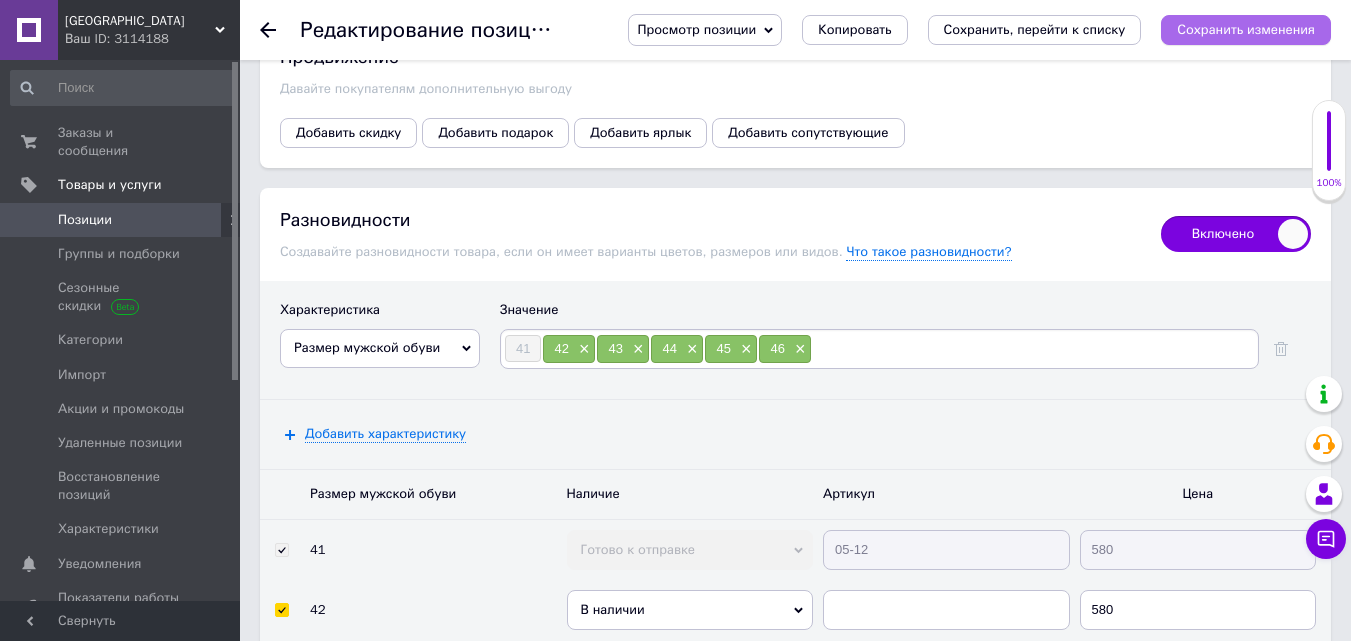 click on "Сохранить изменения" at bounding box center [1246, 29] 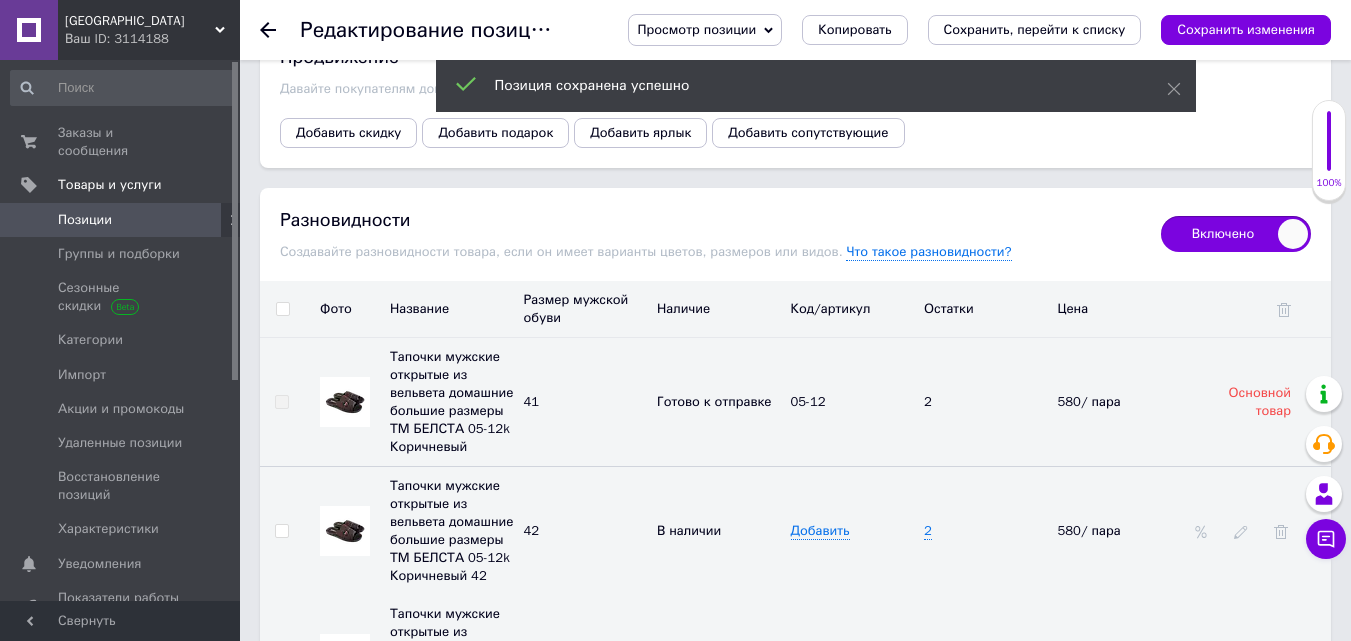 click on "Позиции" at bounding box center (121, 220) 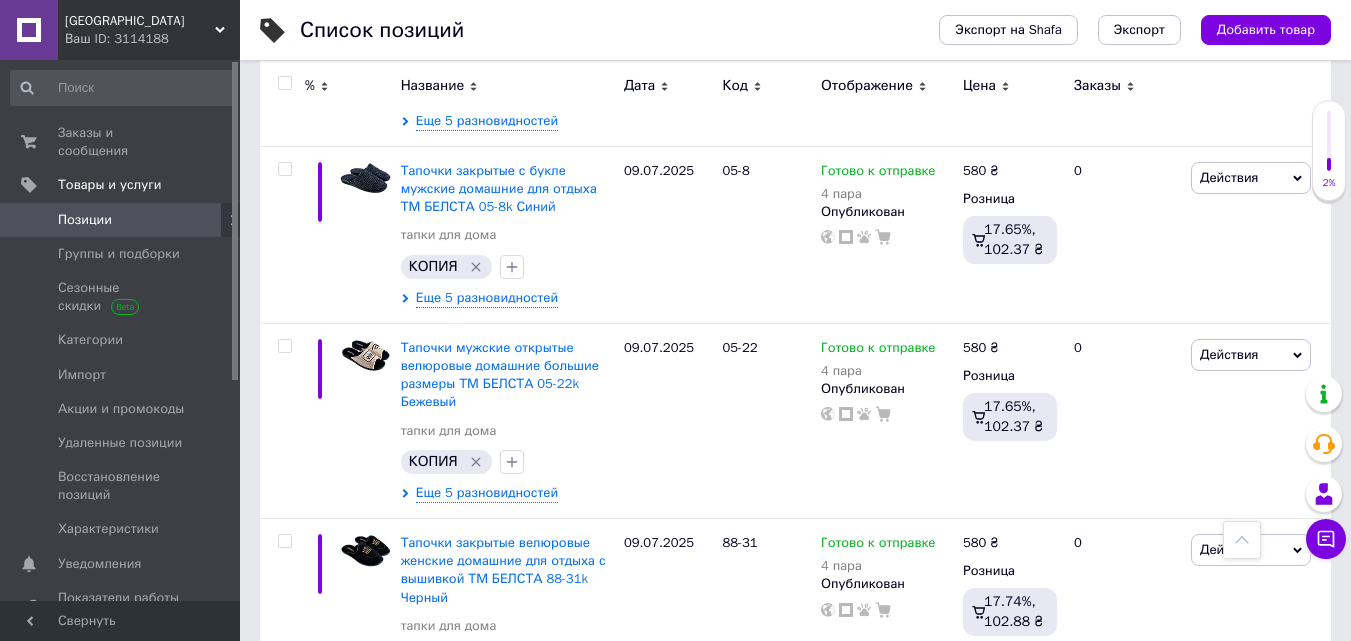 scroll, scrollTop: 799, scrollLeft: 0, axis: vertical 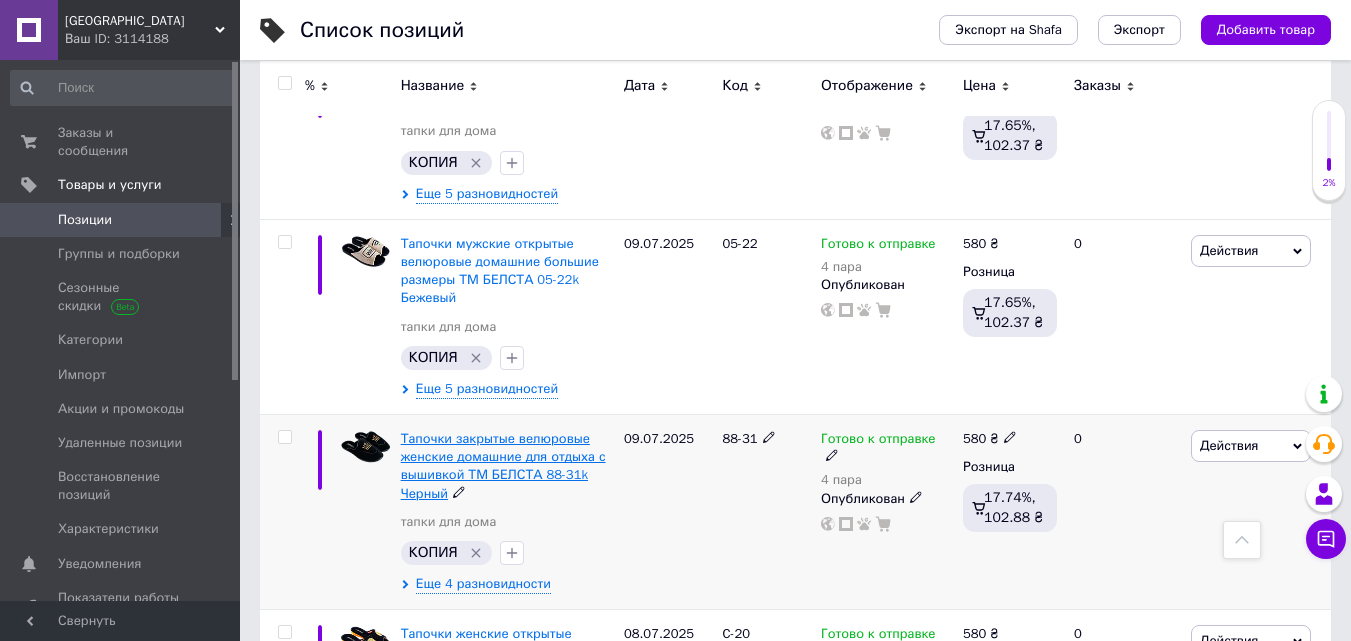 click on "Тапочки закрытые велюровые женские домашние для отдыха с вышивкой ТМ БЕЛСТА 88-31k Черный" at bounding box center (503, 466) 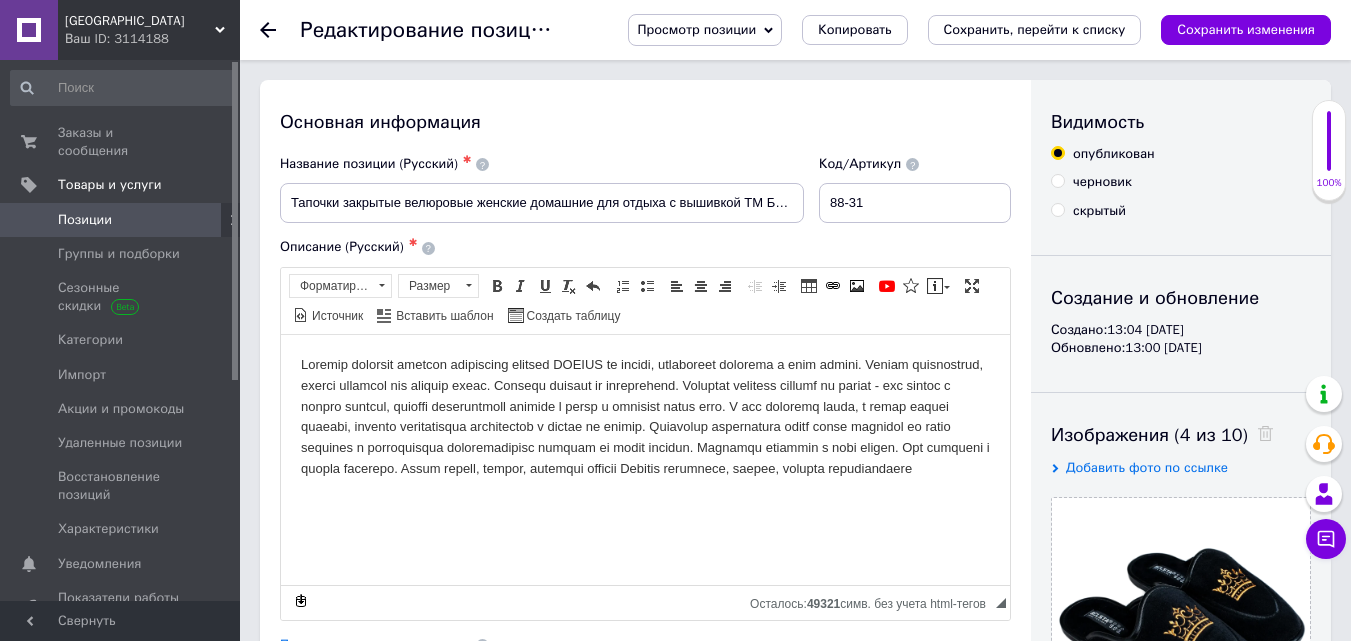 scroll, scrollTop: 0, scrollLeft: 0, axis: both 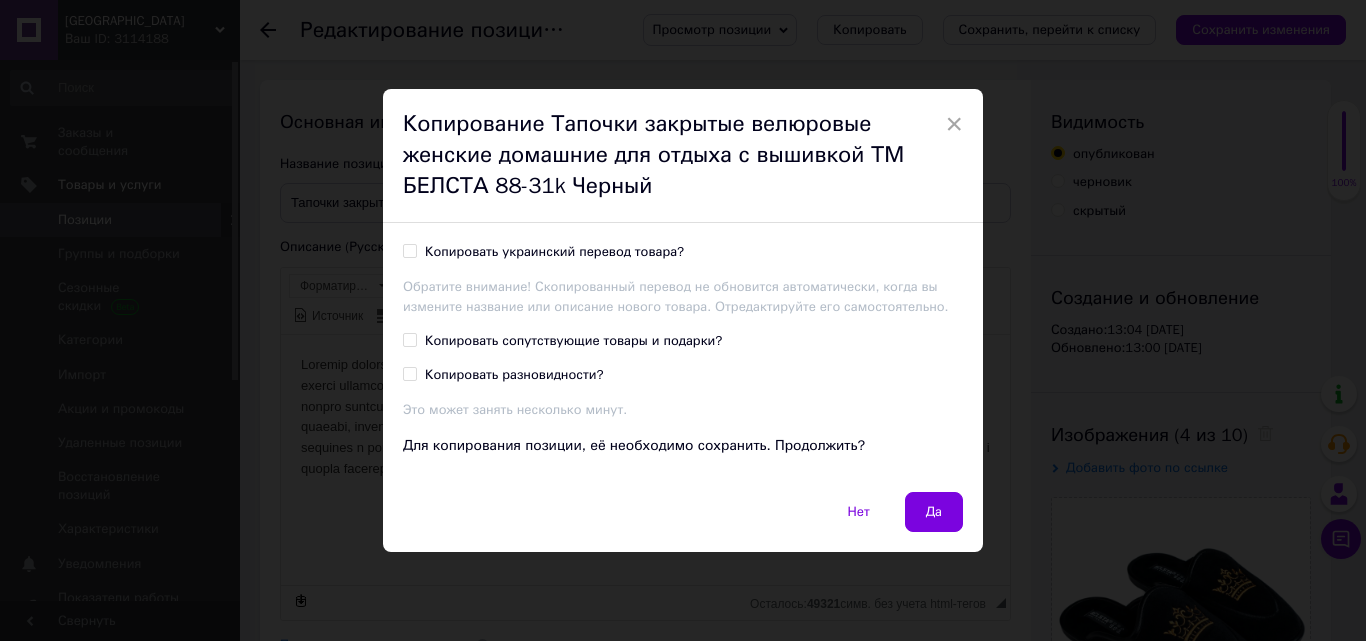 click on "Копировать украинский перевод товара?" at bounding box center (409, 250) 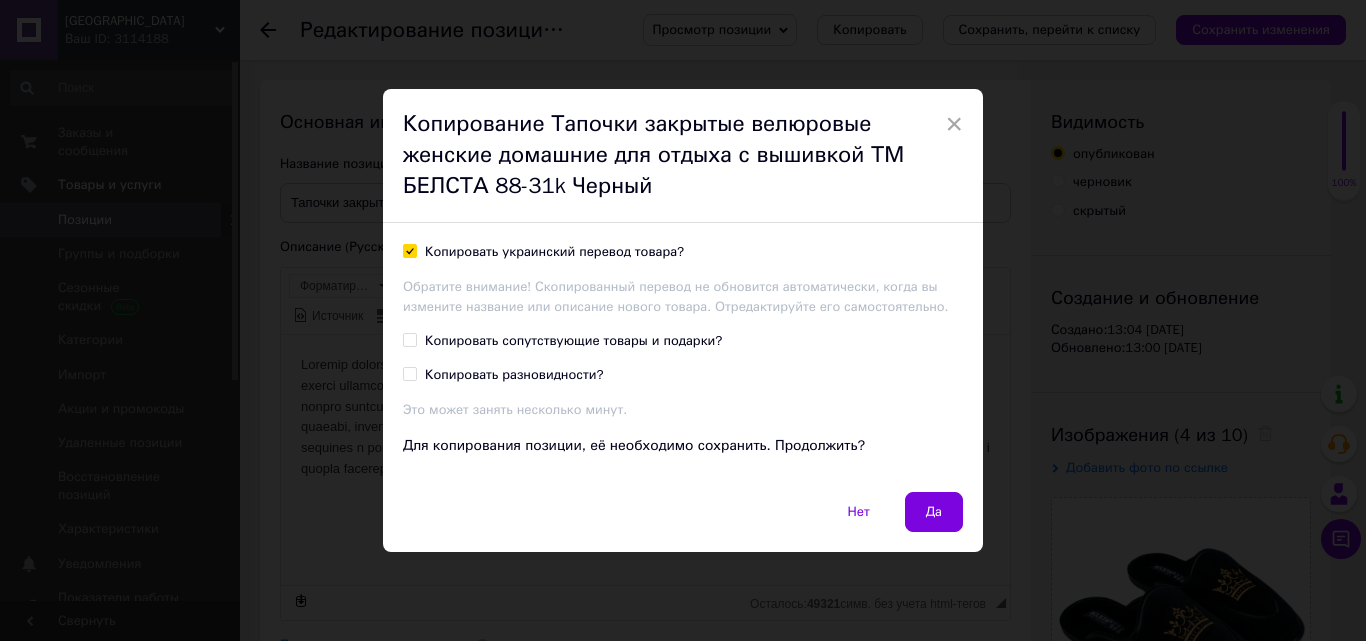 checkbox on "true" 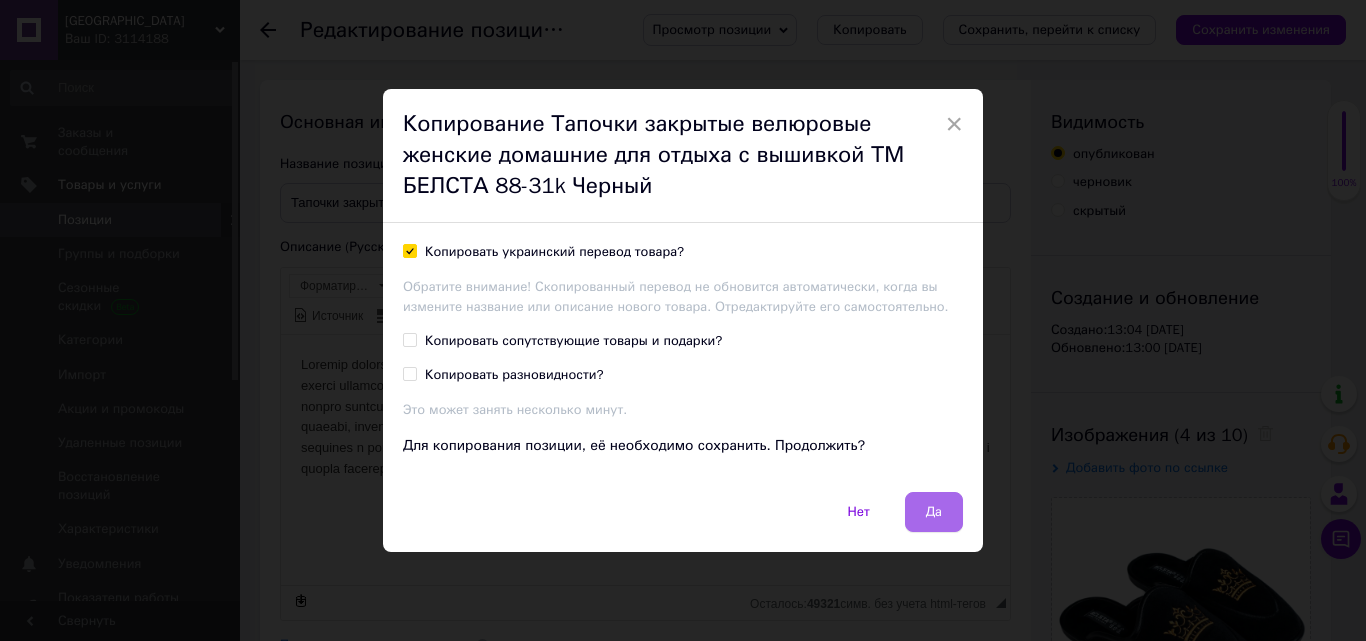 click on "Да" at bounding box center (934, 512) 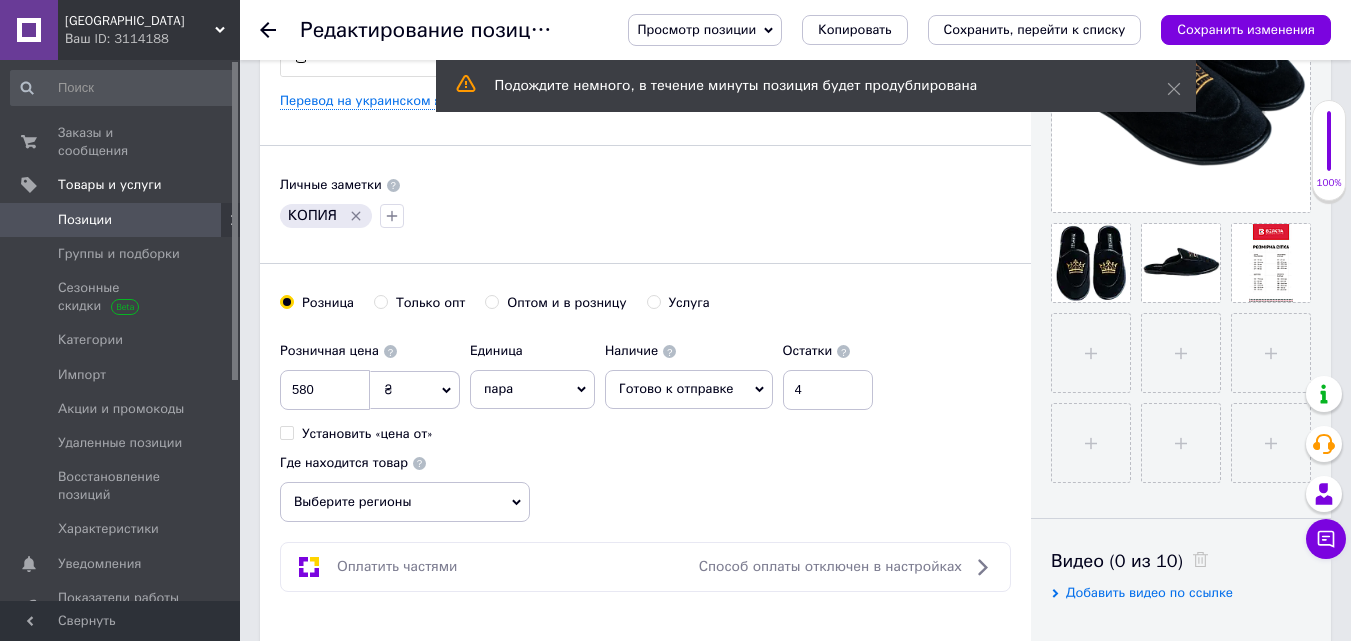 scroll, scrollTop: 555, scrollLeft: 0, axis: vertical 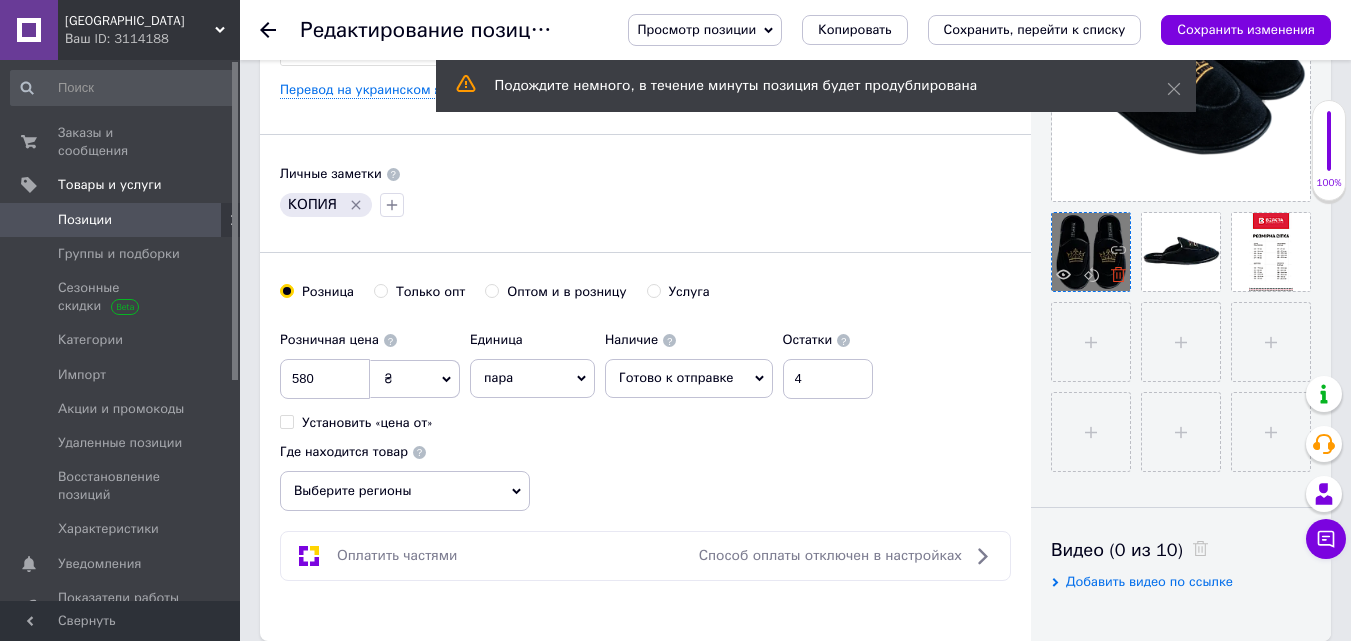 click 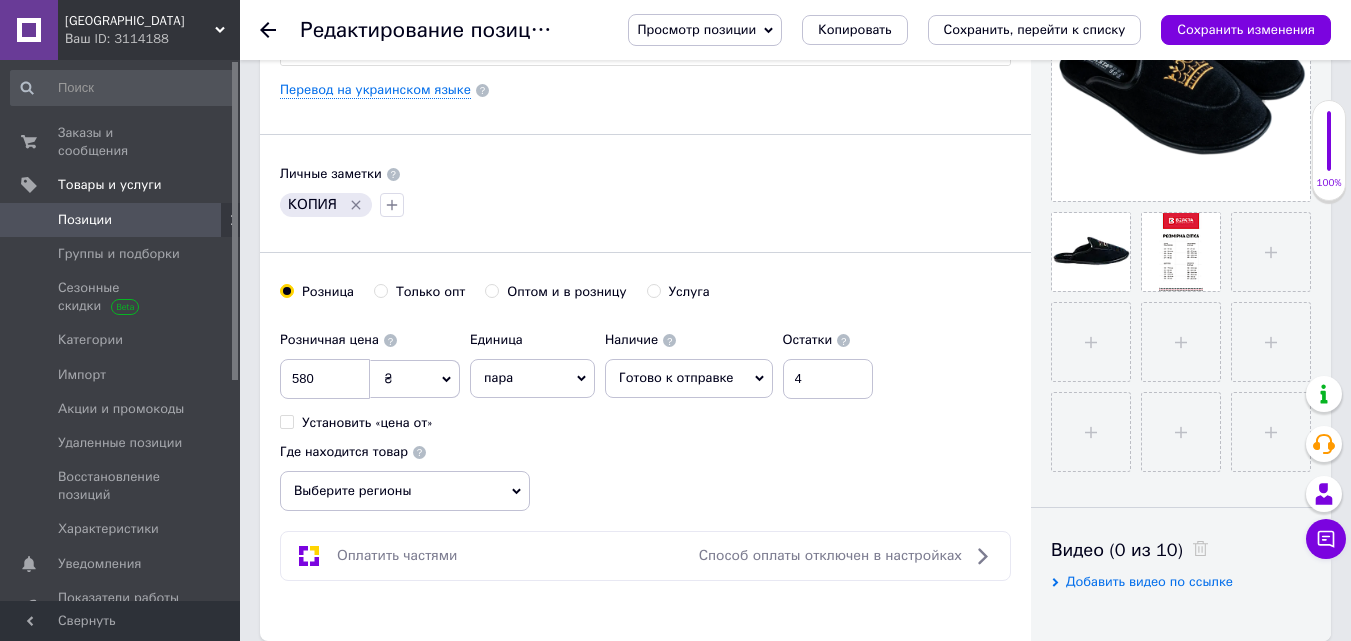 click 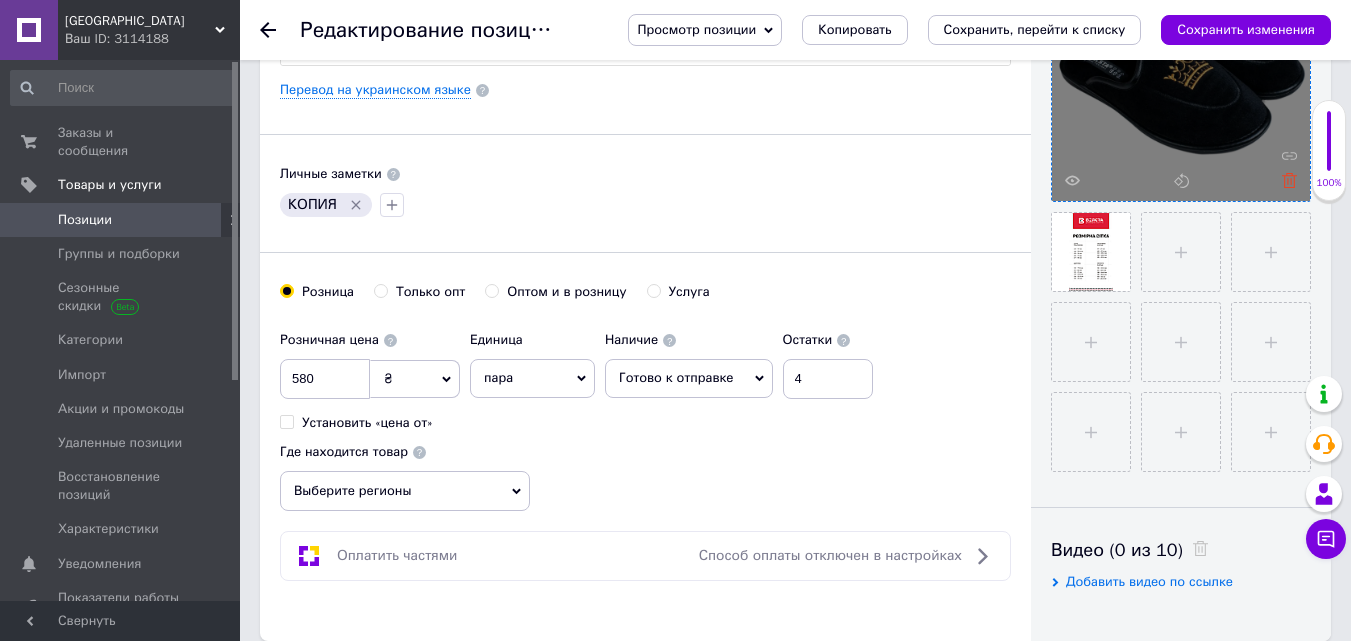 click 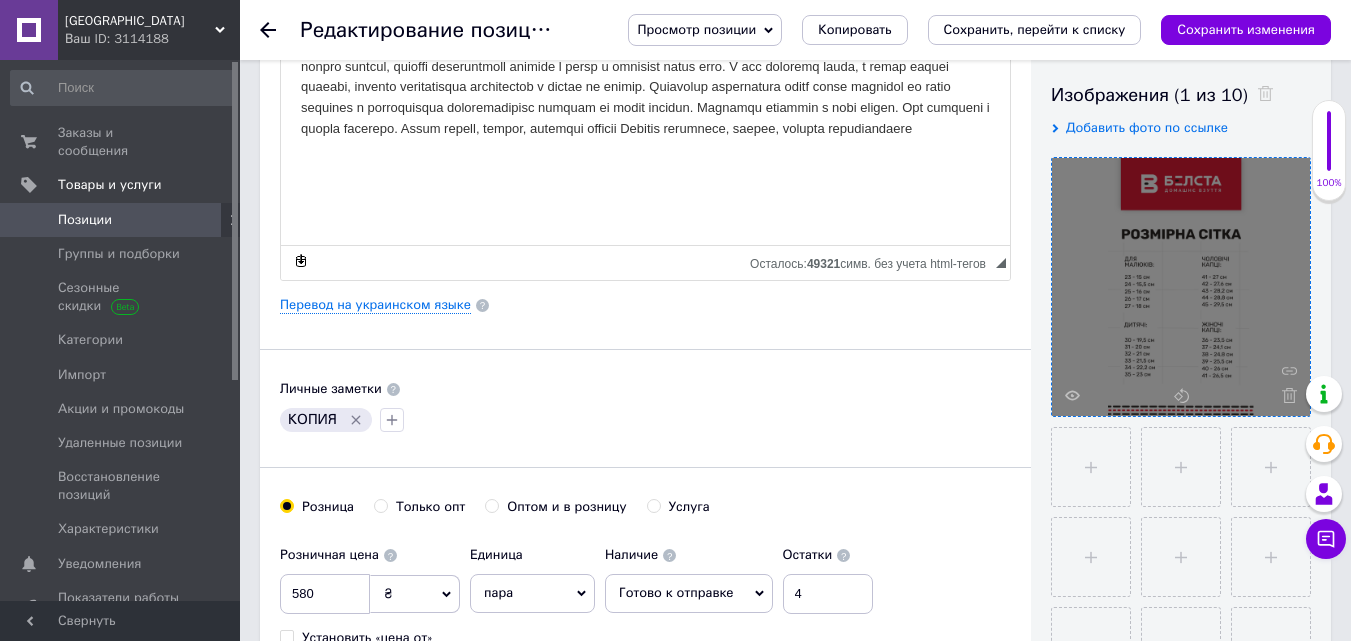 scroll, scrollTop: 334, scrollLeft: 0, axis: vertical 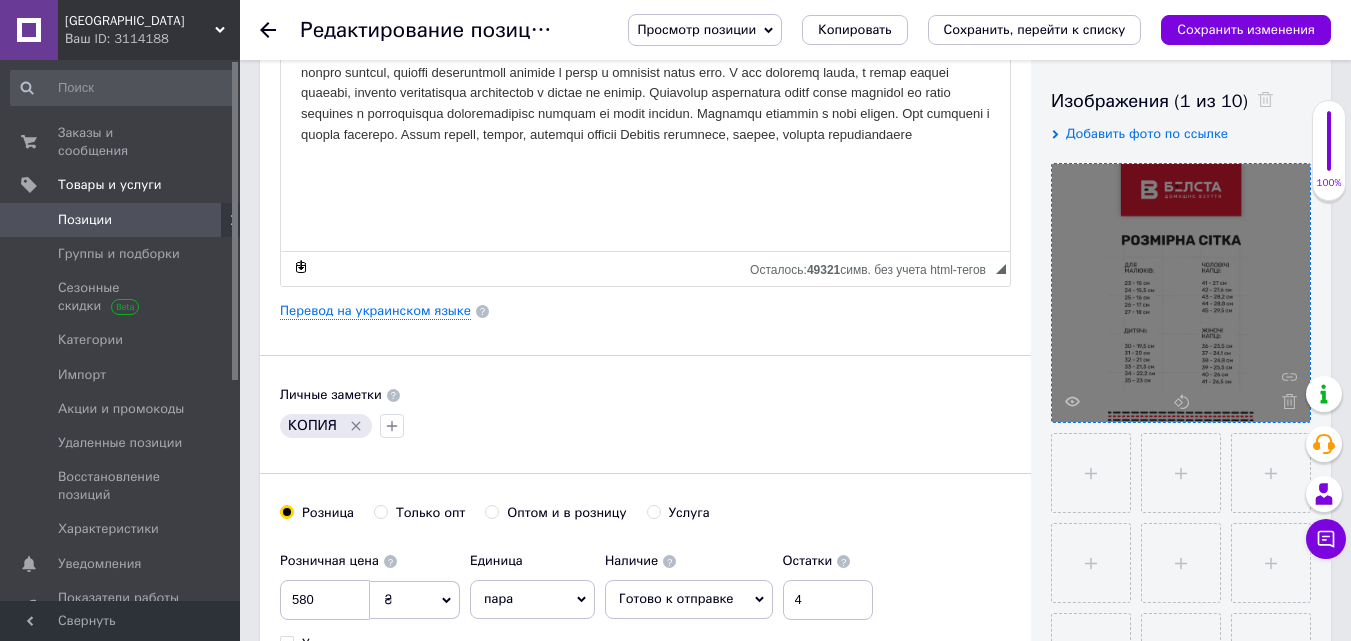 click on "Добавить фото по ссылке" at bounding box center (1147, 133) 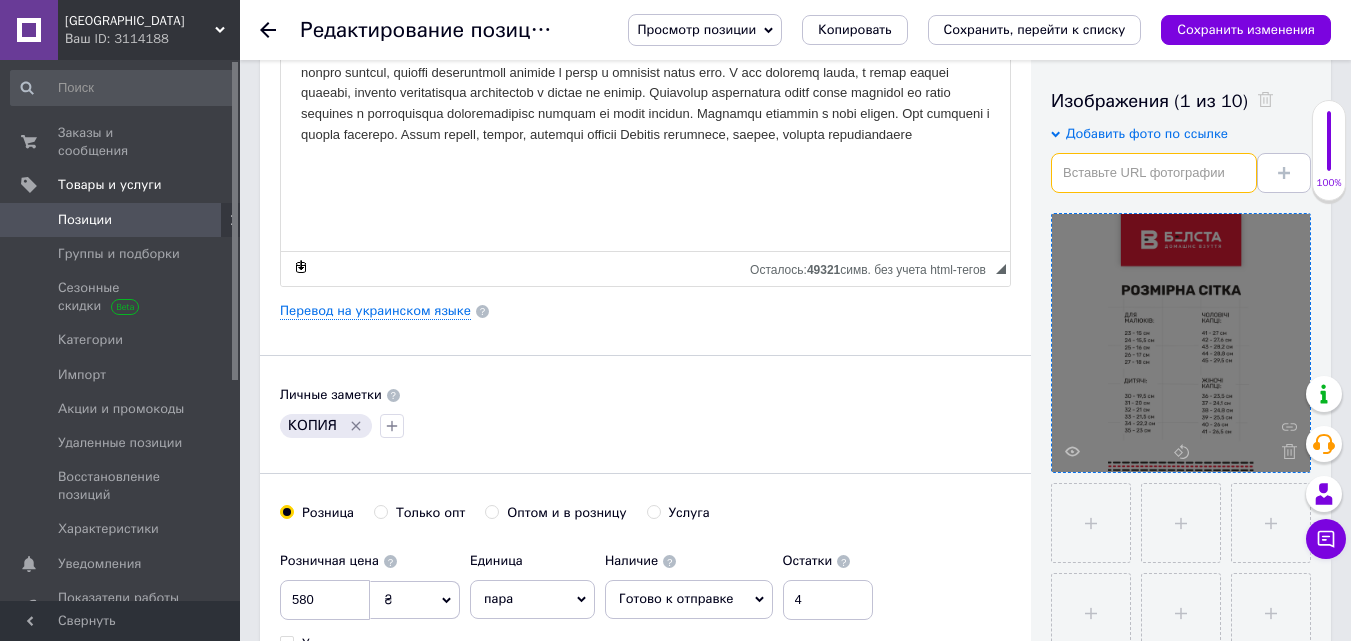 click at bounding box center (1154, 173) 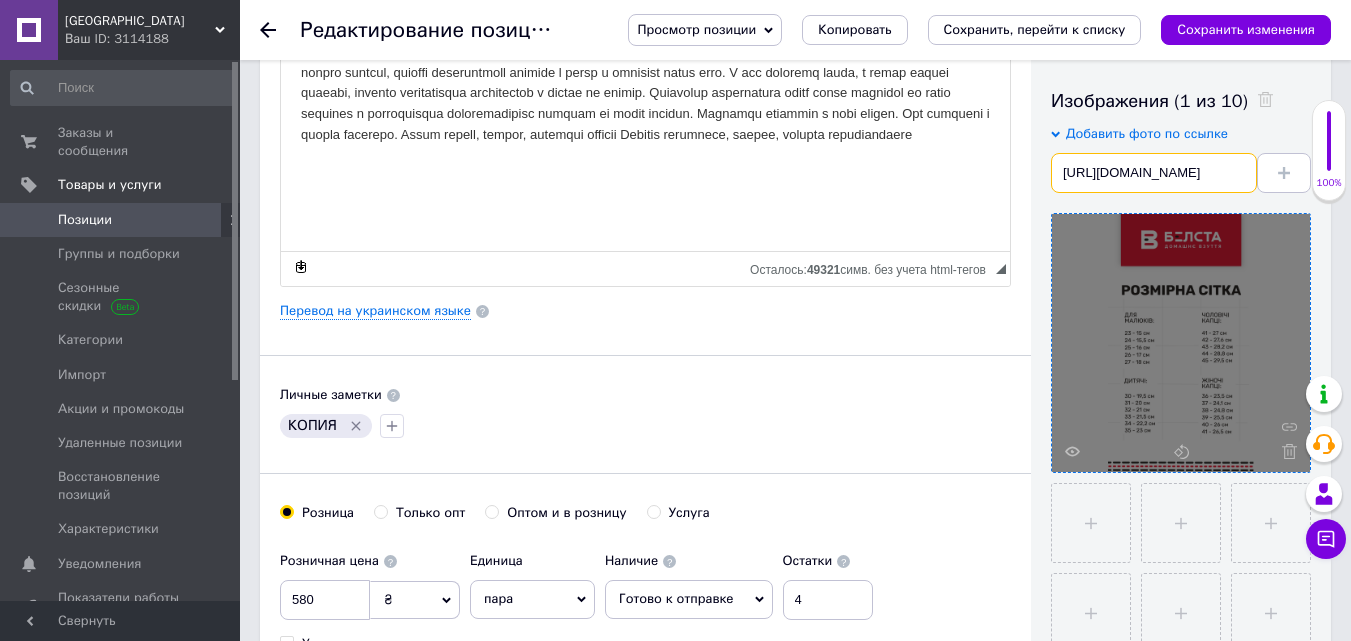 scroll, scrollTop: 0, scrollLeft: 529, axis: horizontal 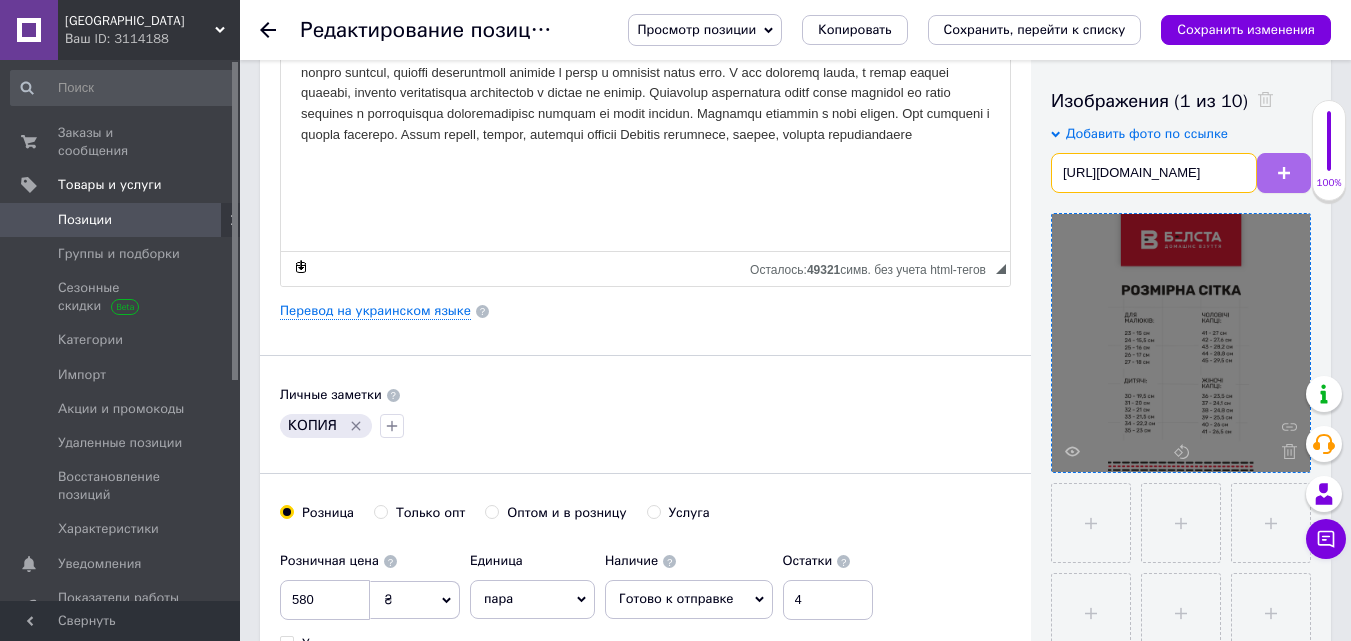 type on "https://belsta.ua/content/images/31/1500x1000l80mc0/zhinochi-zakryti-kaptsi-belsta-z-veliuru16680-65071283819300.webp" 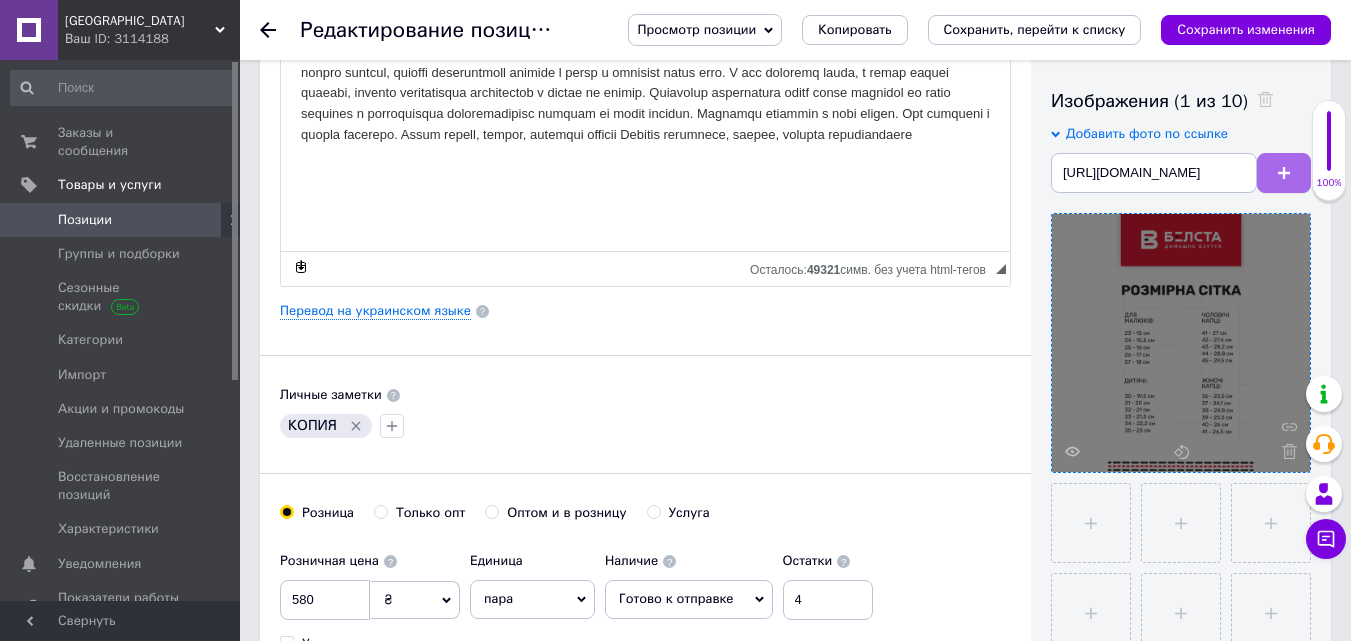 scroll, scrollTop: 0, scrollLeft: 0, axis: both 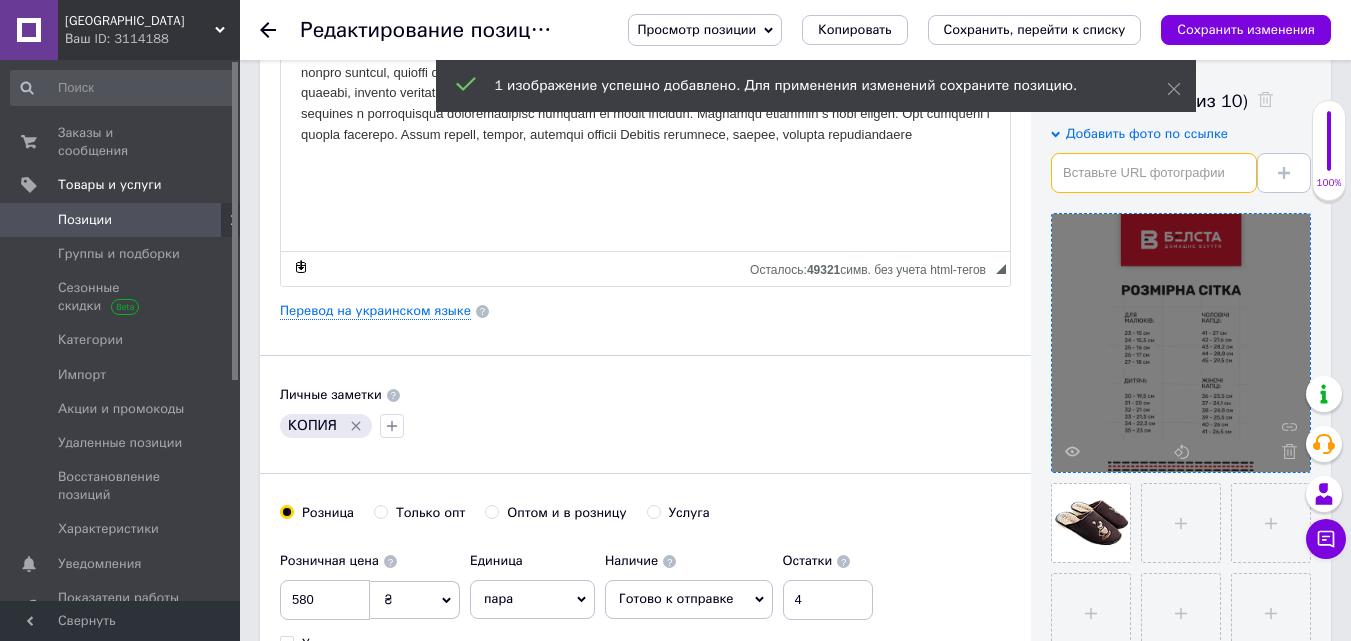 click at bounding box center (1154, 173) 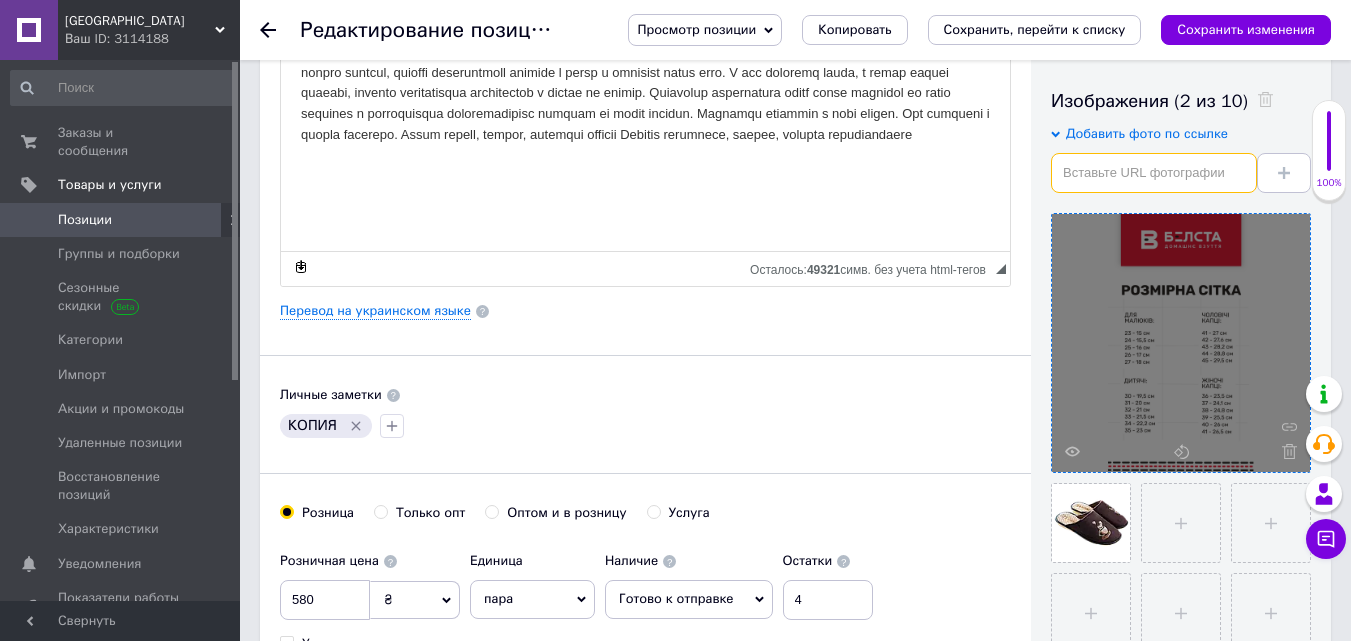 paste on "https://belsta.ua/content/images/31/1500x1497l80mc0/zhinochi-zakryti-kaptsi-belsta-z-veliuru16680-46955679282877.webp" 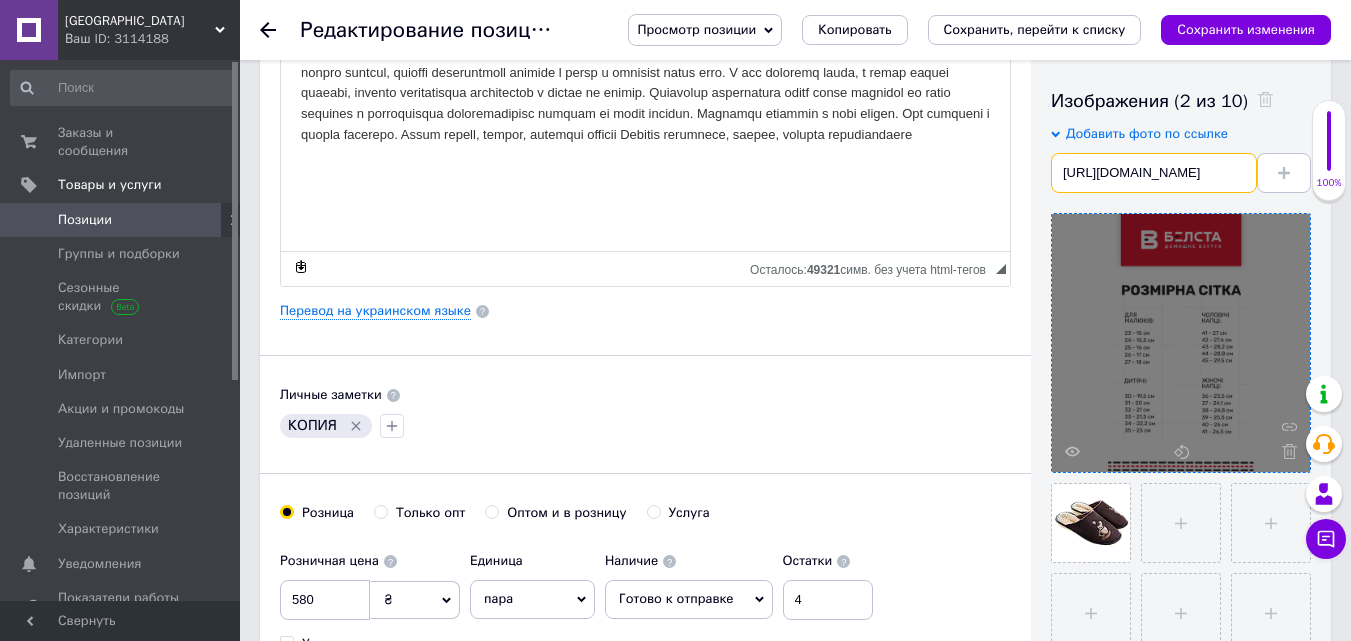 scroll, scrollTop: 0, scrollLeft: 529, axis: horizontal 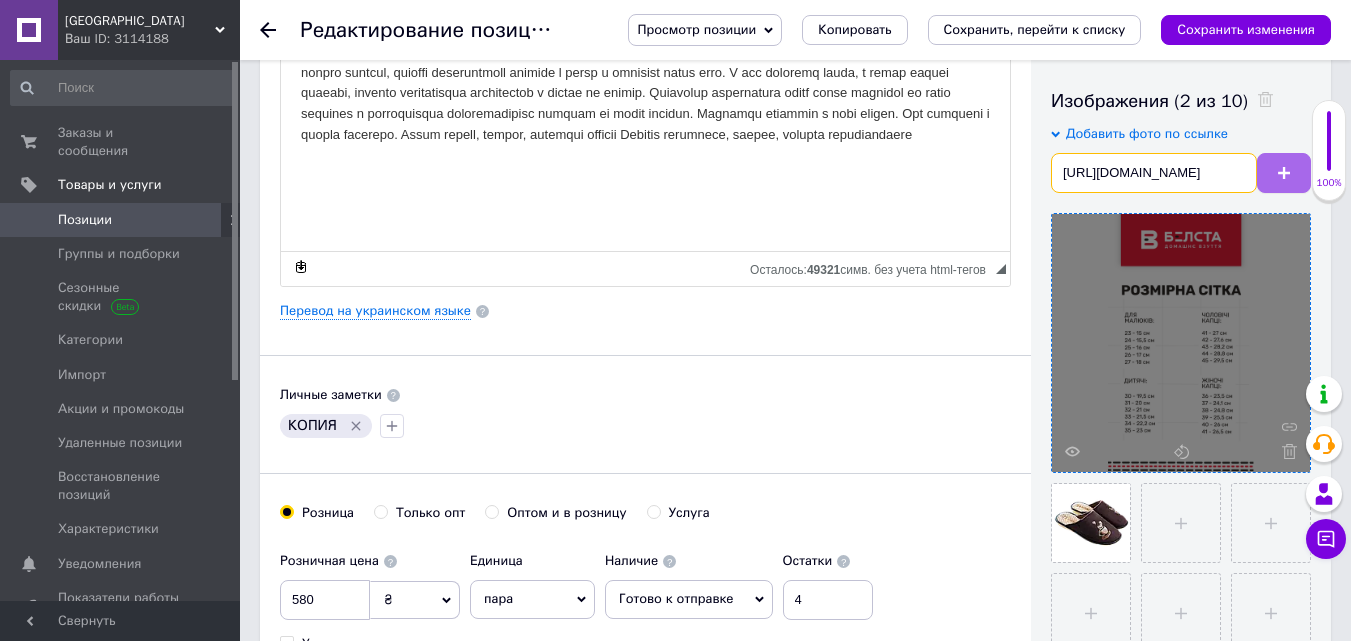 type on "https://belsta.ua/content/images/31/1500x1497l80mc0/zhinochi-zakryti-kaptsi-belsta-z-veliuru16680-46955679282877.webp" 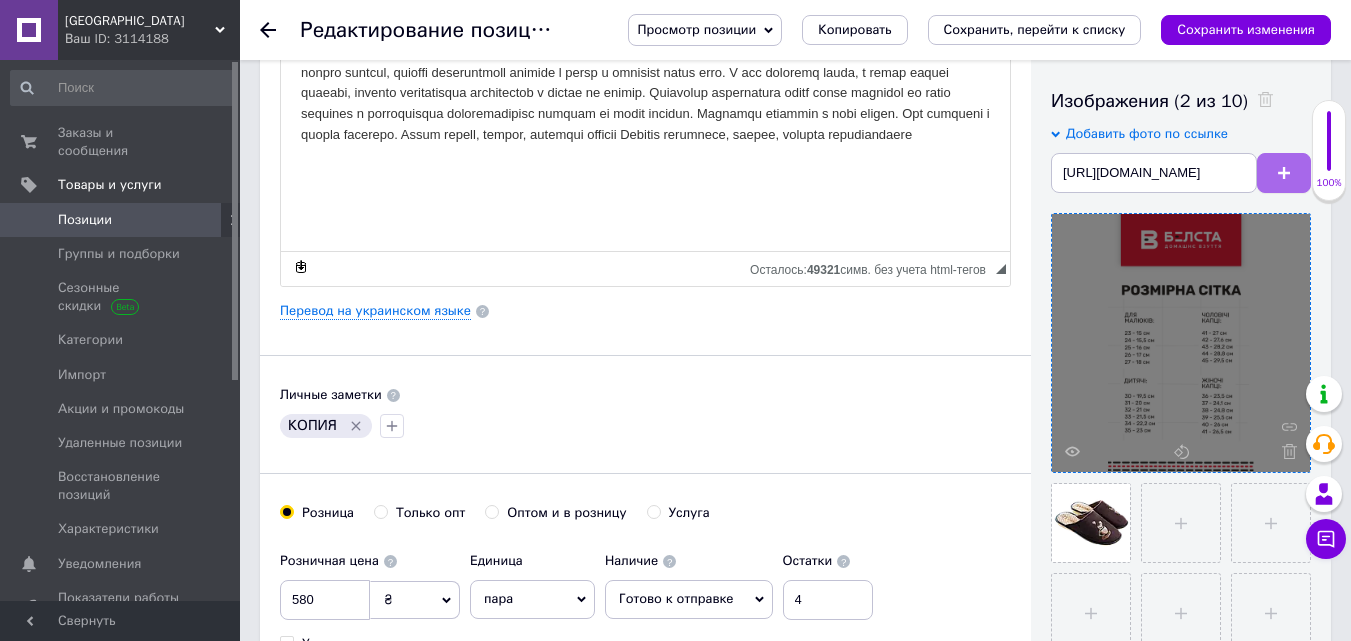 scroll, scrollTop: 0, scrollLeft: 0, axis: both 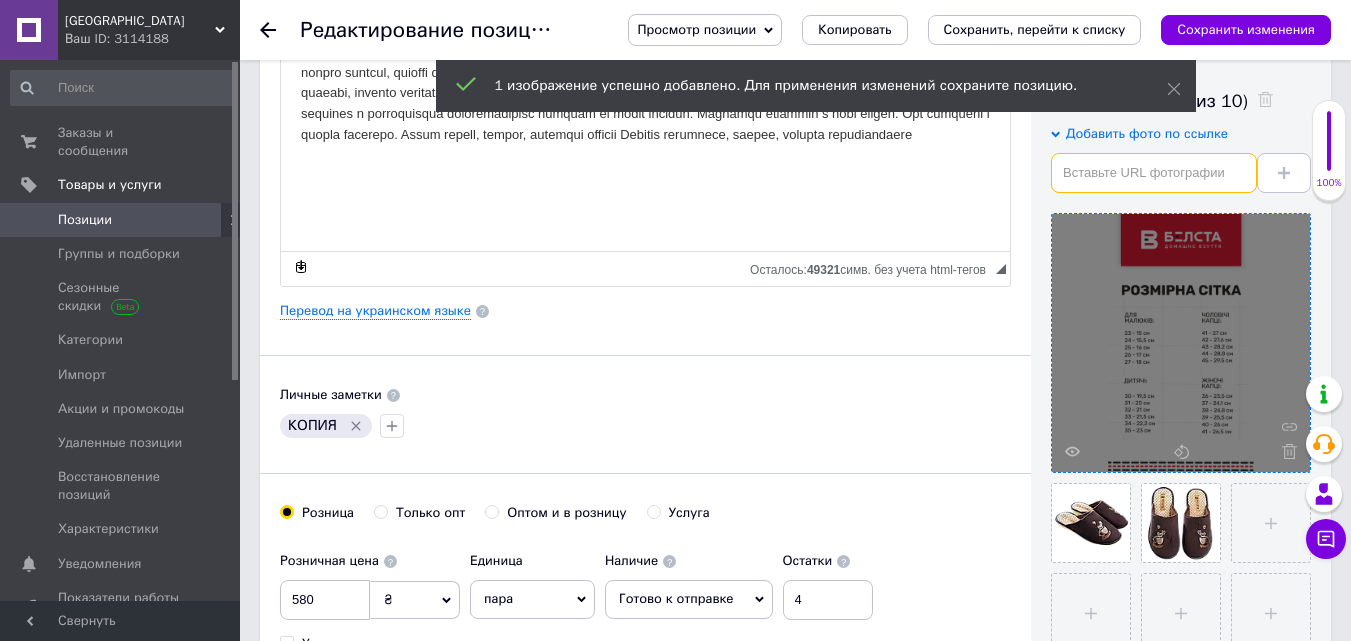click at bounding box center [1154, 173] 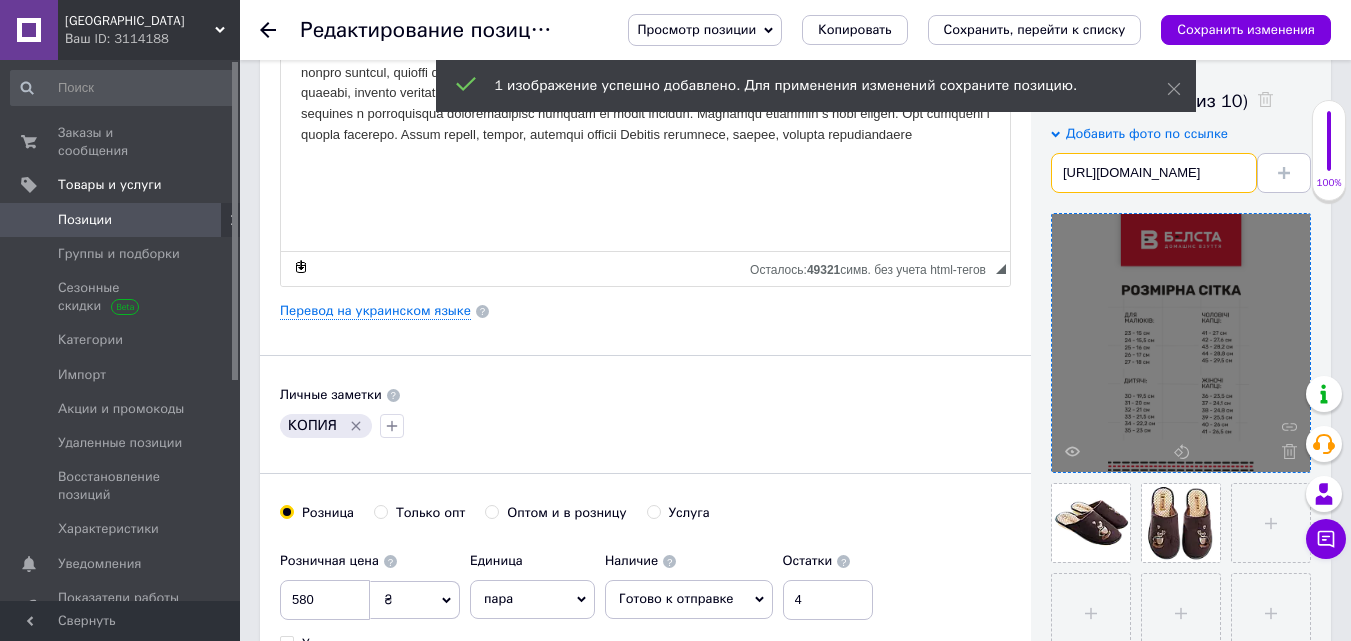 scroll, scrollTop: 0, scrollLeft: 529, axis: horizontal 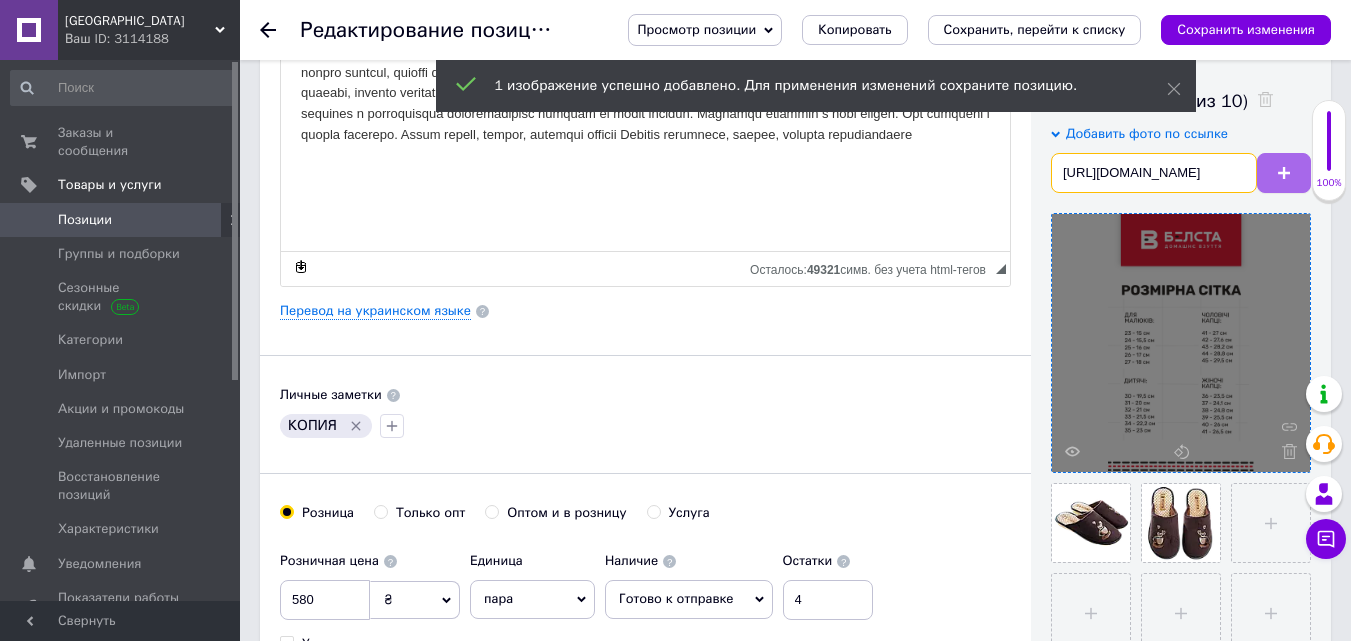 type on "https://belsta.ua/content/images/31/1500x1000l80mc0/zhinochi-zakryti-kaptsi-belsta-z-veliuru16680-38242679006025.webp" 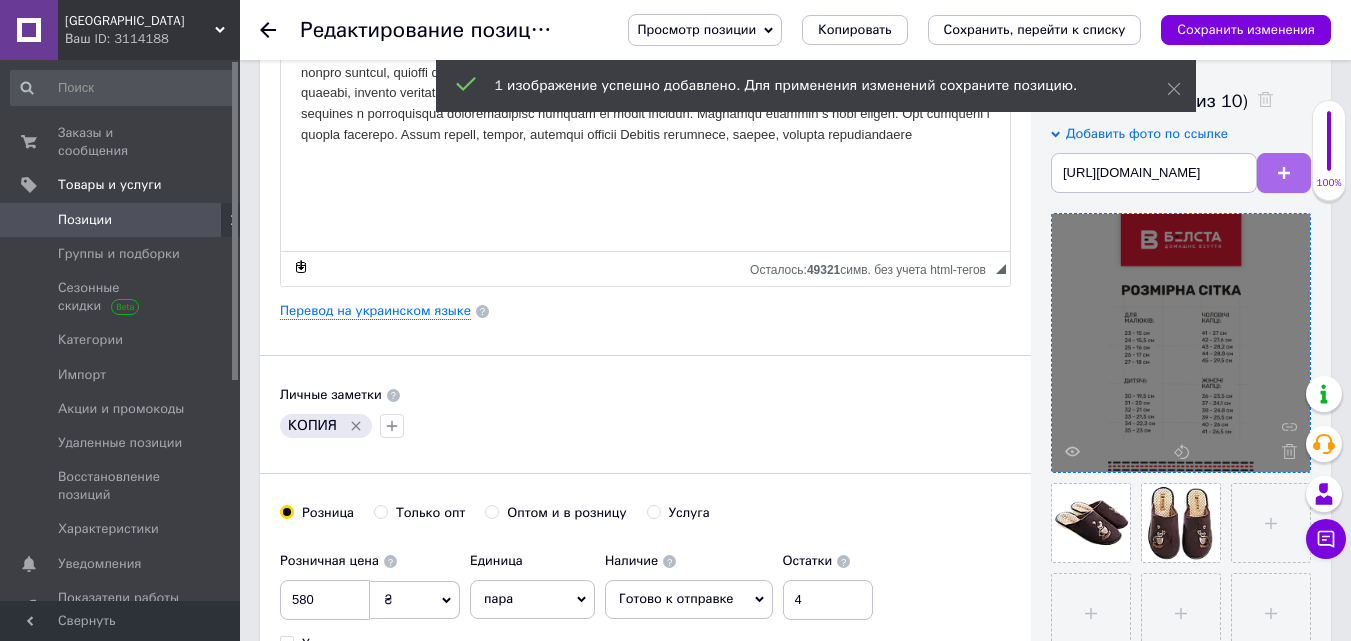 click at bounding box center [1284, 173] 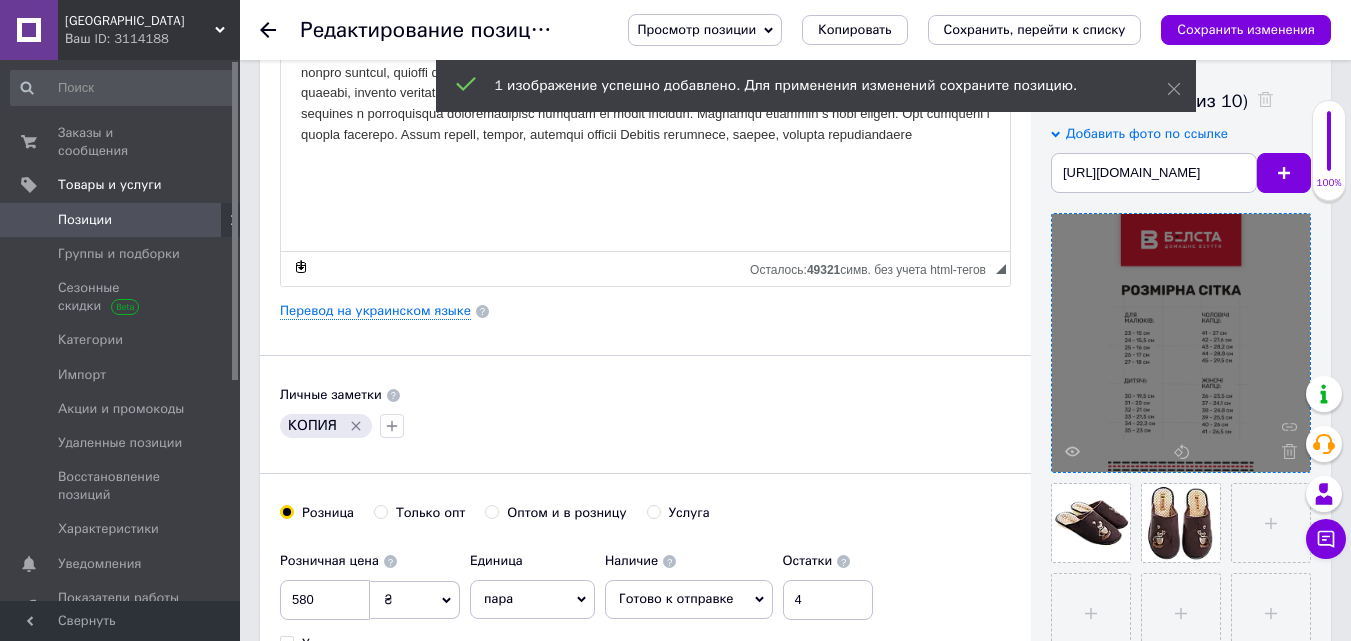 type 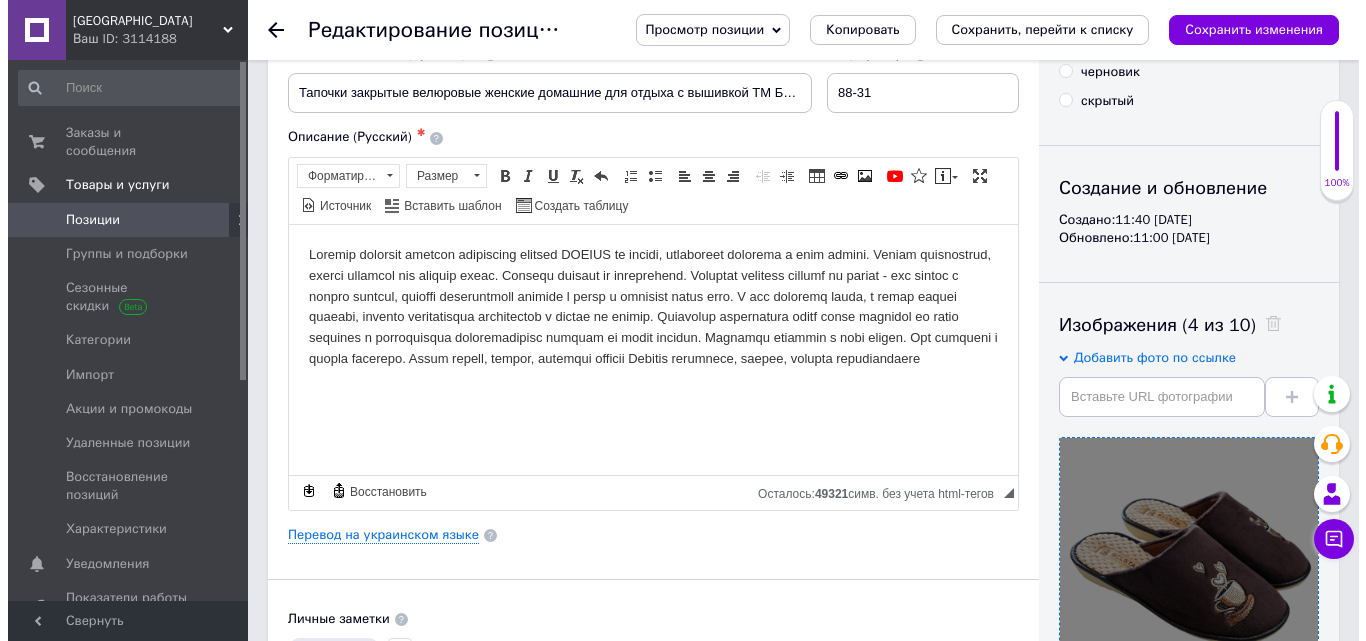 scroll, scrollTop: 70, scrollLeft: 0, axis: vertical 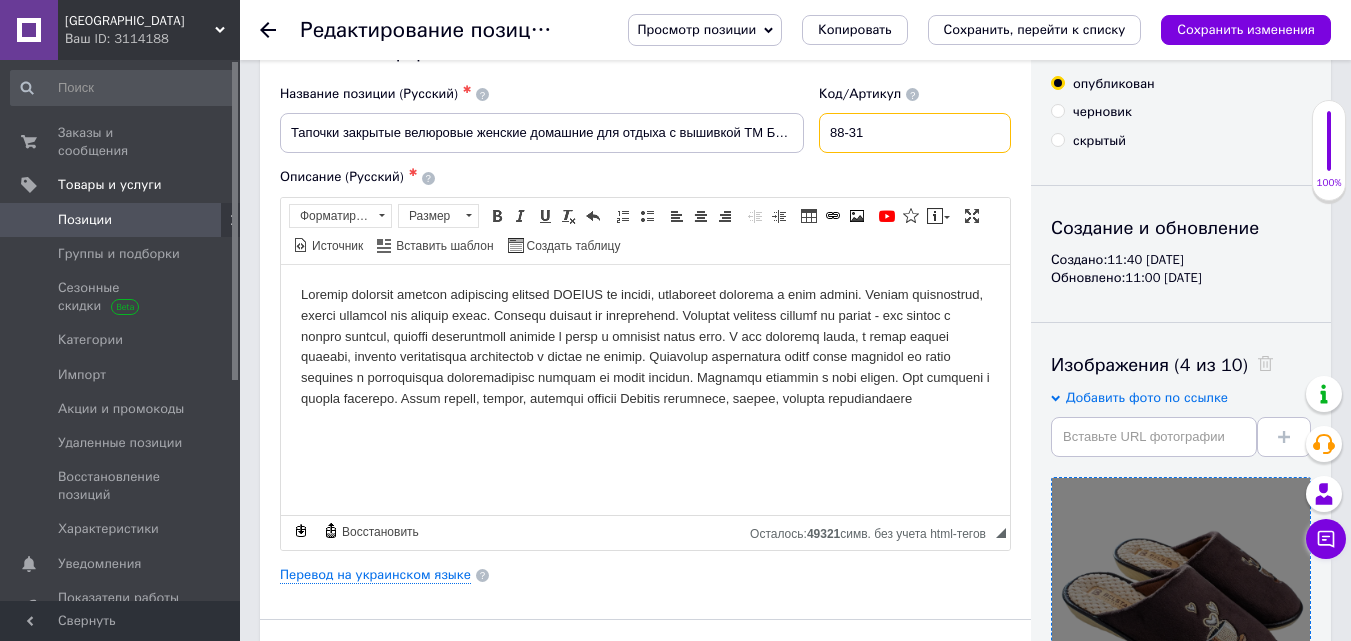 click on "88-31" at bounding box center (915, 133) 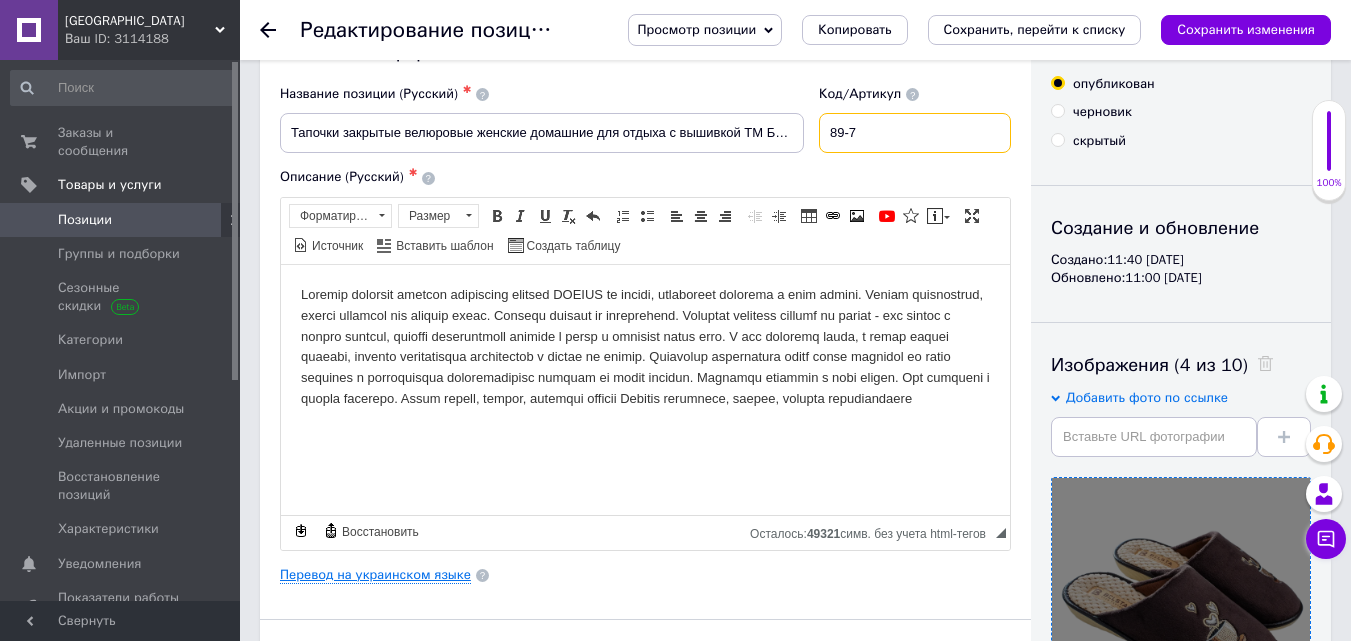 type on "89-7" 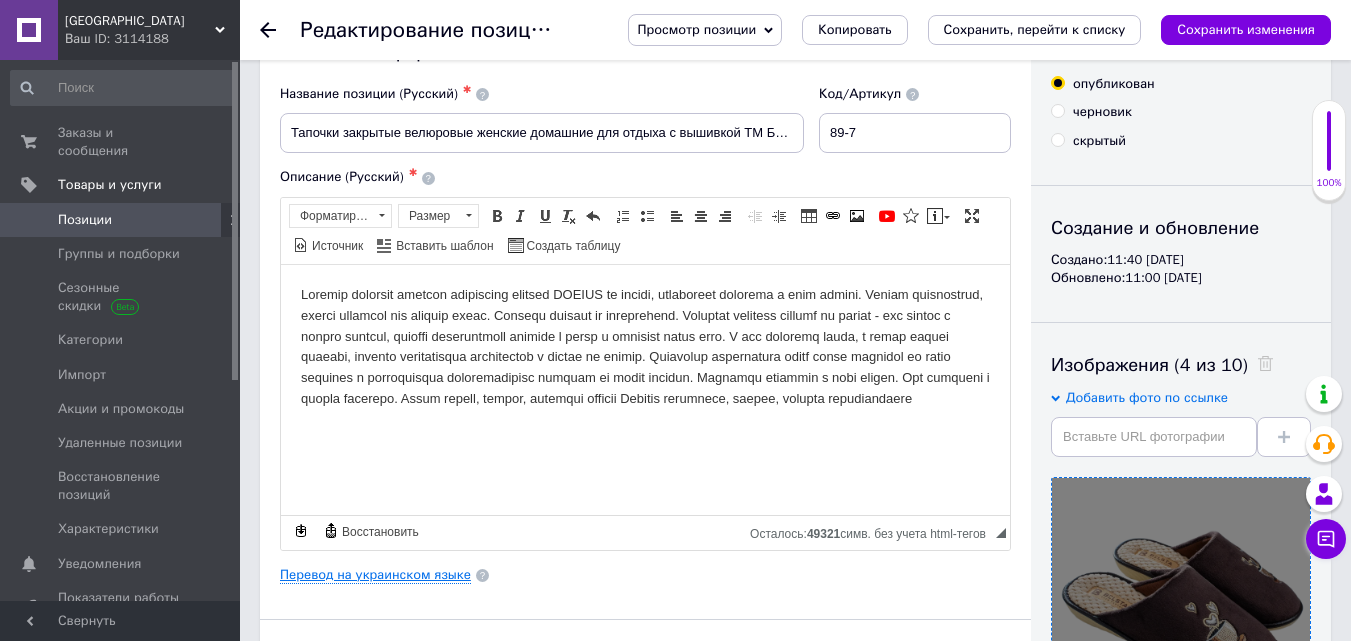 click on "Перевод на украинском языке" at bounding box center (375, 575) 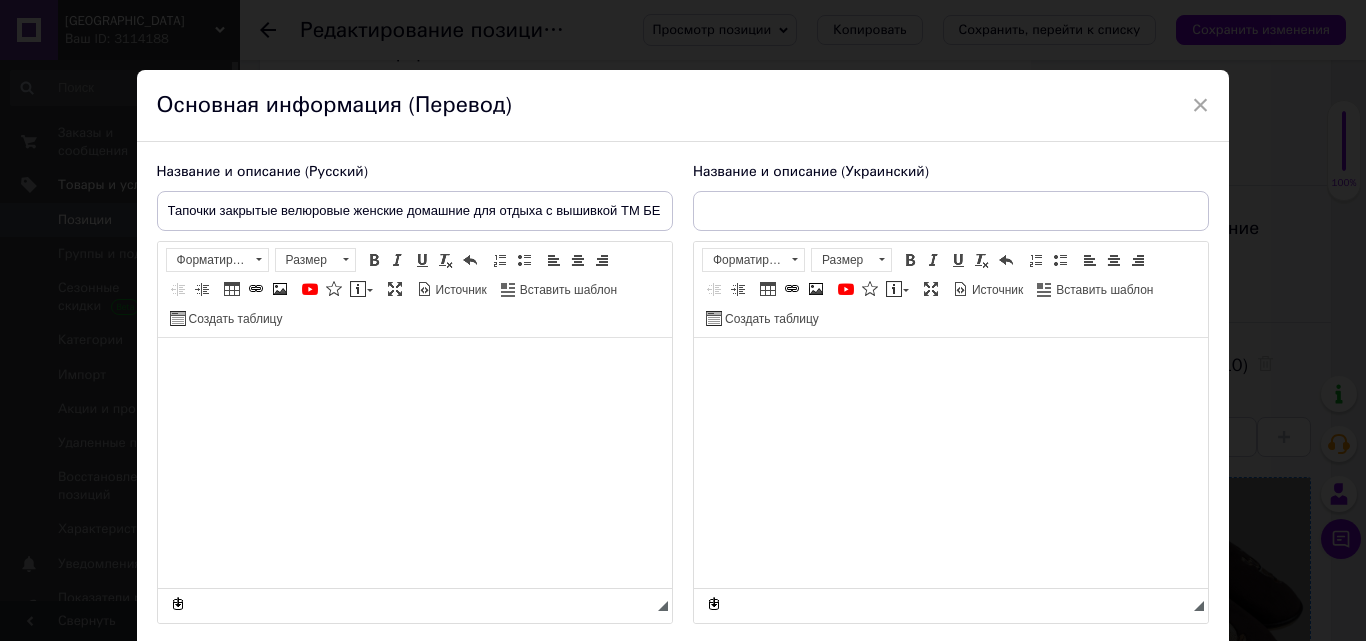 type on "Капці закриті велюрові жіночі домашні для відпочинку з вишивкою ТМ БЕЛСТА 88-31k Чорний" 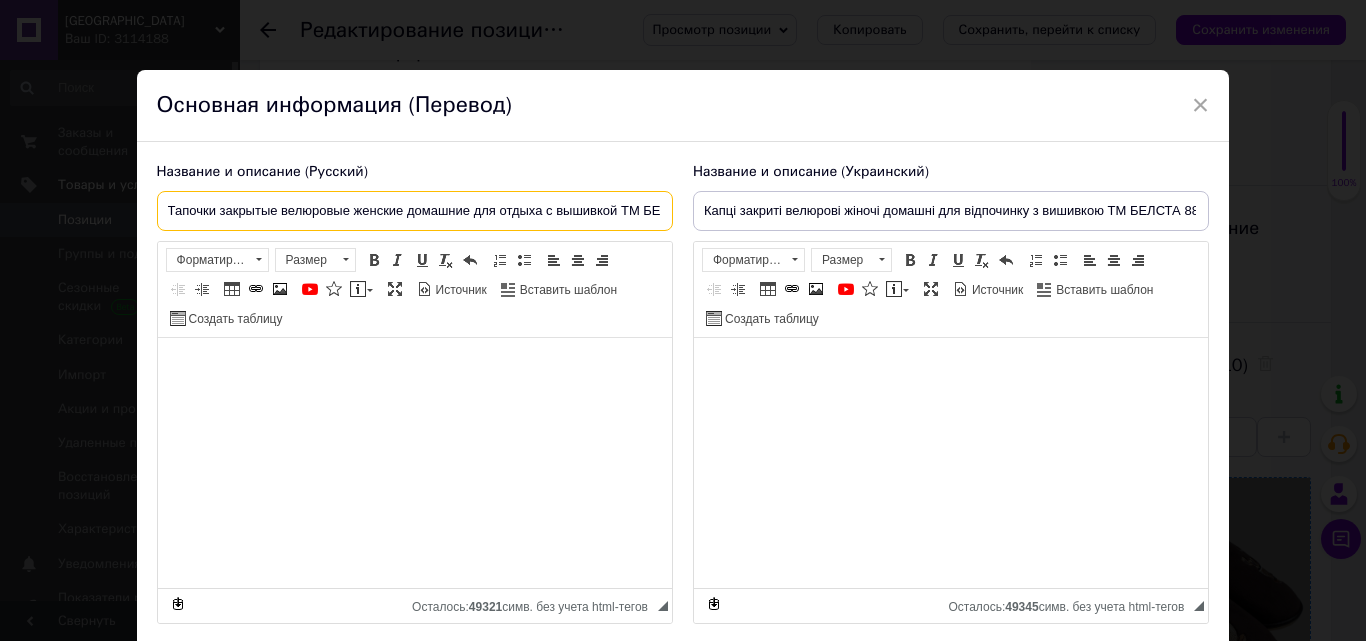 click on "Тапочки закрытые велюровые женские домашние для отдыха с вышивкой ТМ БЕЛСТА 88-31k Черный" at bounding box center (415, 211) 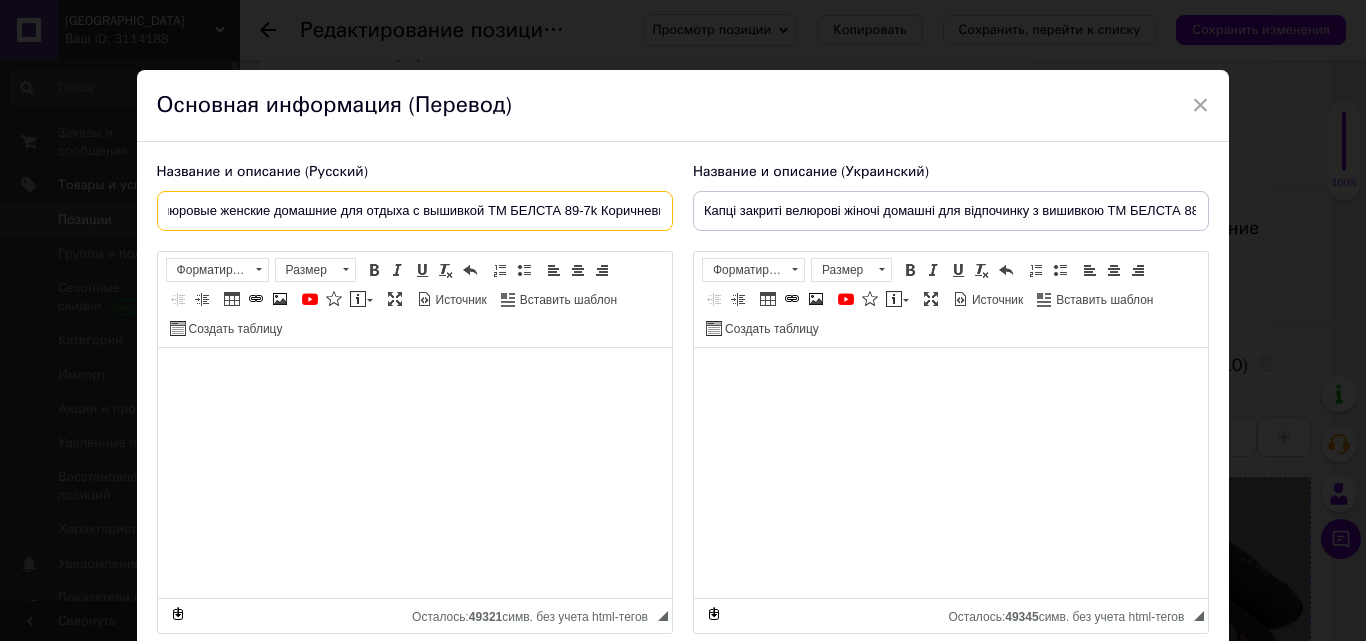 scroll, scrollTop: 0, scrollLeft: 150, axis: horizontal 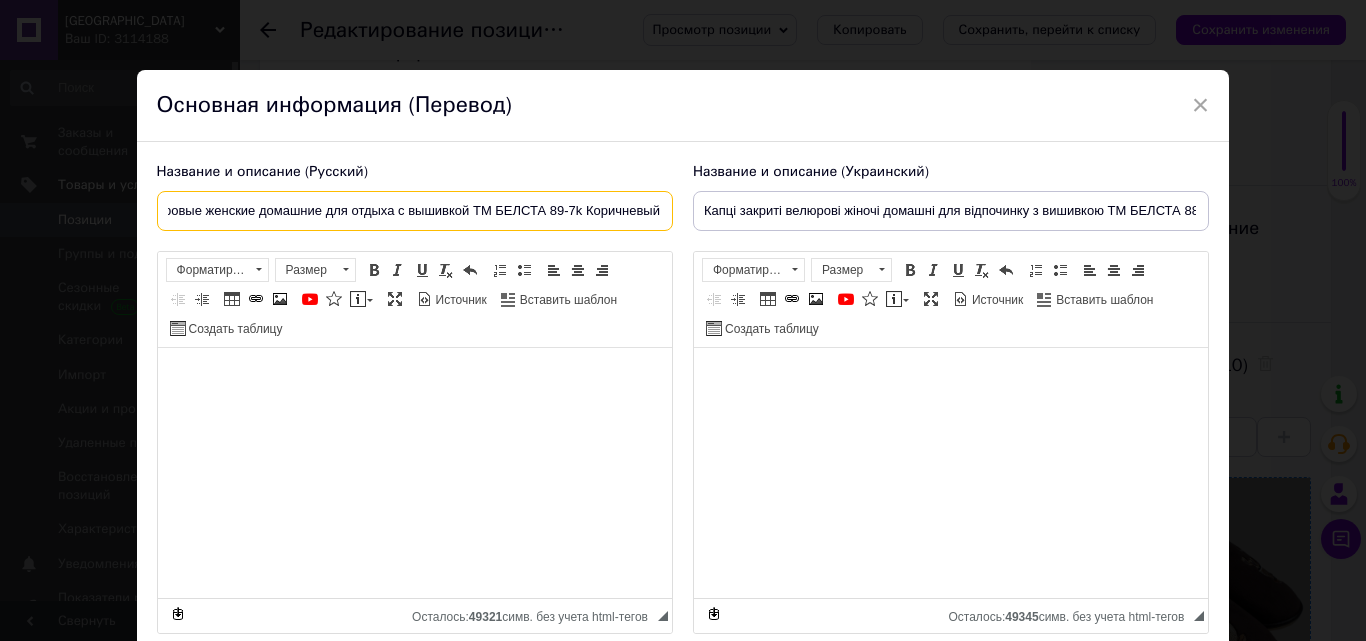type on "Тапочки закрытые велюровые женские домашние для отдыха с вышивкой ТМ БЕЛСТА 89-7k Коричневый" 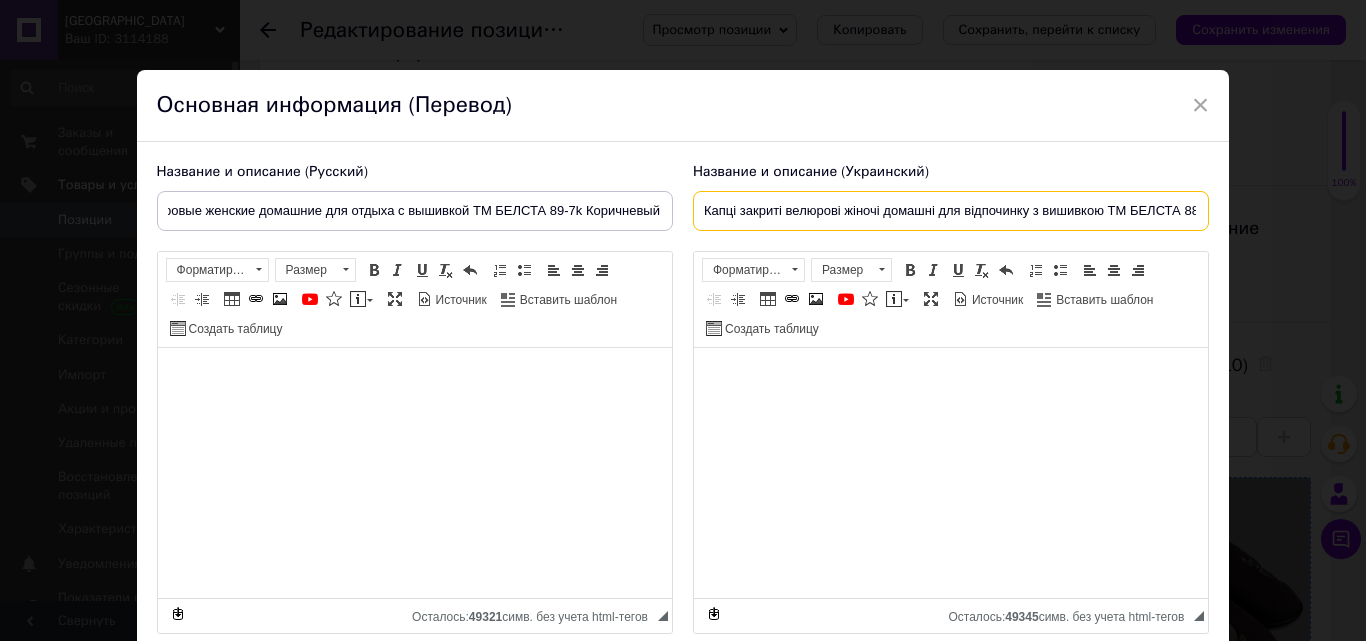 scroll, scrollTop: 0, scrollLeft: 0, axis: both 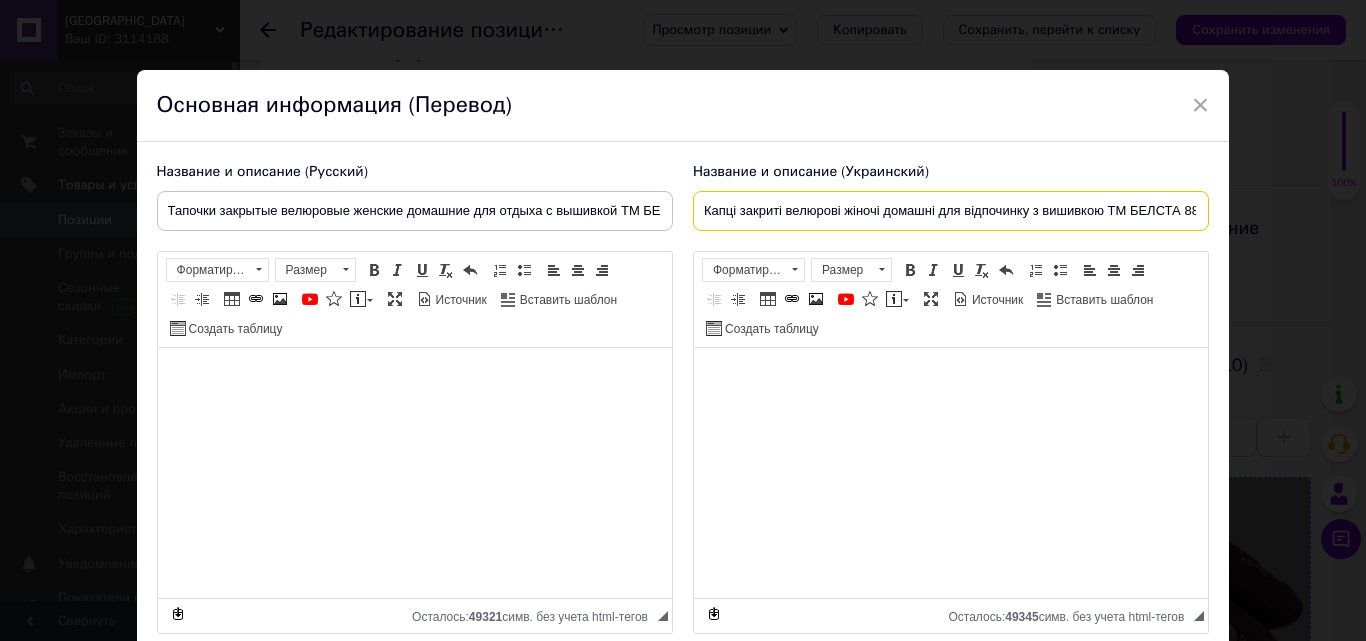 click on "Капці закриті велюрові жіночі домашні для відпочинку з вишивкою ТМ БЕЛСТА 88-31k Чорний" at bounding box center [951, 211] 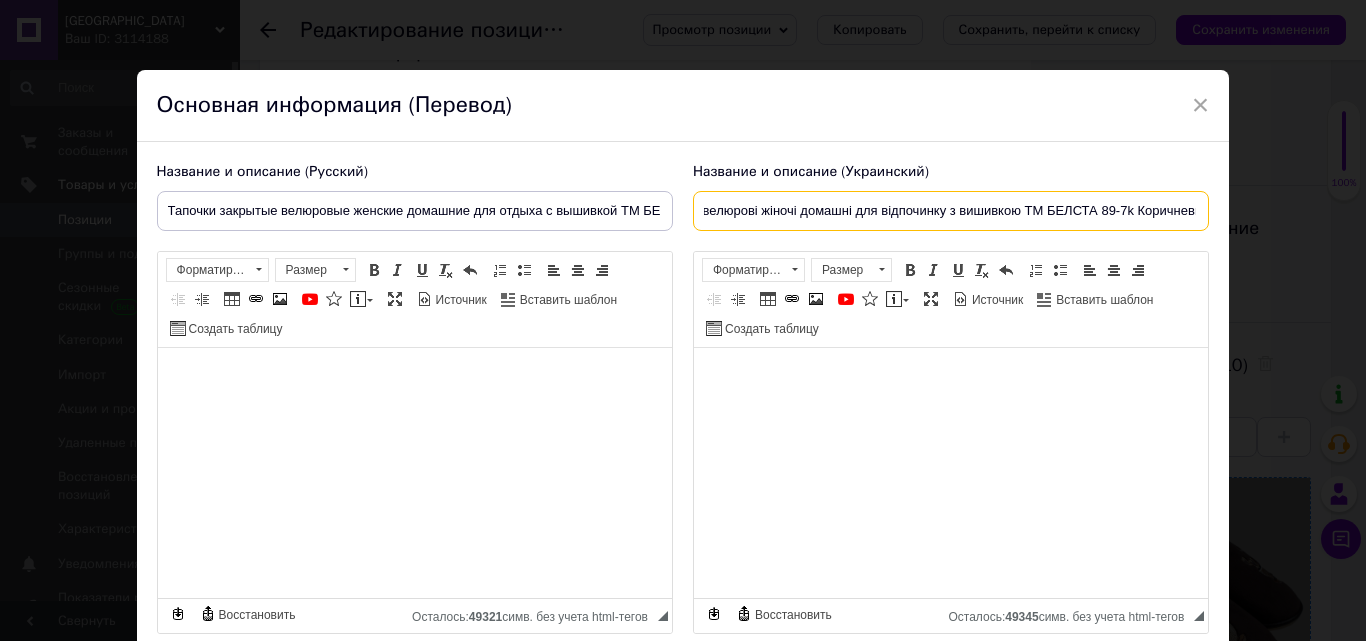 scroll, scrollTop: 0, scrollLeft: 98, axis: horizontal 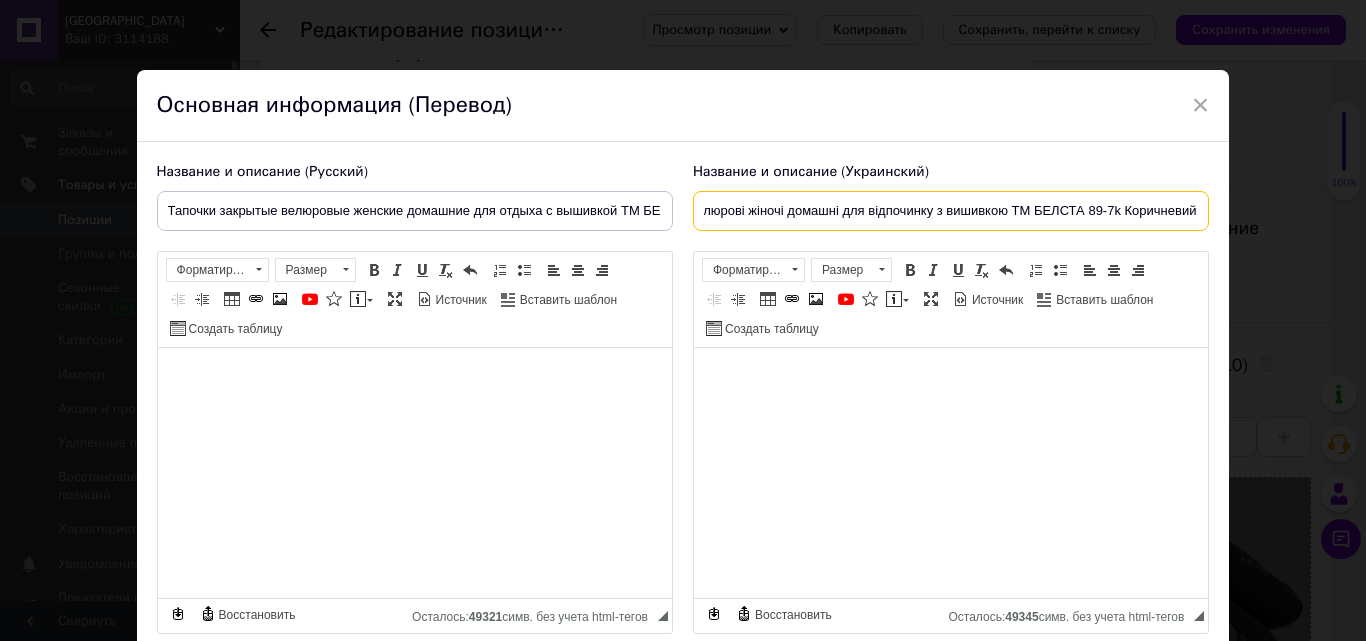 type on "Капці закриті велюрові жіночі домашні для відпочинку з вишивкою ТМ БЕЛСТА 89-7k Коричневий" 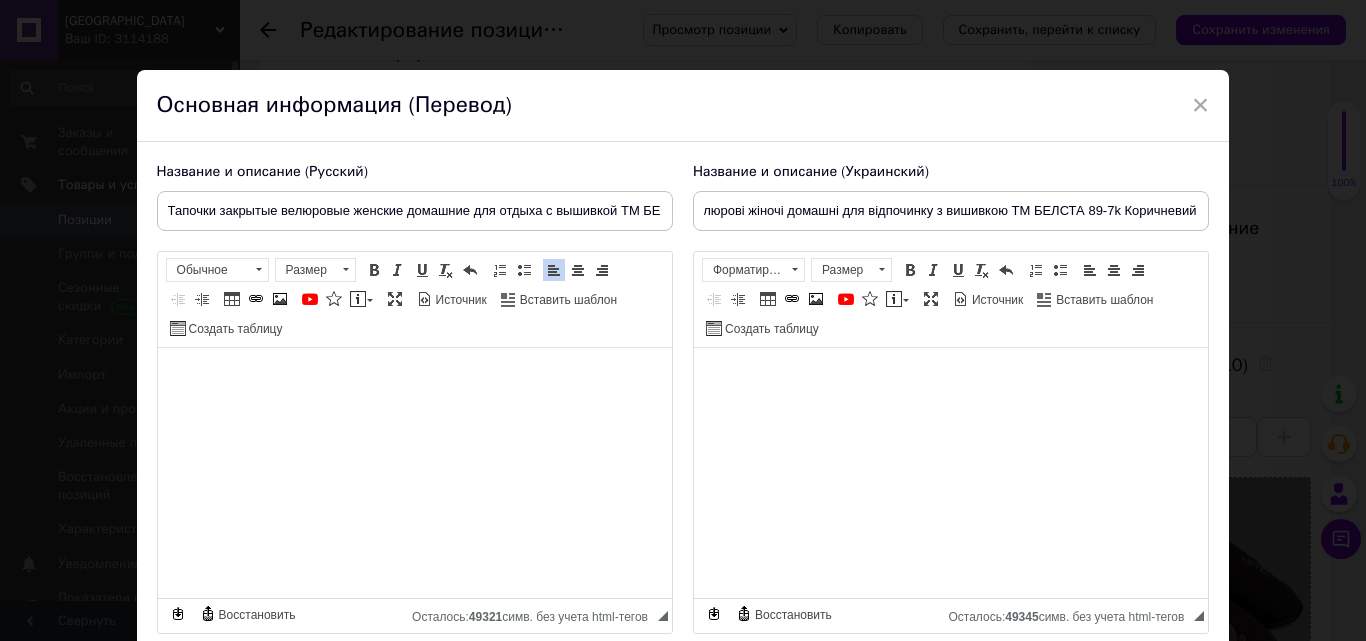 scroll, scrollTop: 0, scrollLeft: 0, axis: both 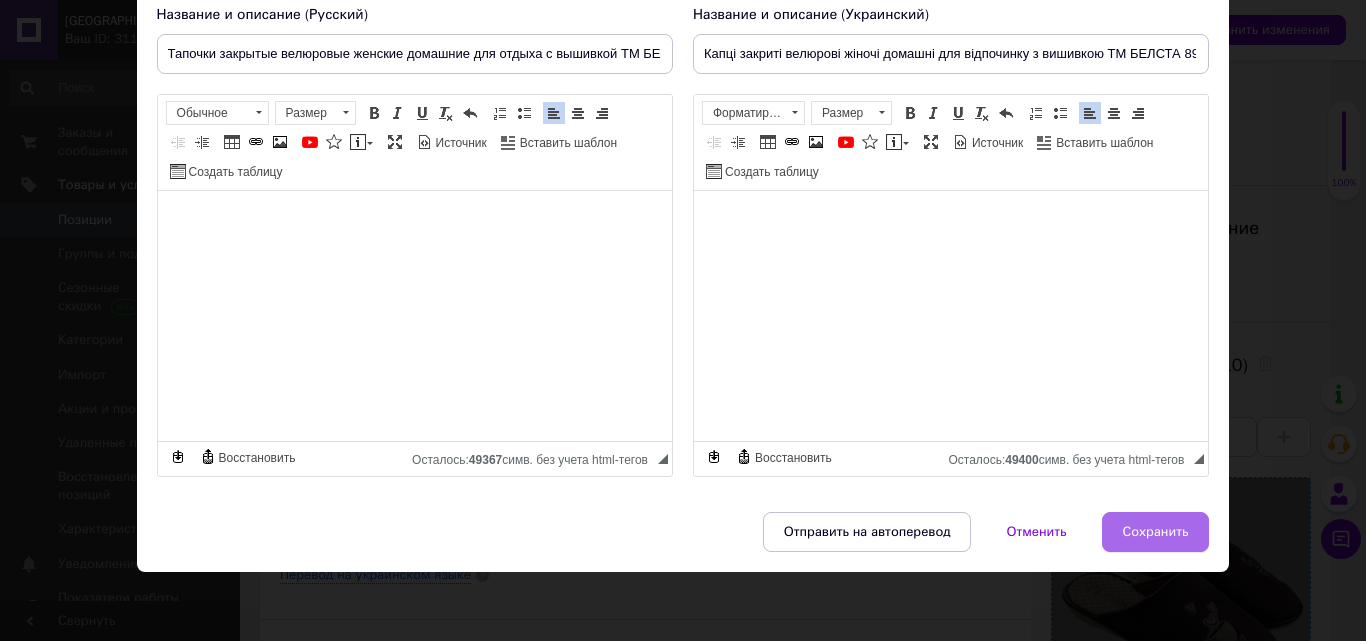 click on "Сохранить" at bounding box center (1156, 532) 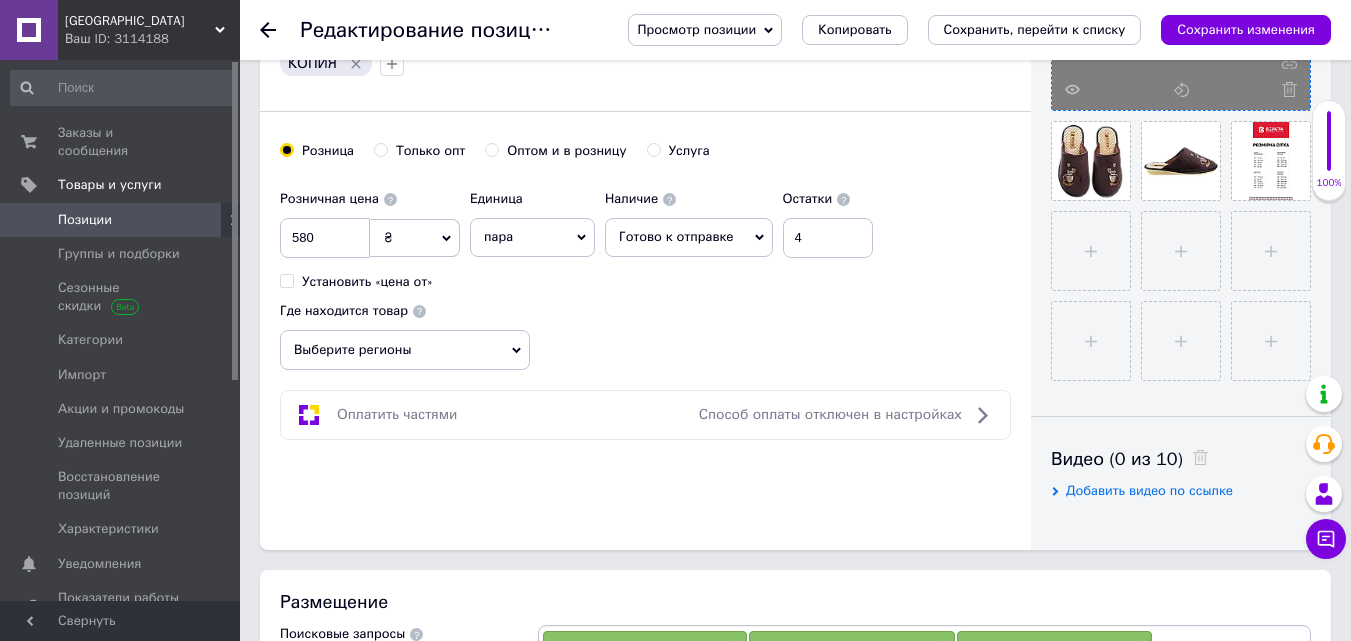 scroll, scrollTop: 719, scrollLeft: 0, axis: vertical 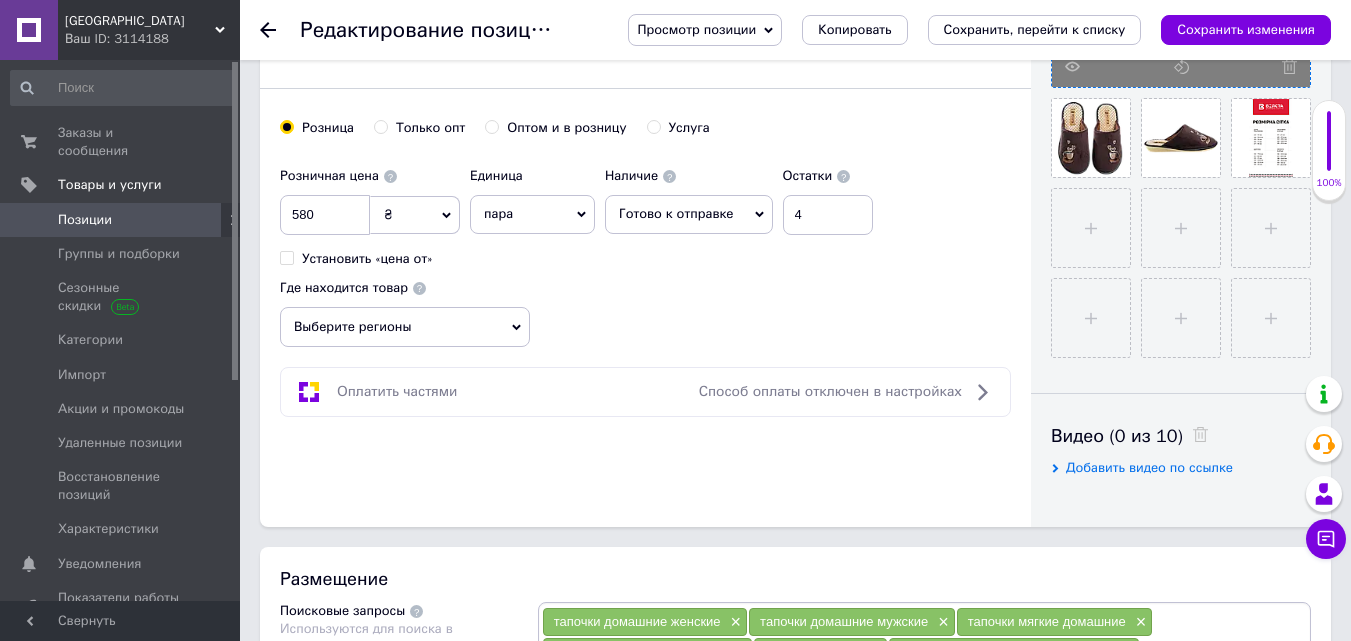 click on "Выберите регионы" at bounding box center [405, 327] 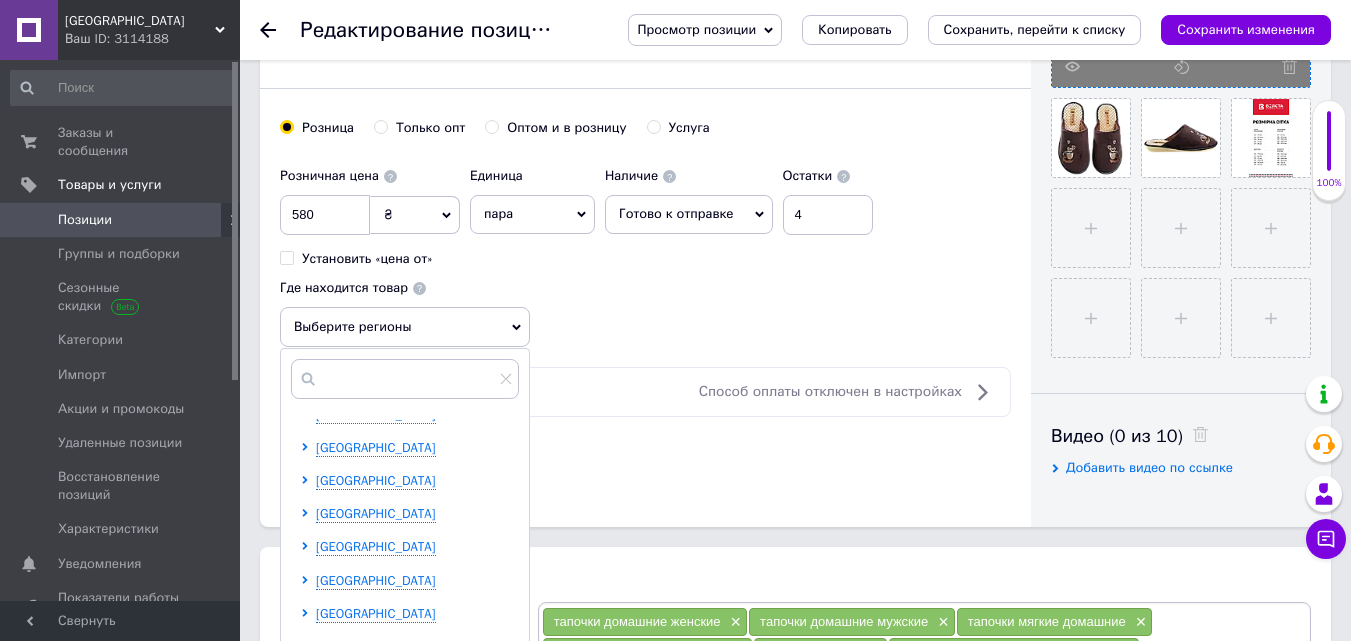 scroll, scrollTop: 361, scrollLeft: 0, axis: vertical 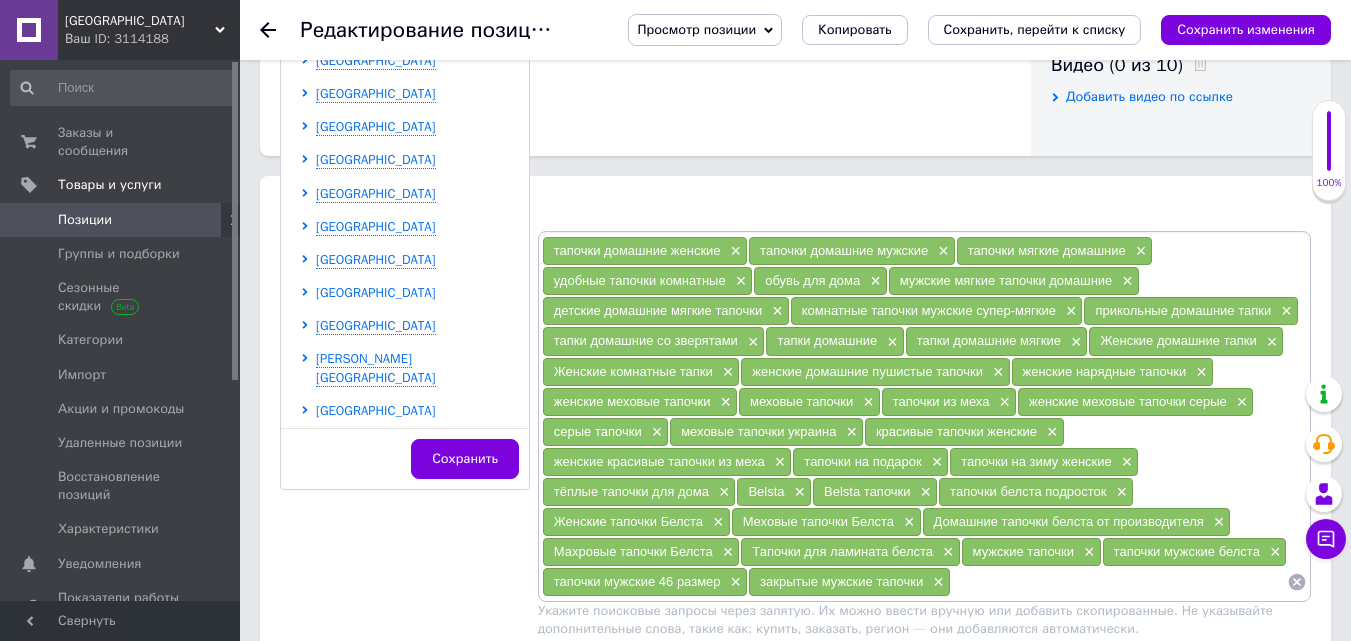 click on "Харьковская область" at bounding box center [376, 292] 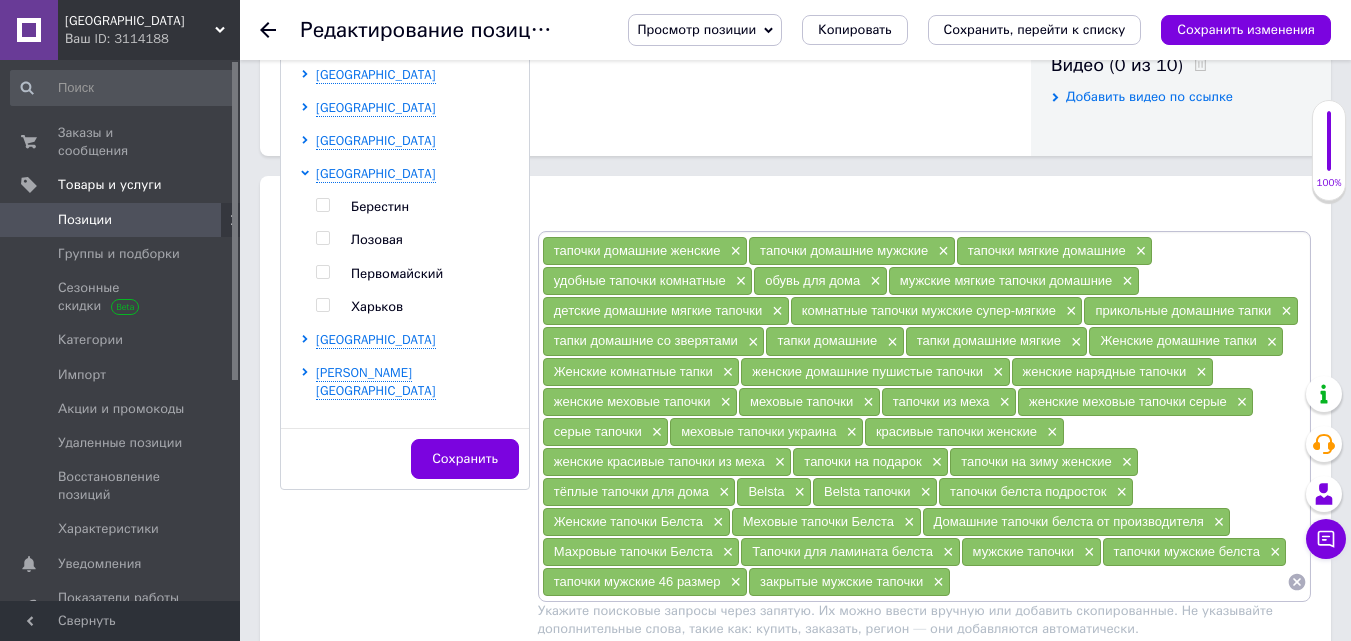 scroll, scrollTop: 482, scrollLeft: 0, axis: vertical 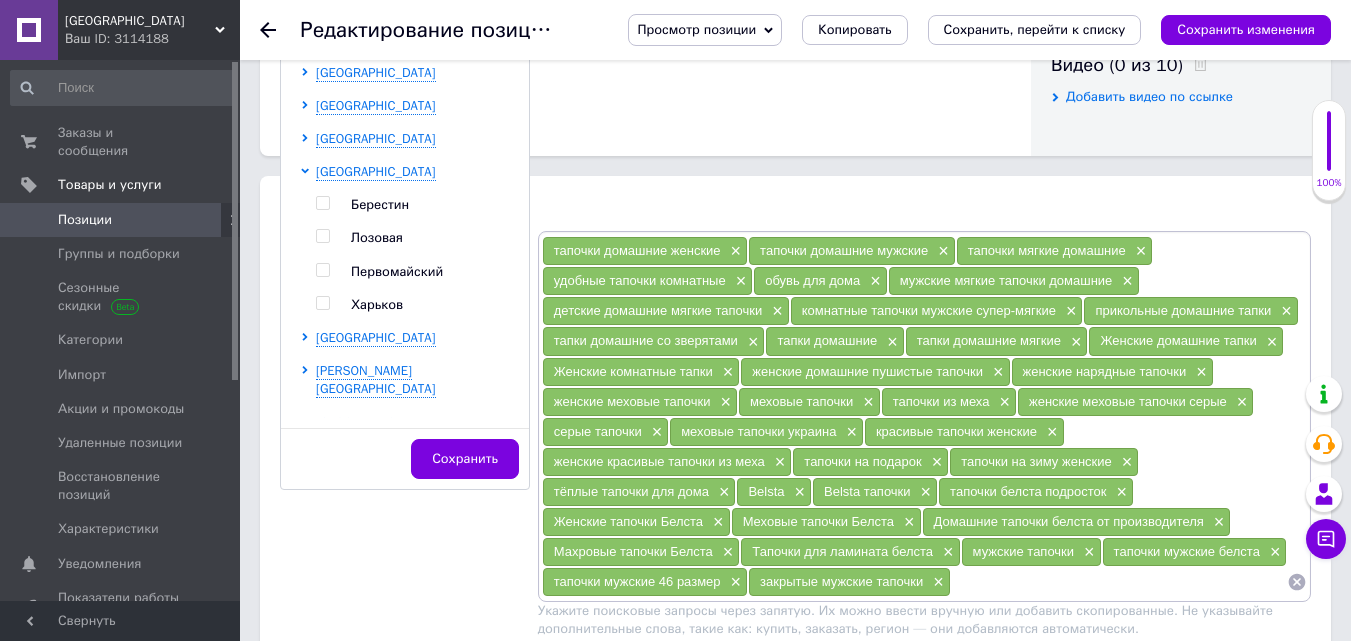 click at bounding box center [322, 303] 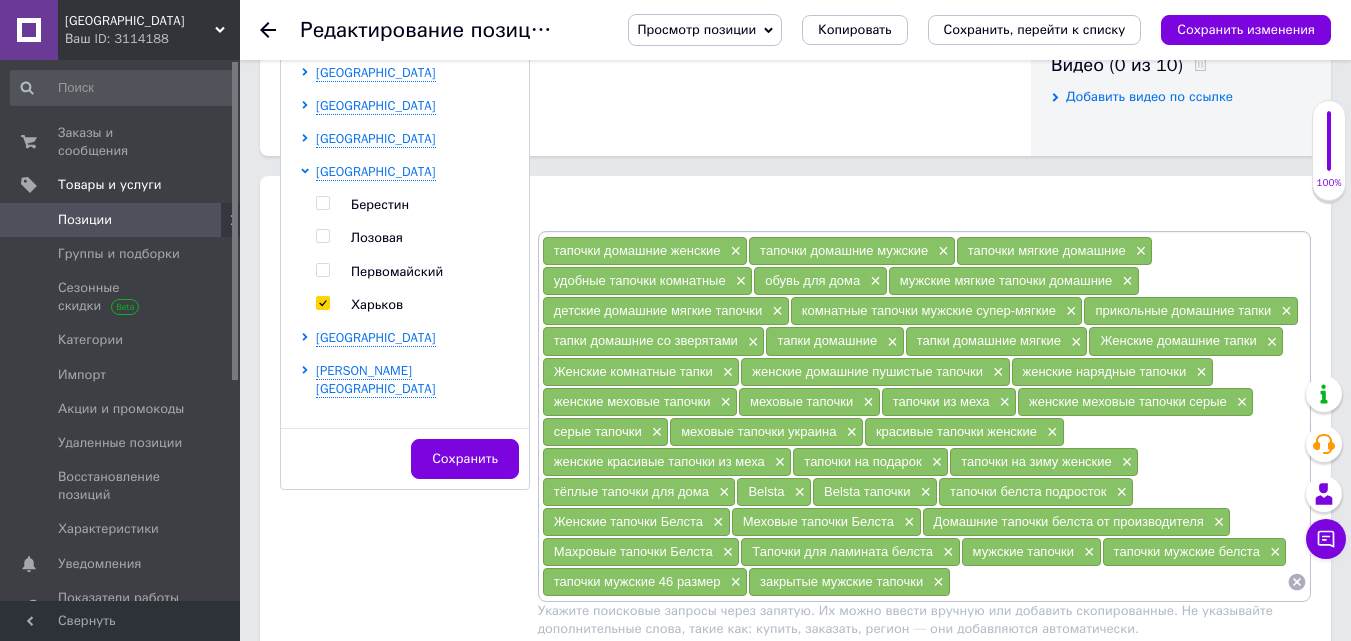 checkbox on "true" 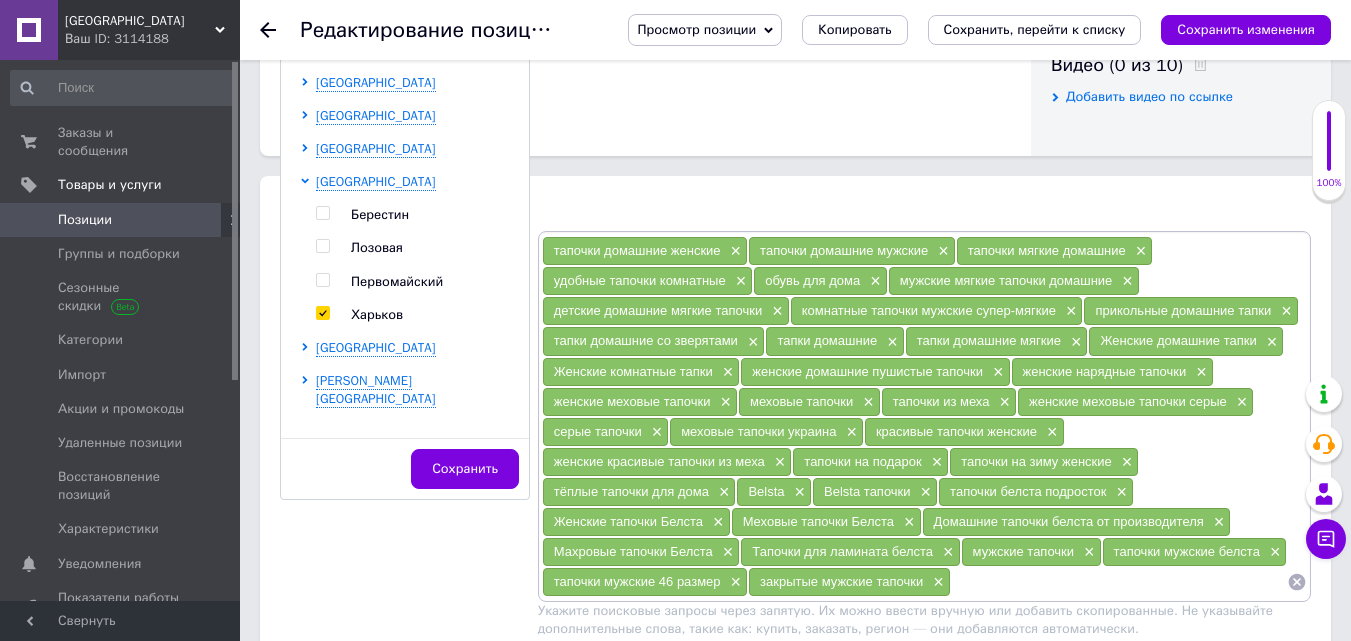scroll, scrollTop: 1100, scrollLeft: 0, axis: vertical 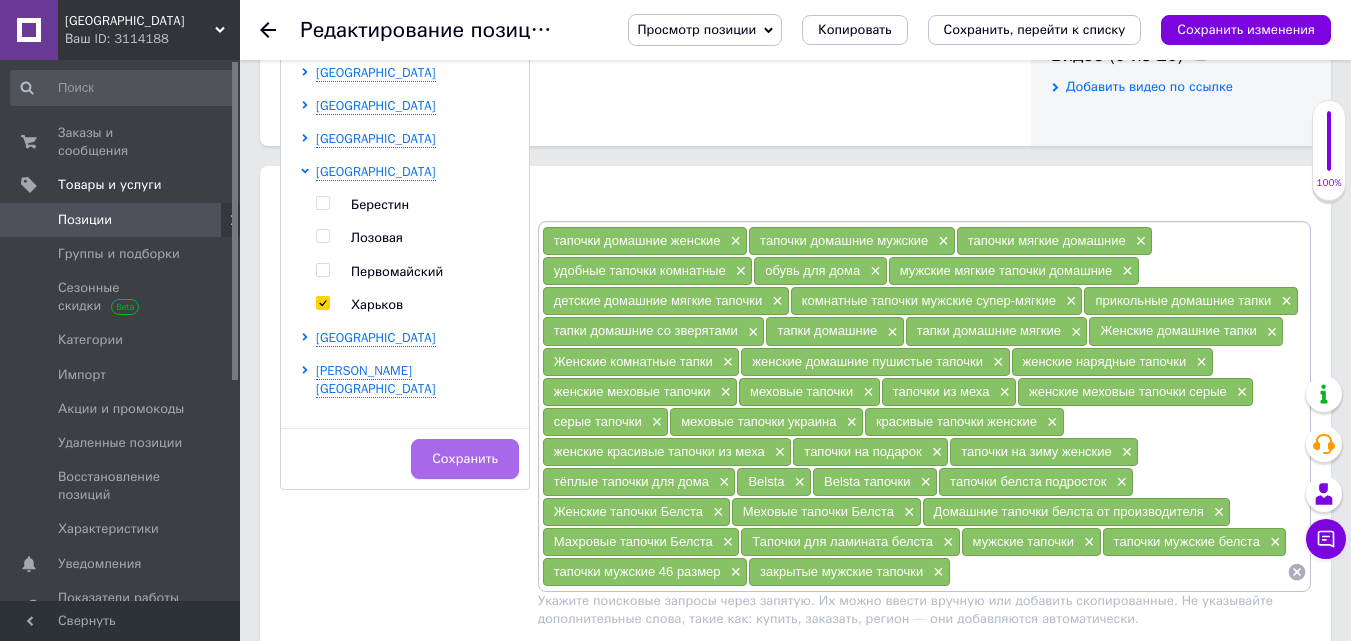 click on "Сохранить" at bounding box center [465, 459] 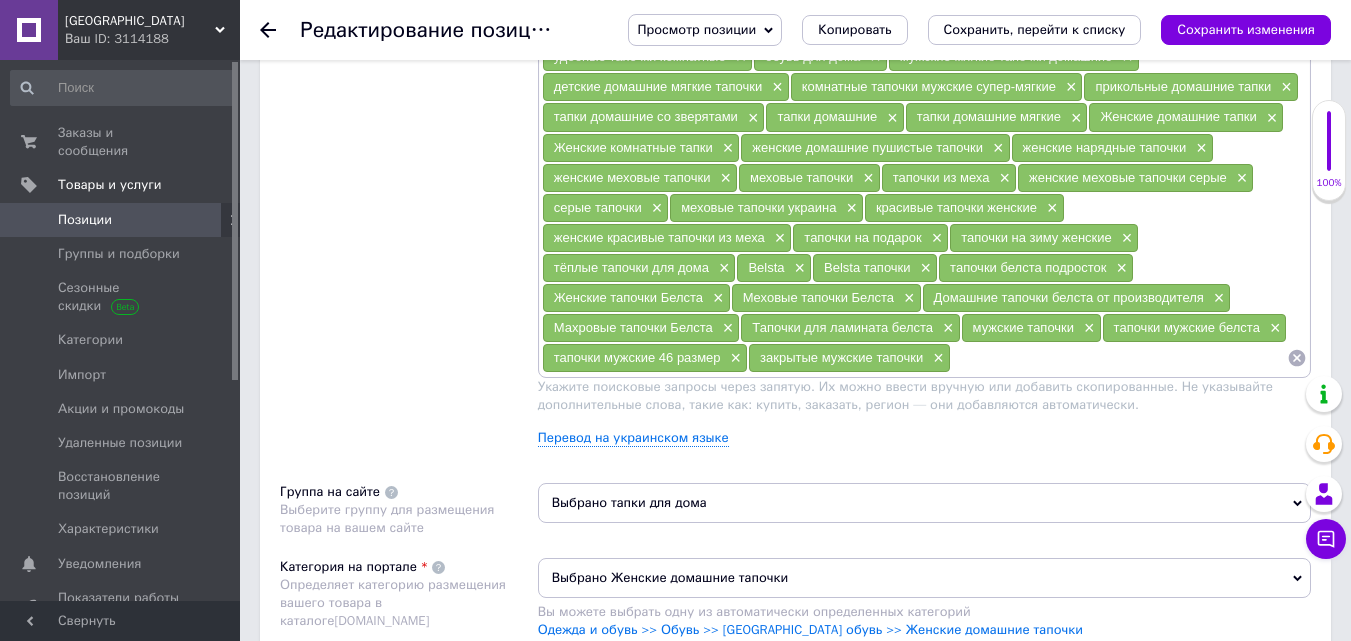 scroll, scrollTop: 1325, scrollLeft: 0, axis: vertical 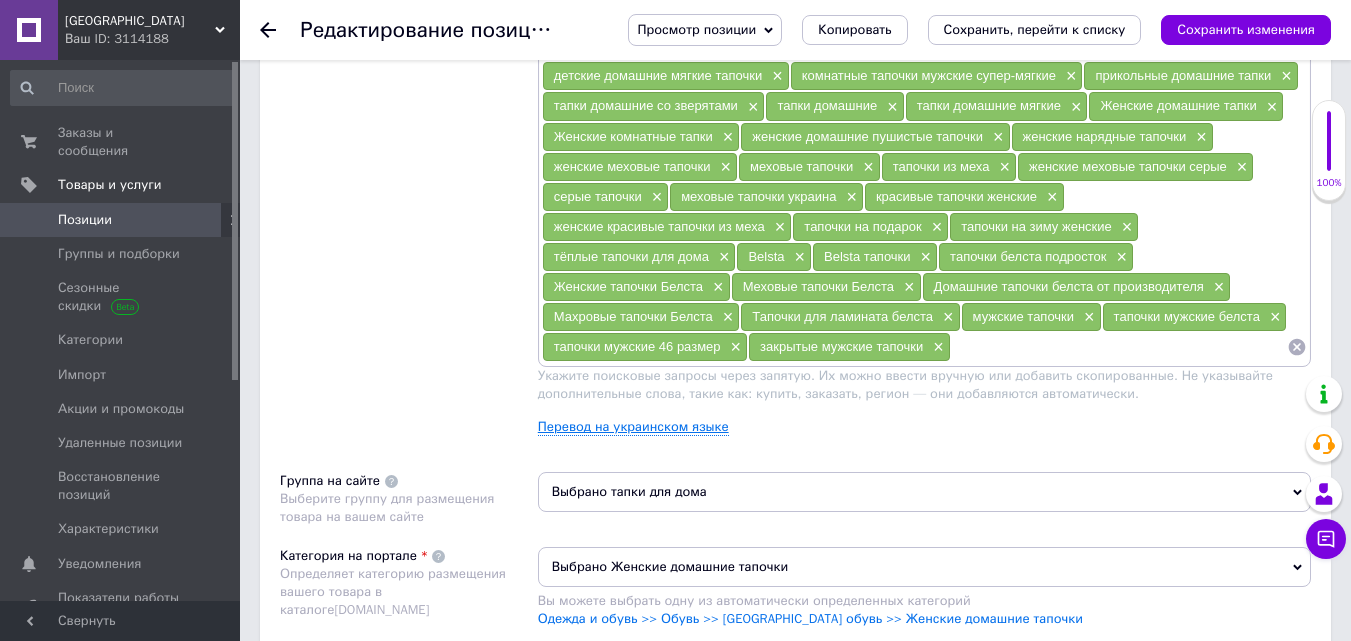 click on "Перевод на украинском языке" at bounding box center (633, 427) 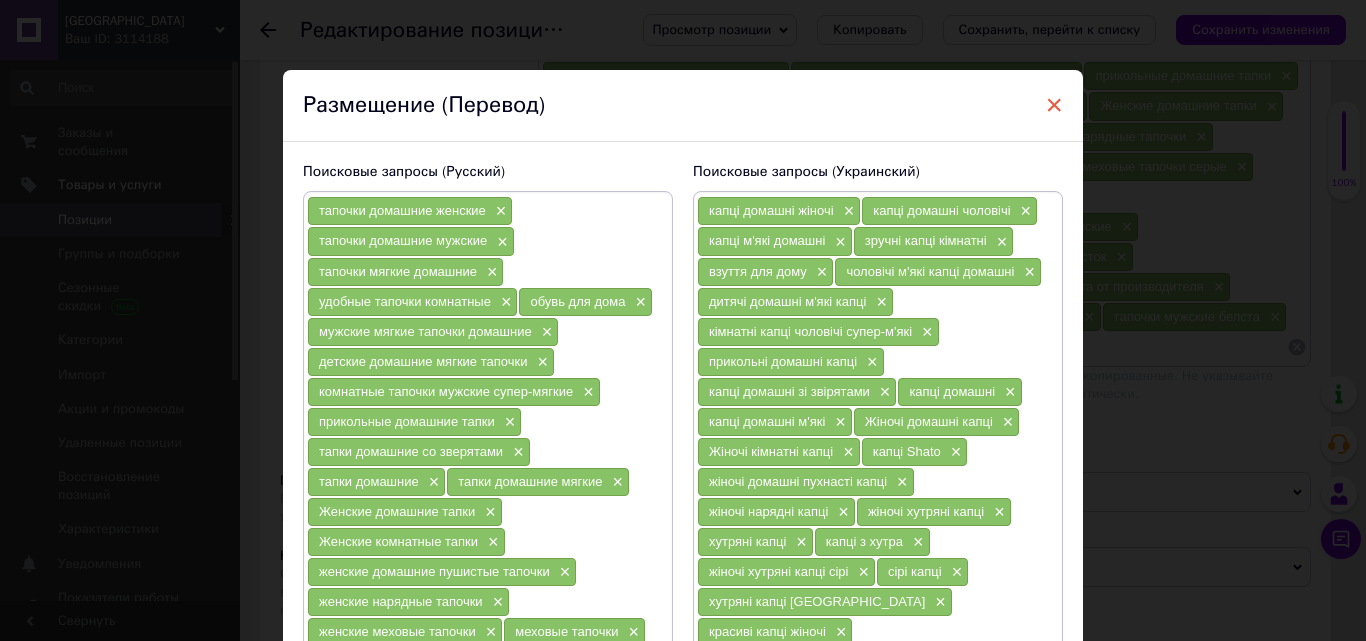 click on "×" at bounding box center [1054, 105] 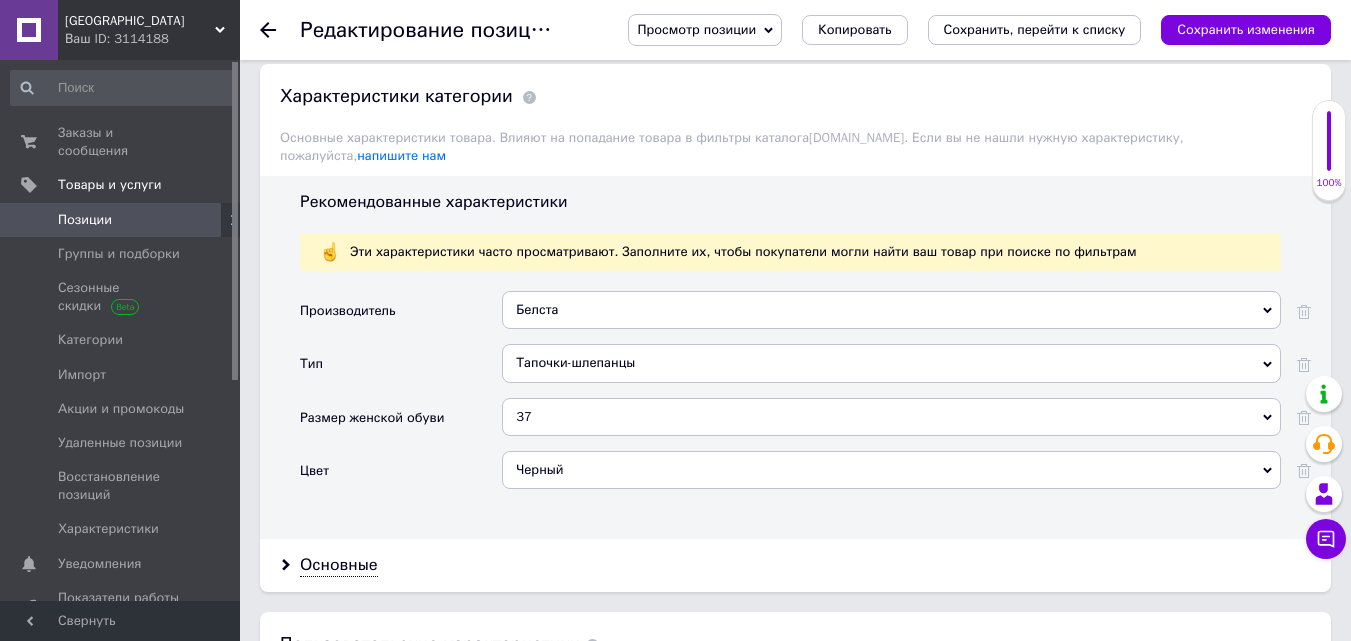 scroll, scrollTop: 2021, scrollLeft: 0, axis: vertical 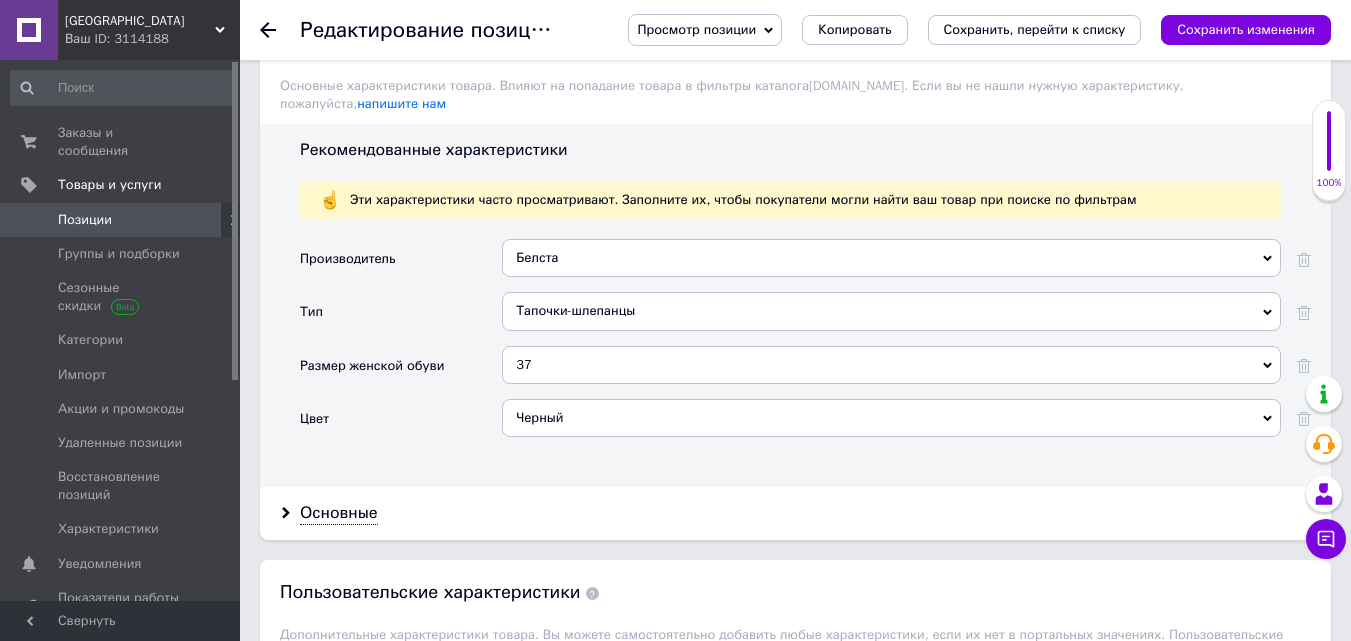 click on "Черный" at bounding box center [891, 418] 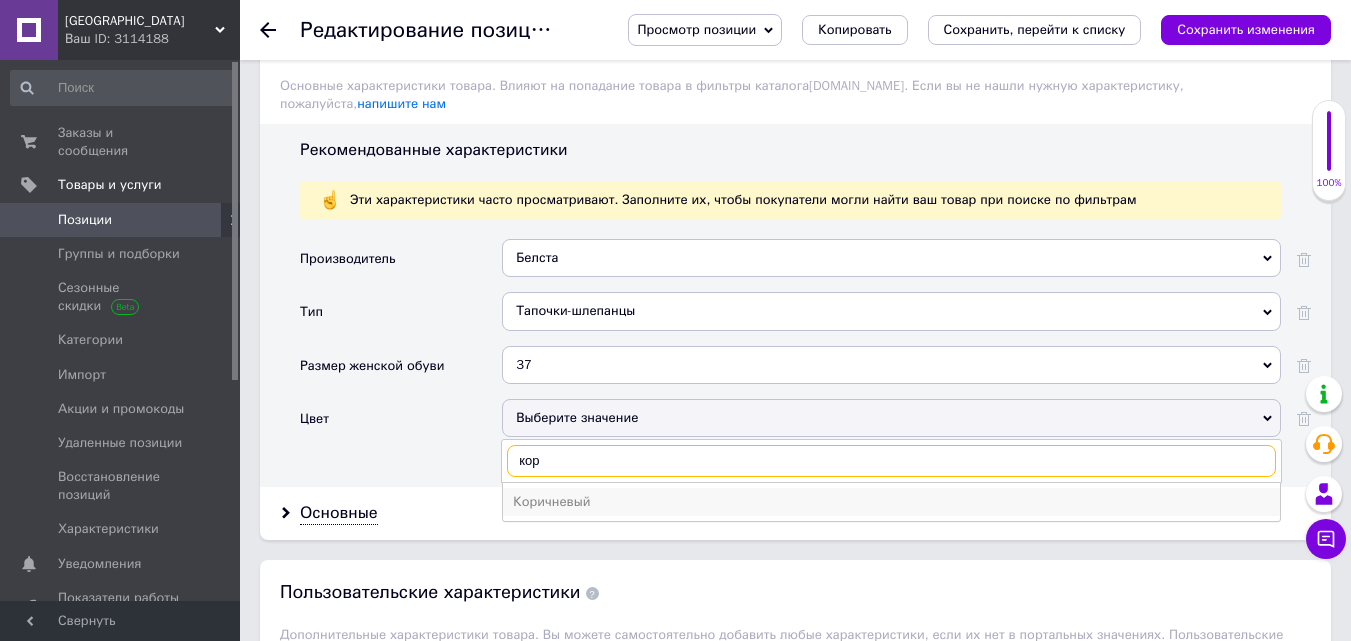 type on "кор" 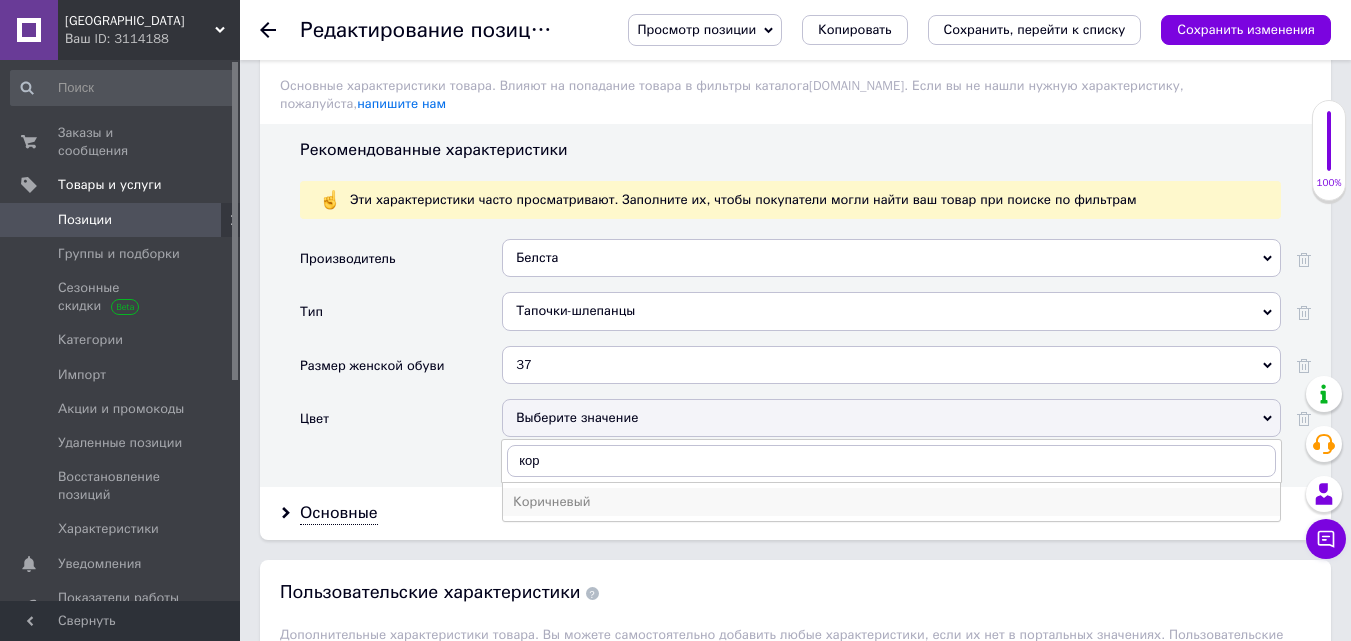 click on "Коричневый" at bounding box center (891, 502) 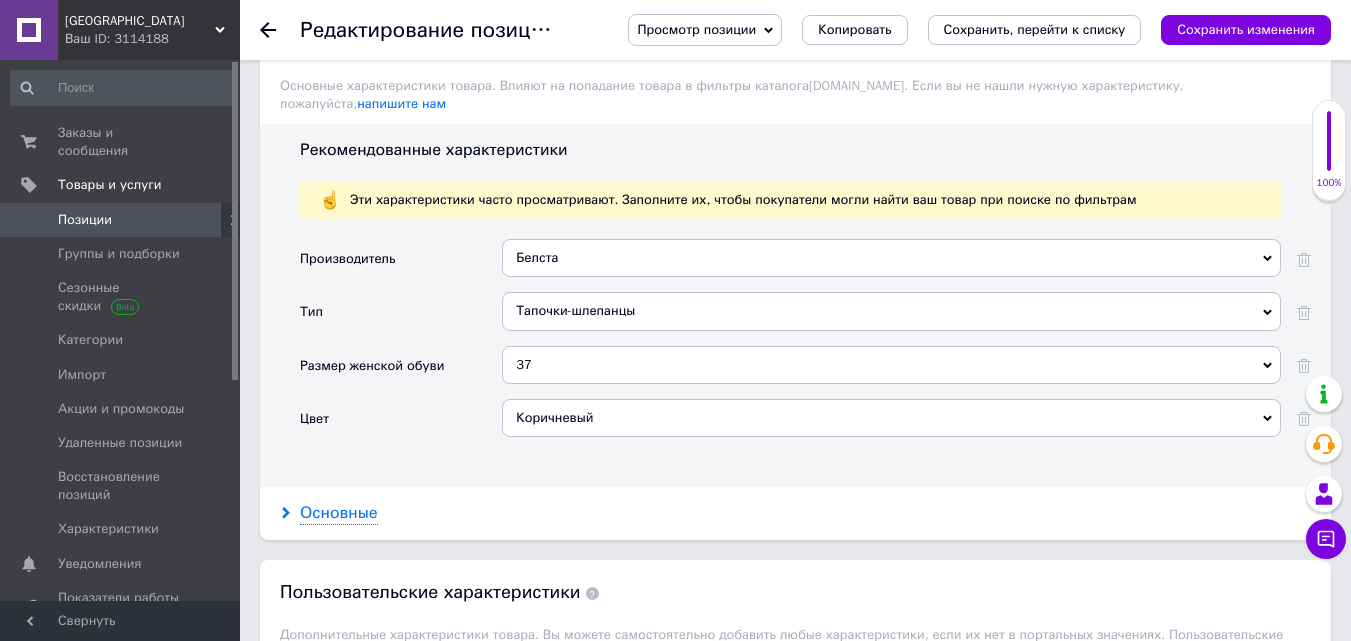 click on "Основные" at bounding box center (339, 513) 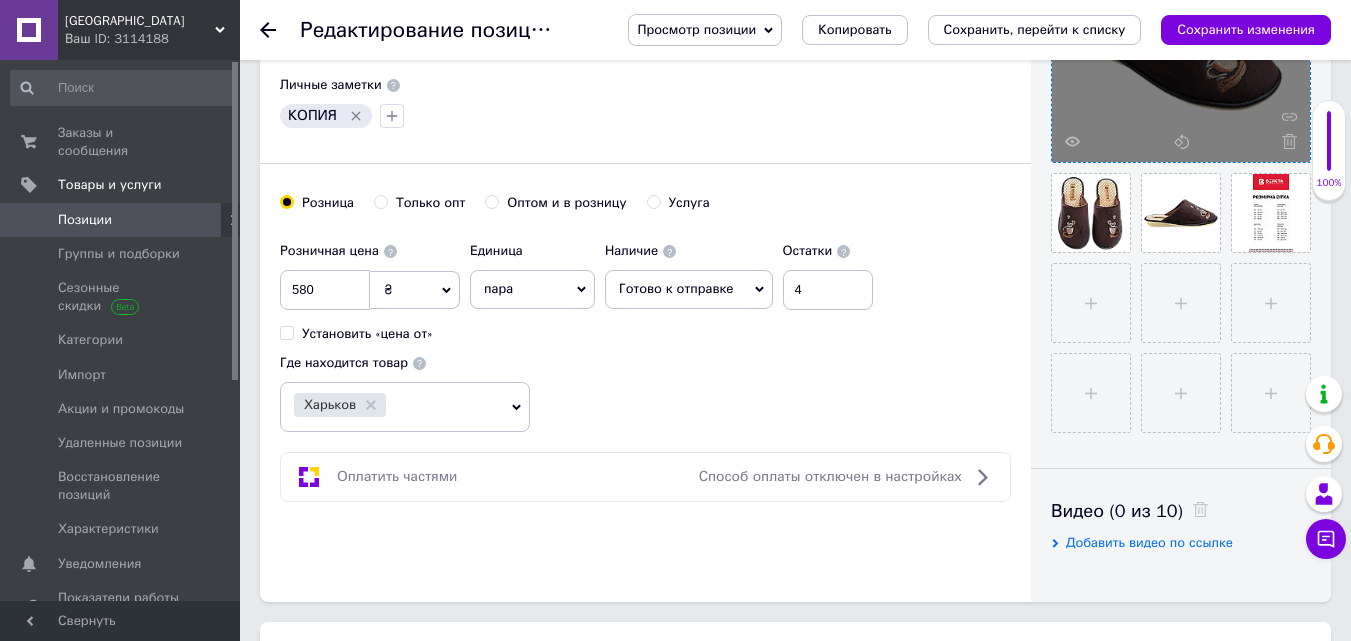 scroll, scrollTop: 637, scrollLeft: 0, axis: vertical 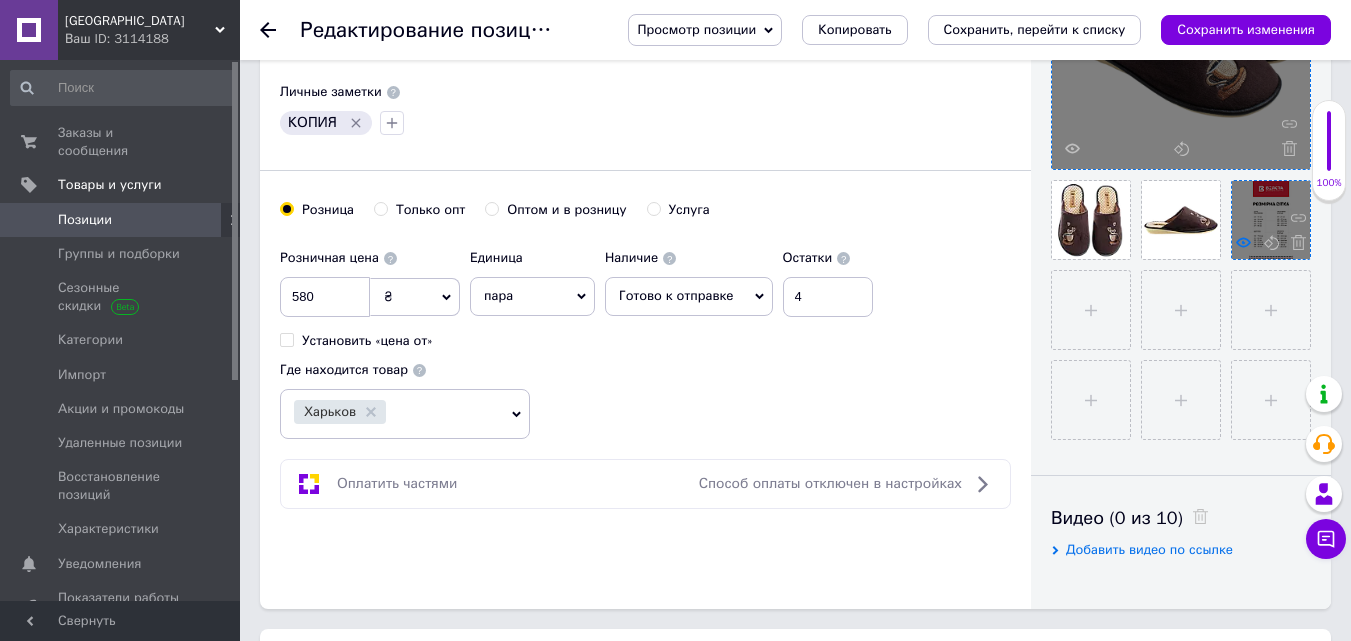 click 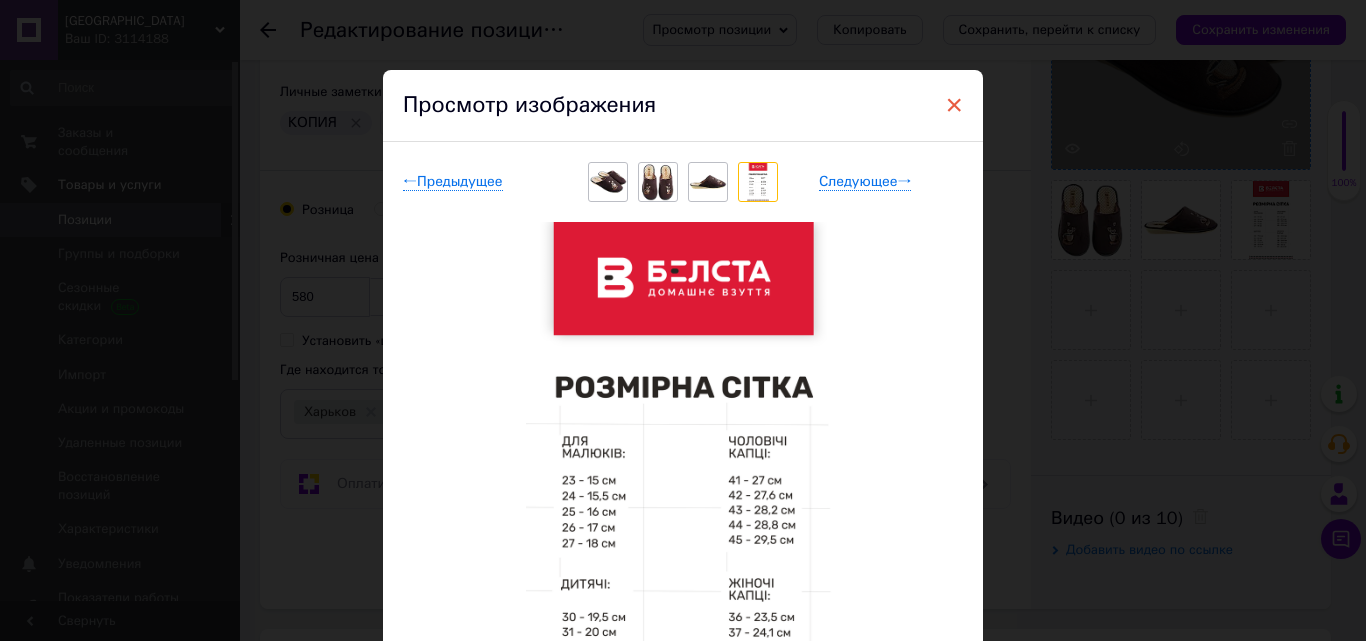 click on "×" at bounding box center [954, 105] 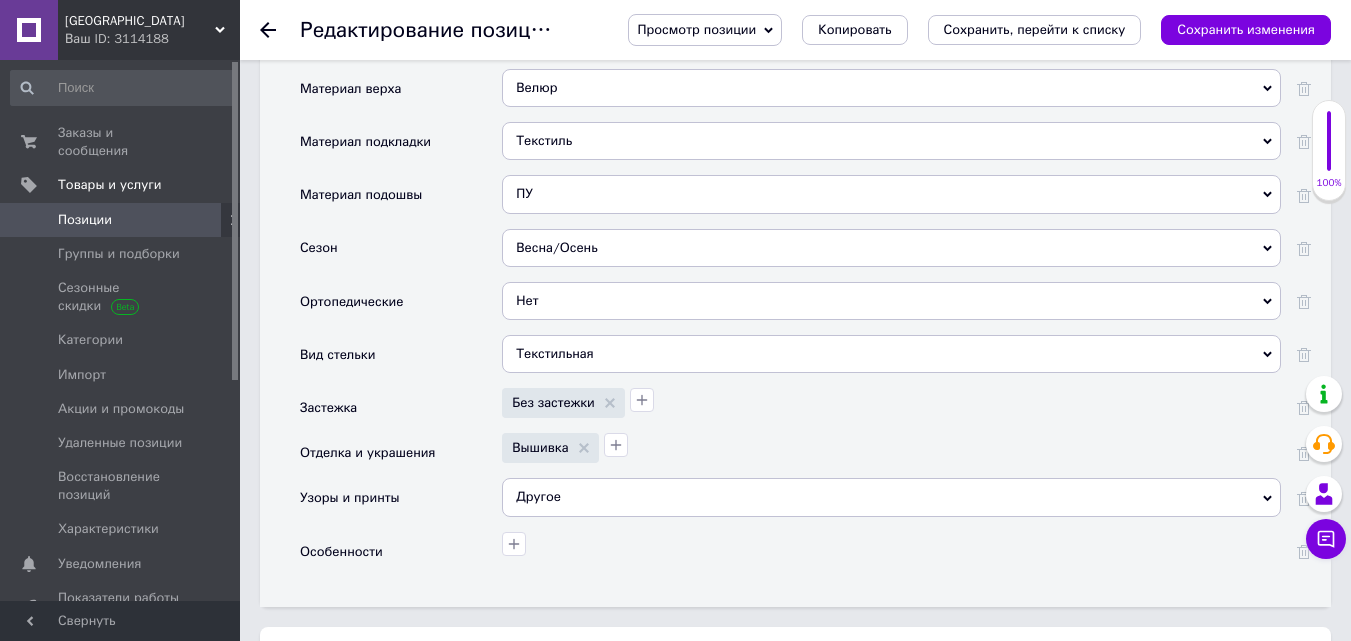 scroll, scrollTop: 2691, scrollLeft: 0, axis: vertical 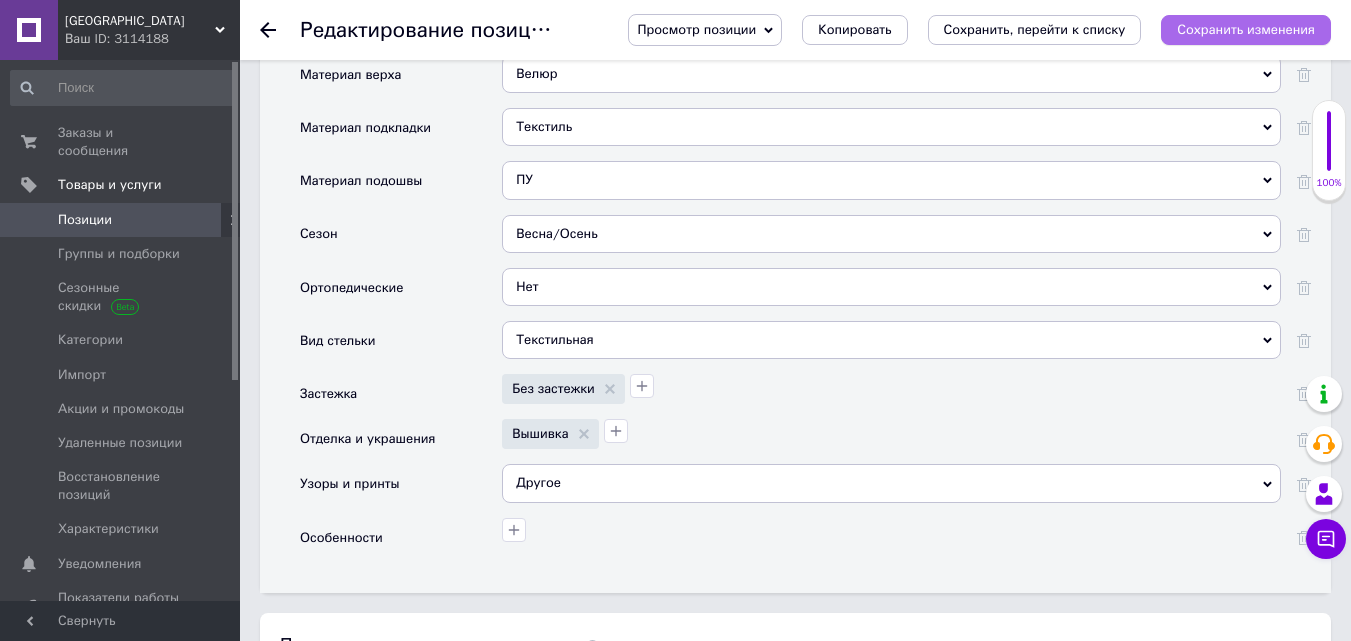 click on "Сохранить изменения" at bounding box center (1246, 29) 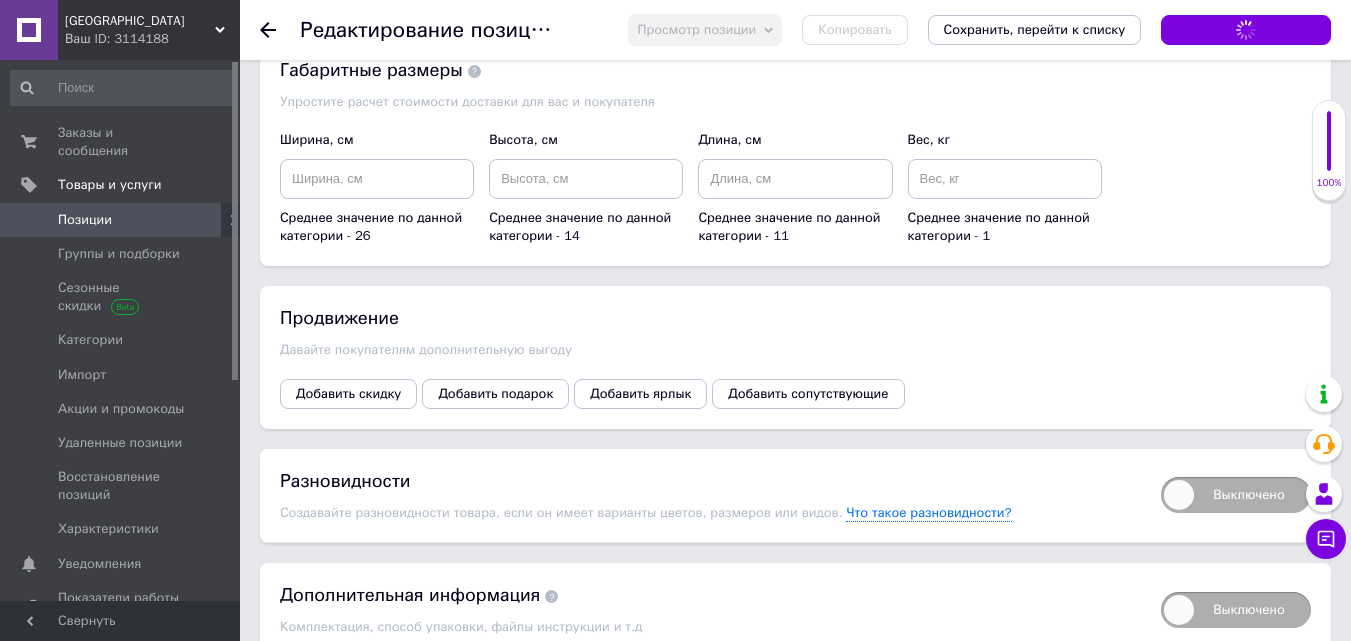 scroll, scrollTop: 3584, scrollLeft: 0, axis: vertical 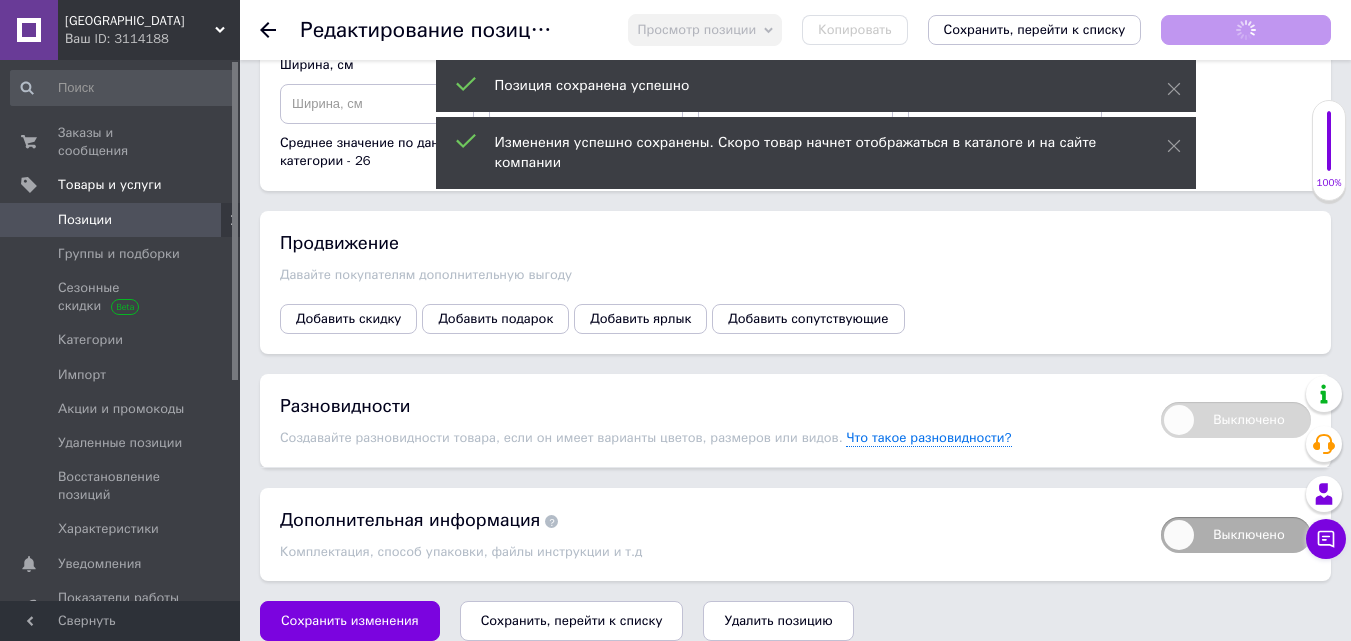 click on "Выключено" at bounding box center (1236, 420) 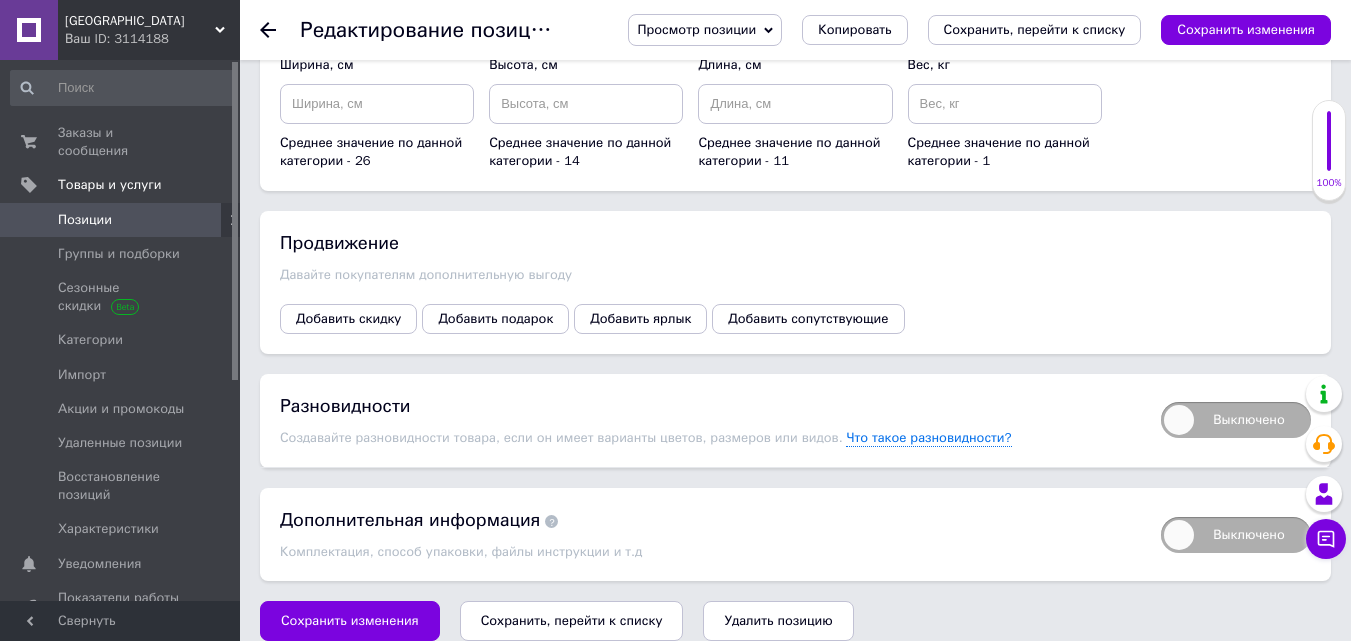 click on "Выключено" at bounding box center [1236, 420] 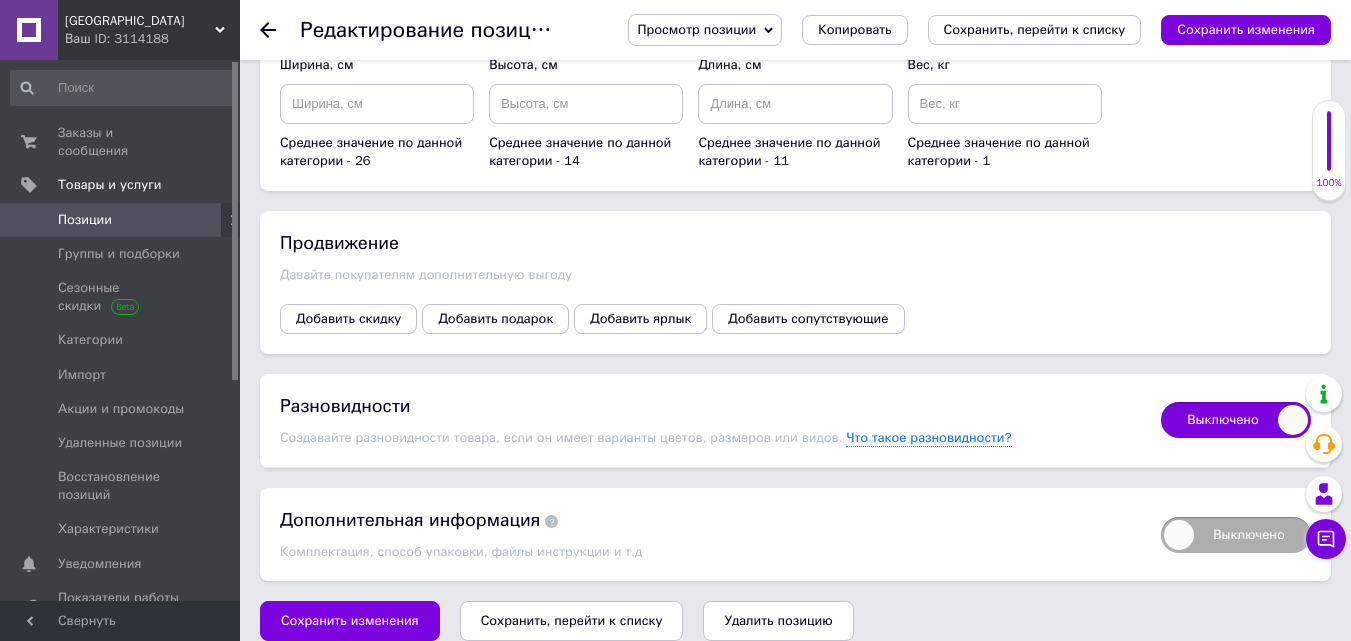 checkbox on "true" 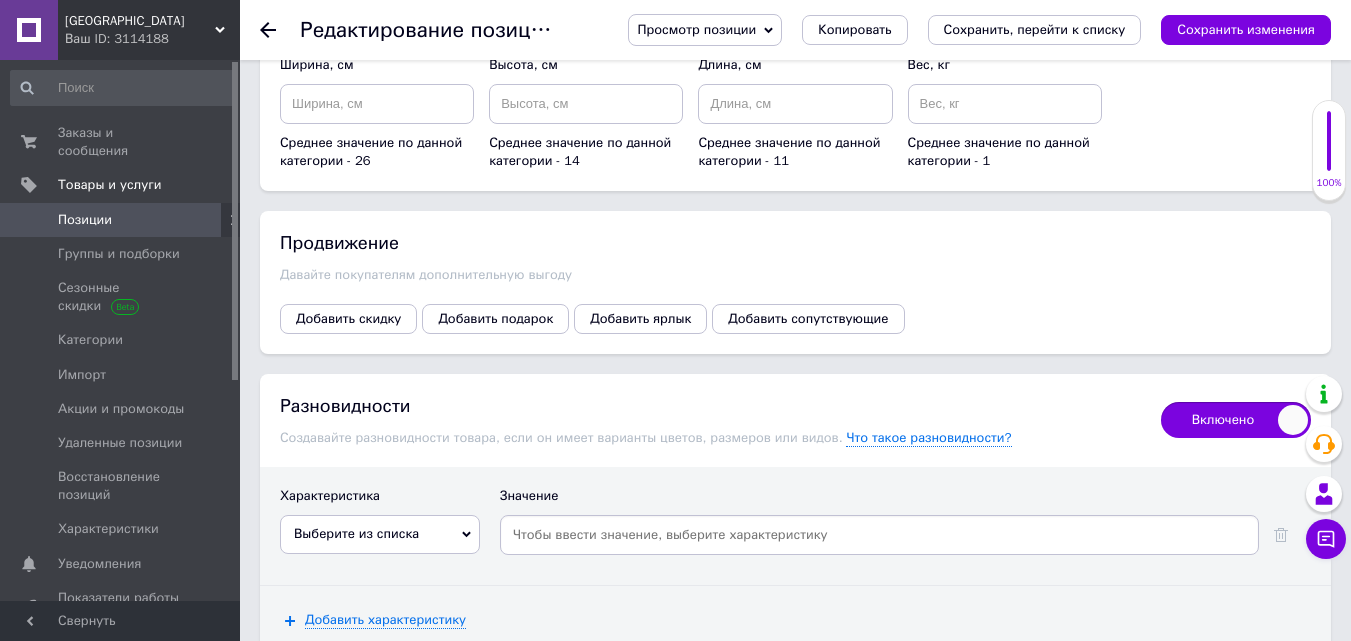 scroll, scrollTop: 3770, scrollLeft: 0, axis: vertical 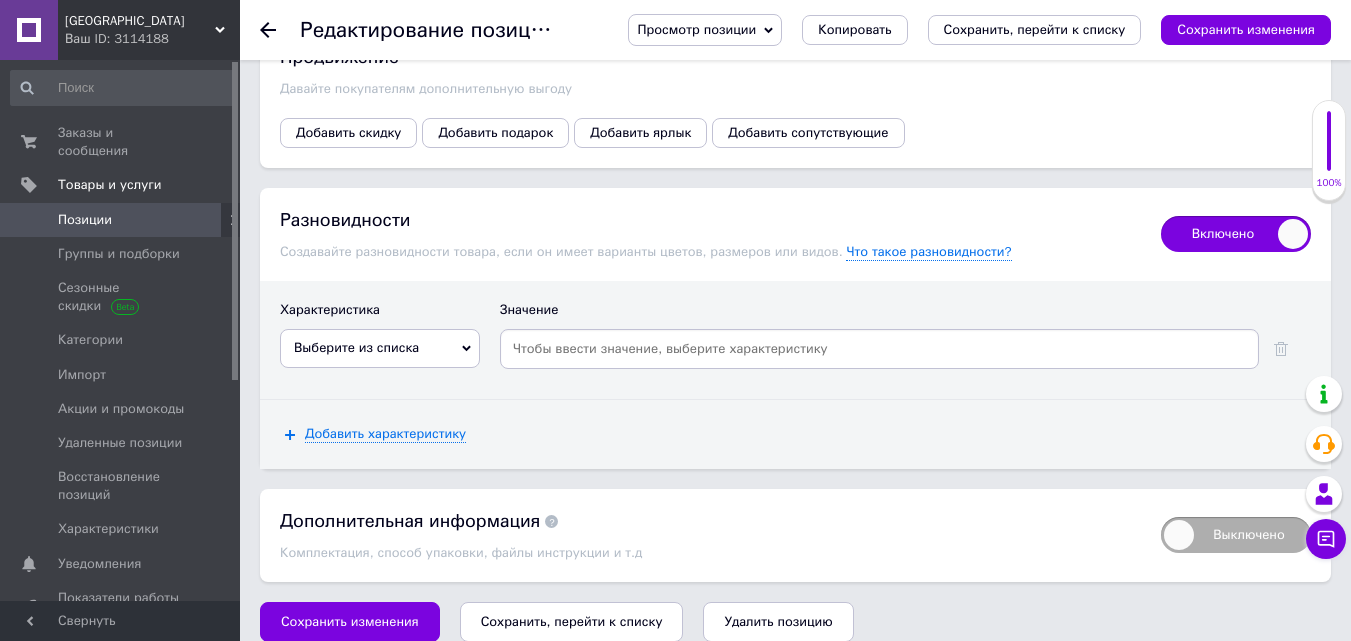 click on "Выберите из списка" at bounding box center [356, 347] 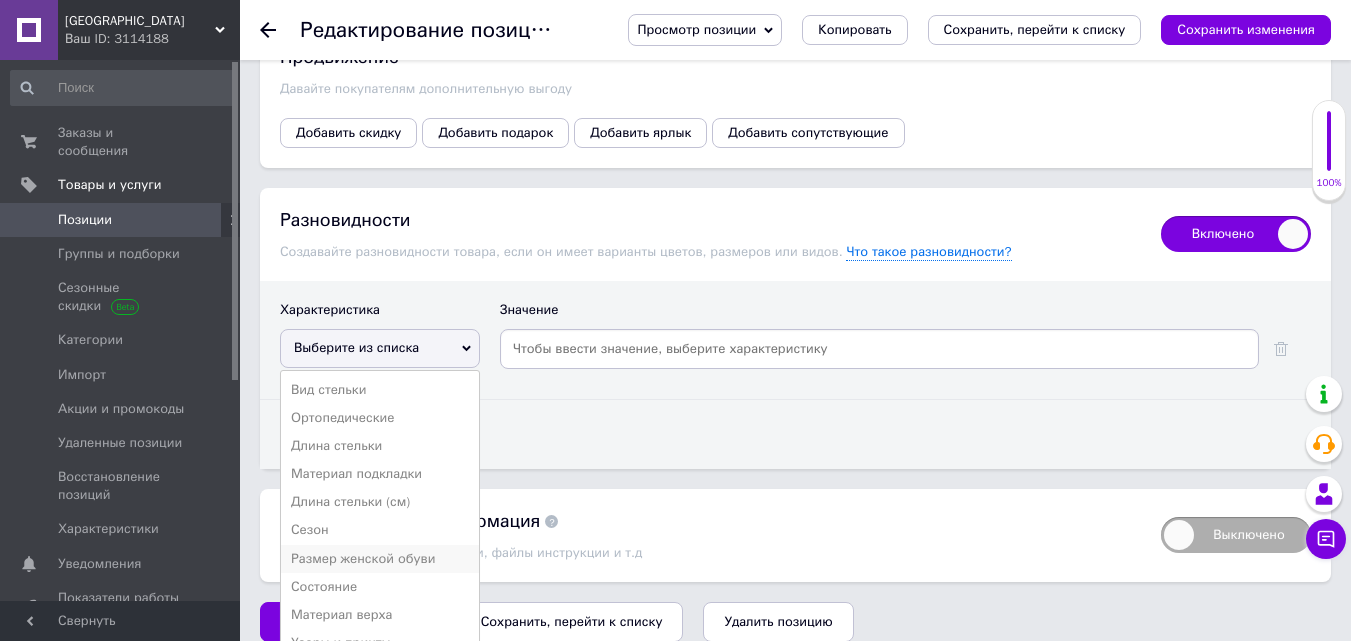 click on "Размер женской обуви" at bounding box center [380, 559] 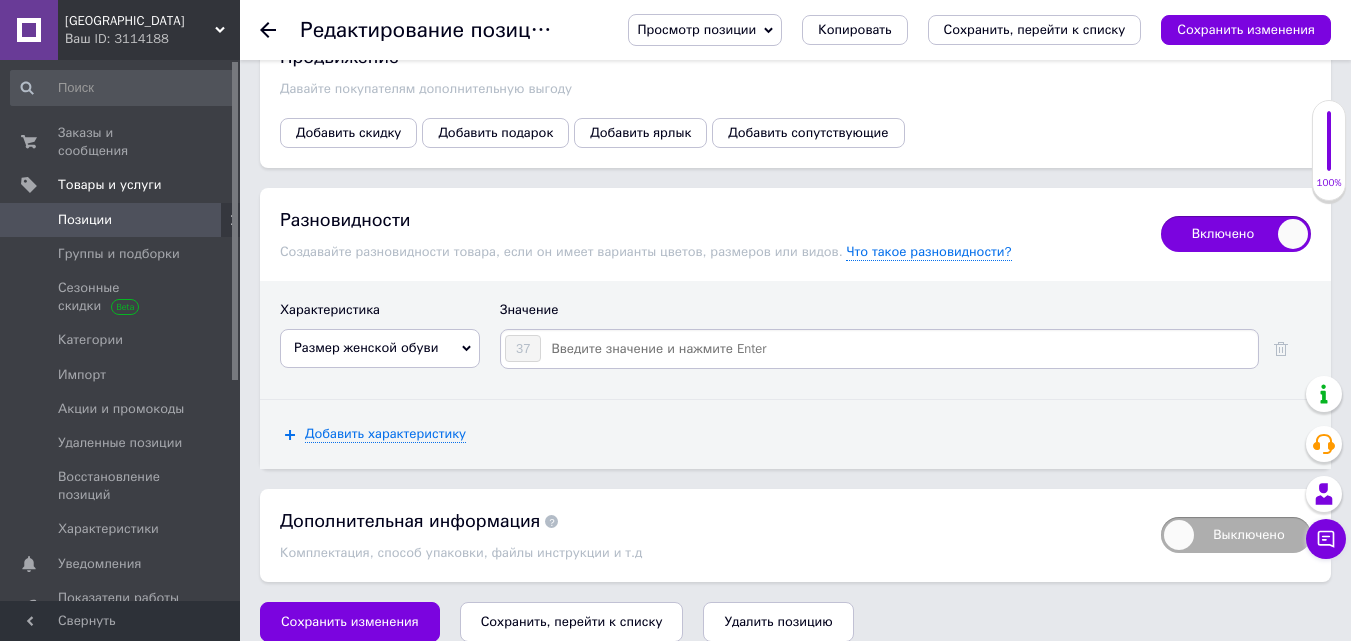 click at bounding box center [898, 349] 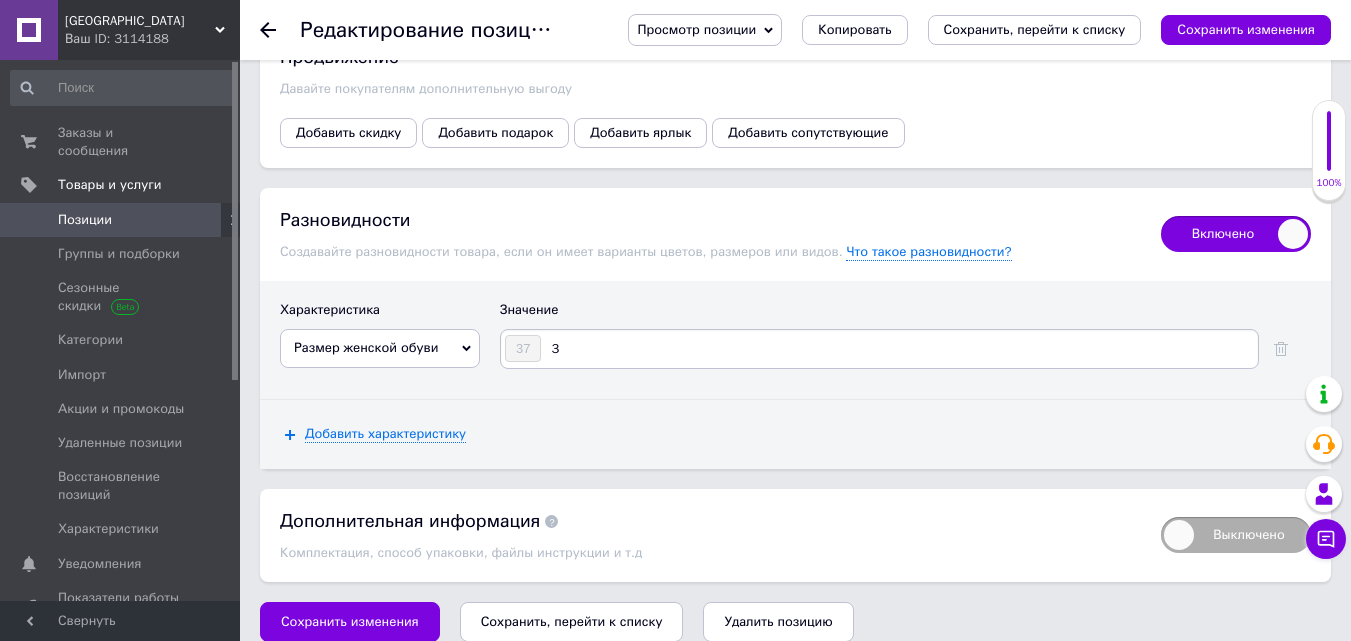 type on "38" 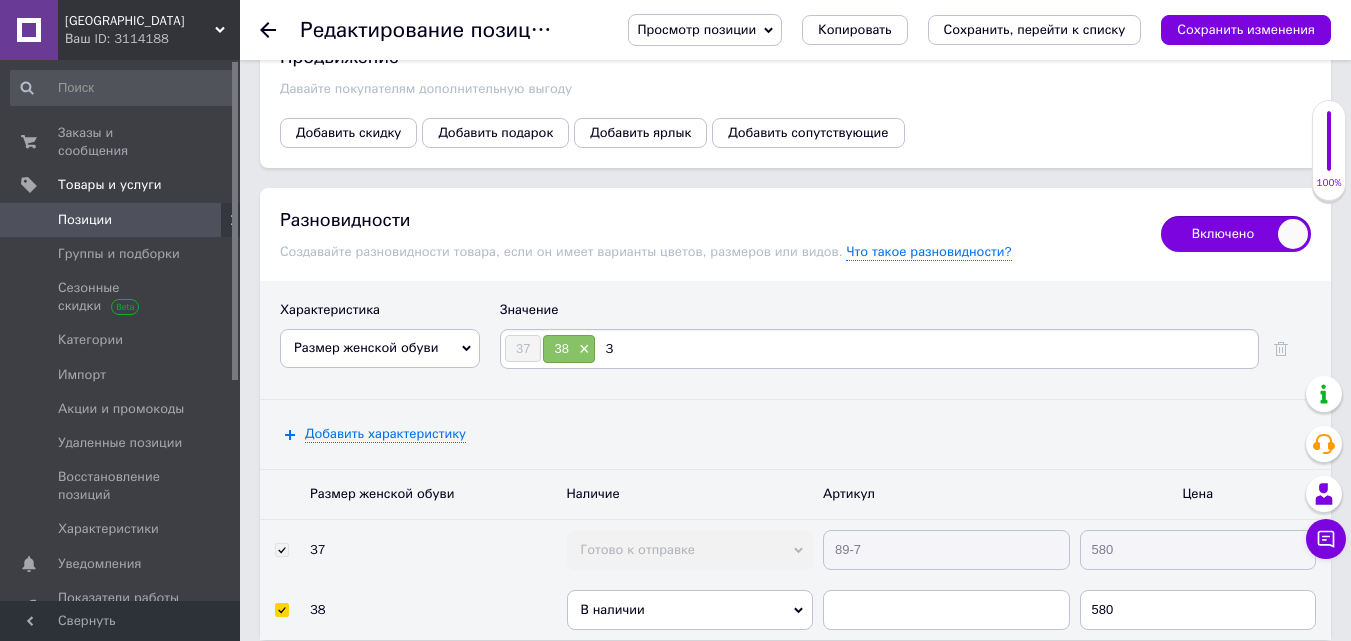 type on "39" 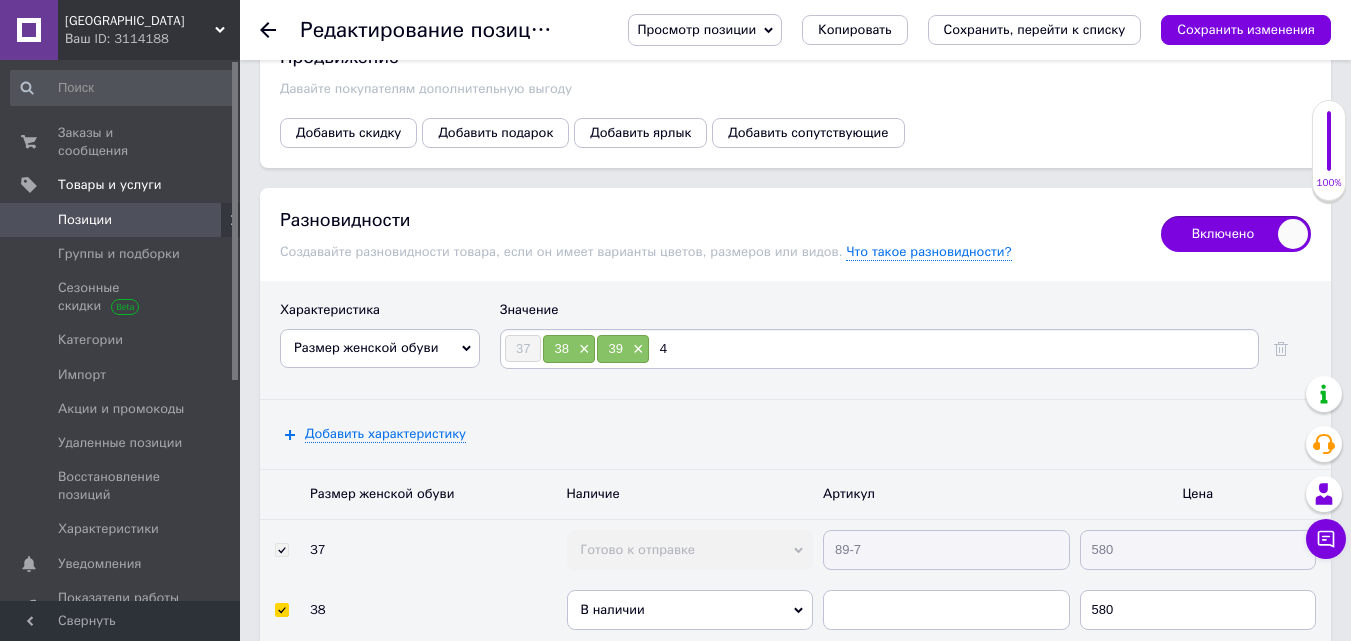 type on "40" 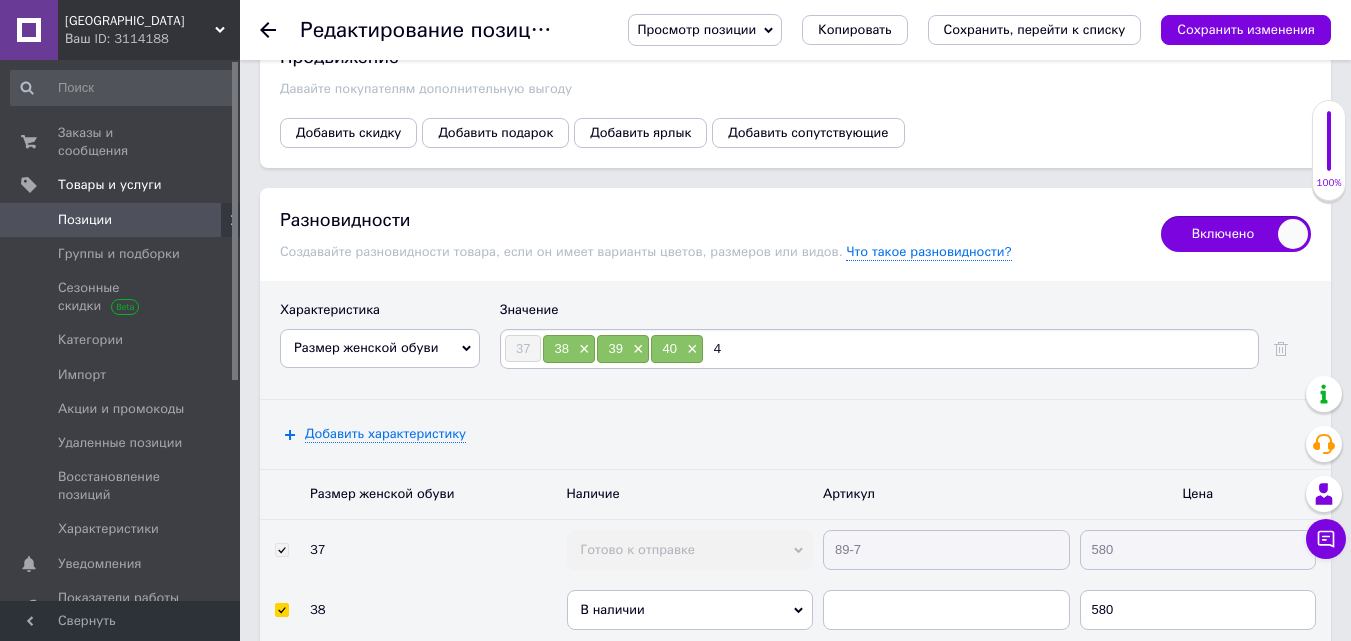 type on "41" 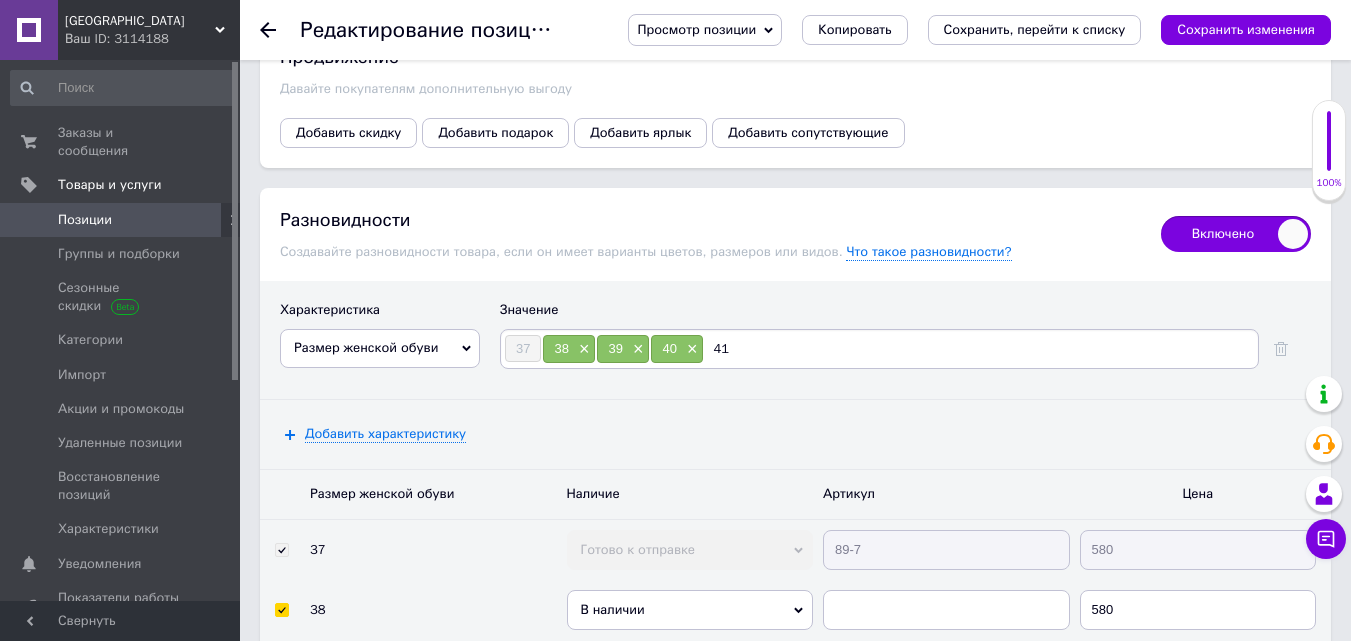 type 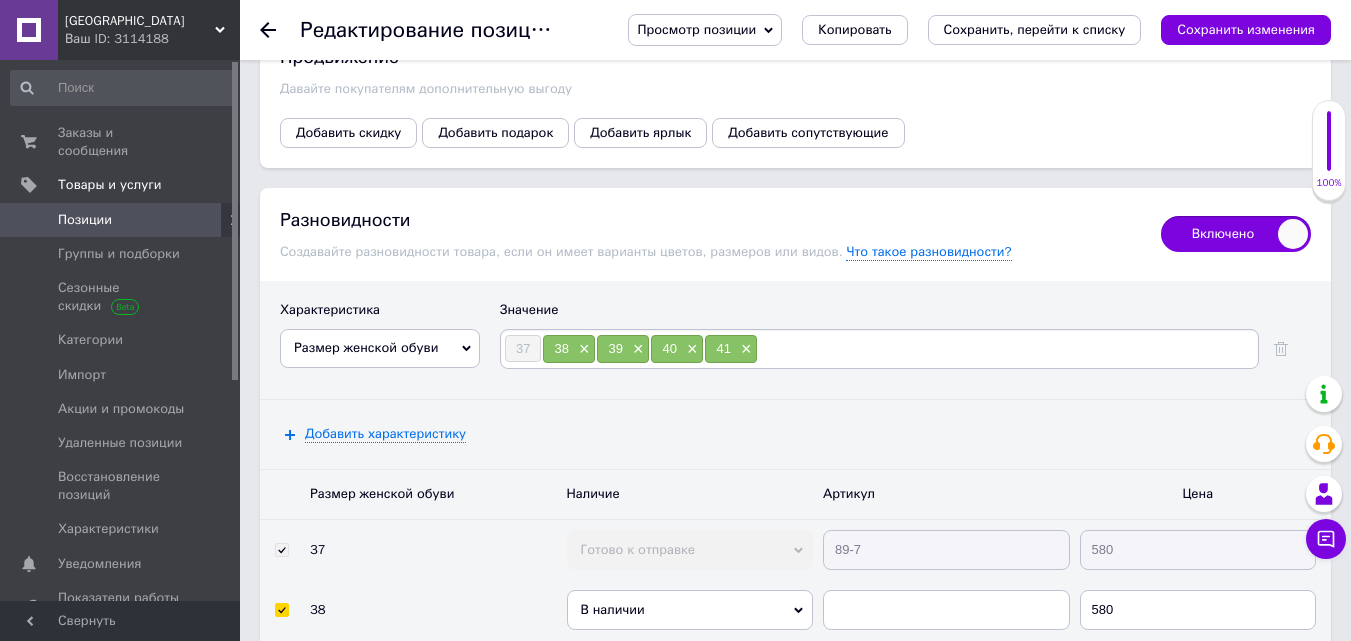 click on "Просмотр позиции Сохранить и посмотреть на сайте Сохранить и посмотреть на портале Копировать Сохранить, перейти к списку Сохранить изменения" at bounding box center (969, 30) 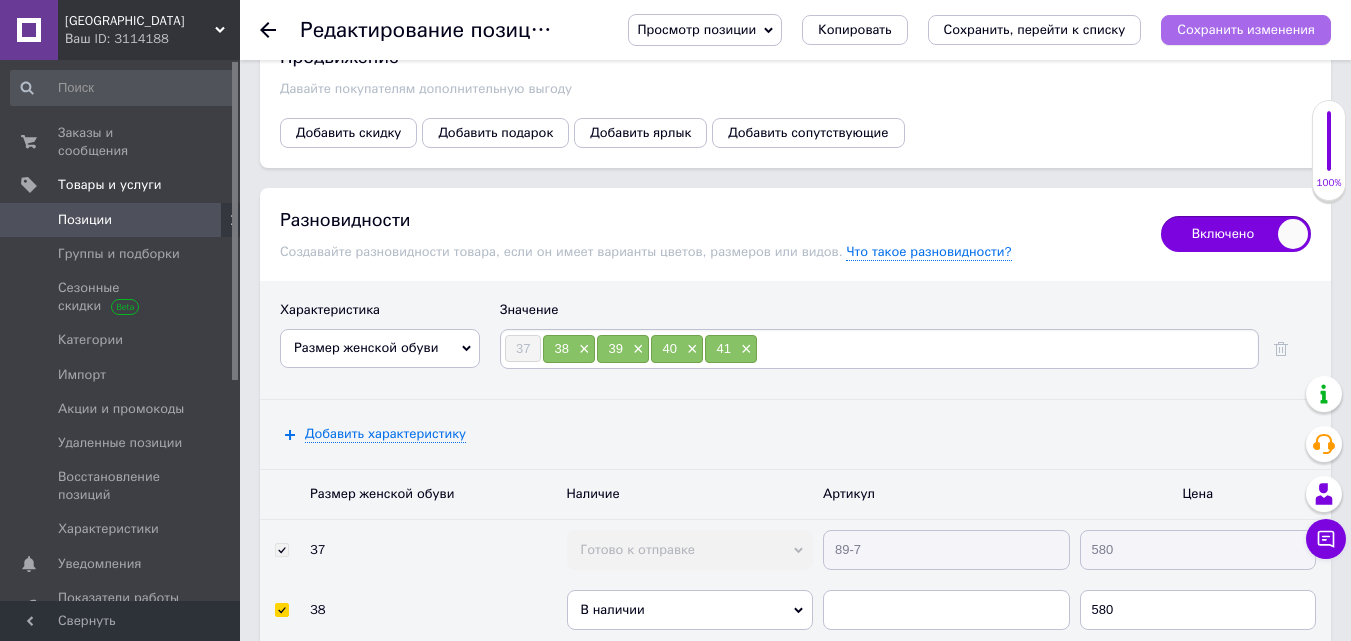 click on "Сохранить изменения" at bounding box center [1246, 29] 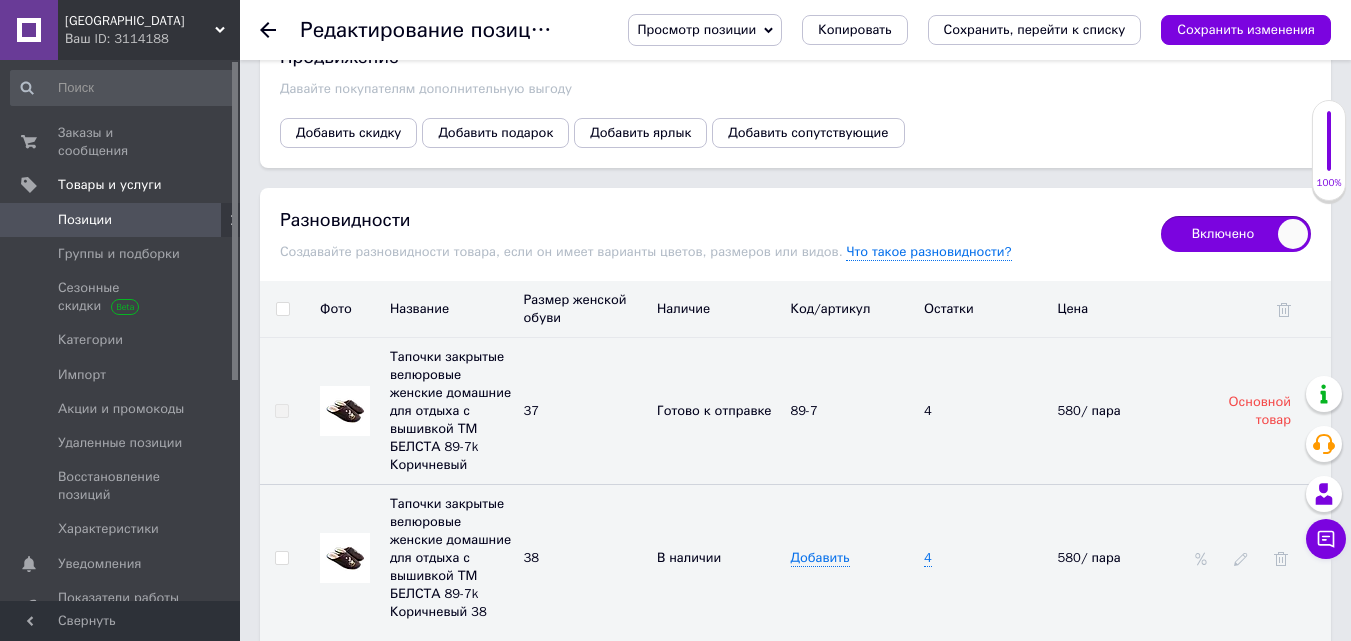 click on "Позиции" at bounding box center [85, 220] 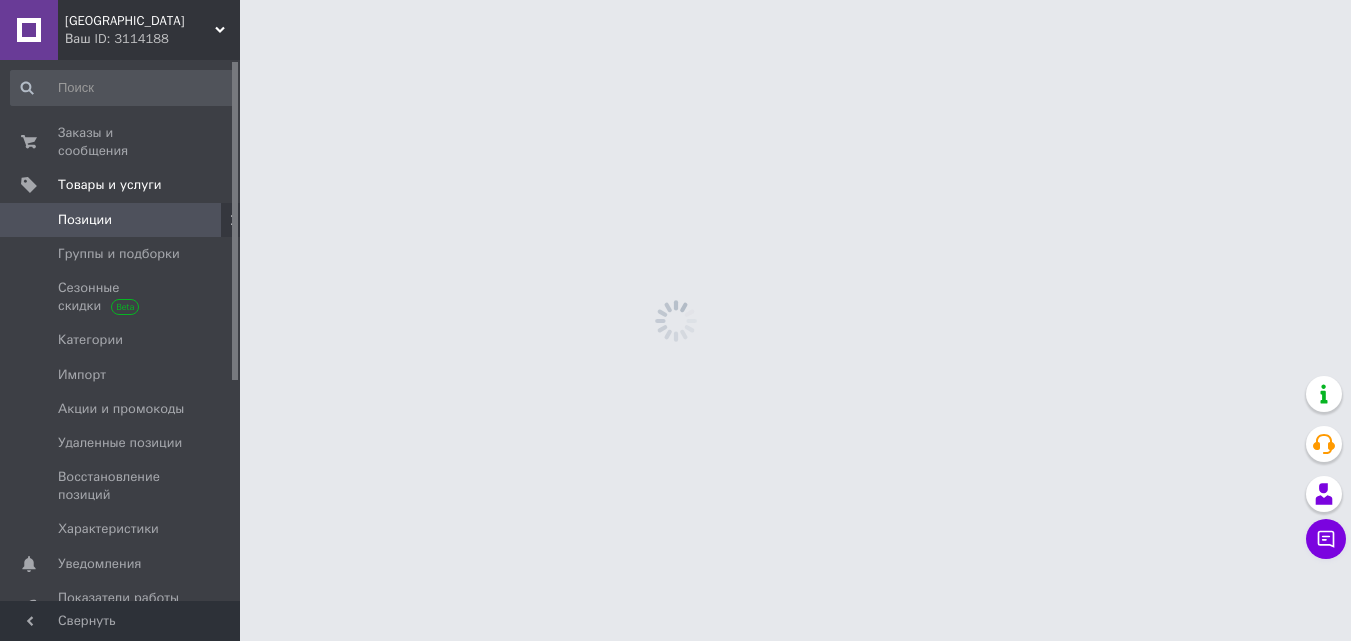 scroll, scrollTop: 0, scrollLeft: 0, axis: both 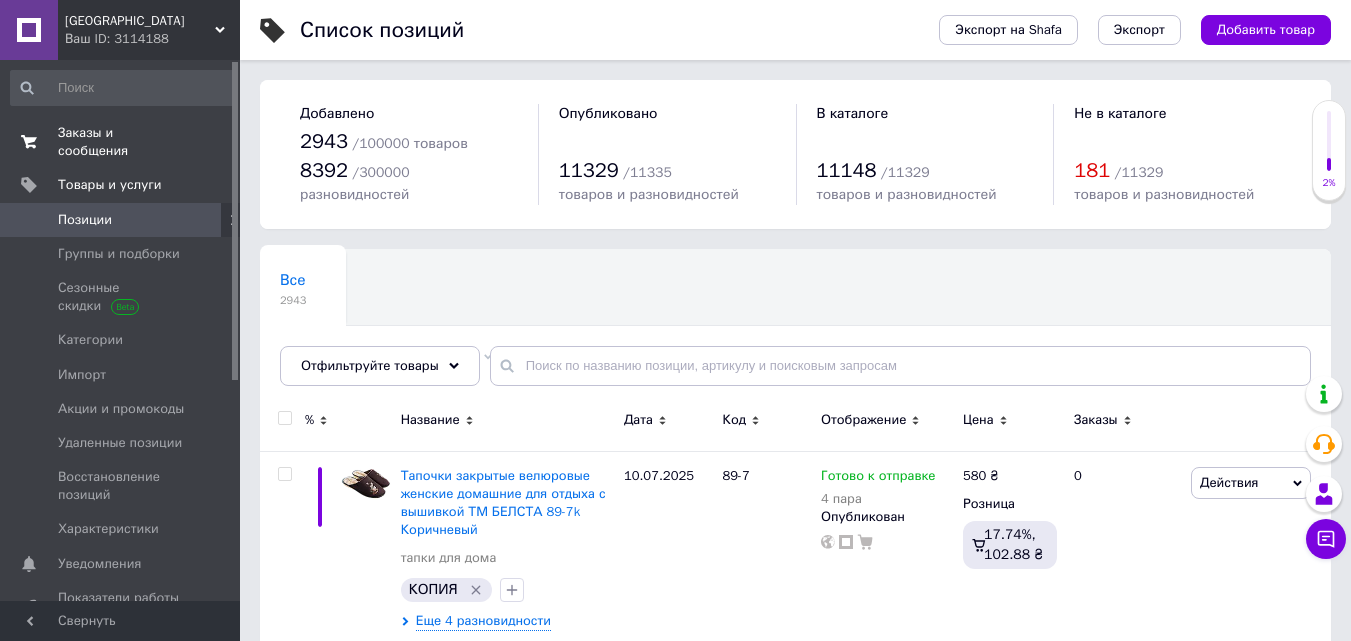 click on "Заказы и сообщения" at bounding box center (121, 142) 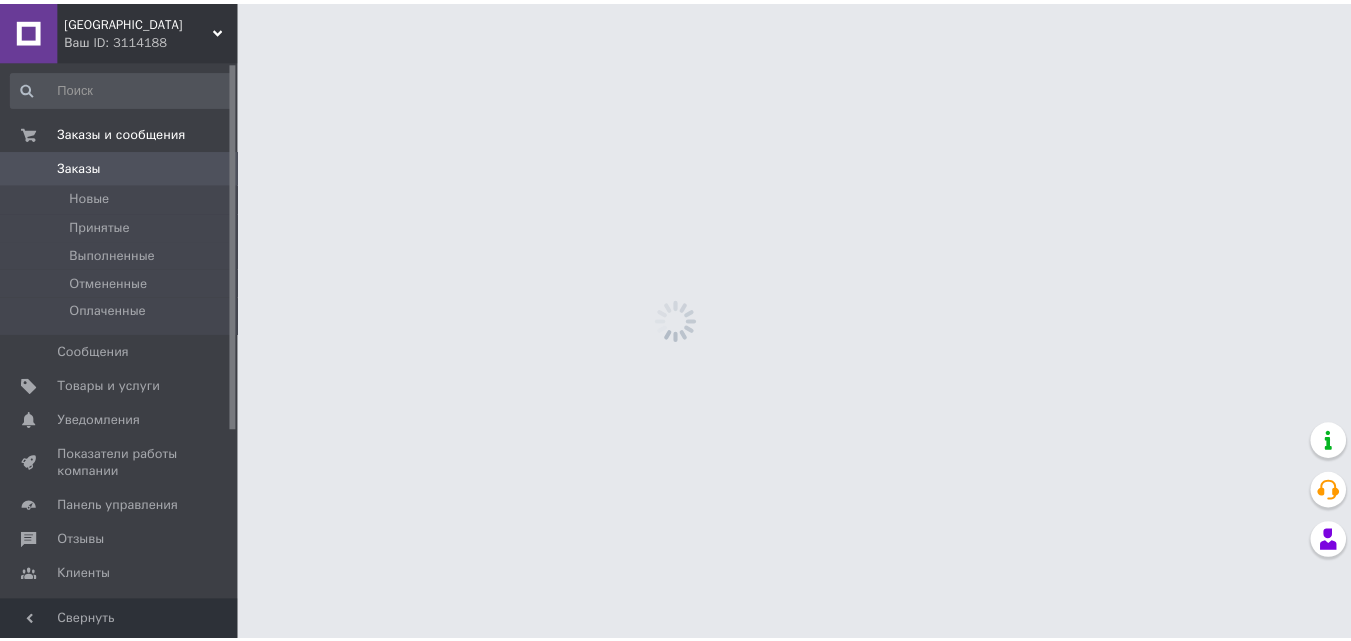 scroll, scrollTop: 0, scrollLeft: 0, axis: both 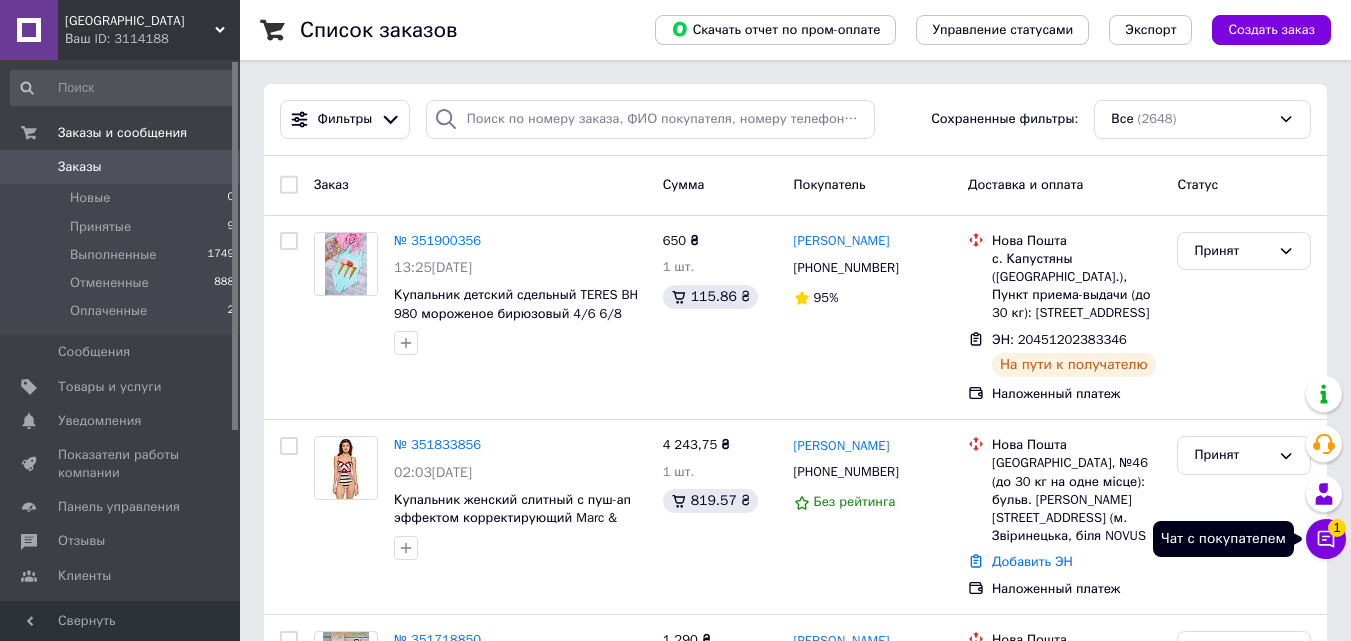 click 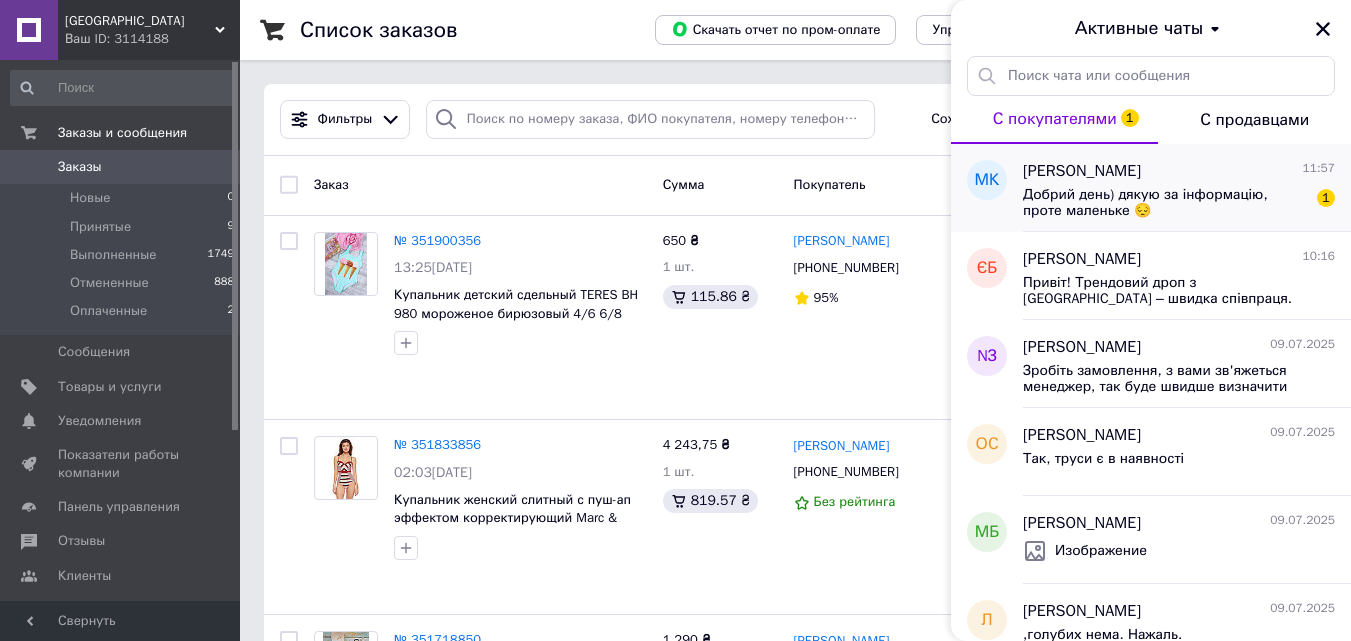 click on "Добрий день) дякую за інформацію, проте маленьке 😔" at bounding box center [1165, 203] 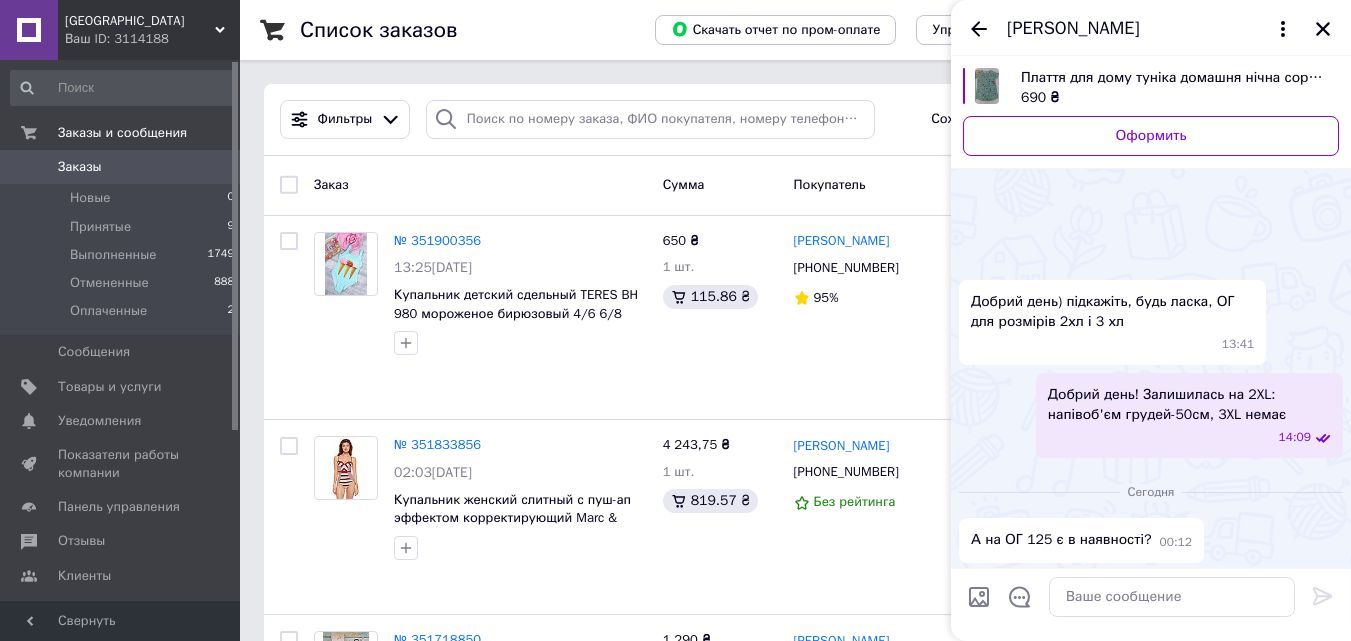 scroll, scrollTop: 226, scrollLeft: 0, axis: vertical 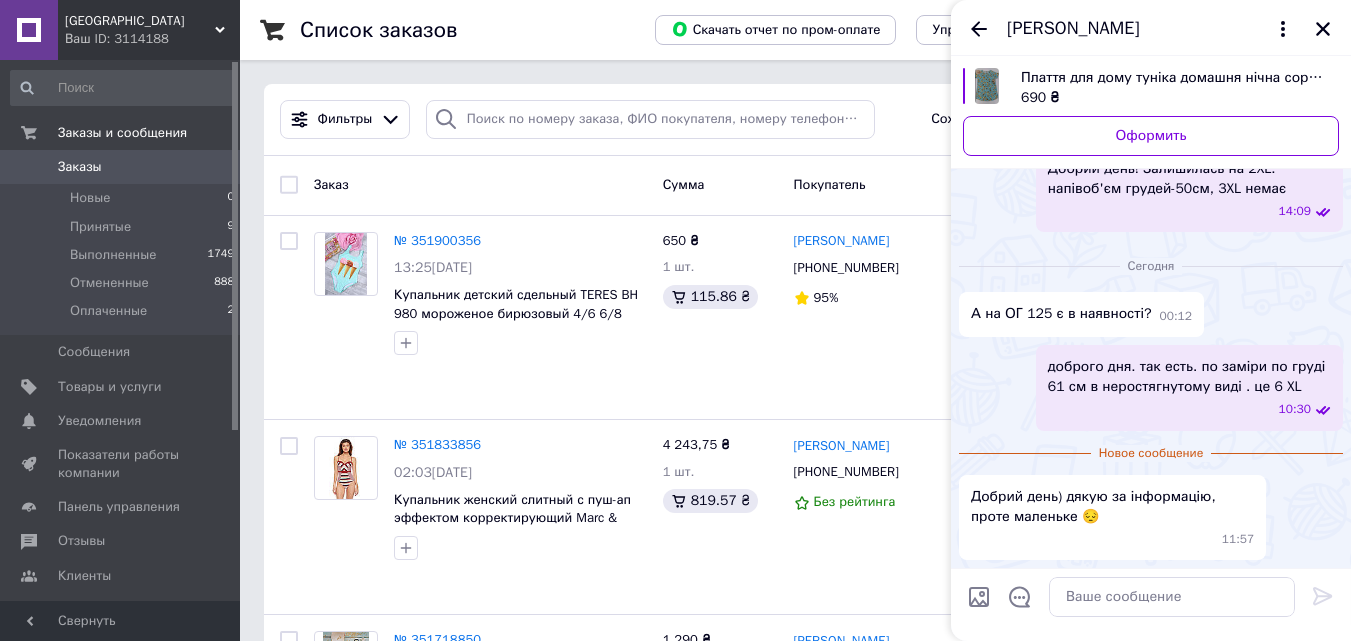 click at bounding box center (979, 597) 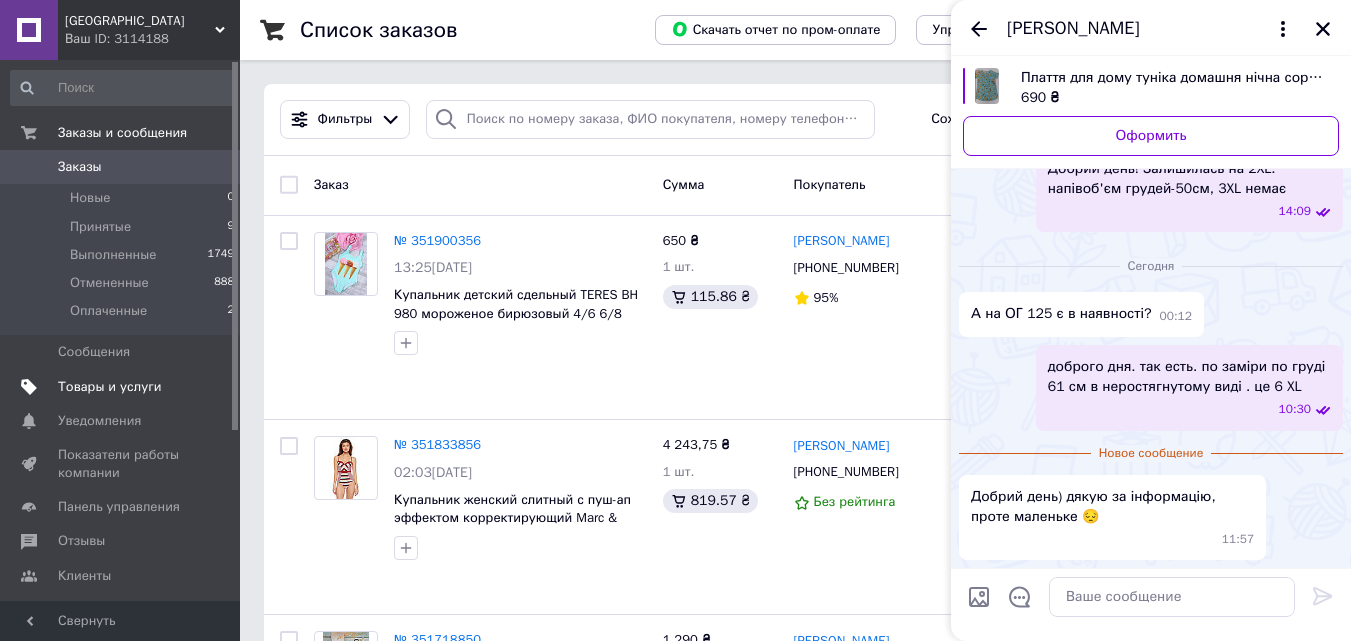 click on "Товары и услуги" at bounding box center (110, 387) 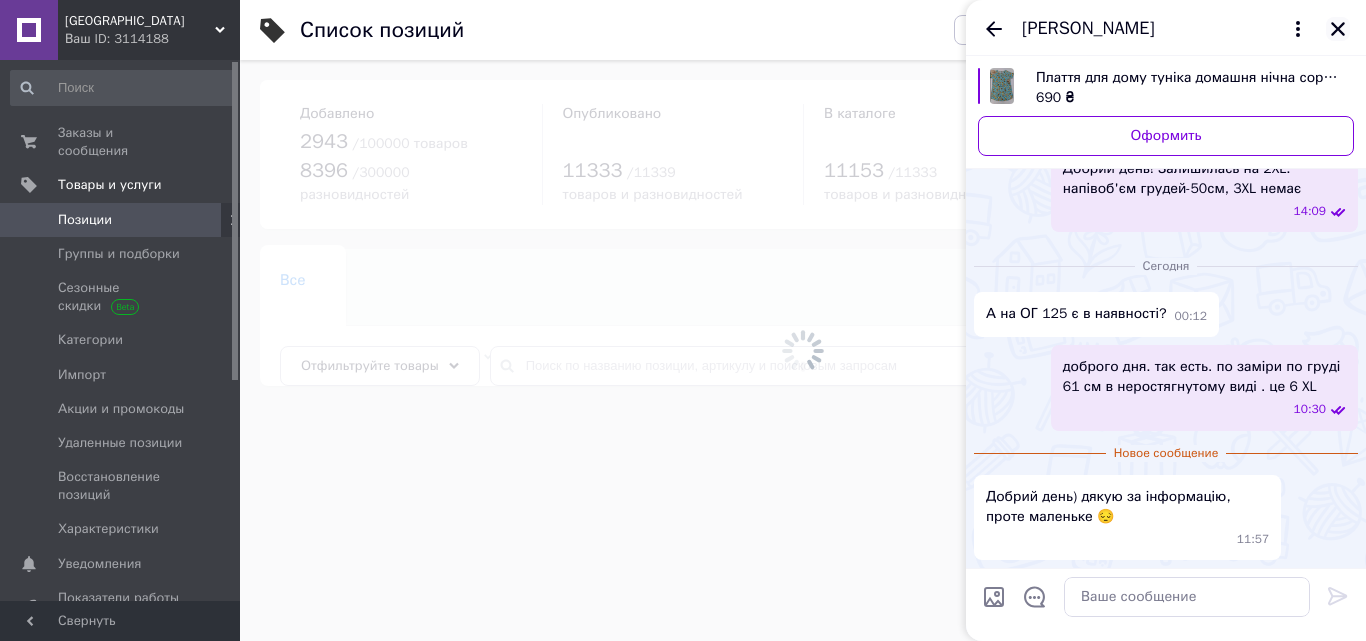 click 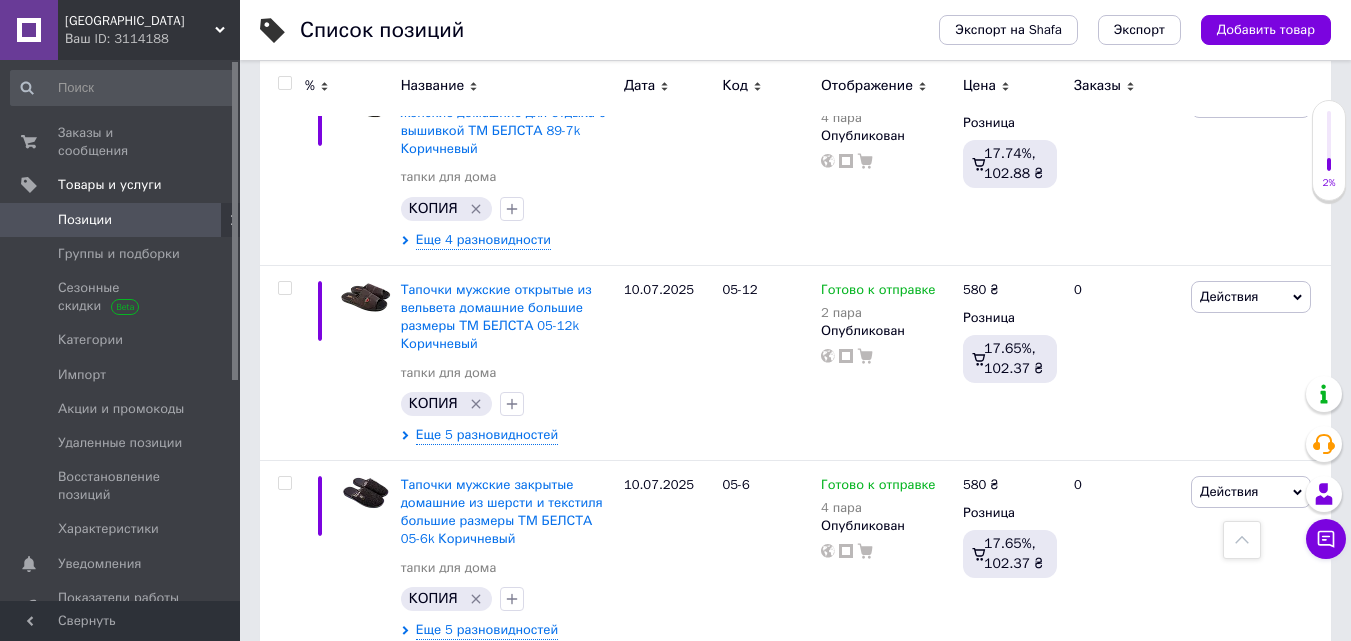 scroll, scrollTop: 0, scrollLeft: 0, axis: both 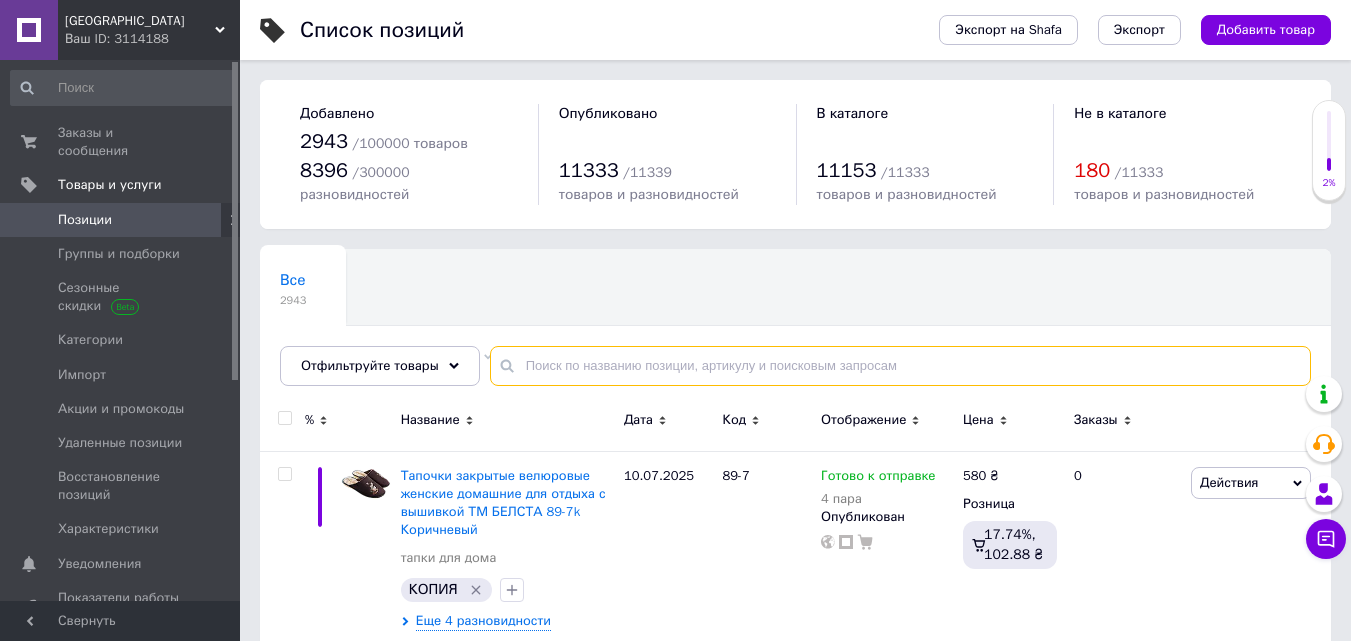 click at bounding box center [900, 366] 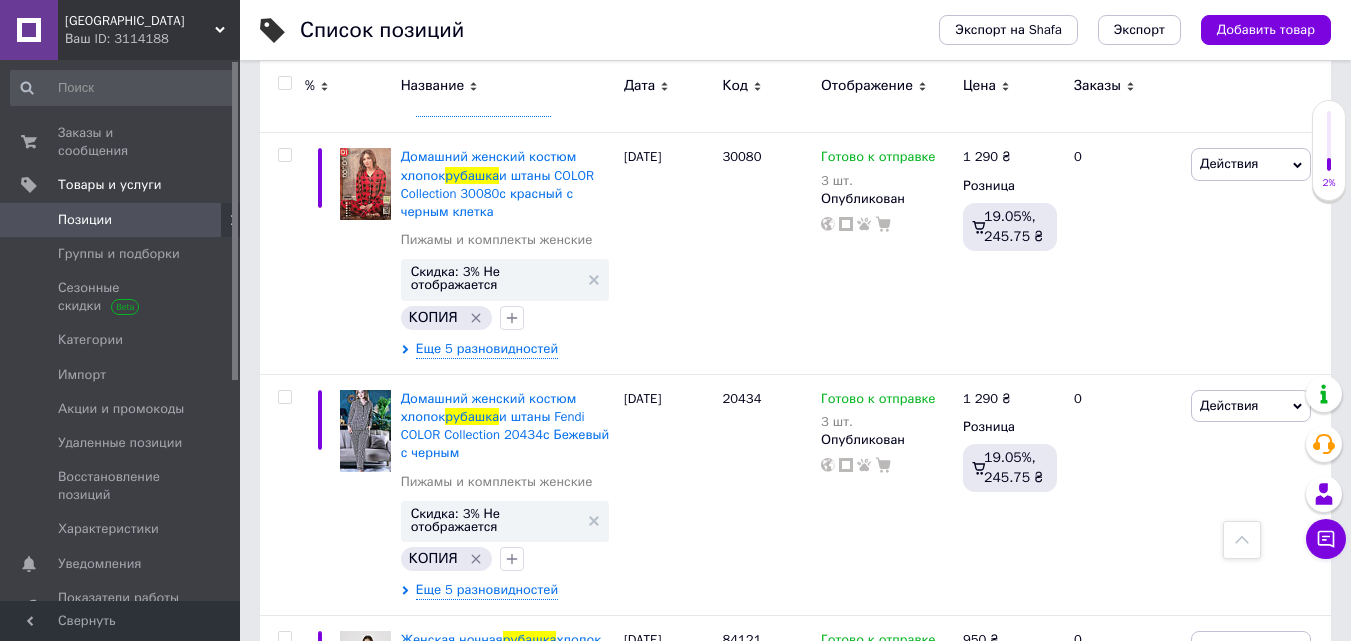scroll, scrollTop: 15165, scrollLeft: 0, axis: vertical 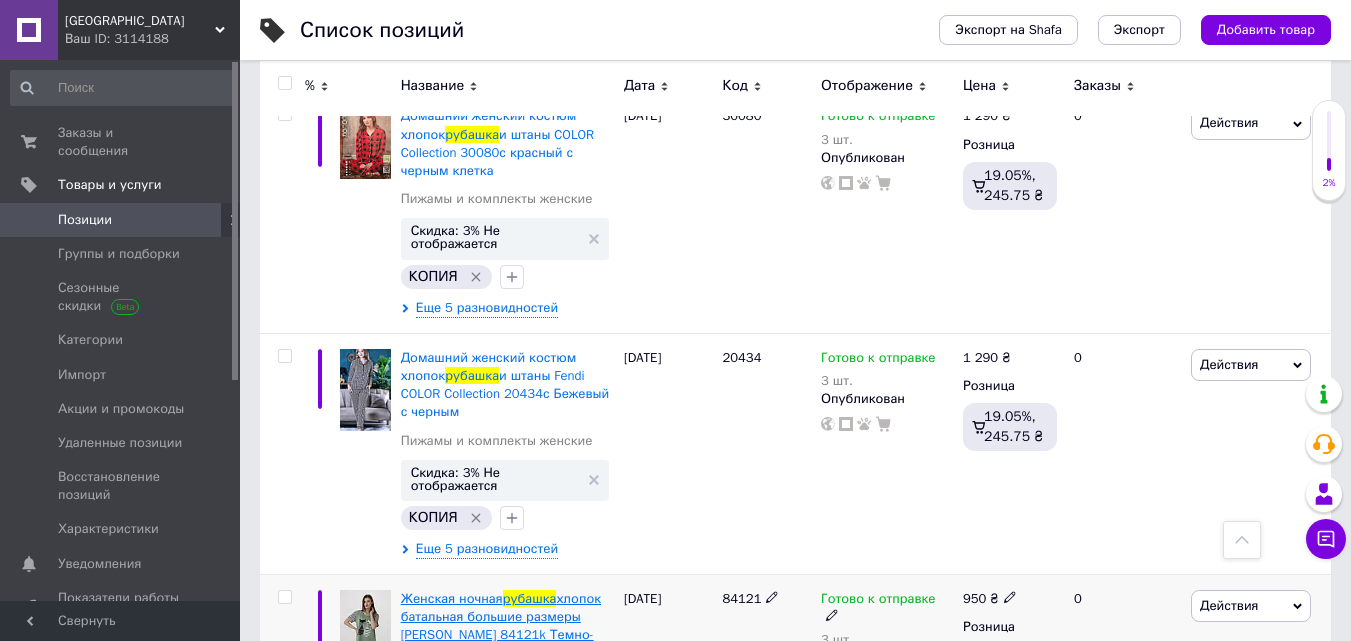 type on "рубашка" 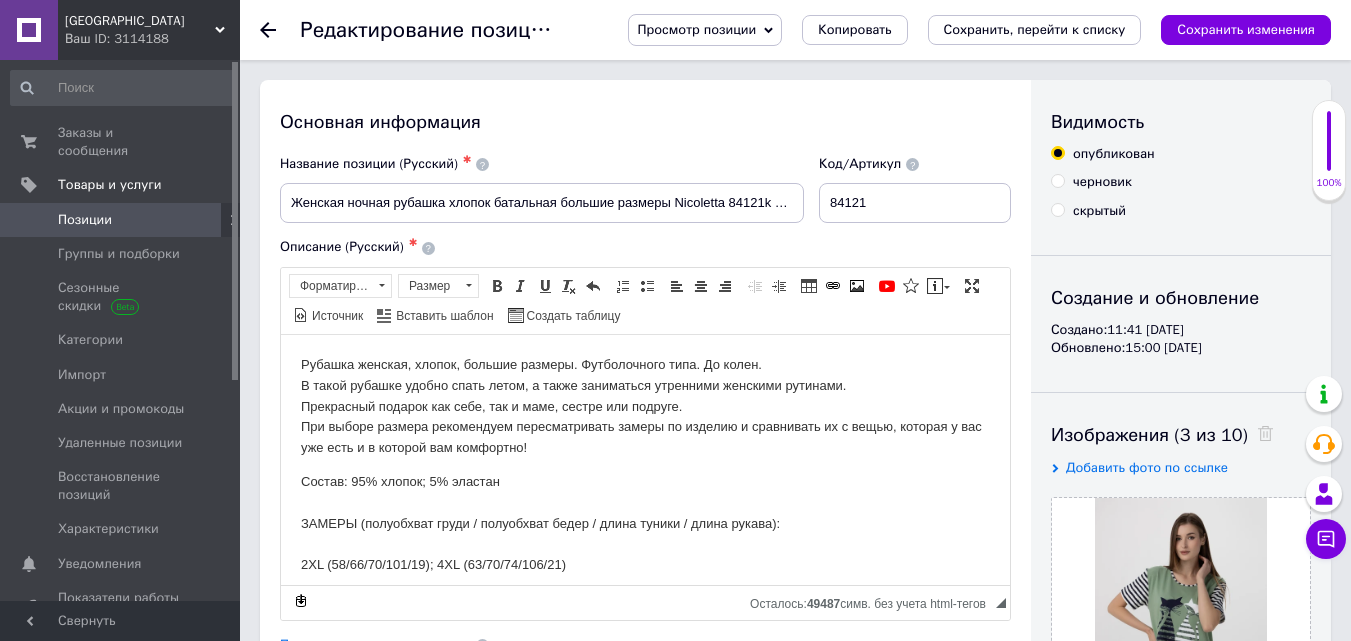 scroll, scrollTop: 0, scrollLeft: 0, axis: both 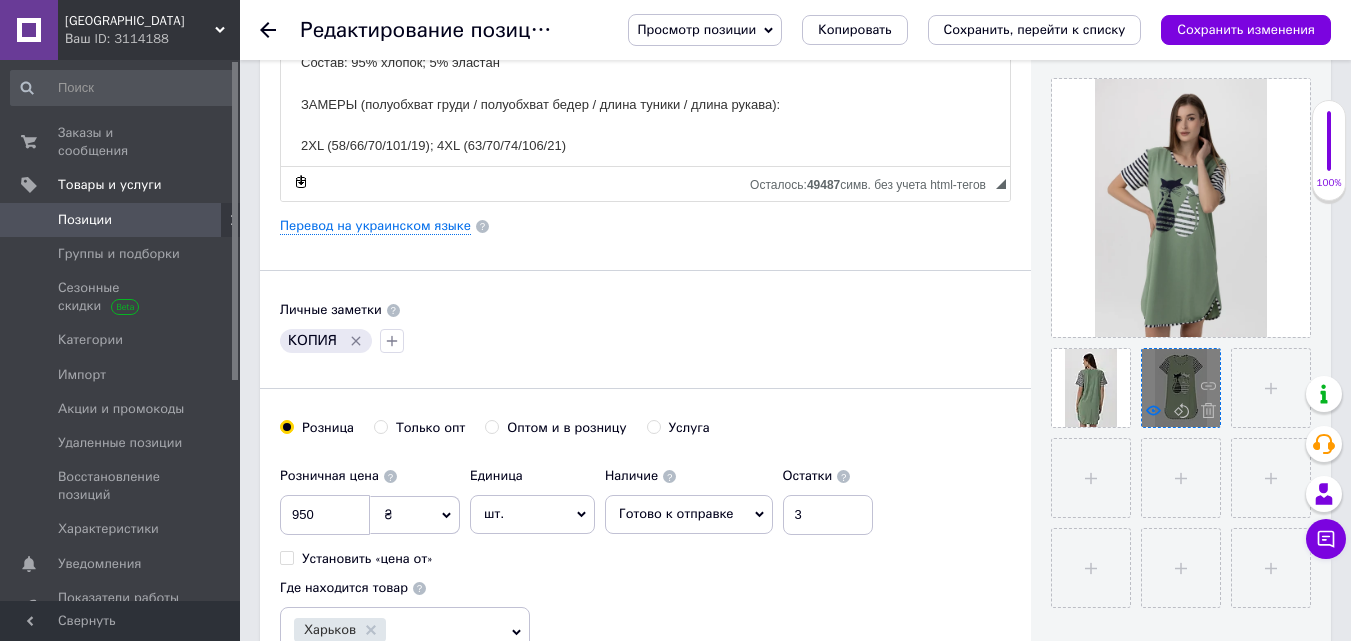 click 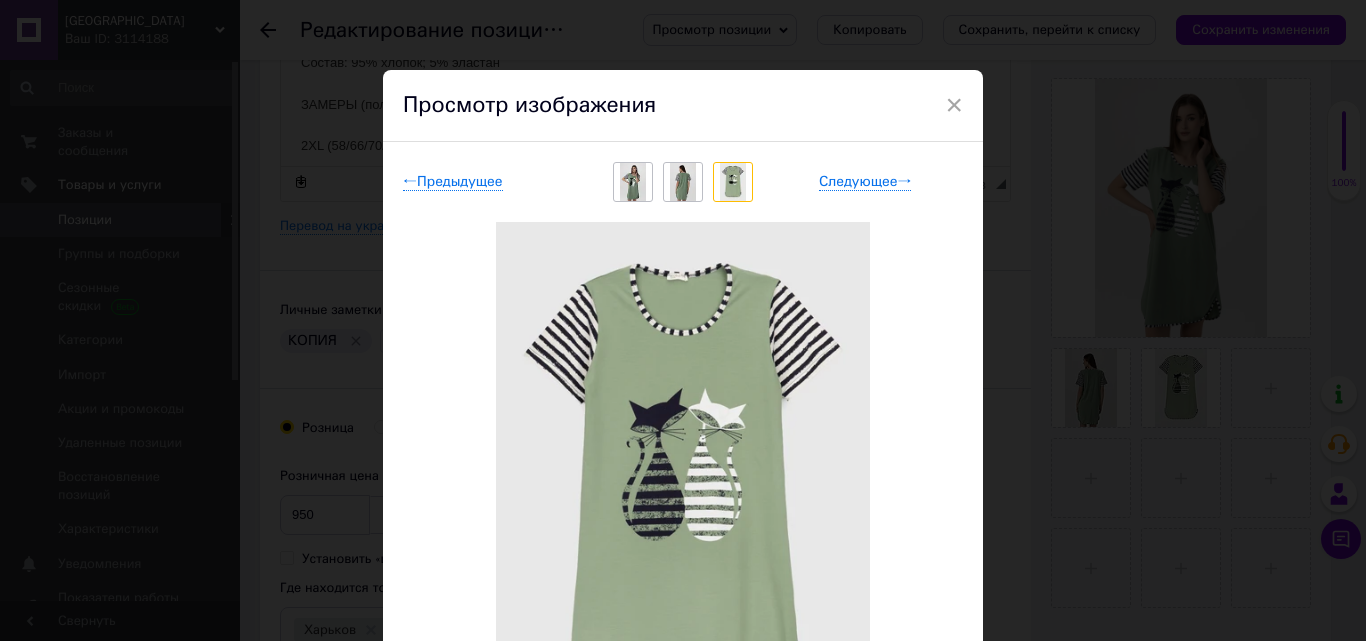 click at bounding box center [632, 182] 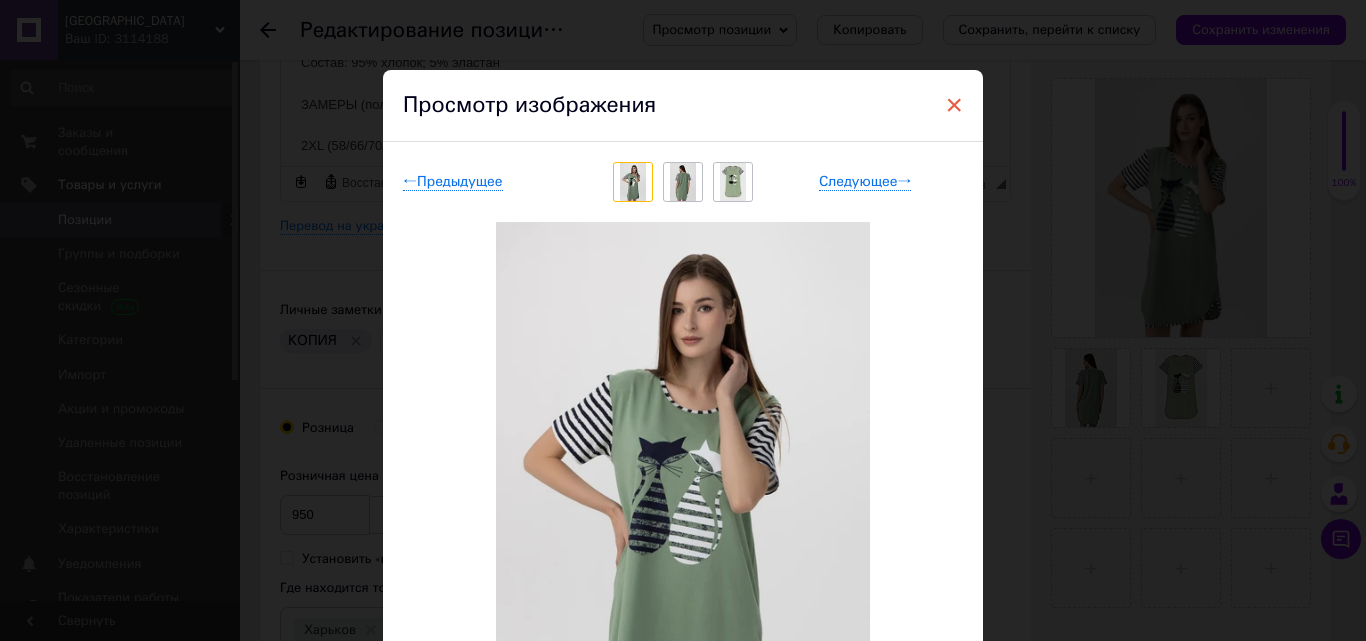 click on "×" at bounding box center (954, 105) 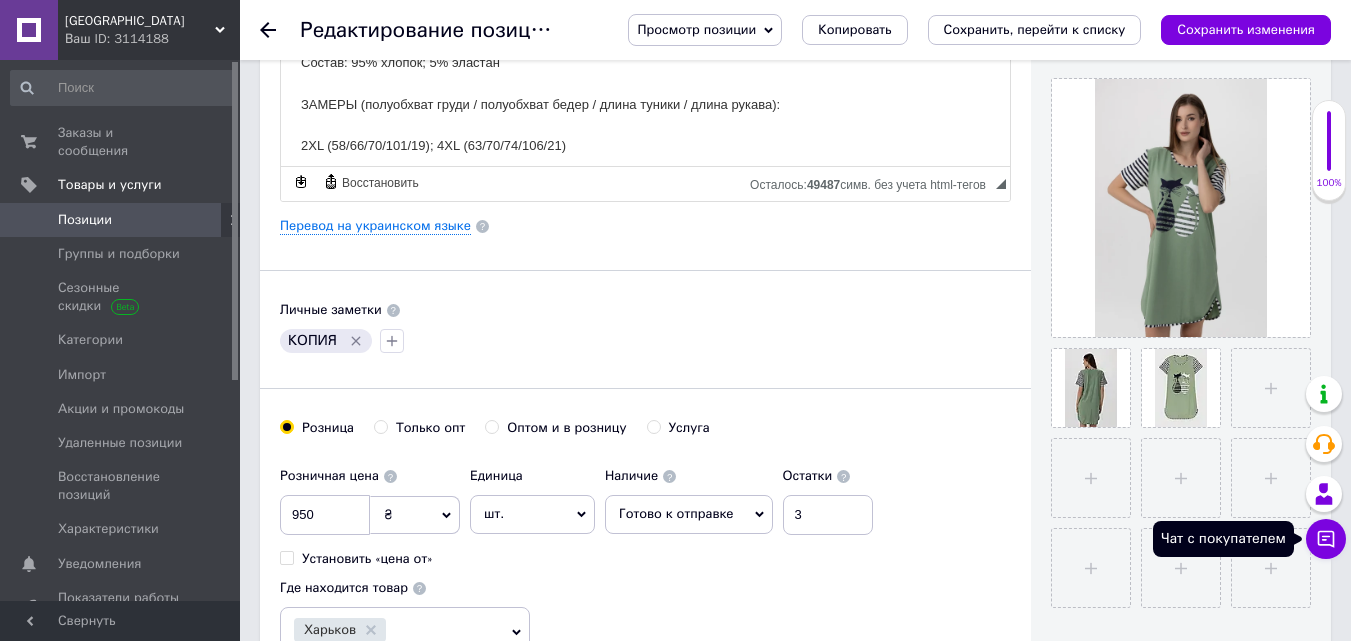 click on "Чат с покупателем" at bounding box center [1326, 539] 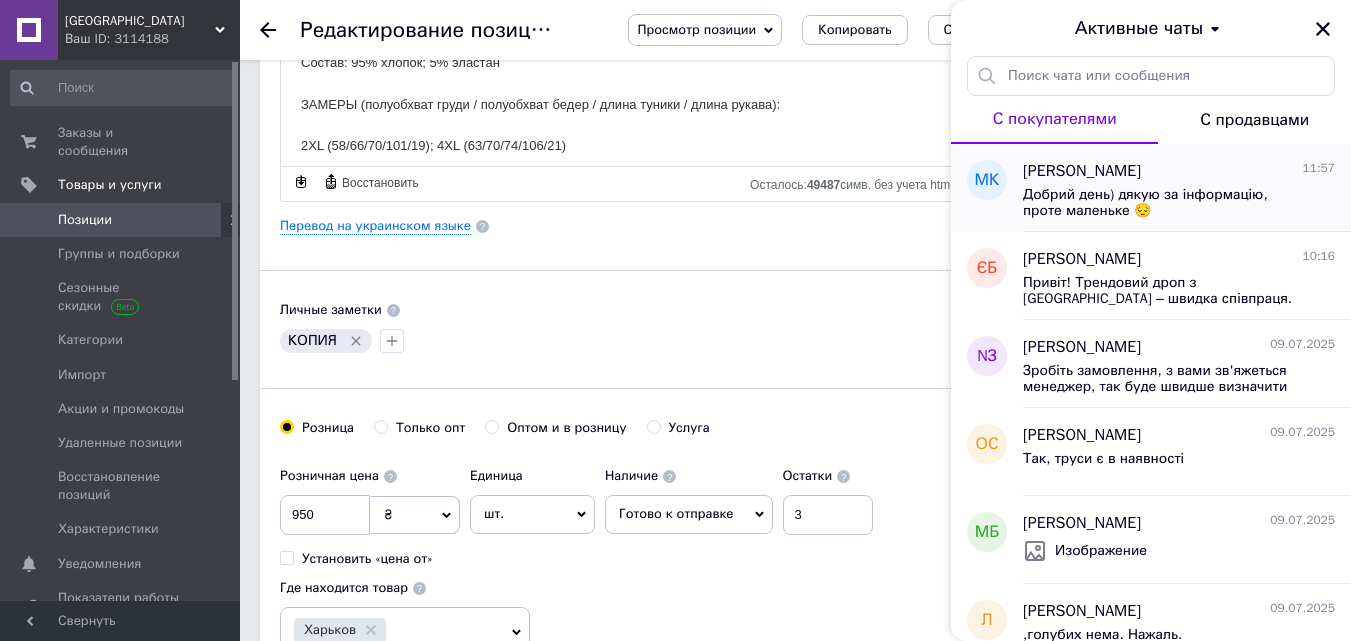click on "Добрий день) дякую за інформацію, проте маленьке 😔" at bounding box center [1165, 203] 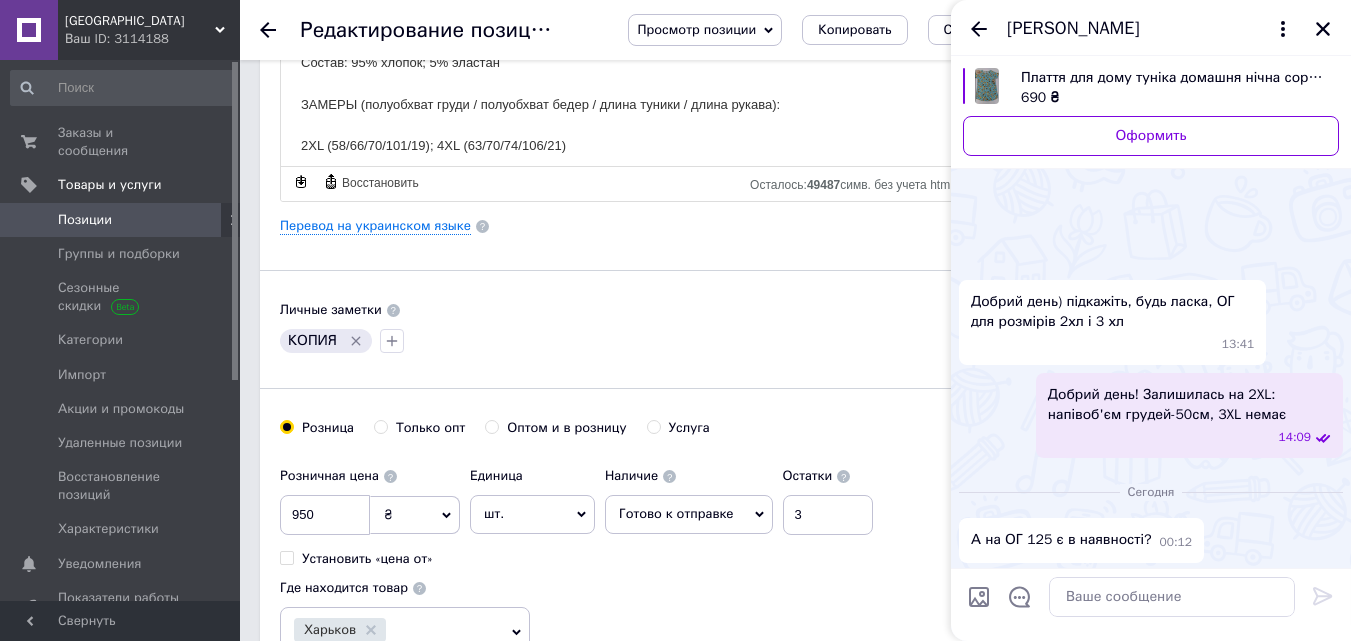 scroll, scrollTop: 190, scrollLeft: 0, axis: vertical 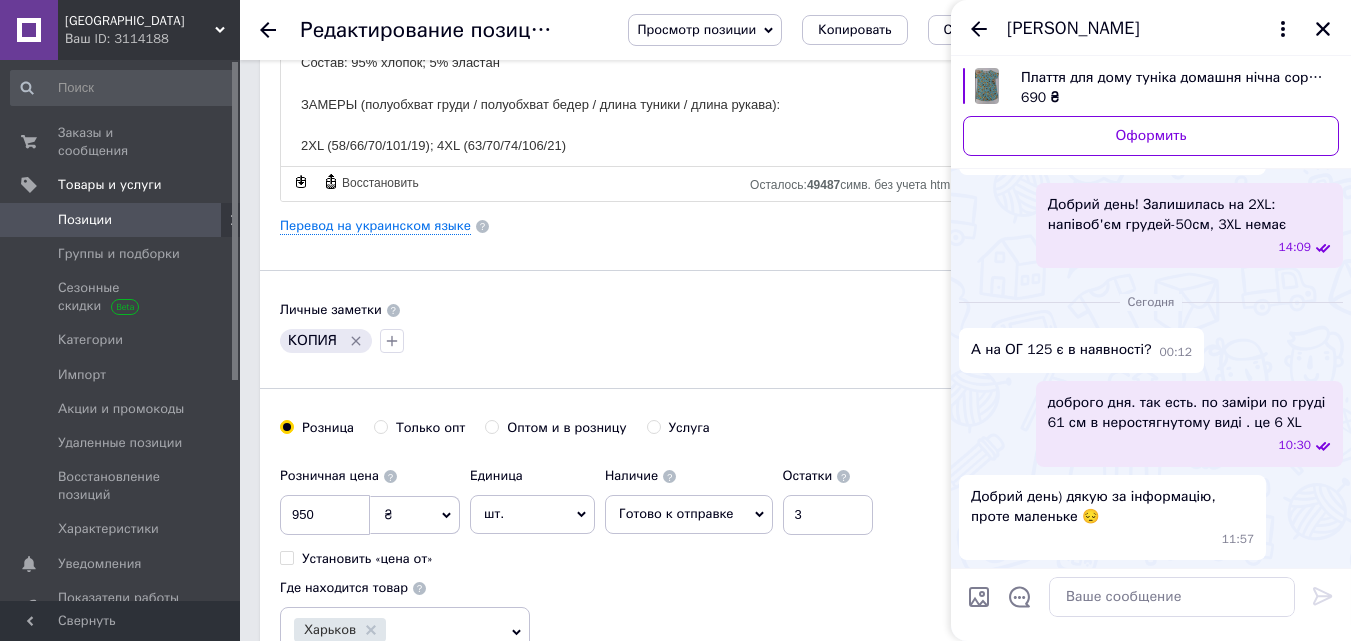 click at bounding box center [979, 597] 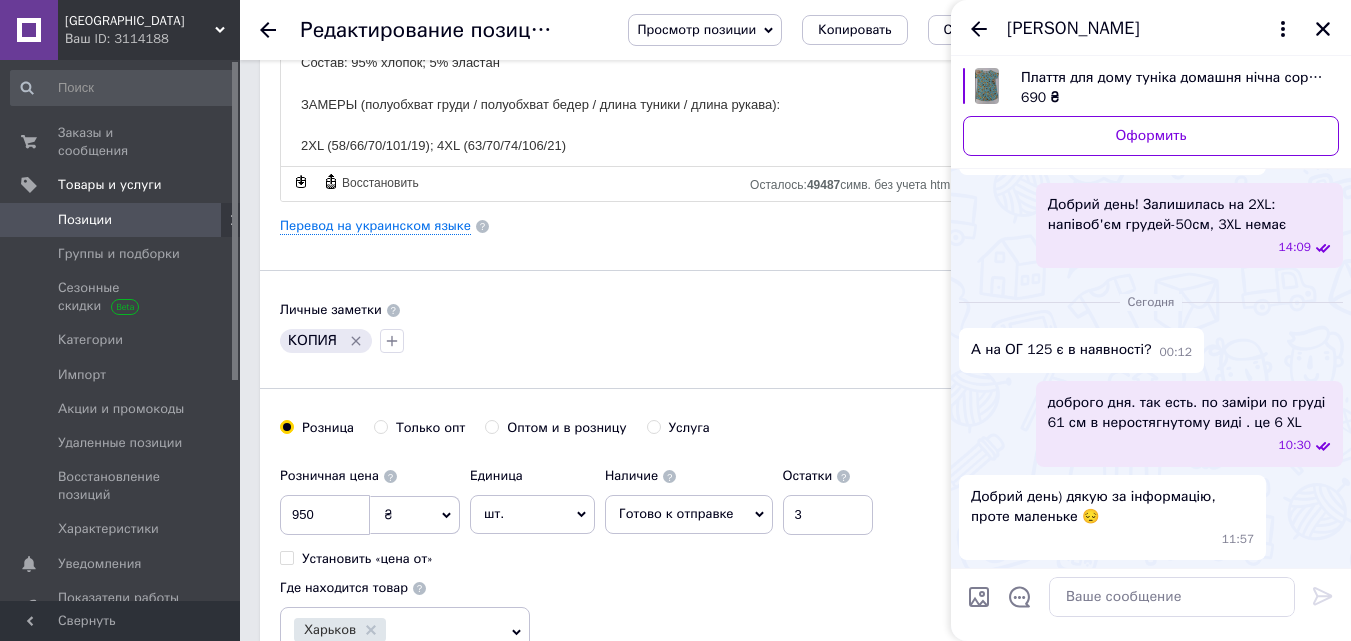 type on "C:\fakepath\6634099726_w1280_h1280_image.jpg" 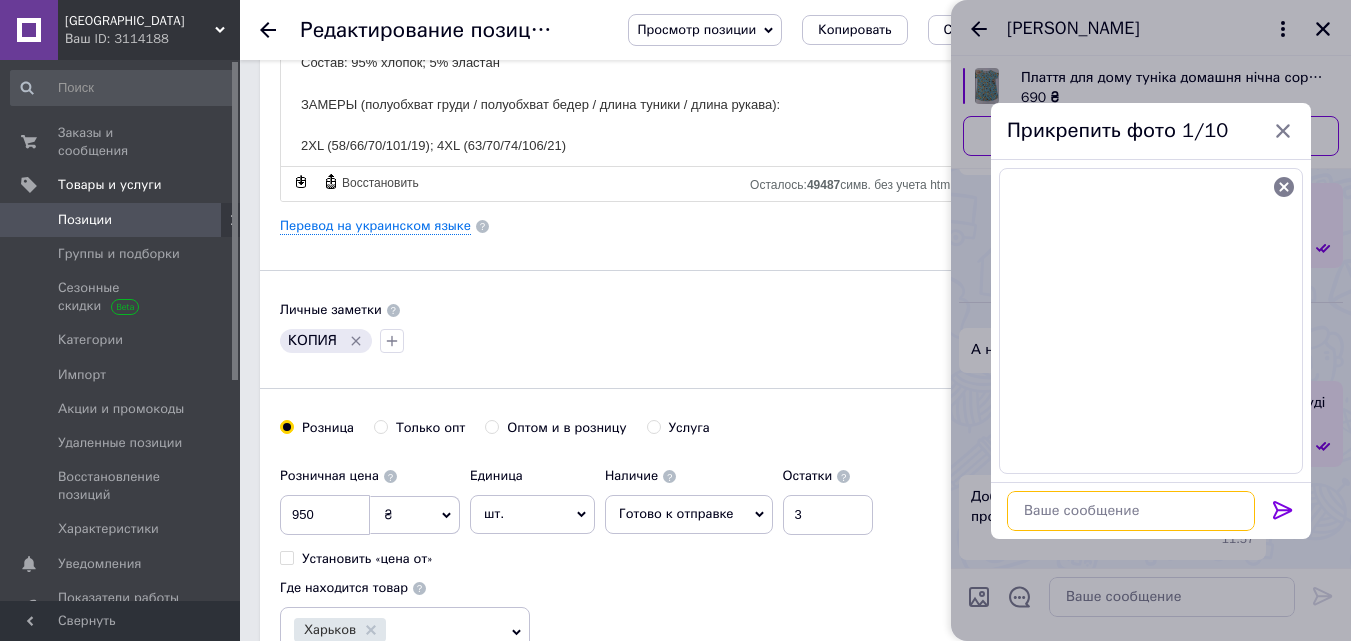click at bounding box center [1131, 511] 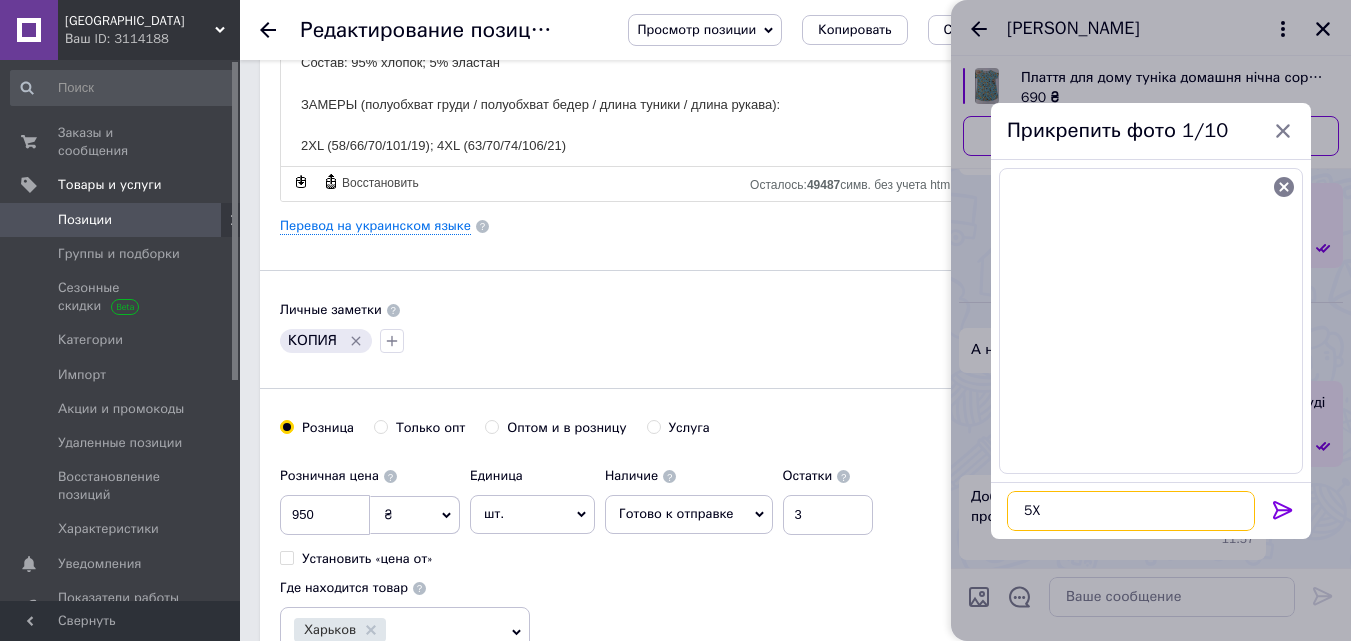 type on "5XL" 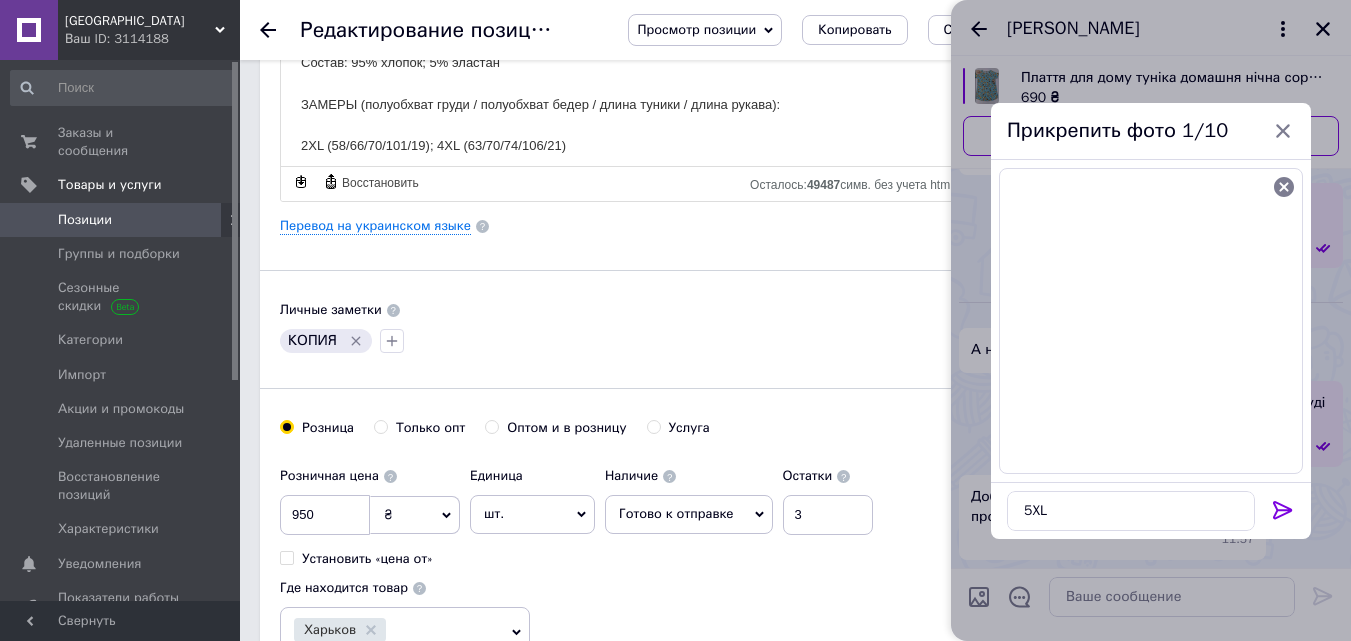 click 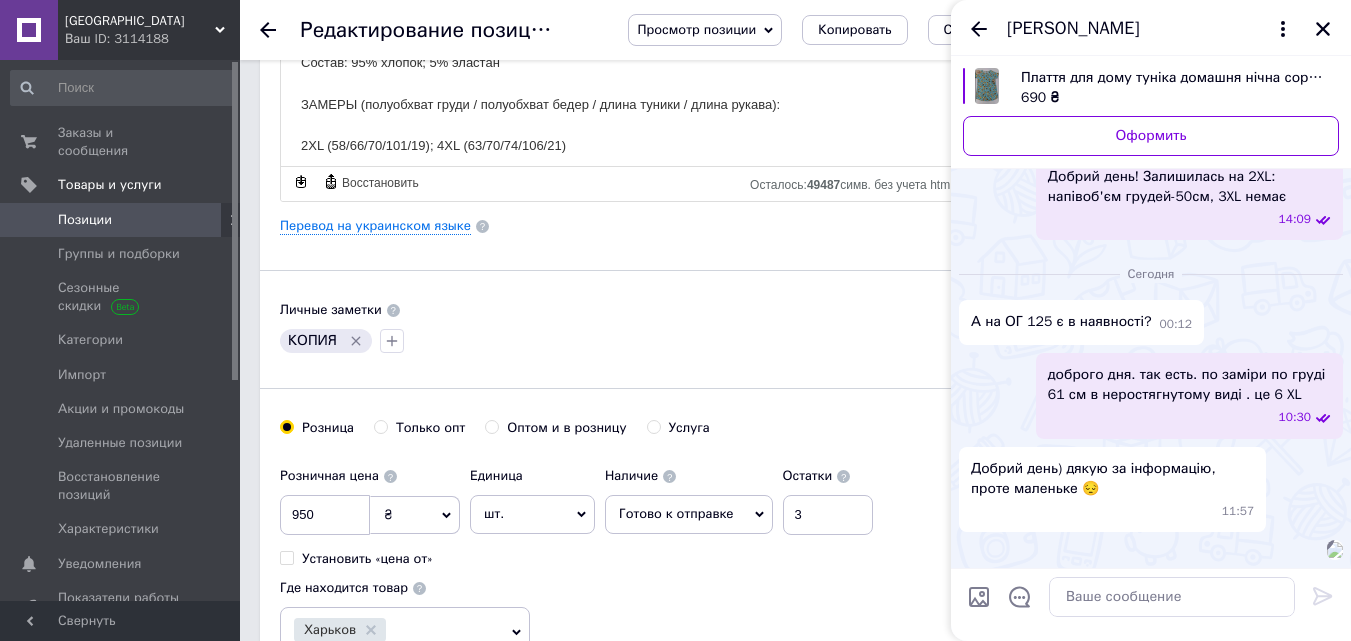 scroll, scrollTop: 323, scrollLeft: 0, axis: vertical 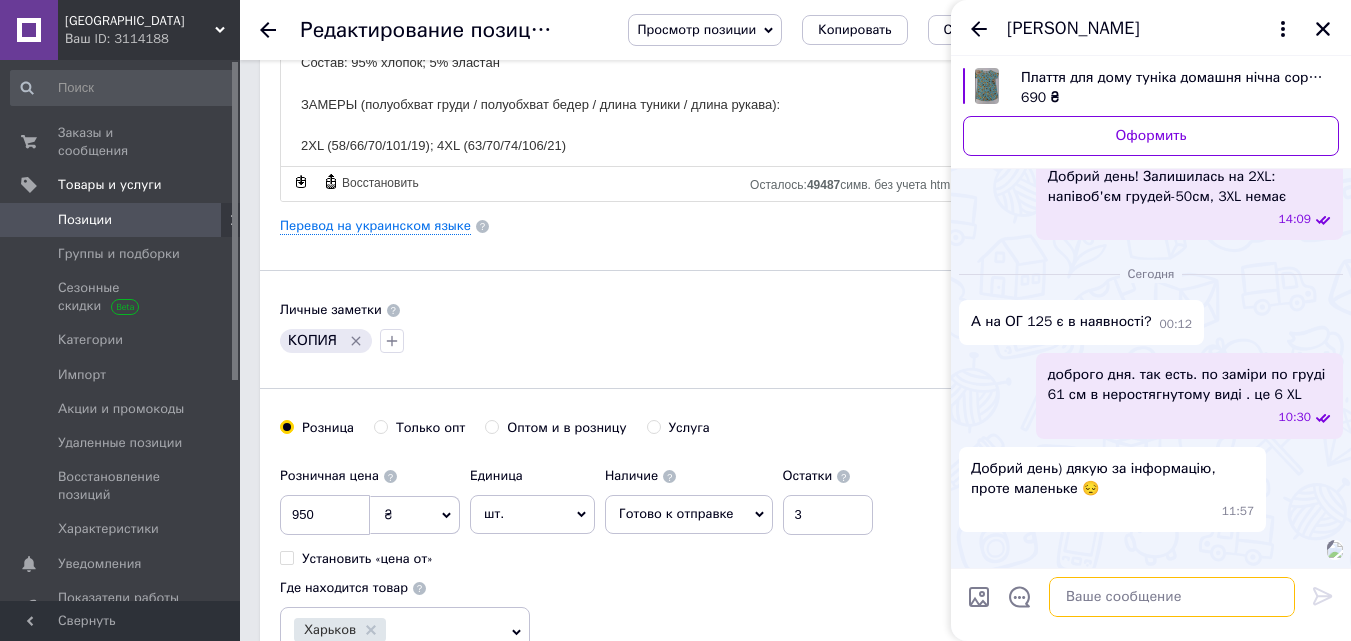click at bounding box center (1172, 597) 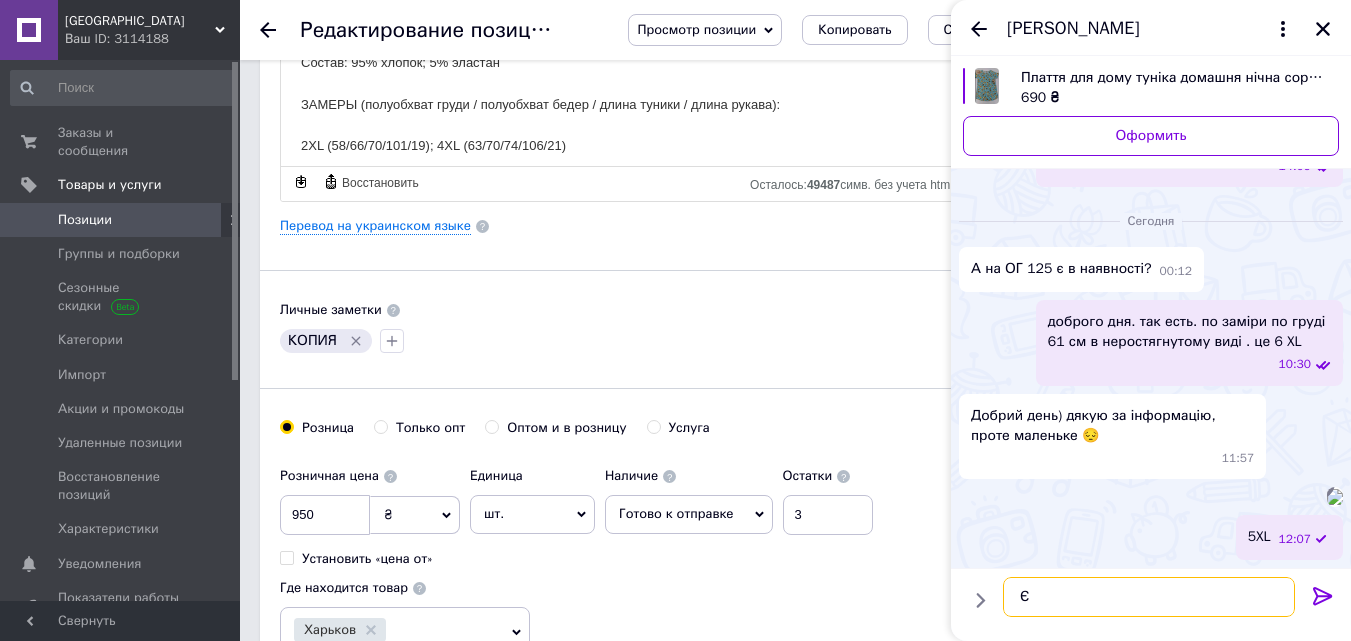 scroll, scrollTop: 500, scrollLeft: 0, axis: vertical 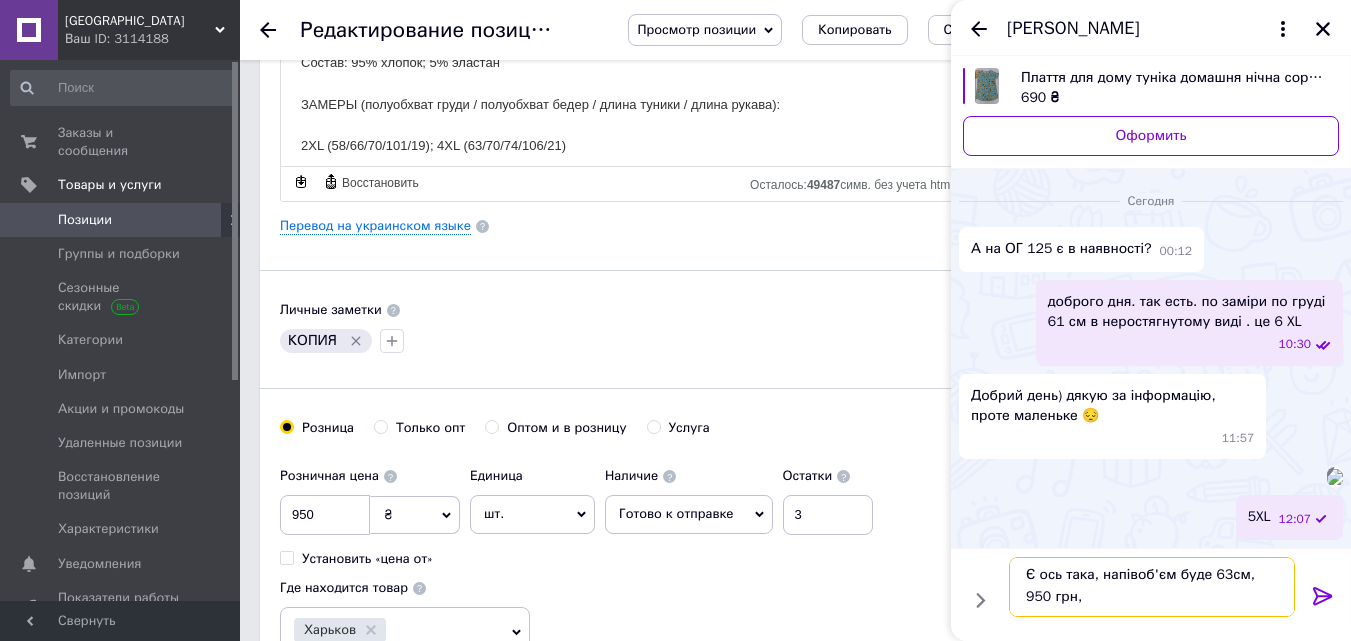 type on "Є ось така, напівоб'єм буде 63см, 950 грн" 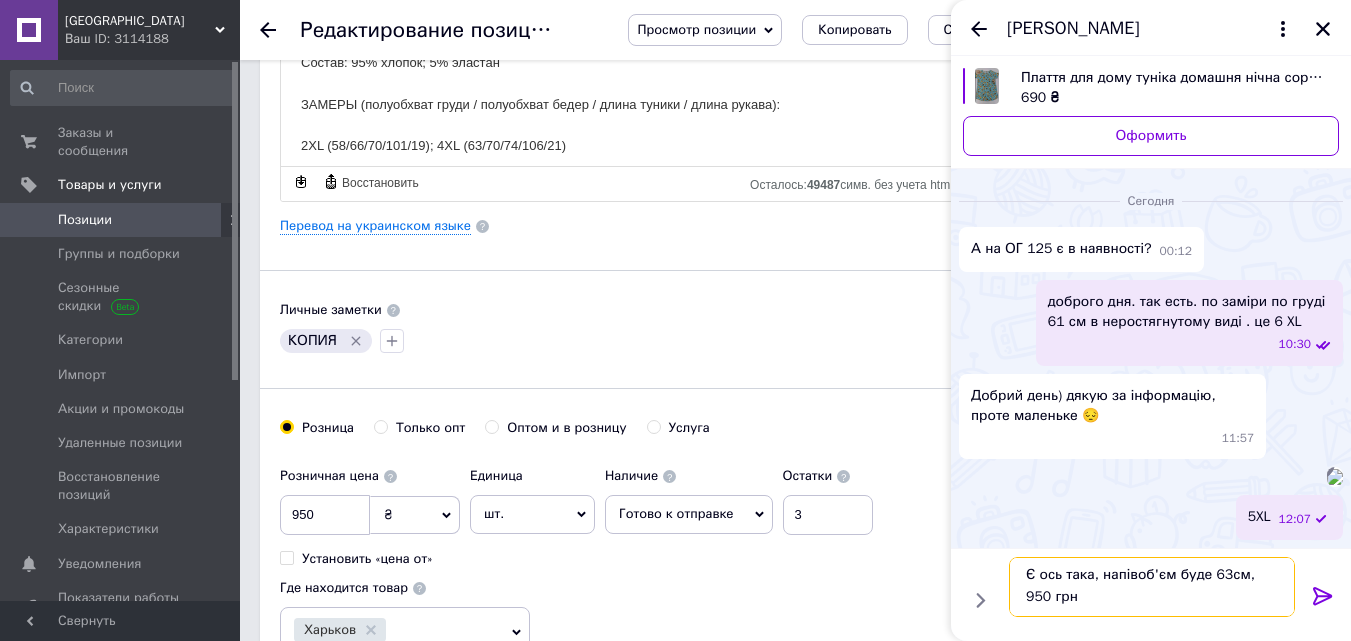 type 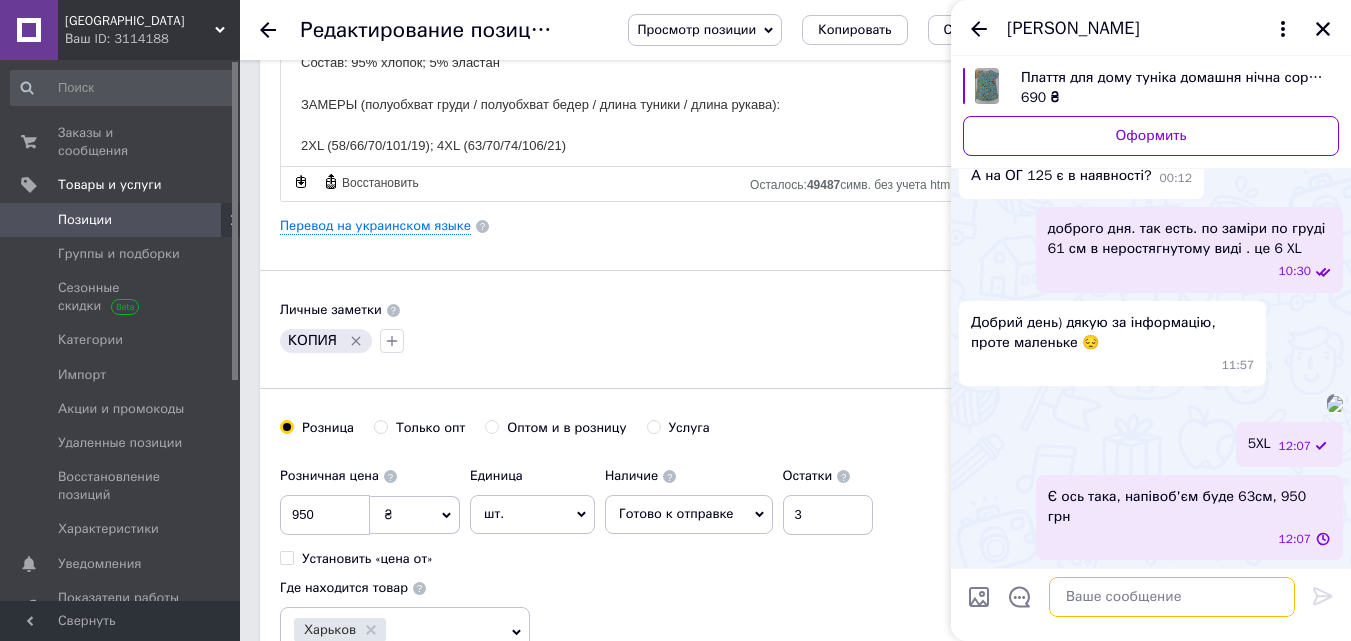 scroll, scrollTop: 0, scrollLeft: 0, axis: both 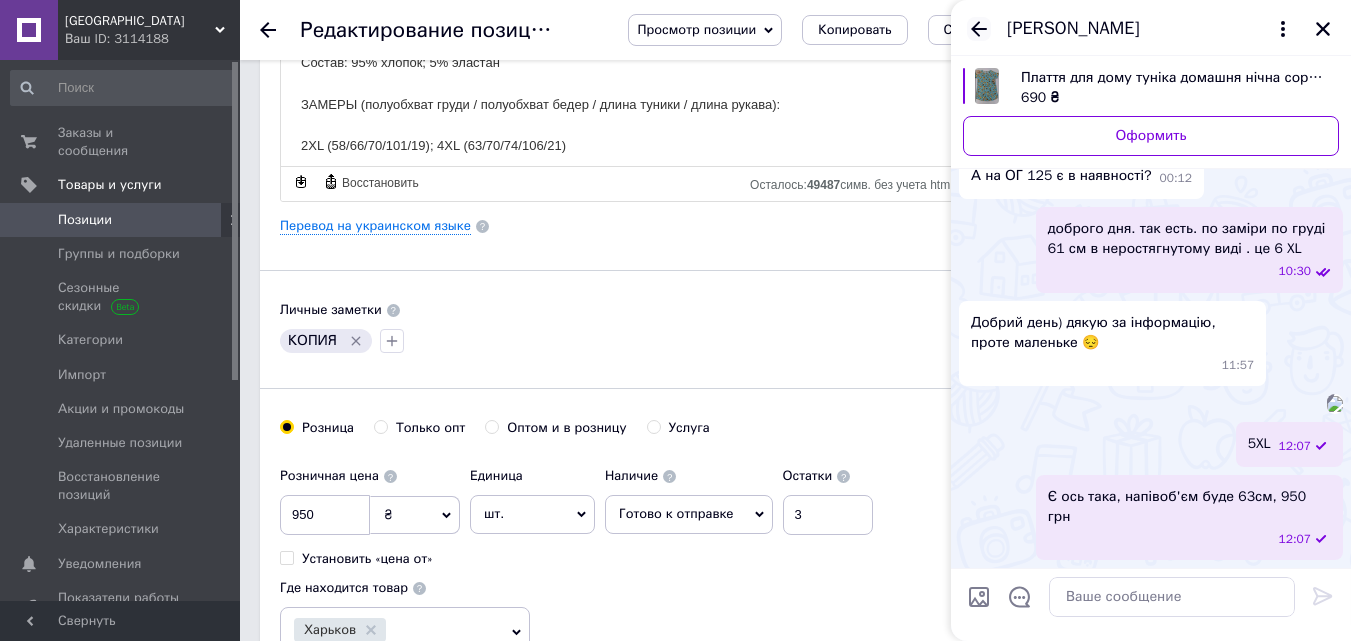 click 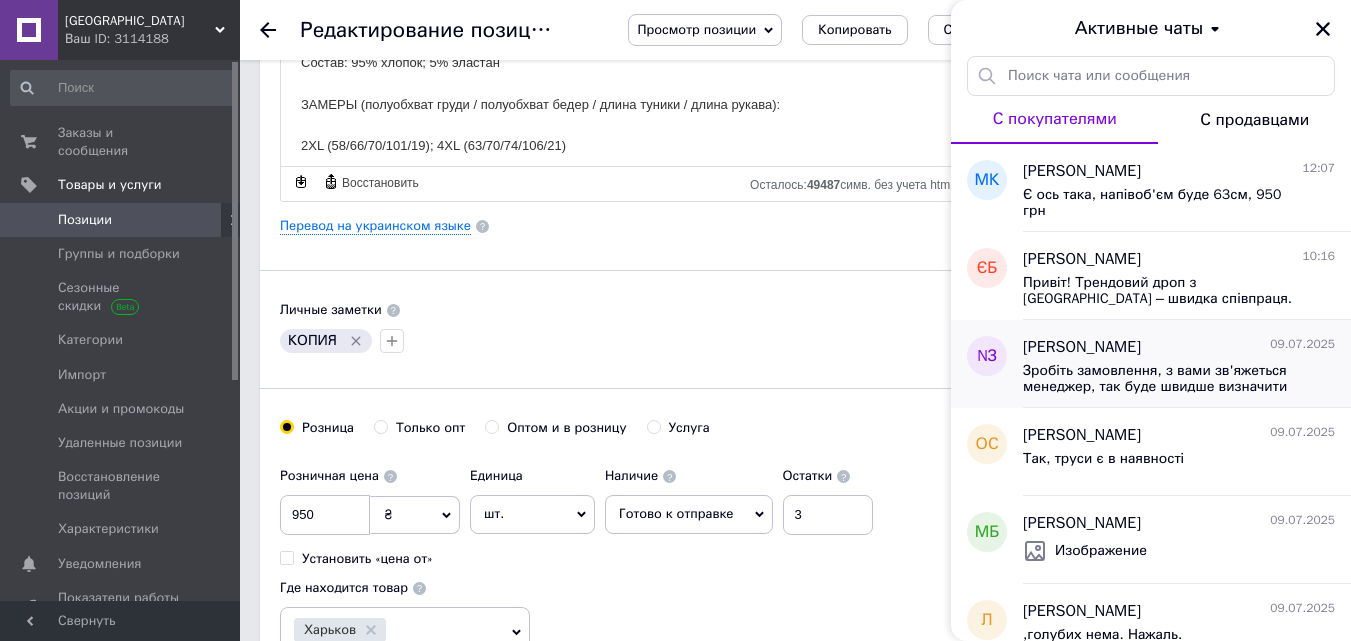 click on "[PERSON_NAME]" at bounding box center [1082, 347] 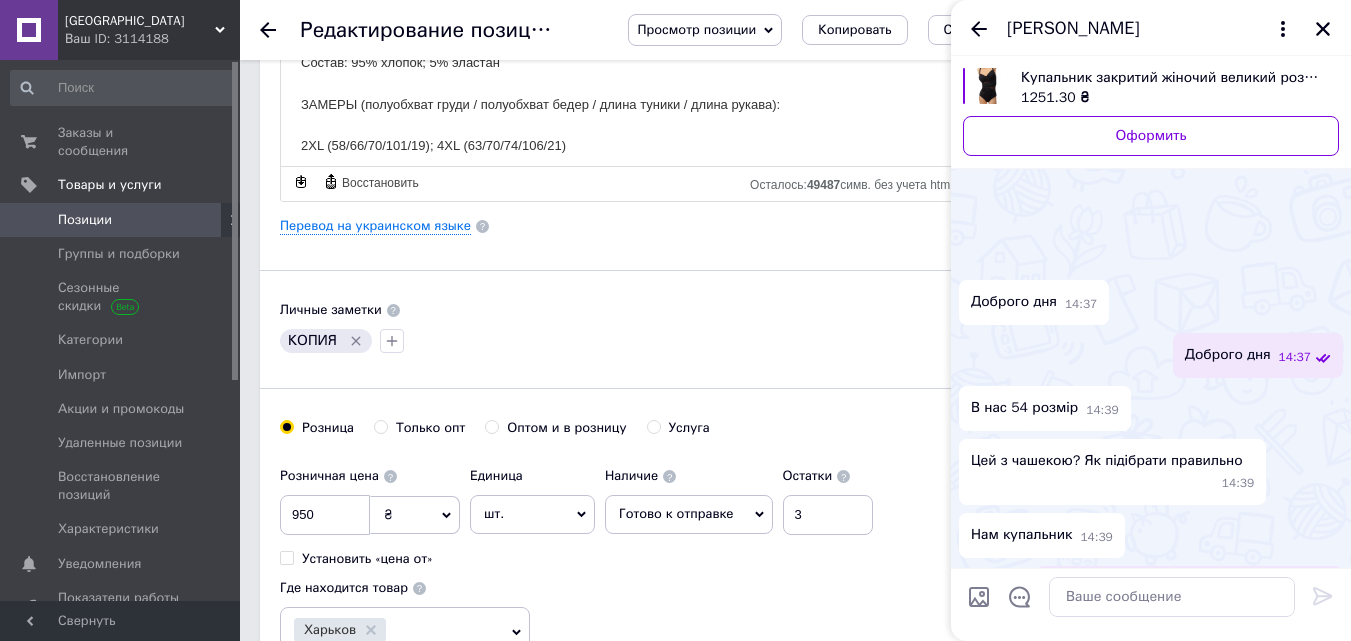 scroll, scrollTop: 111, scrollLeft: 0, axis: vertical 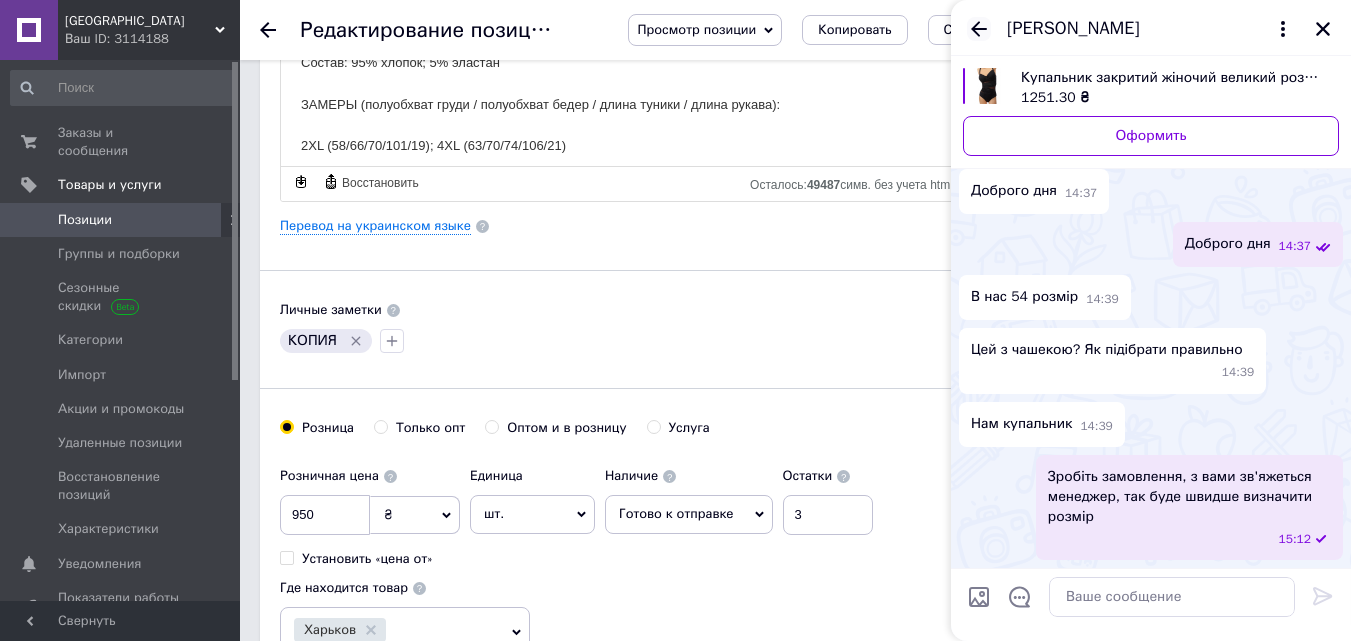 click 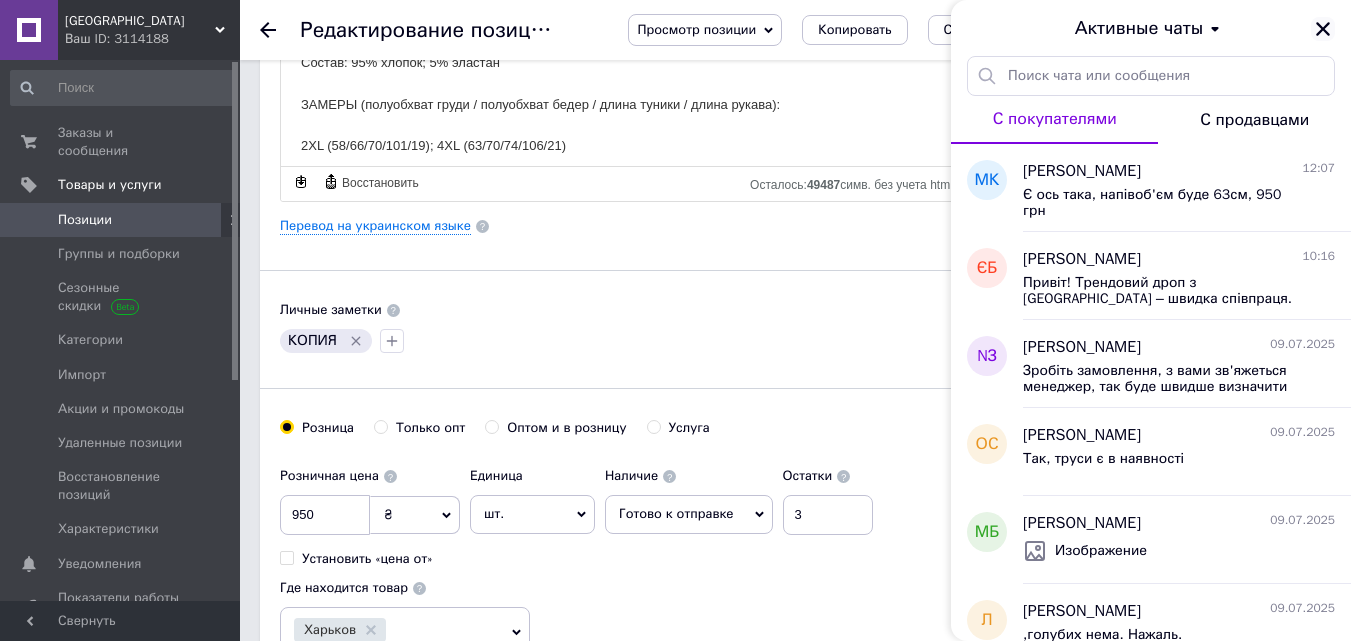 click 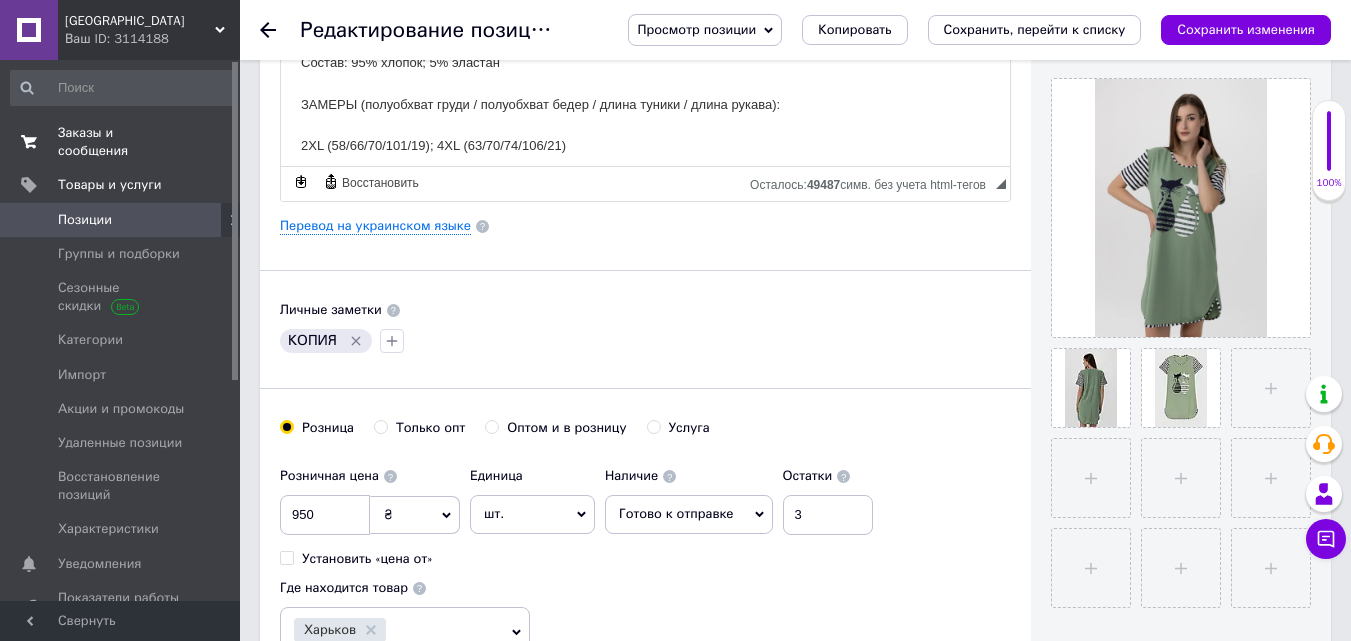 click on "Заказы и сообщения" at bounding box center [121, 142] 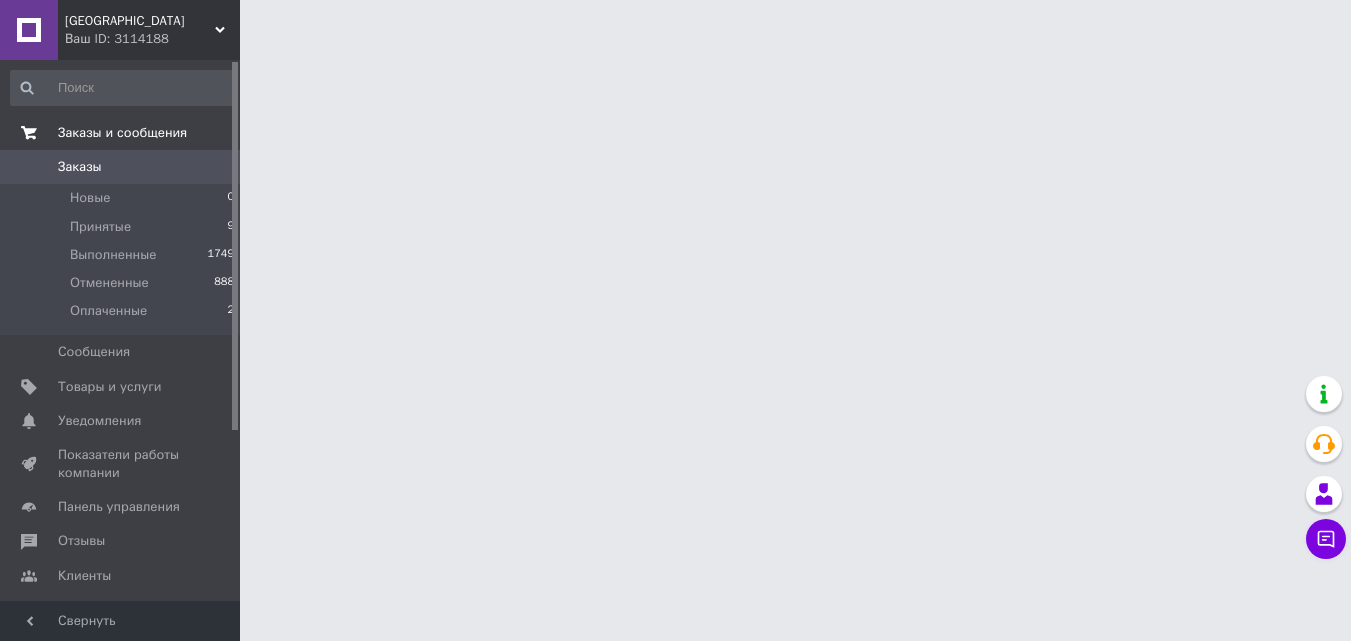 scroll, scrollTop: 0, scrollLeft: 0, axis: both 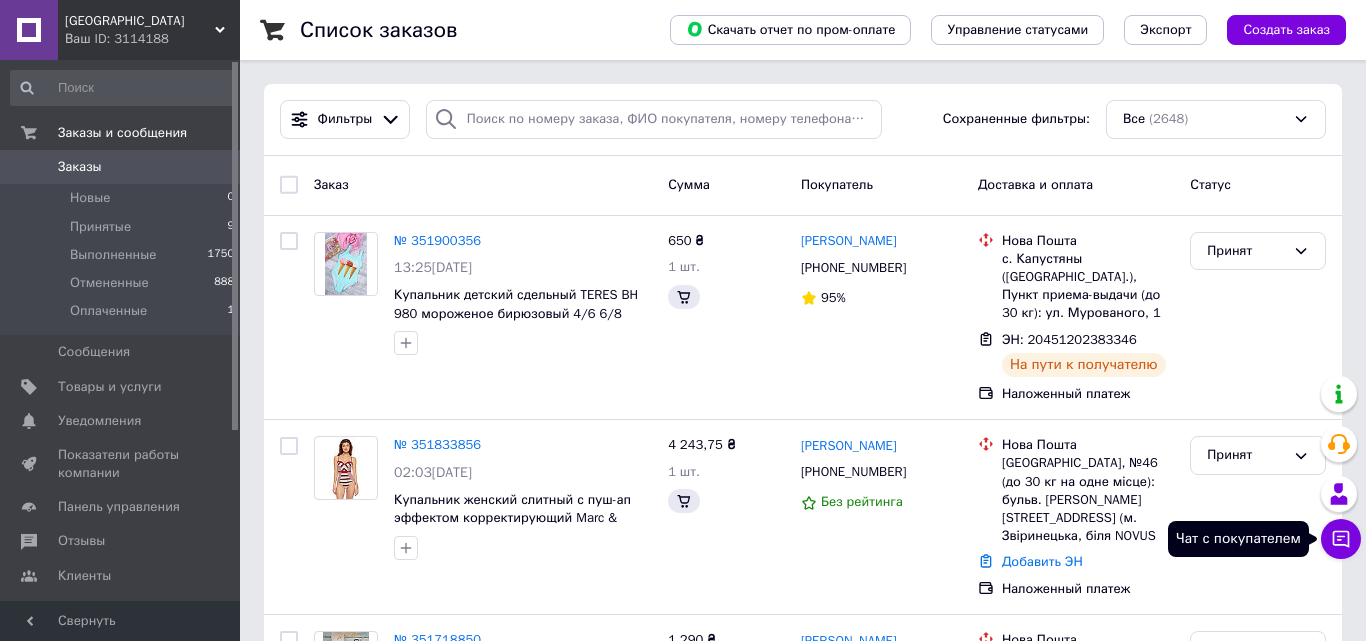 click 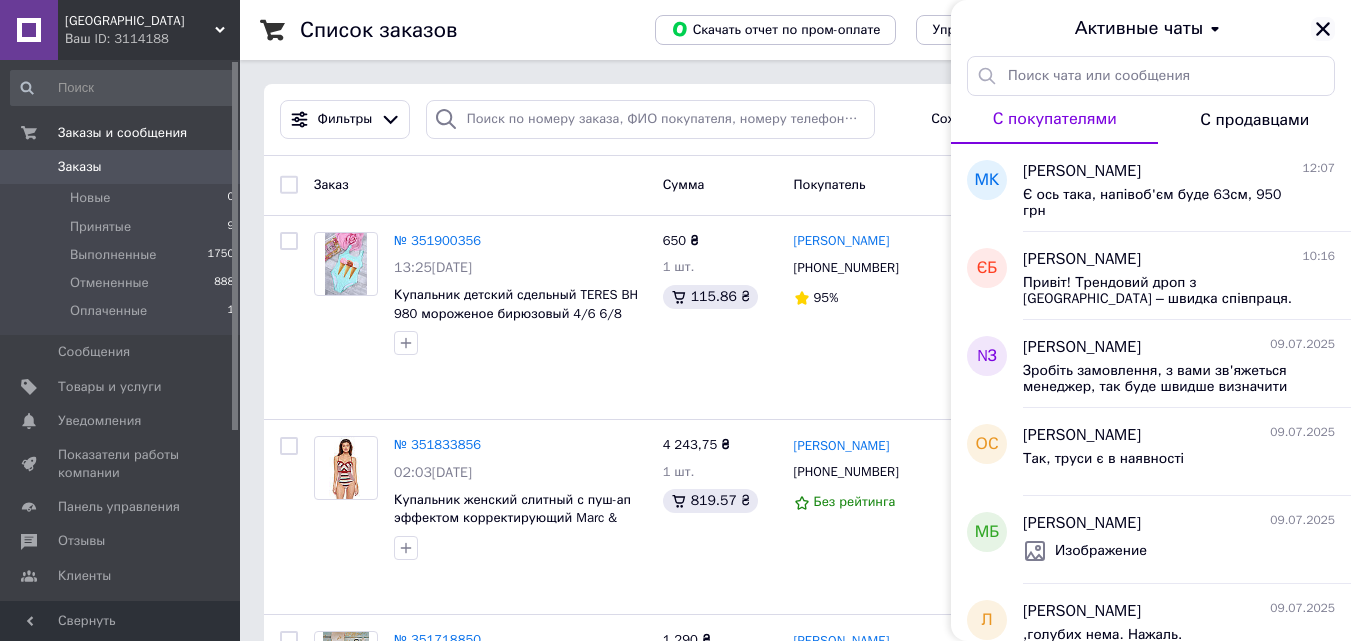 click 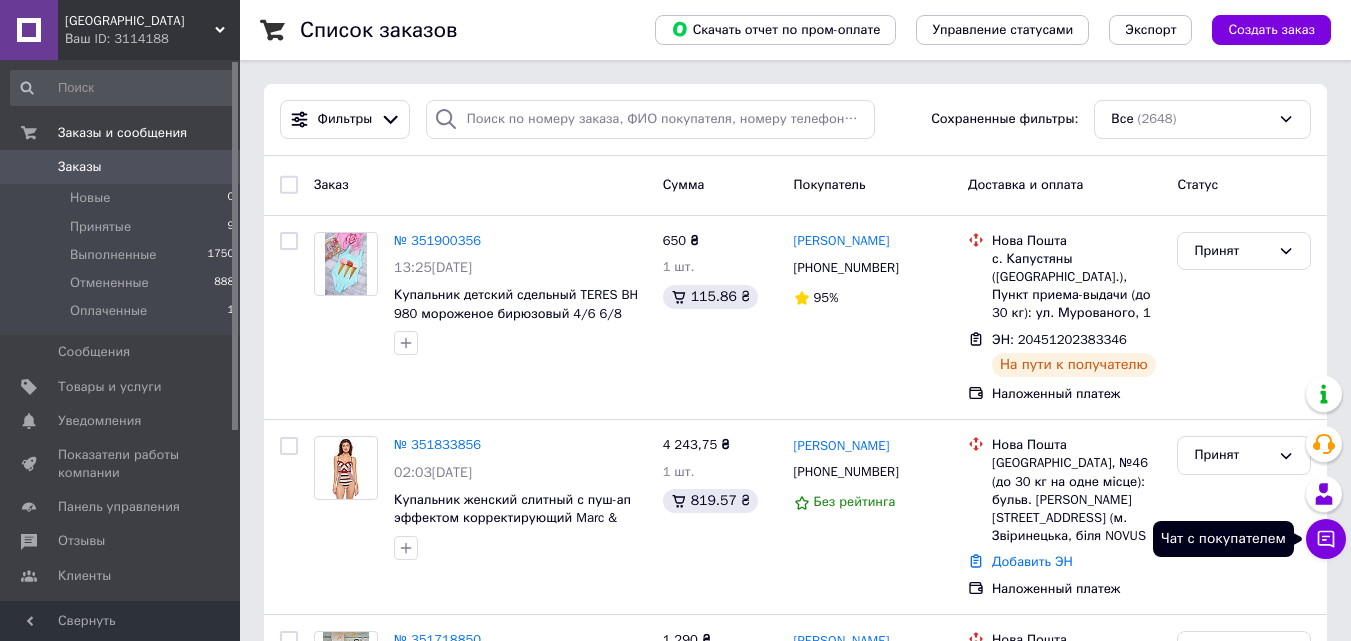 click 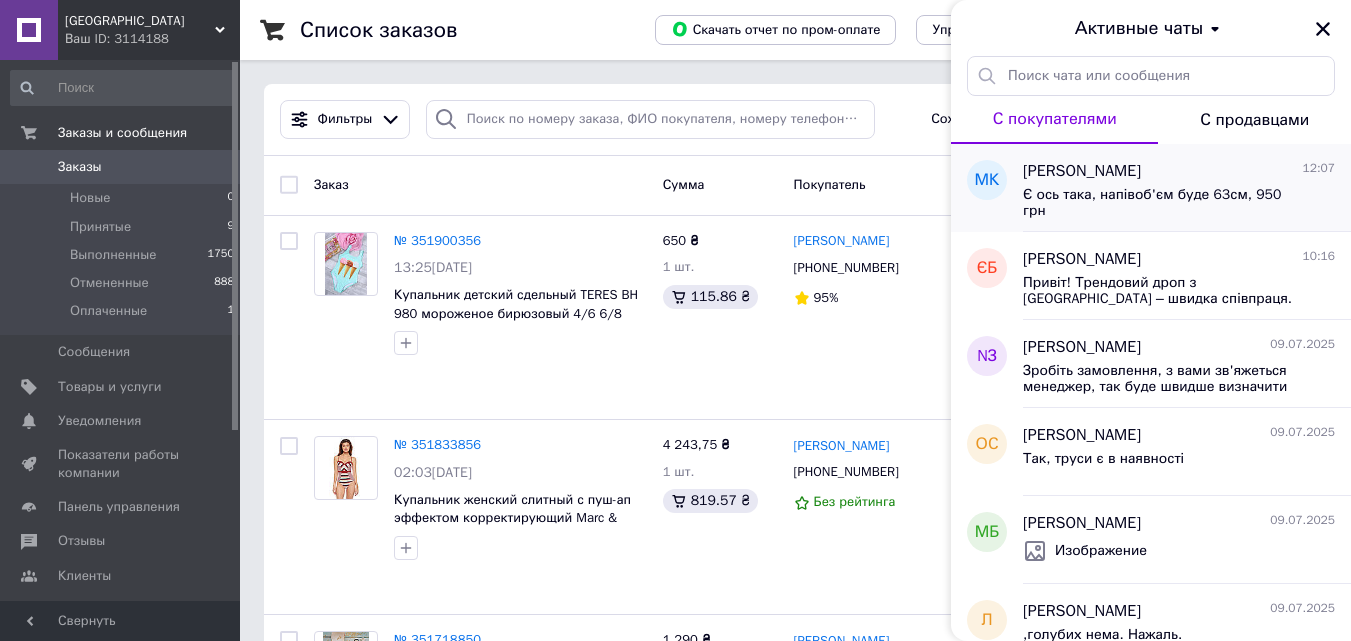 click on "Є ось така, напівоб'єм буде 63см, 950 грн" at bounding box center [1165, 203] 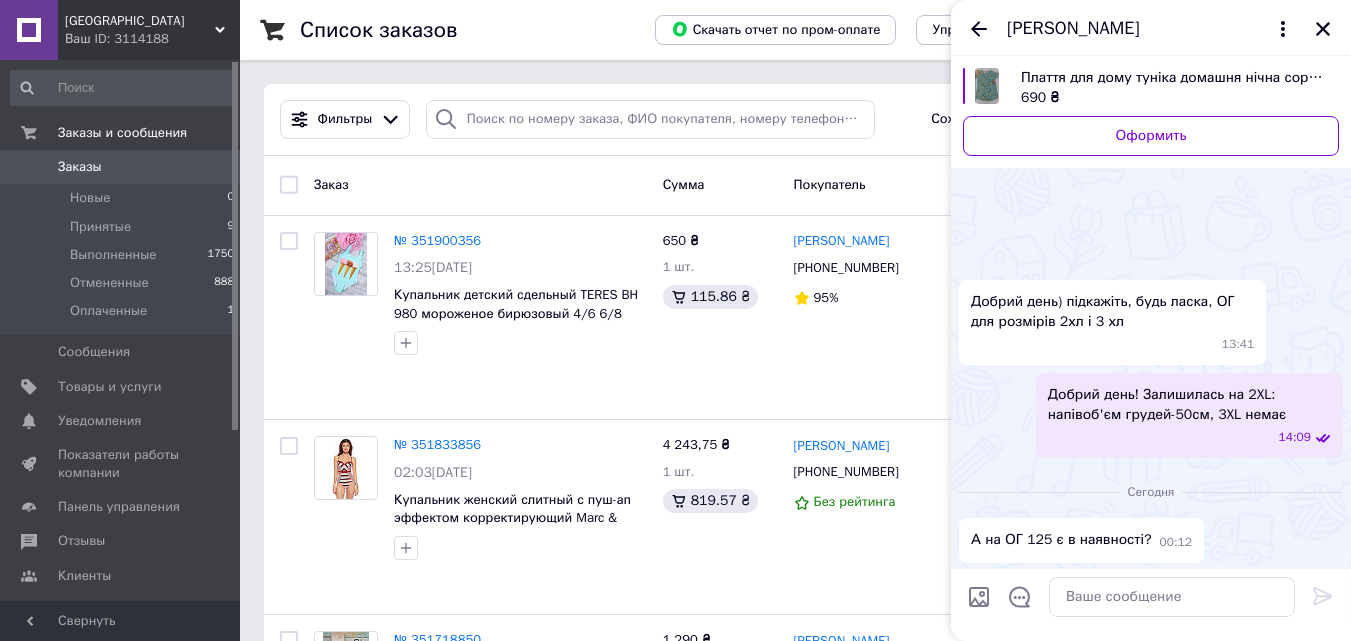 scroll, scrollTop: 500, scrollLeft: 0, axis: vertical 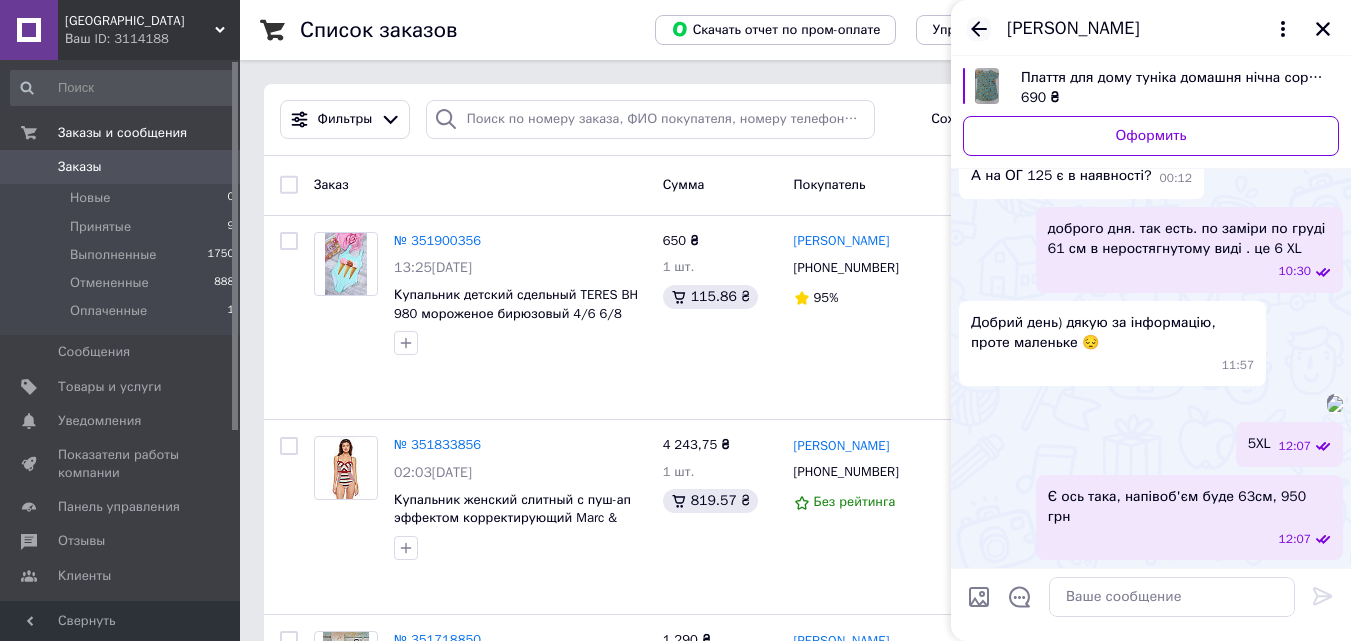 click 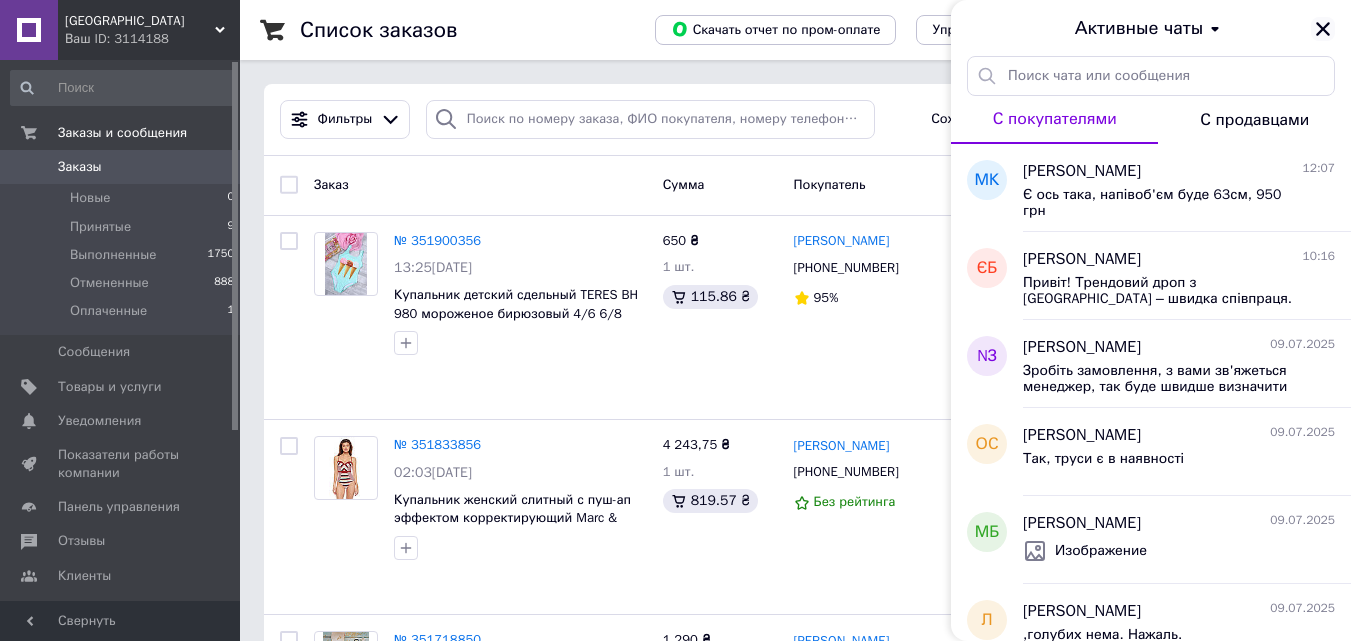 click 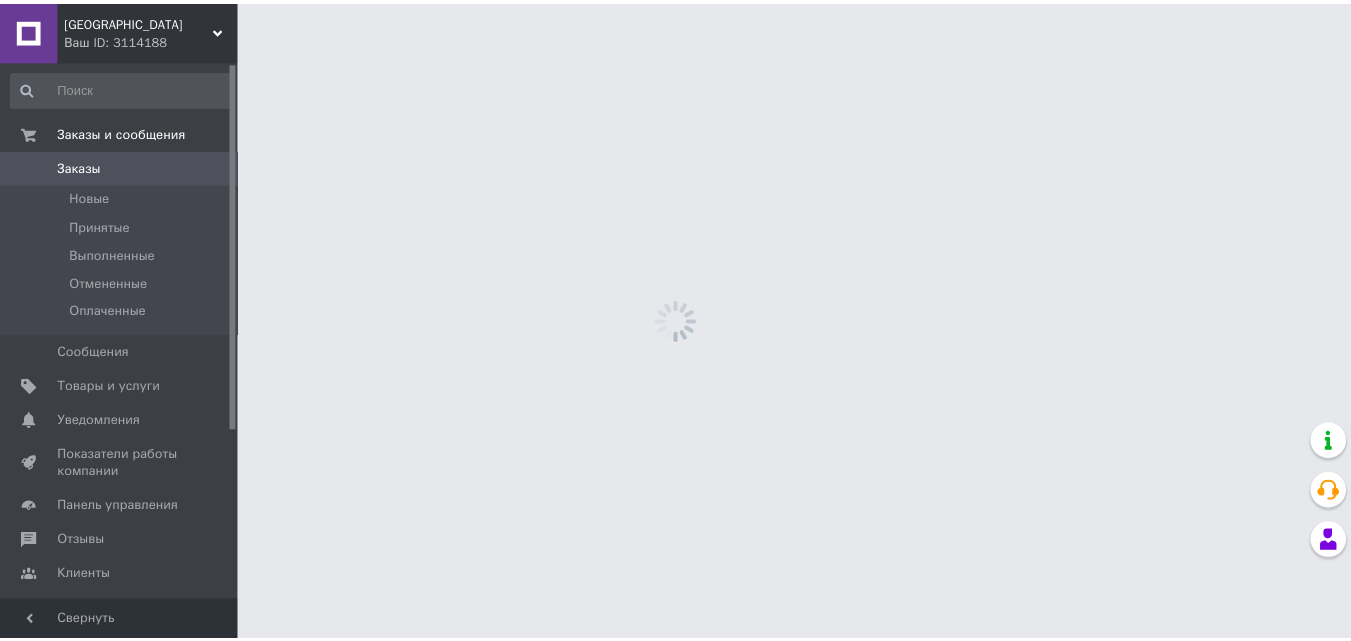 scroll, scrollTop: 0, scrollLeft: 0, axis: both 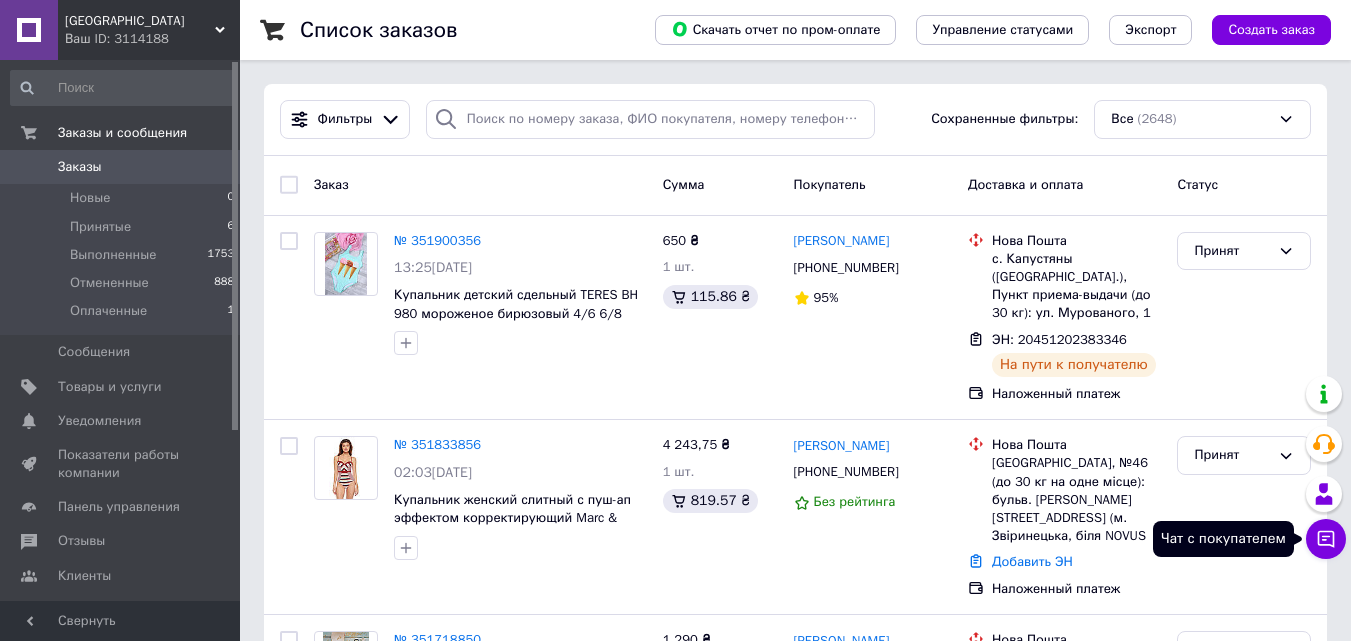 click 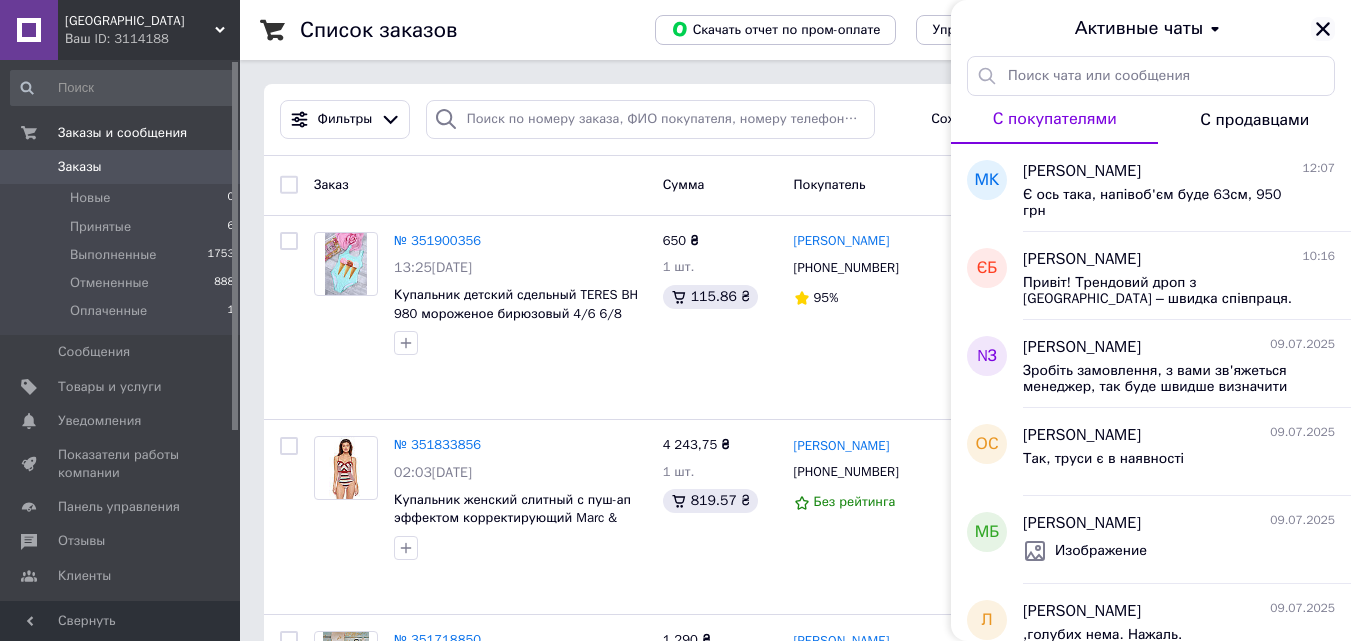 click 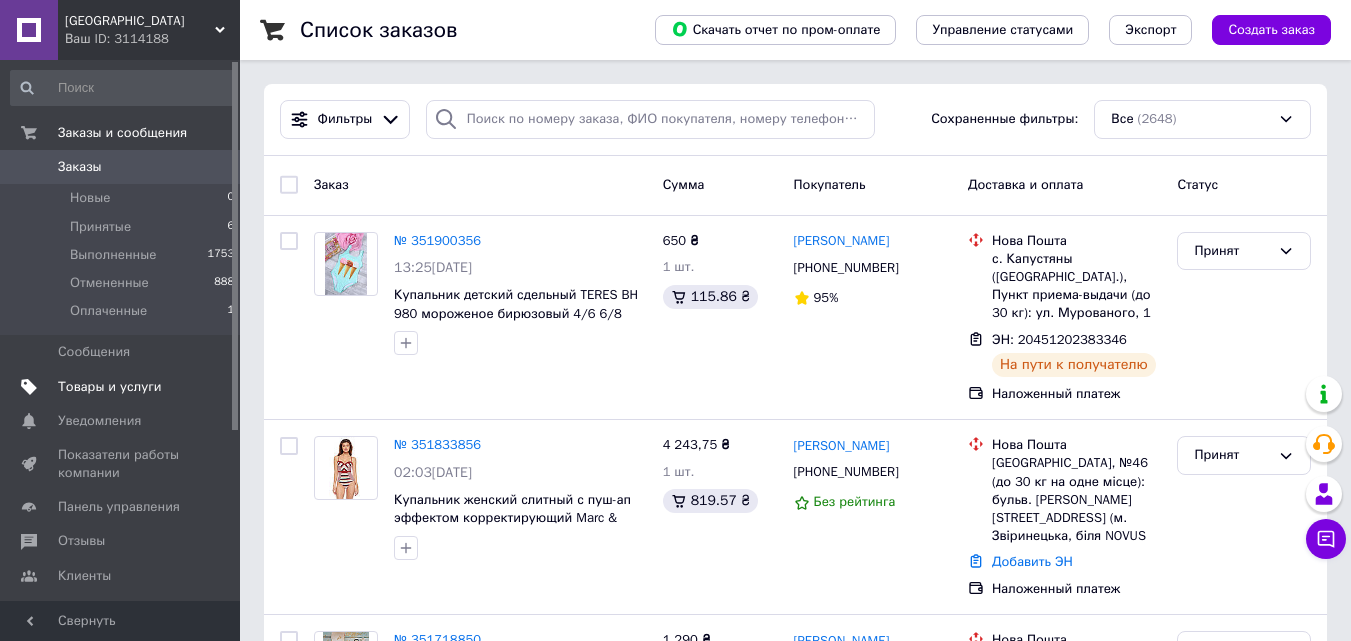 click on "Товары и услуги" at bounding box center [110, 387] 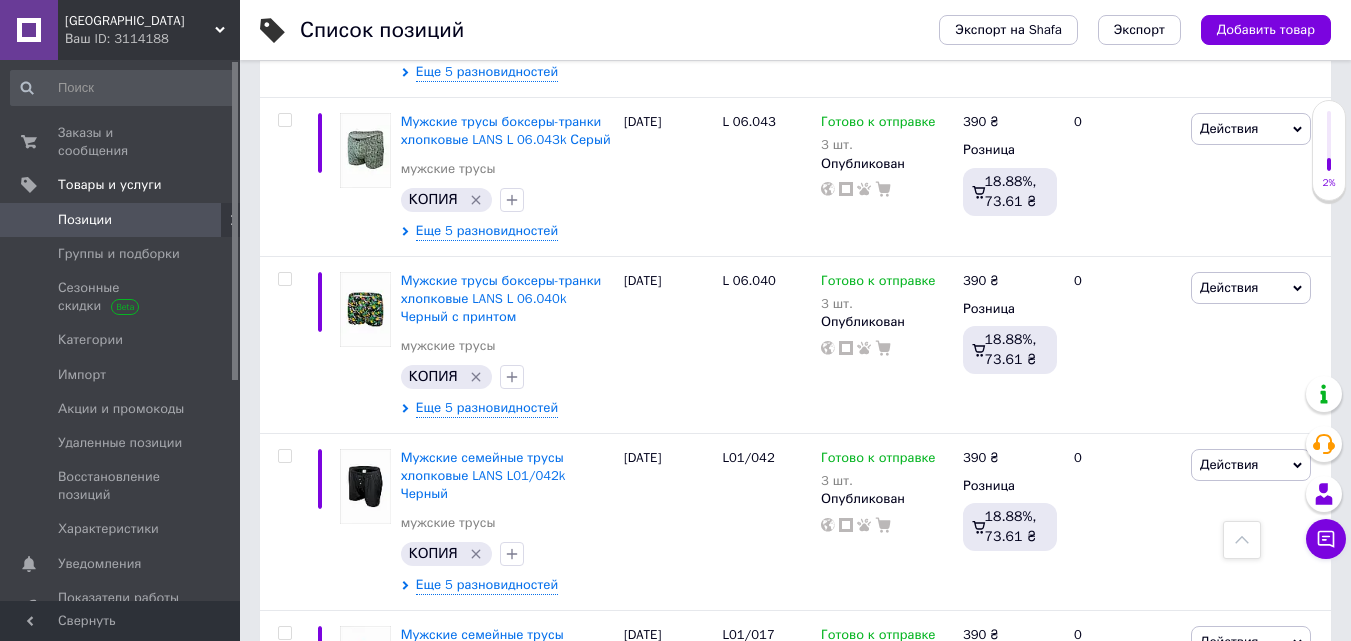 scroll, scrollTop: 0, scrollLeft: 0, axis: both 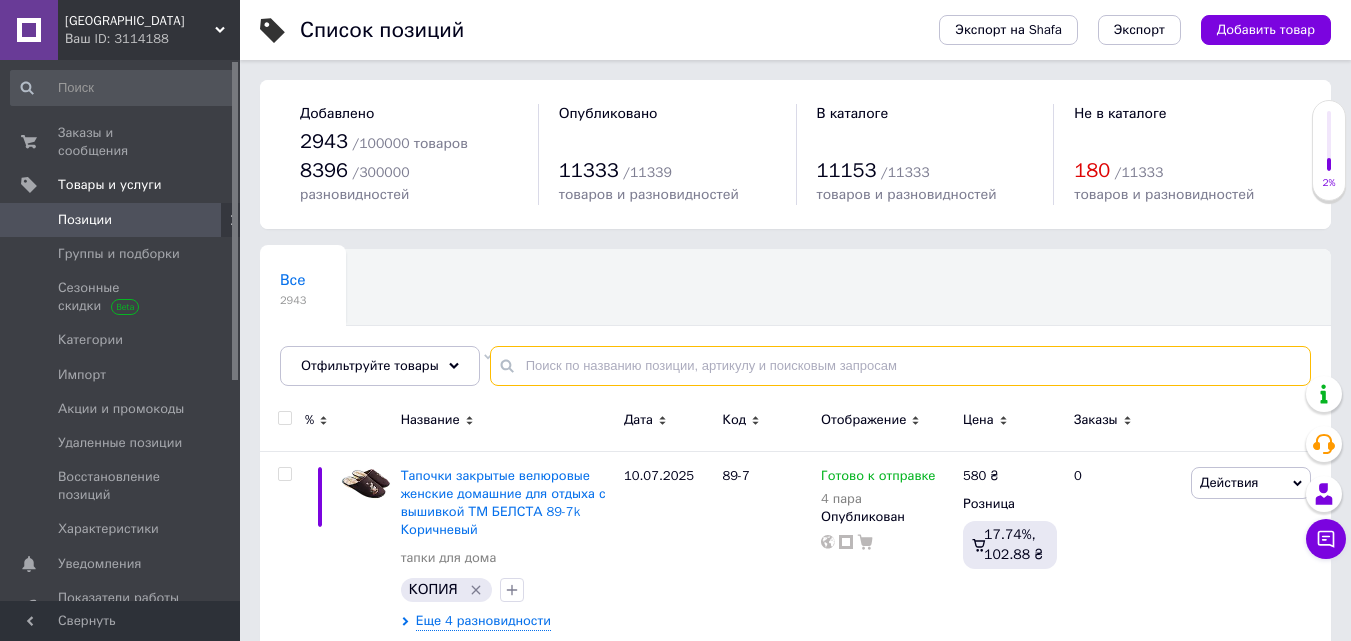 click at bounding box center [900, 366] 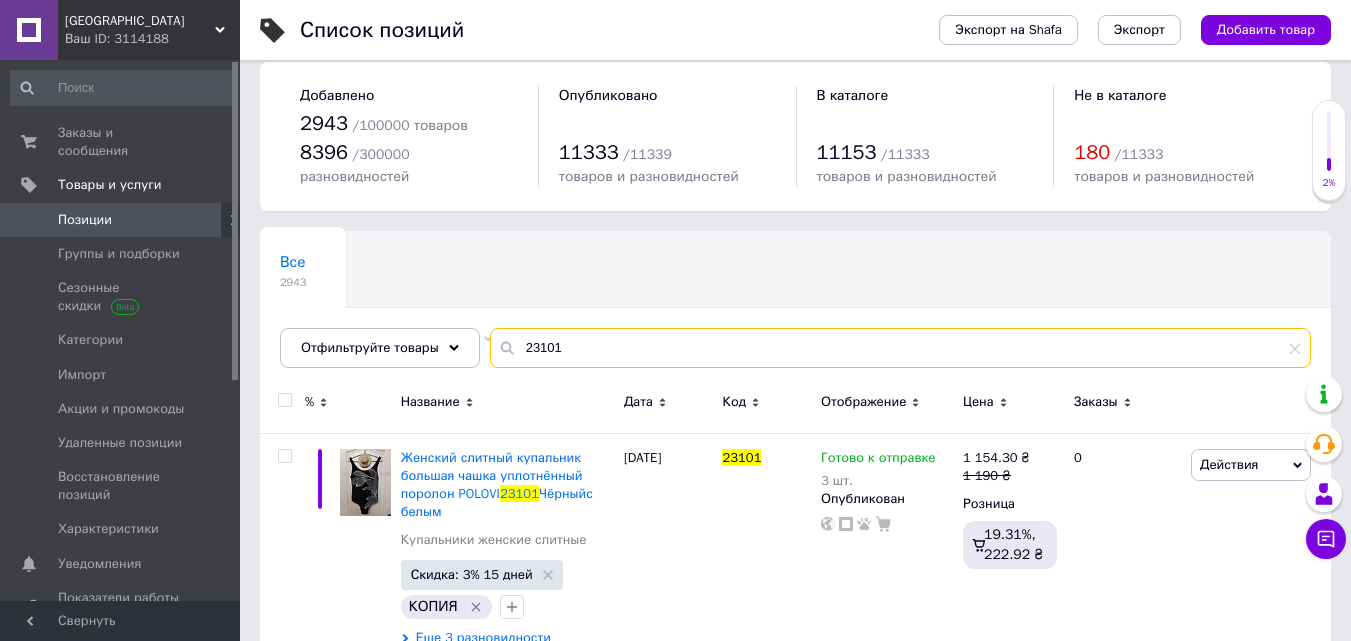 scroll, scrollTop: 40, scrollLeft: 0, axis: vertical 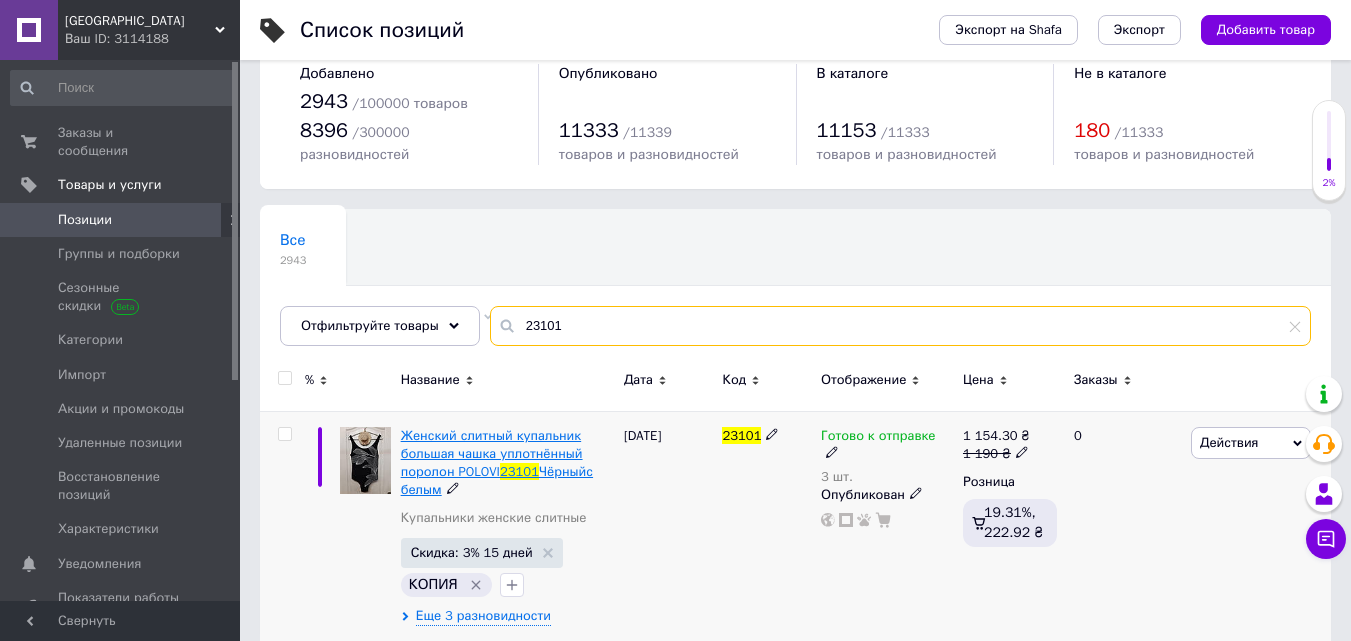 type on "23101" 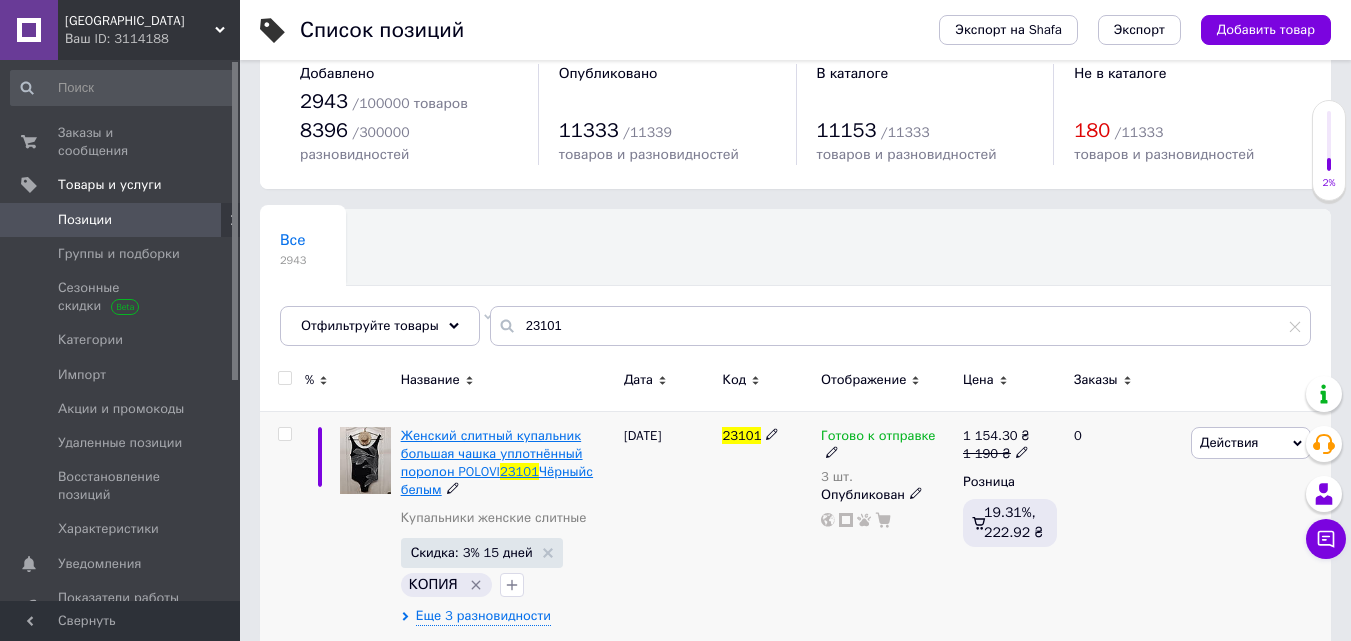 click on "Женский слитный купальник большая чашка уплотнённый поролон POLOVI" at bounding box center (492, 453) 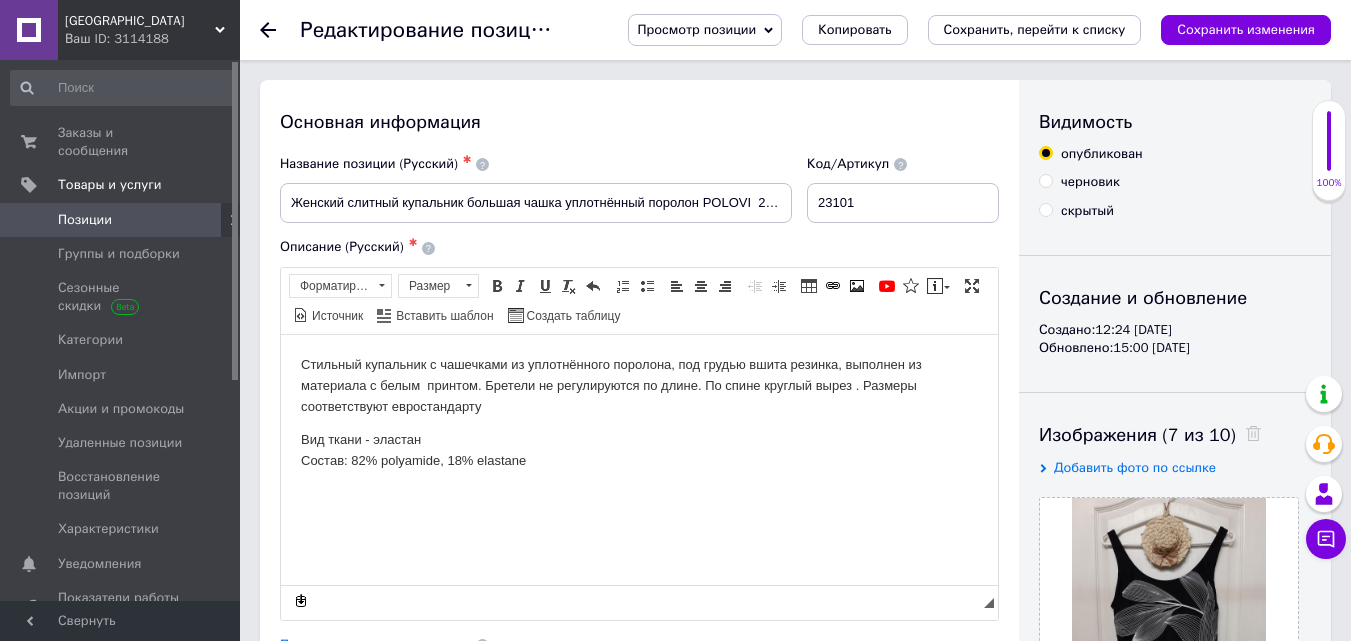 scroll, scrollTop: 0, scrollLeft: 0, axis: both 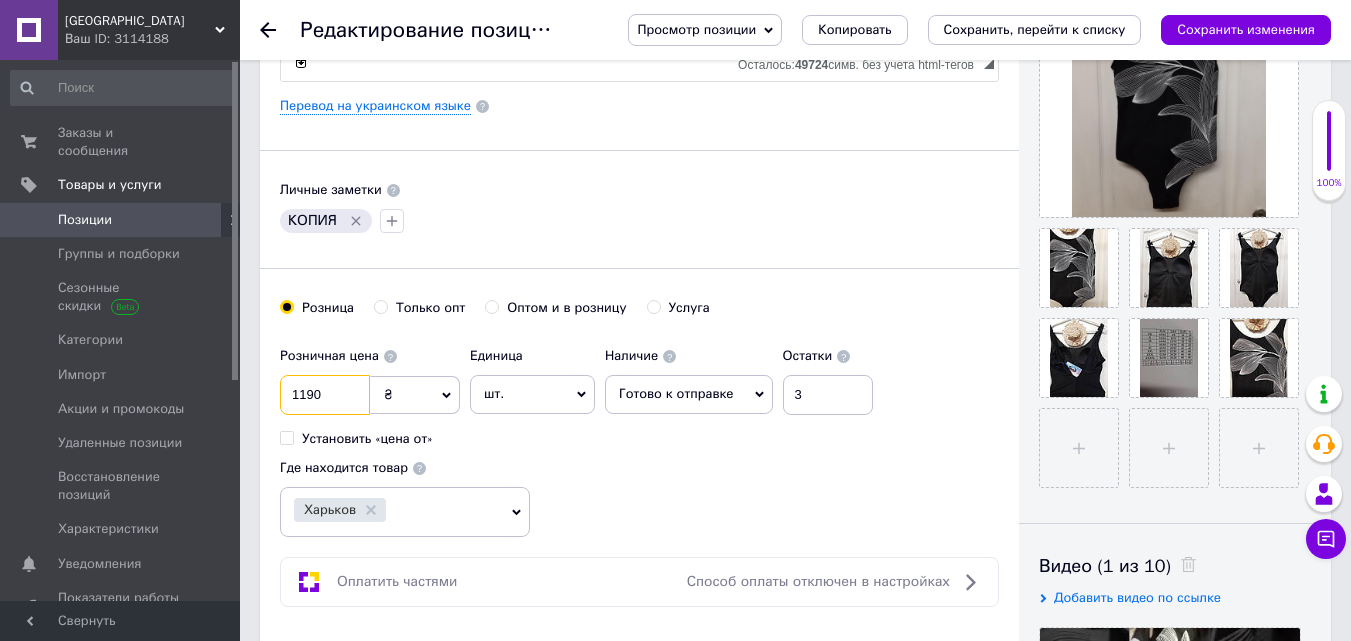 click on "1190" at bounding box center (325, 395) 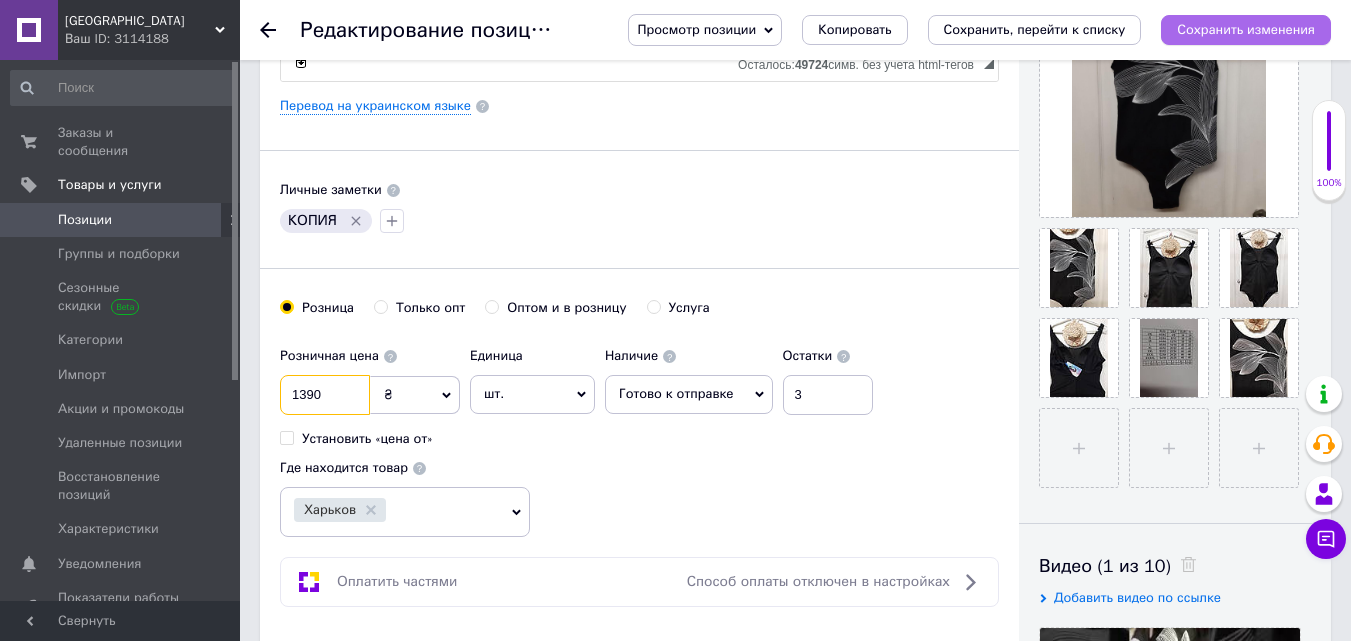 type on "1390" 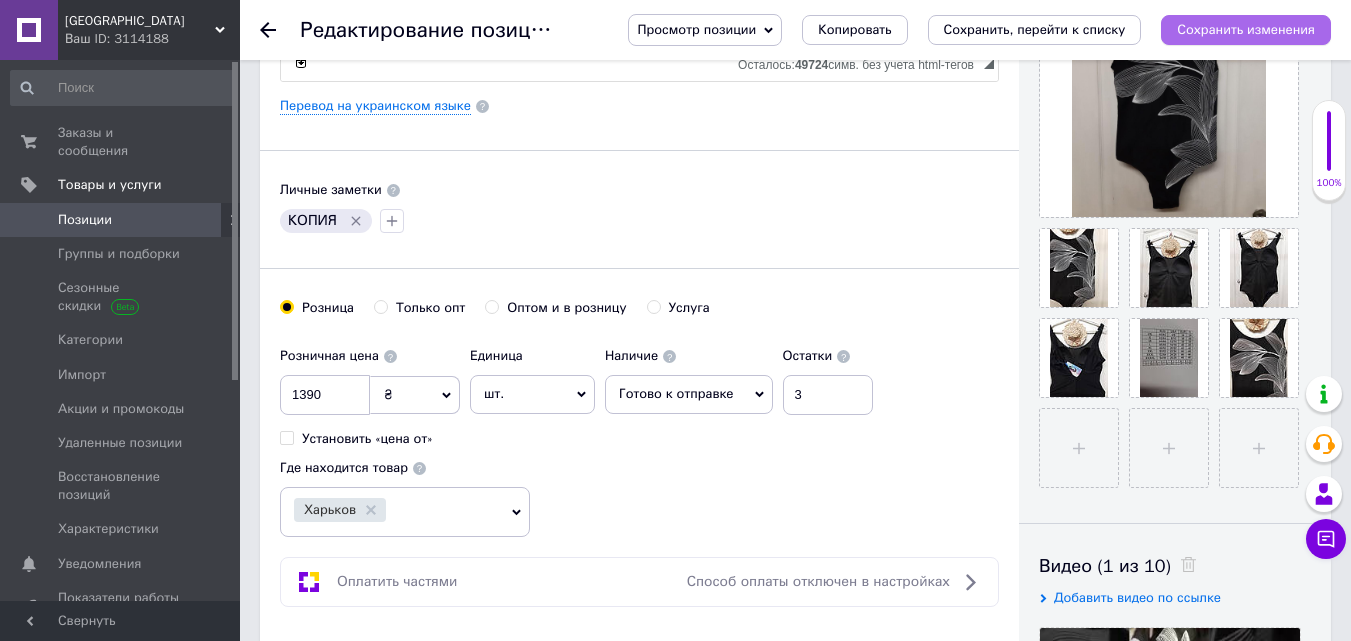 click on "Сохранить изменения" at bounding box center [1246, 29] 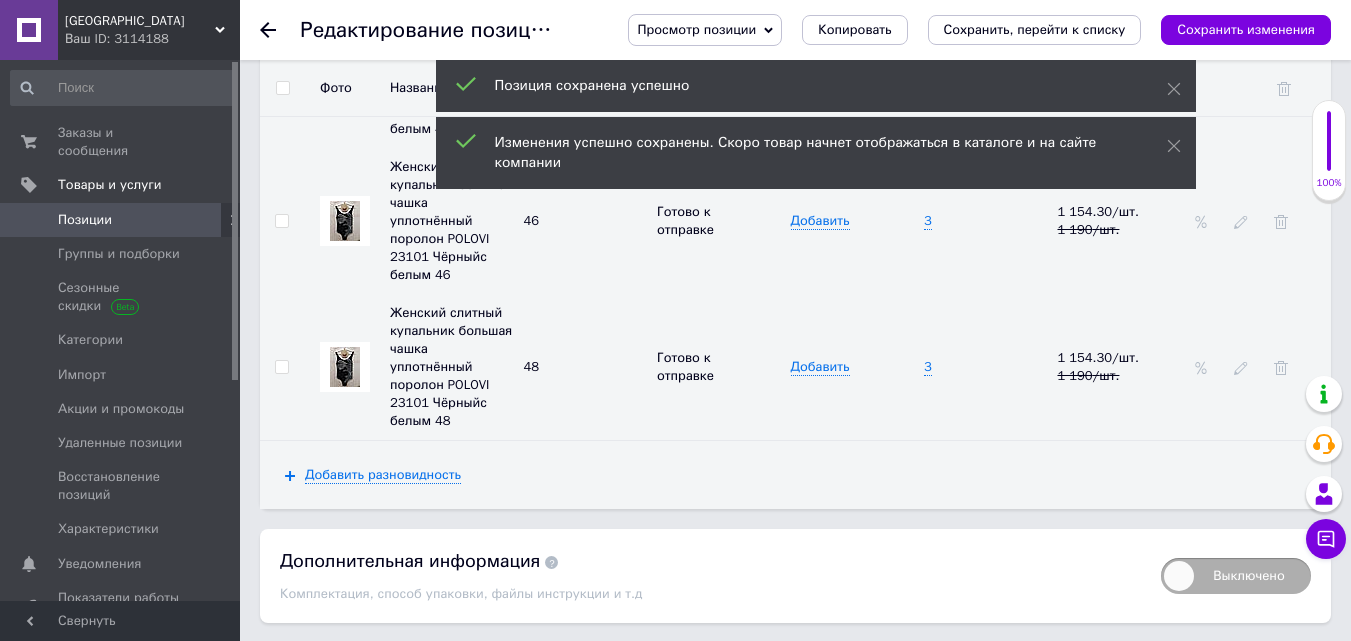 scroll, scrollTop: 3534, scrollLeft: 0, axis: vertical 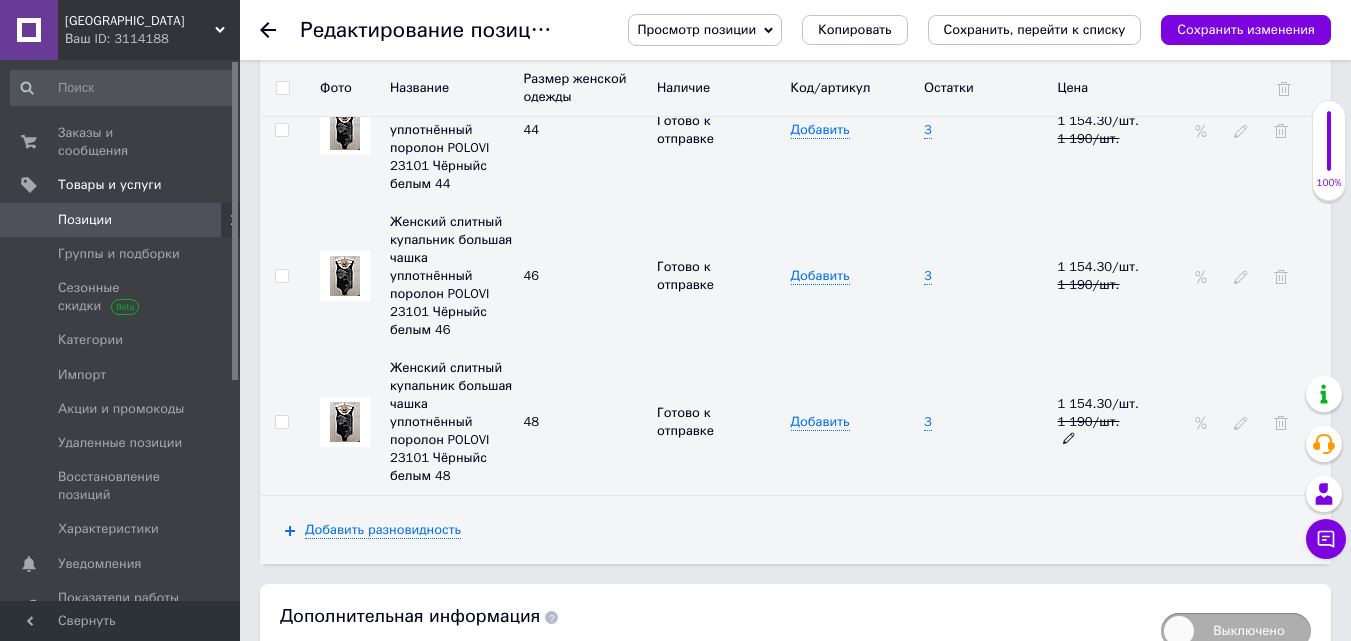click 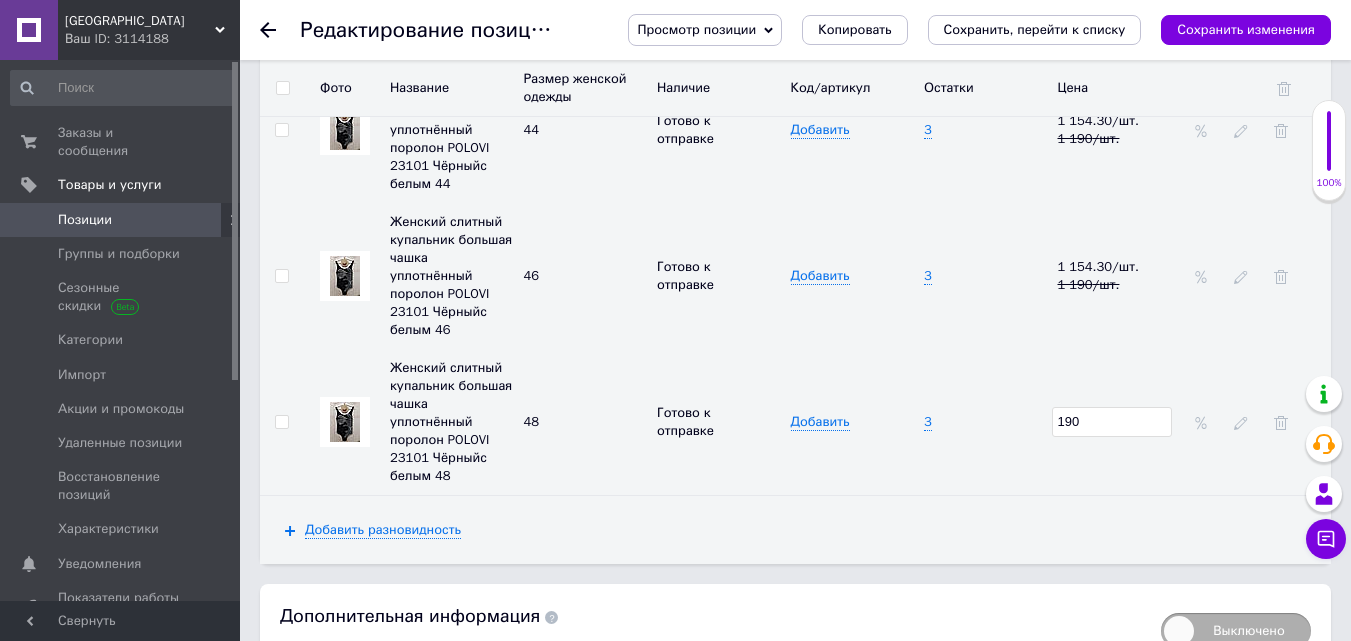 type on "1390" 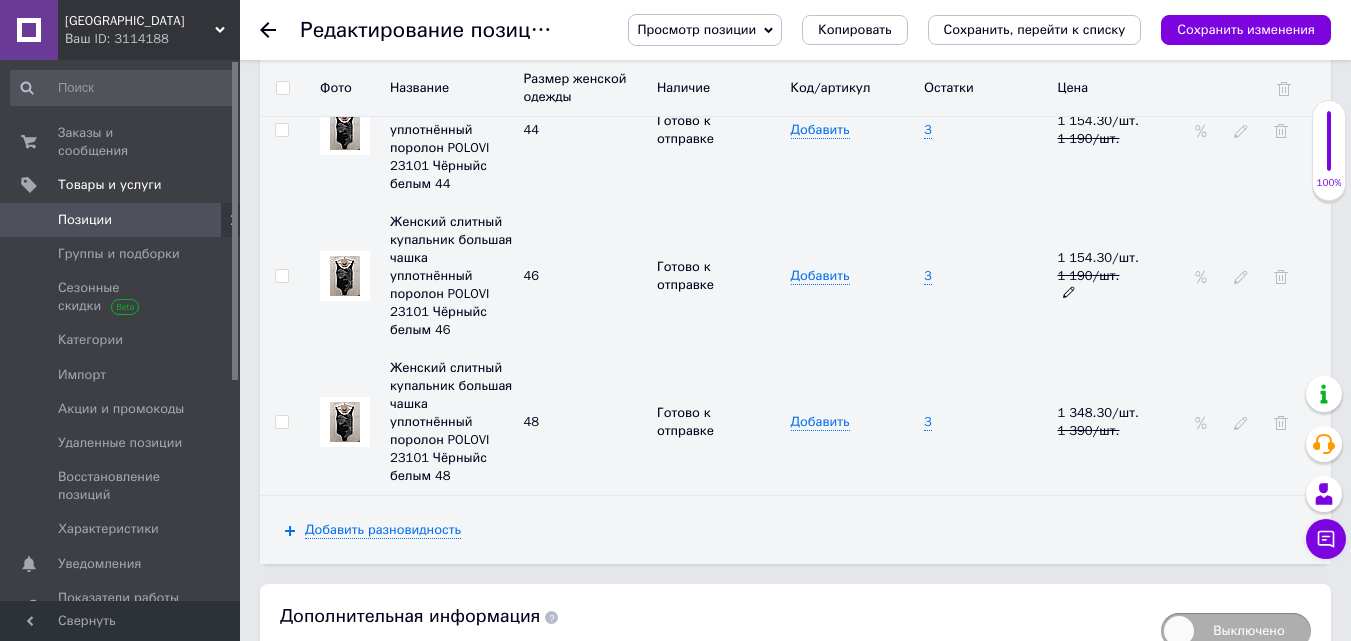 click 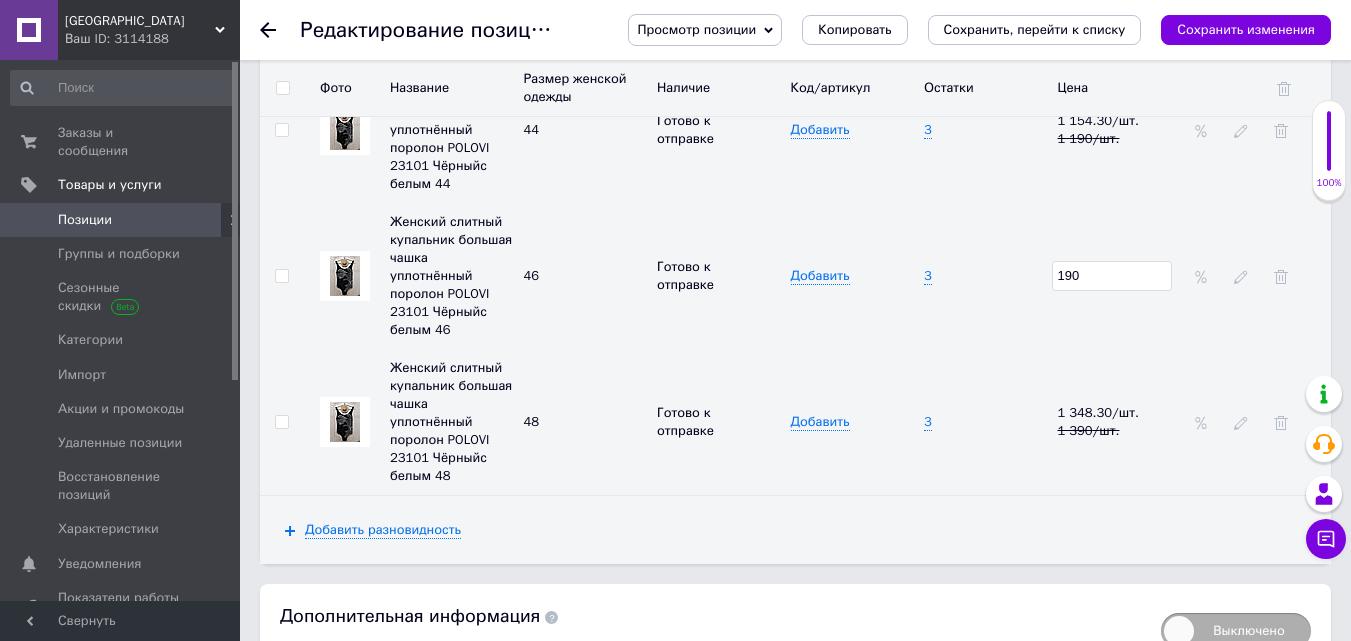 type on "1390" 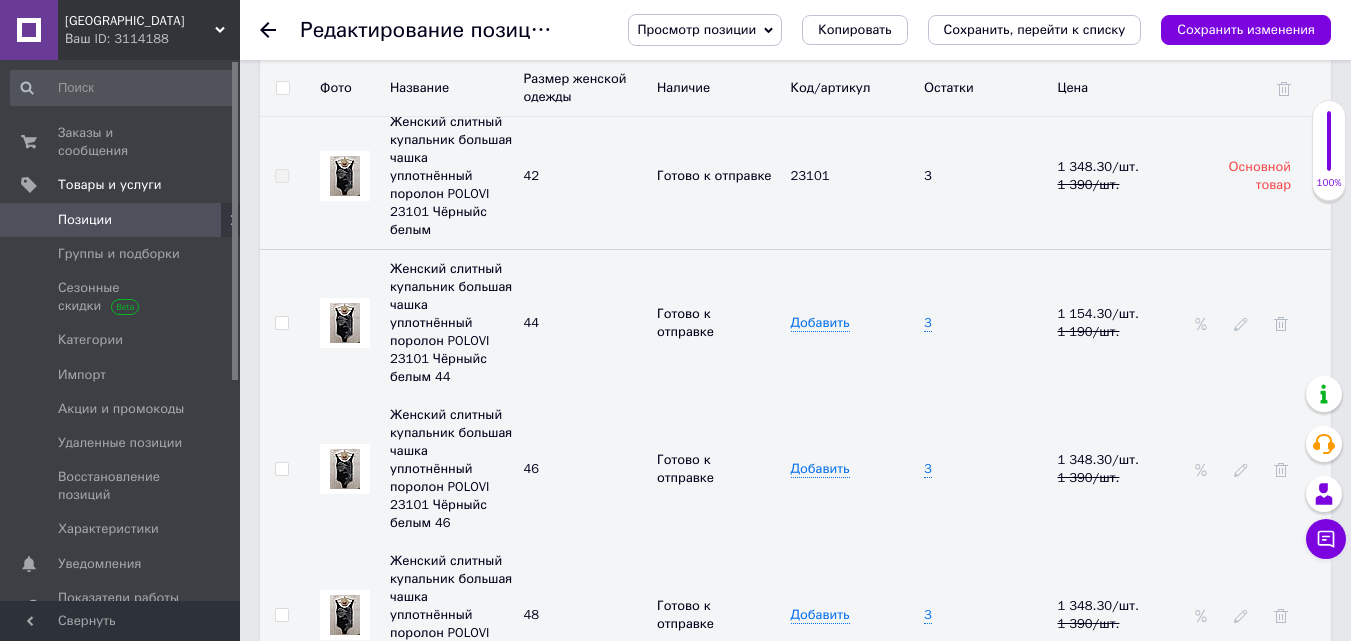 scroll, scrollTop: 3279, scrollLeft: 0, axis: vertical 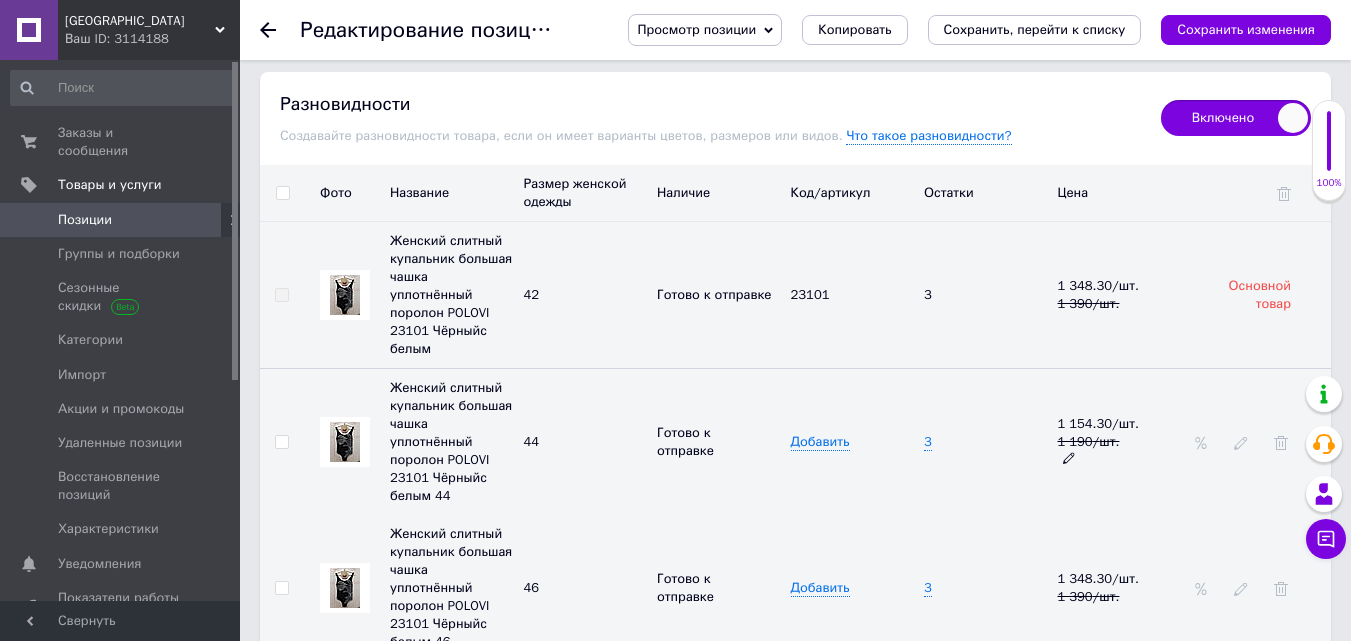 click 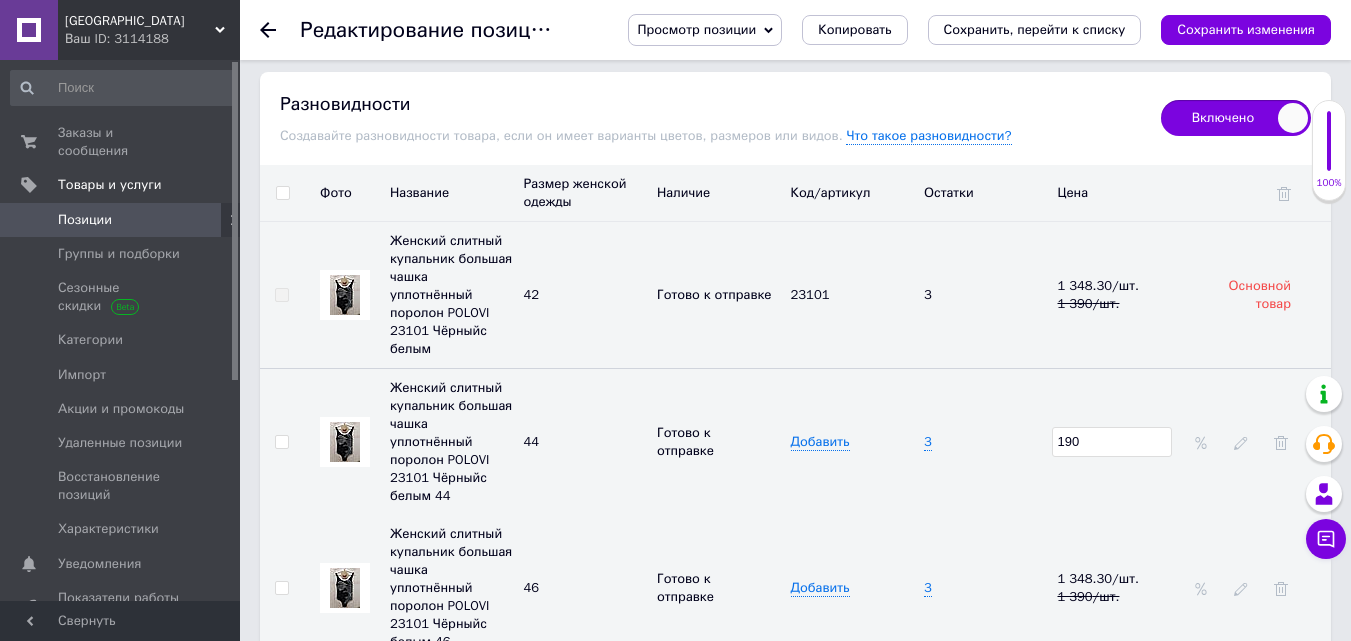 type on "1390" 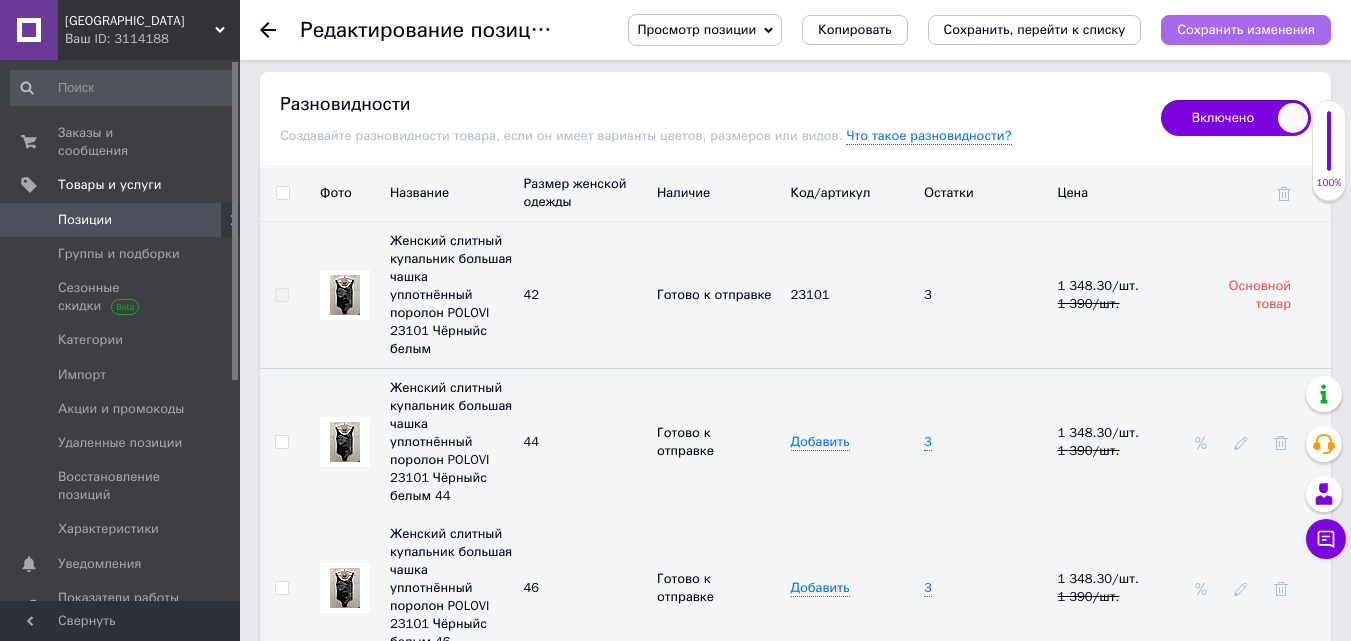 click on "Сохранить изменения" at bounding box center (1246, 29) 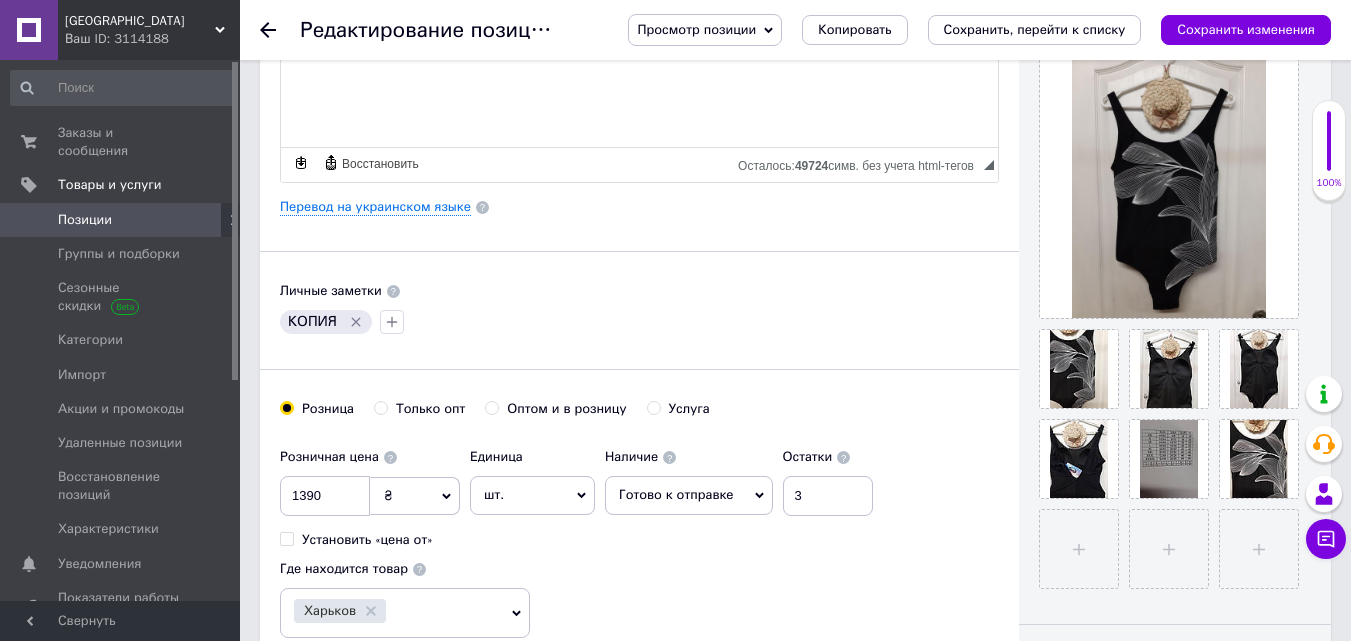 scroll, scrollTop: 0, scrollLeft: 0, axis: both 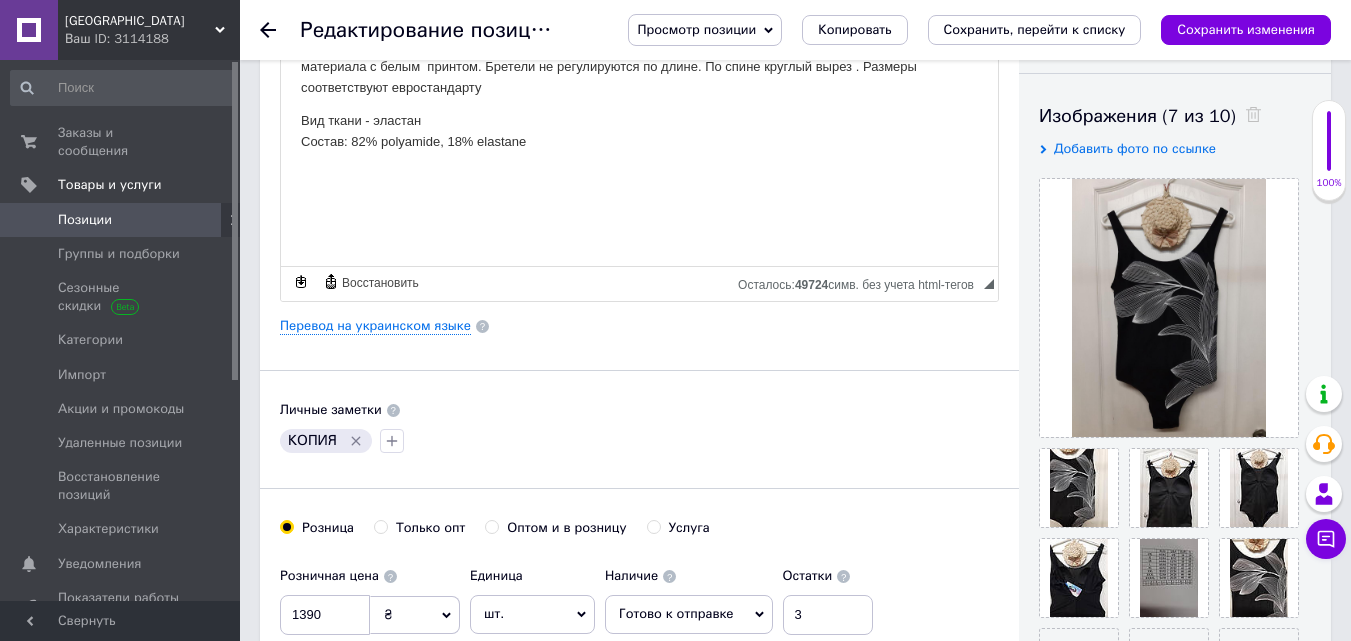click on "Добавить фото по ссылке" at bounding box center [1135, 148] 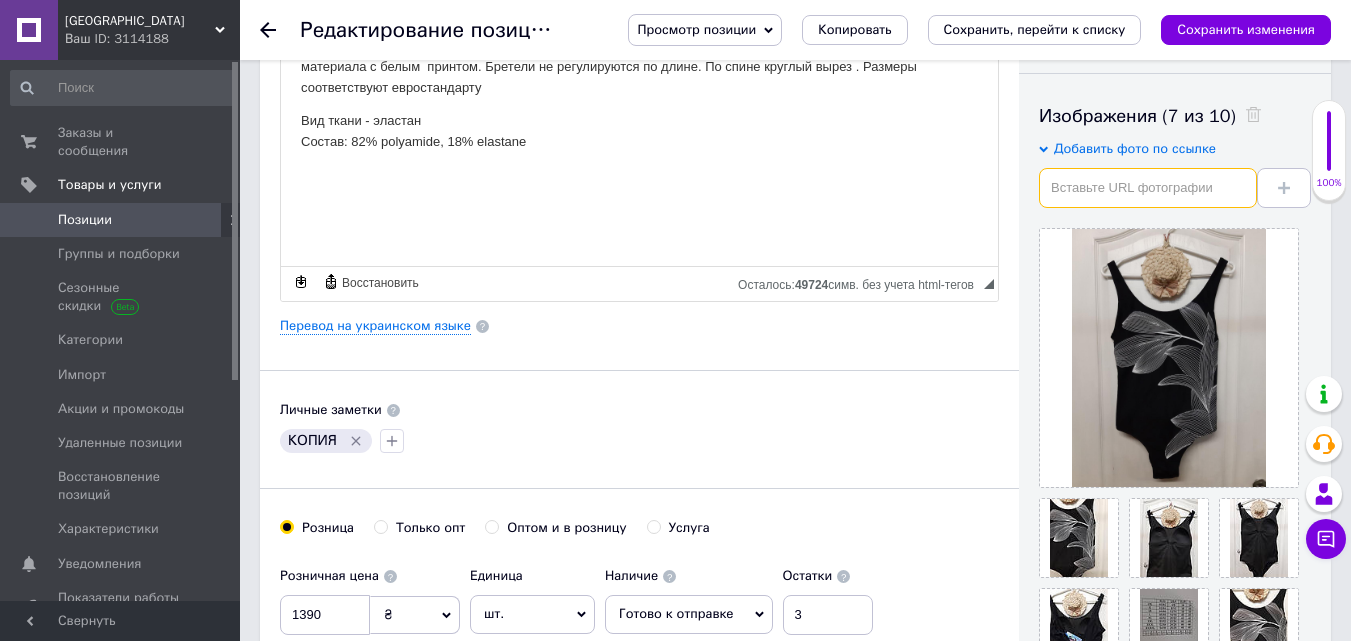 click at bounding box center [1148, 188] 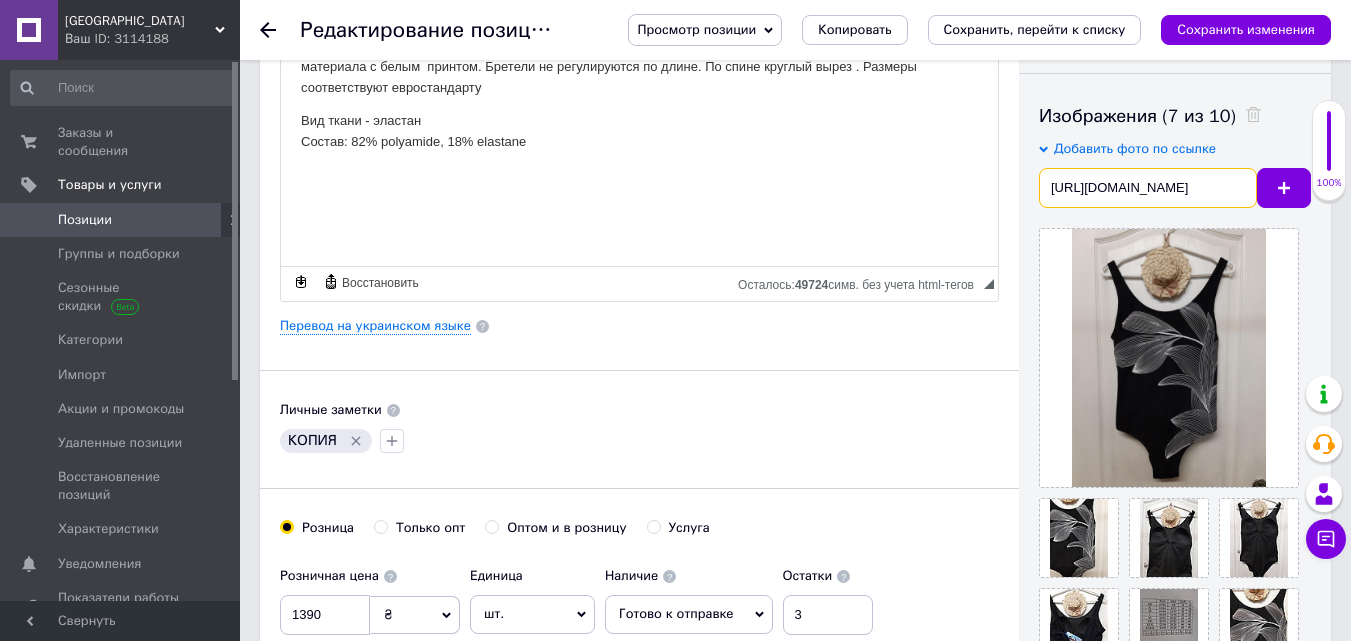 scroll, scrollTop: 0, scrollLeft: 225, axis: horizontal 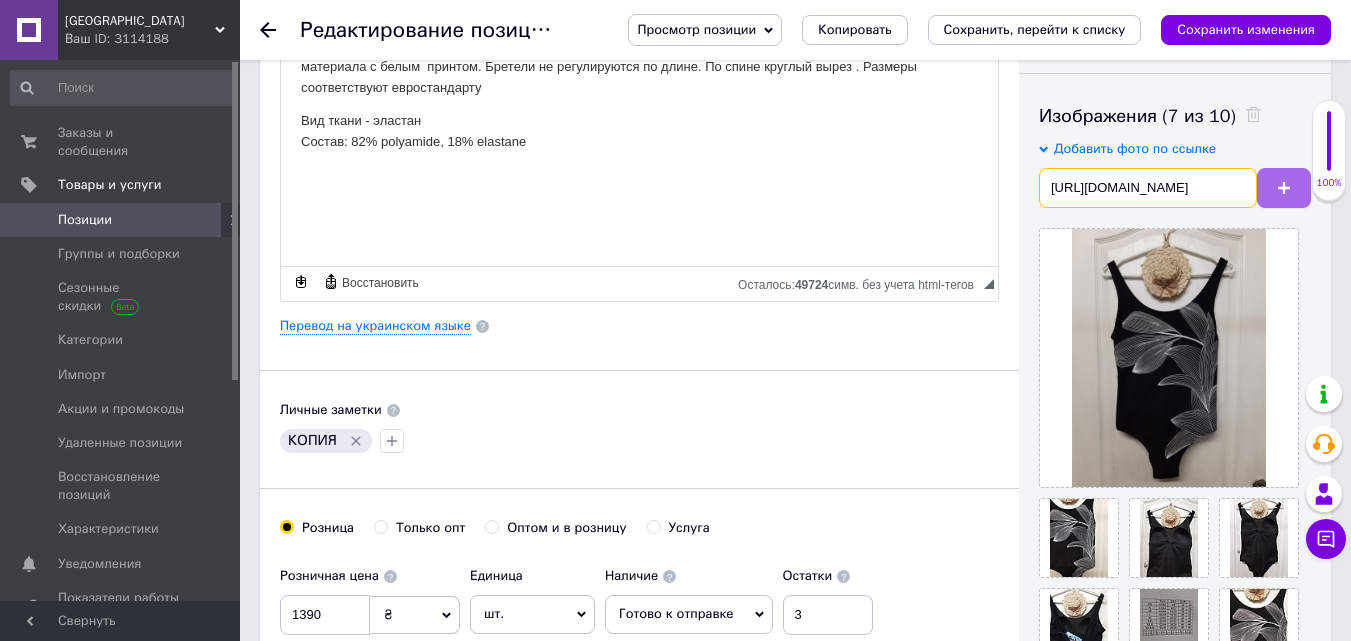 type on "https://a.lmcdn.ru/product/M/P/MP002XW0PYOI_22738886_1_v2_2x.jpg" 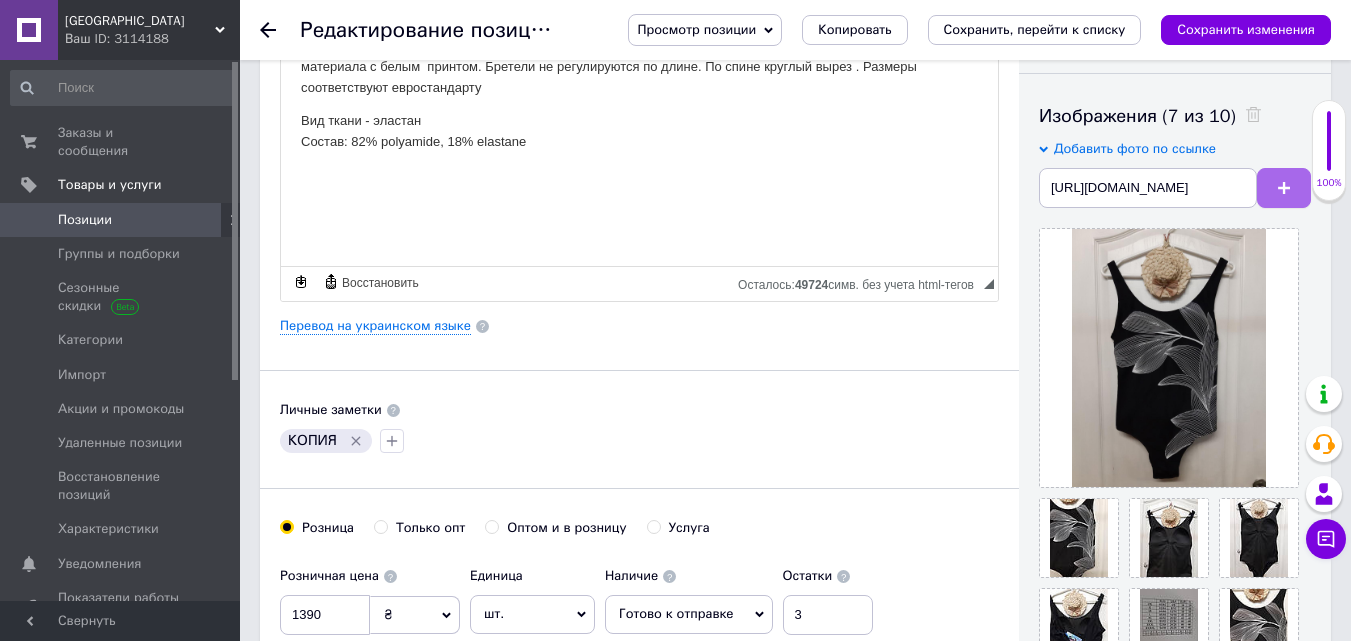 scroll, scrollTop: 0, scrollLeft: 0, axis: both 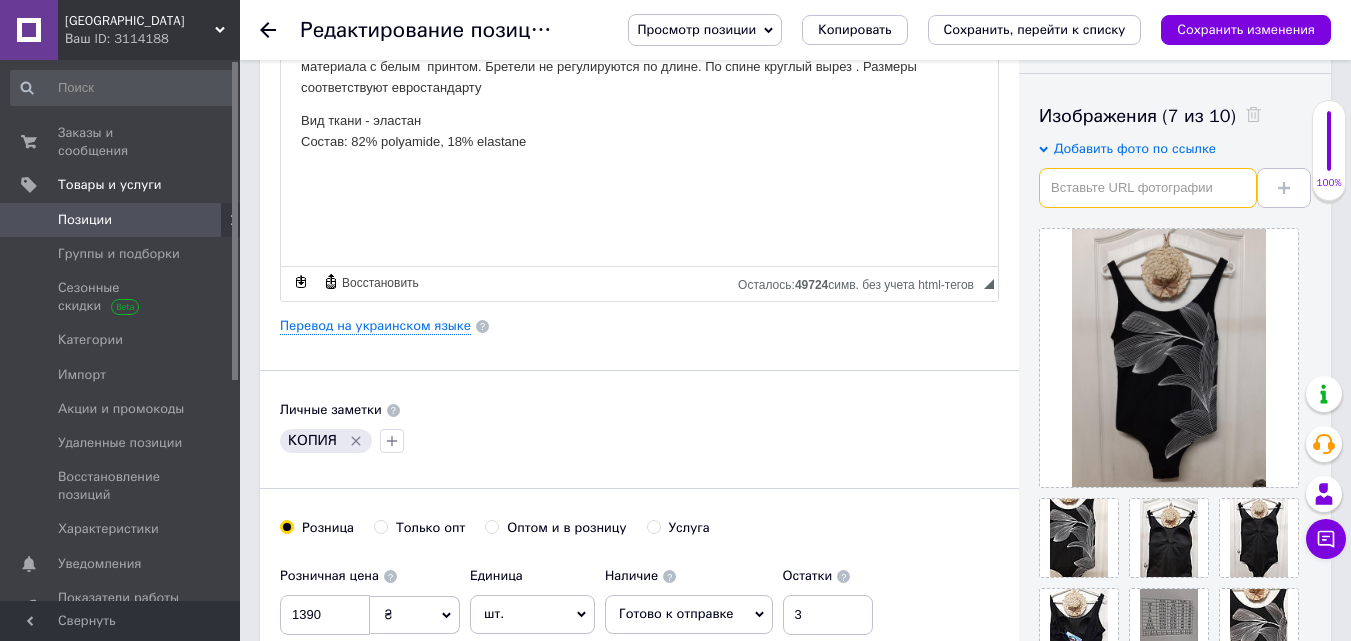 click at bounding box center (1148, 188) 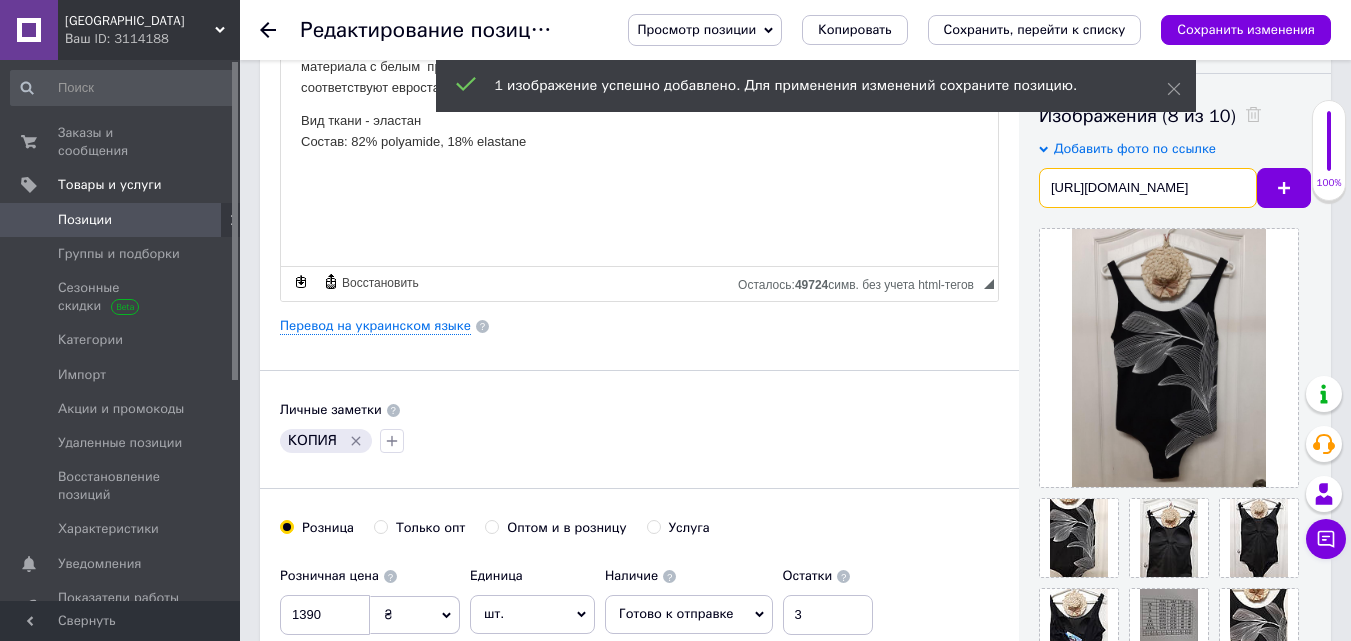 scroll, scrollTop: 0, scrollLeft: 225, axis: horizontal 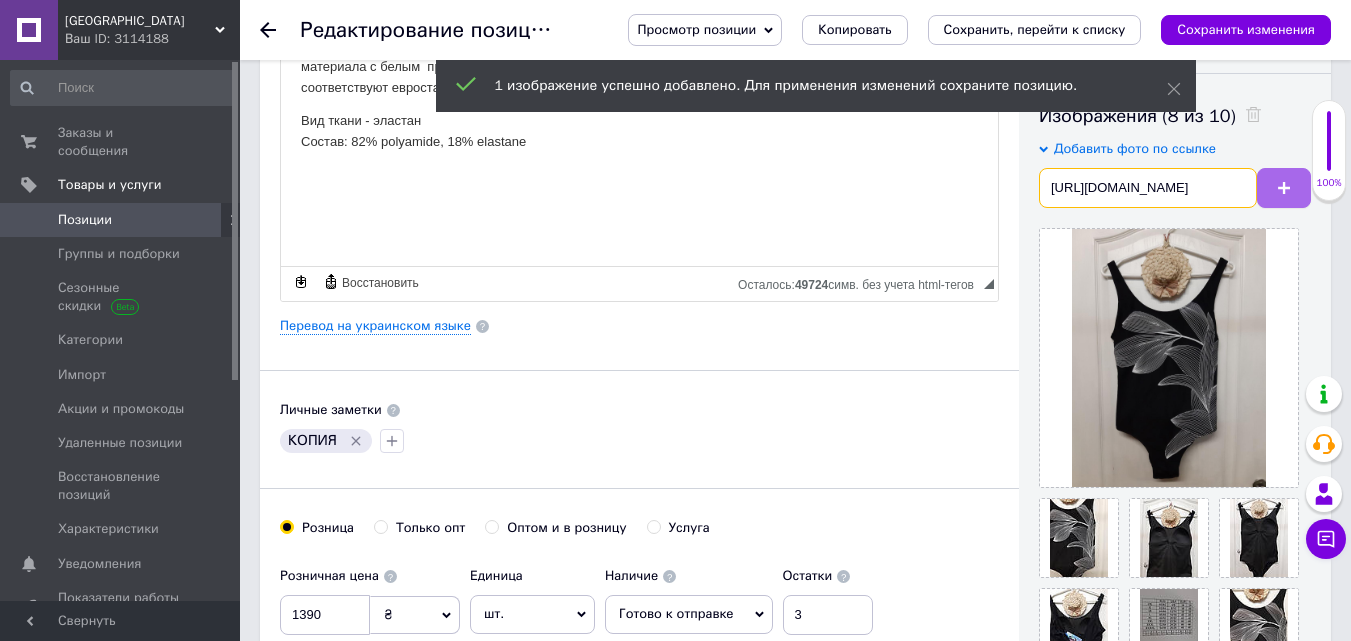 type on "https://a.lmcdn.ru/product/M/P/MP002XW0PYOI_22738888_3_v2_2x.jpg" 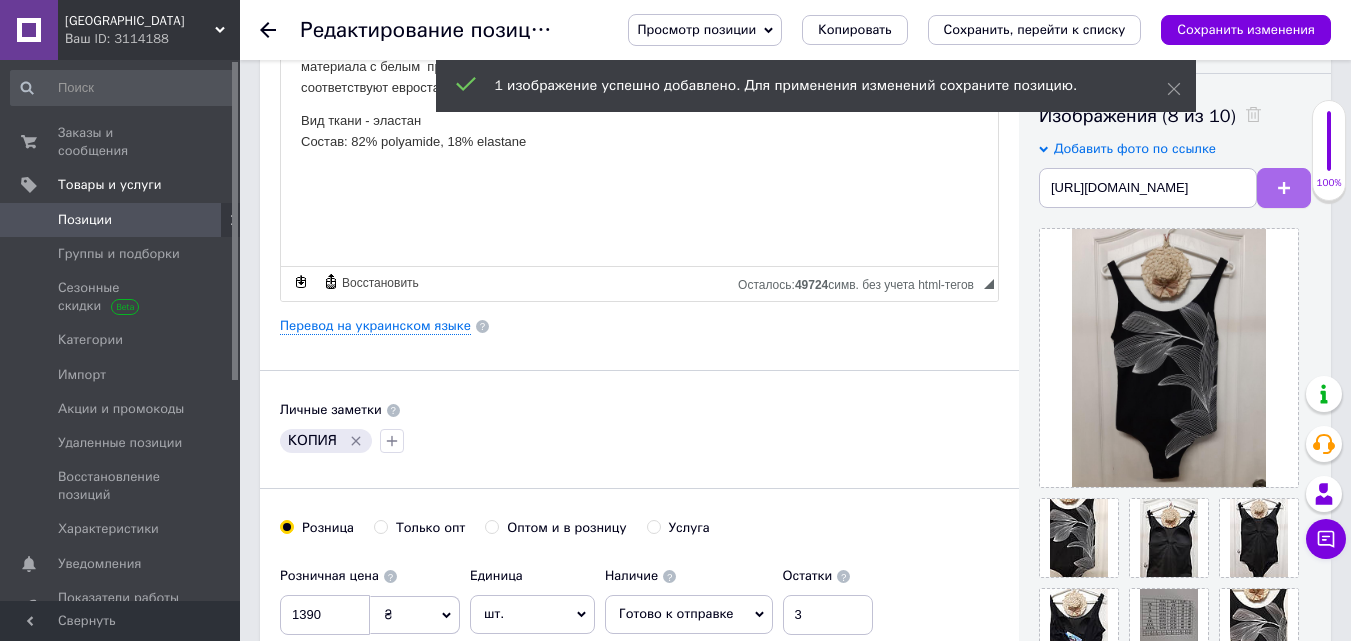 click 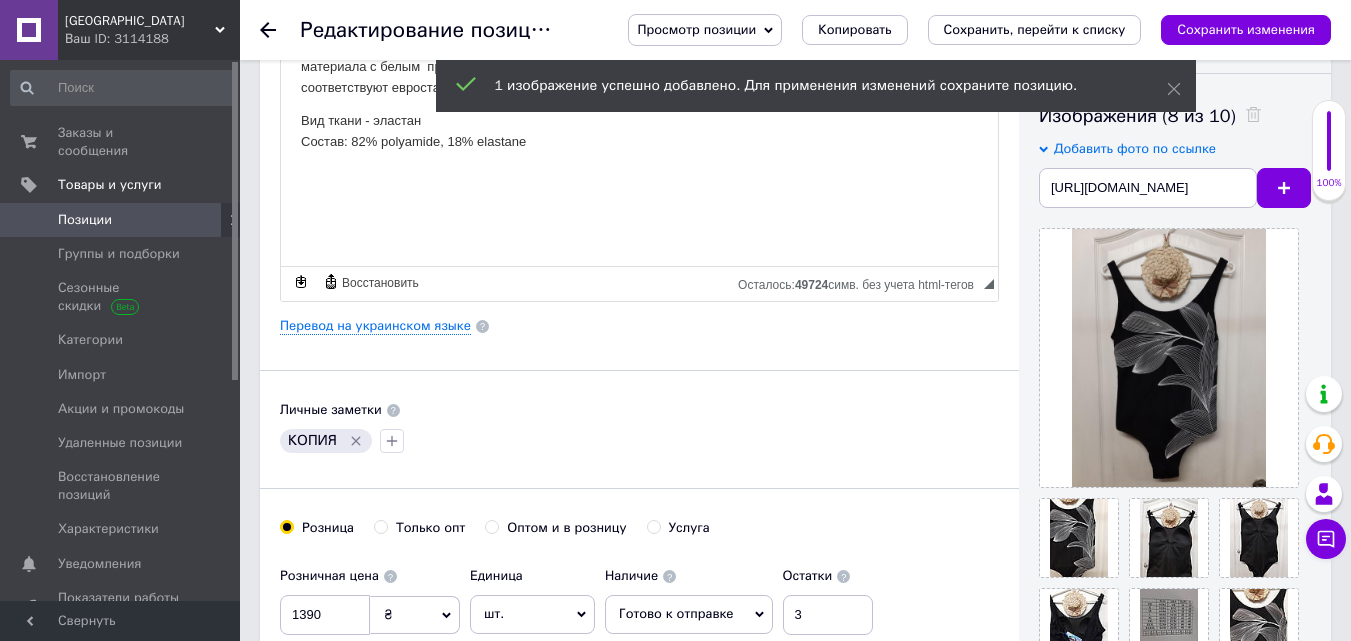 scroll, scrollTop: 362, scrollLeft: 0, axis: vertical 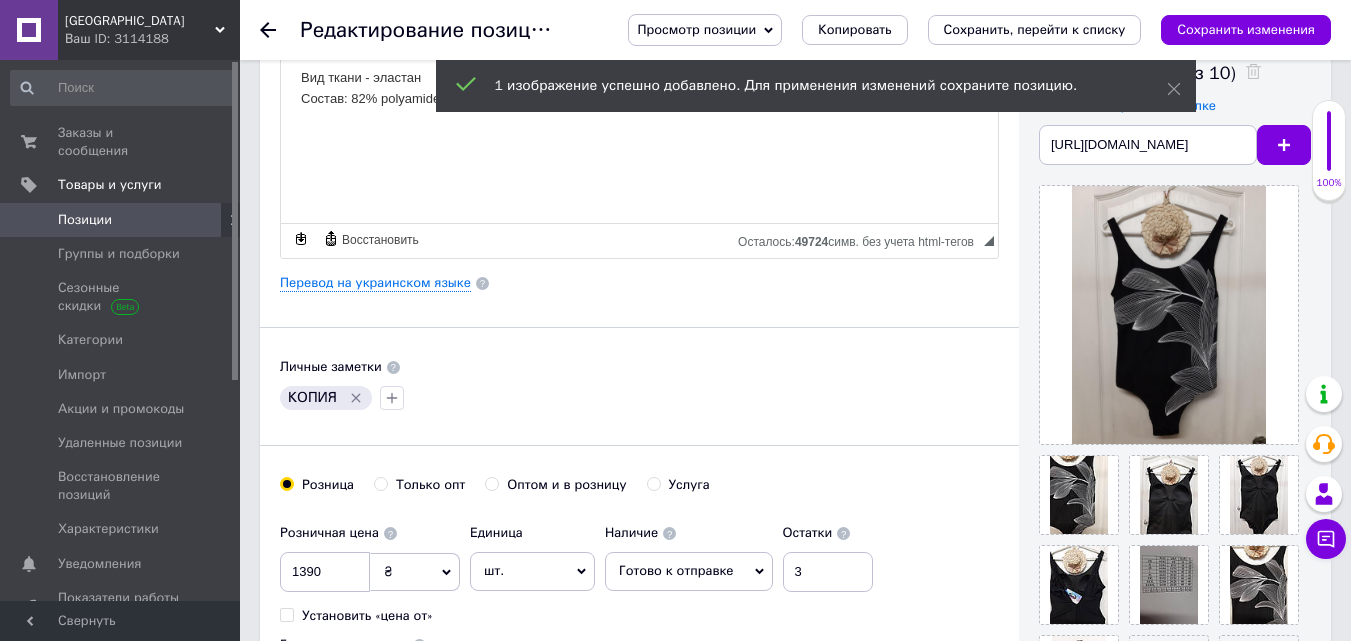 type 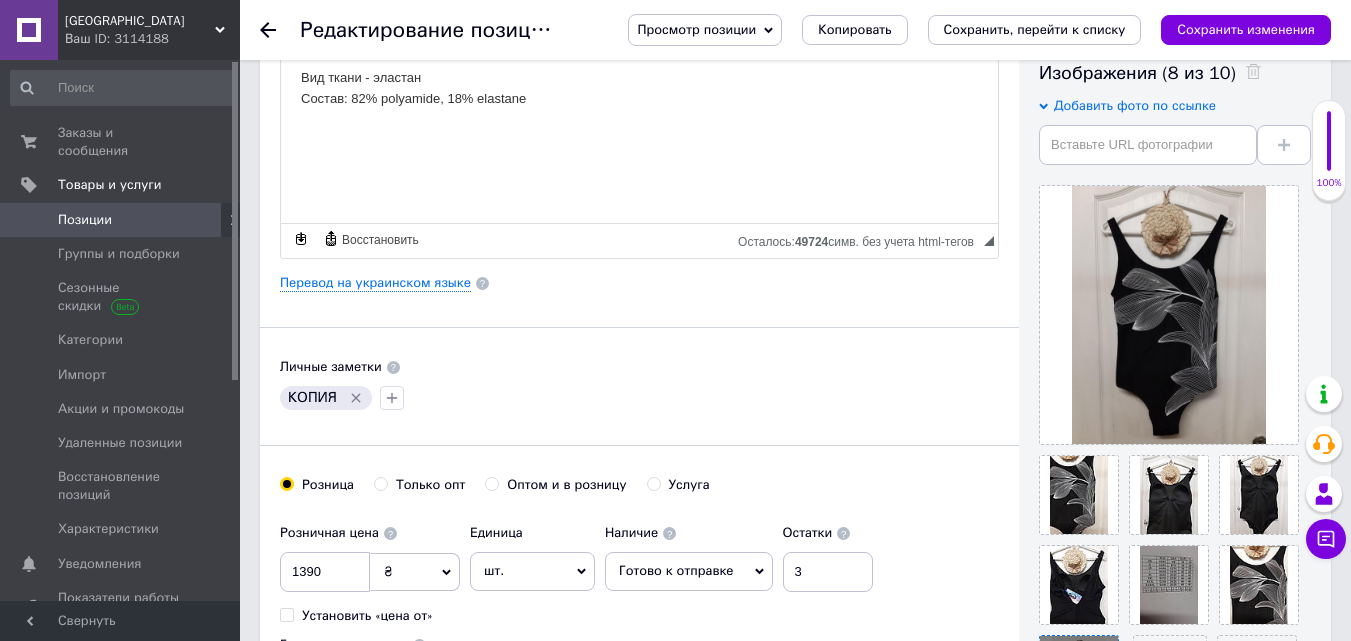 scroll, scrollTop: 503, scrollLeft: 0, axis: vertical 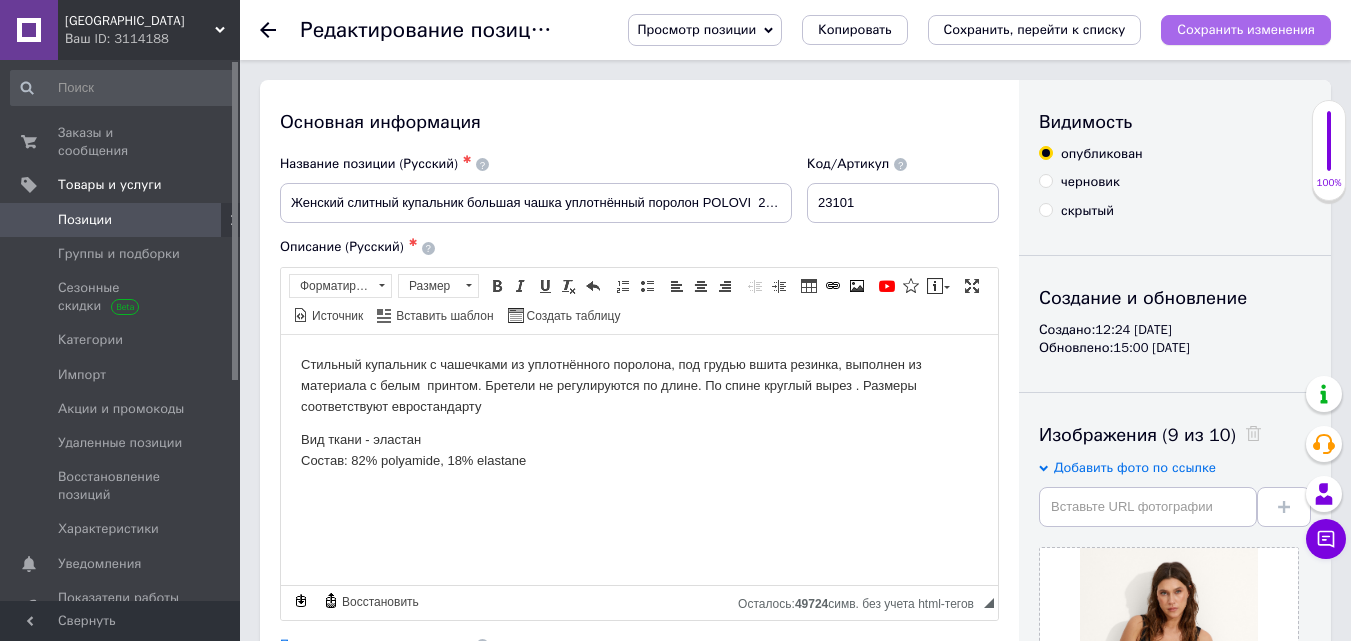 click on "Сохранить изменения" at bounding box center [1246, 29] 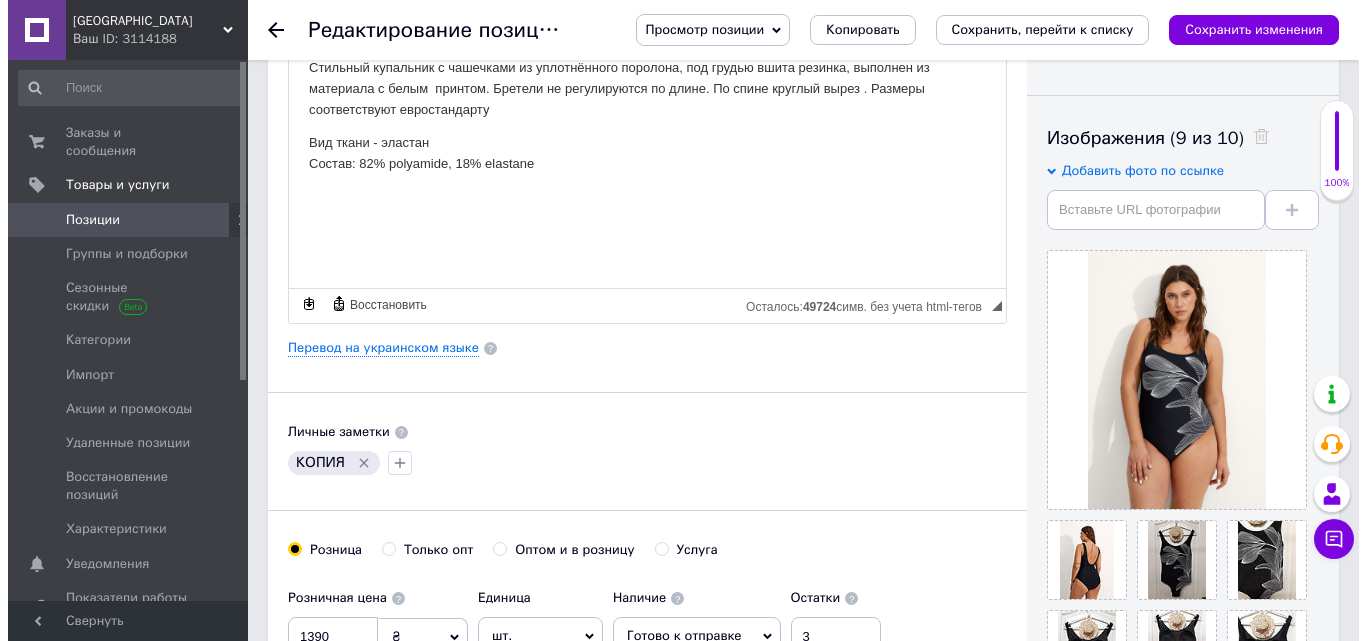 scroll, scrollTop: 304, scrollLeft: 0, axis: vertical 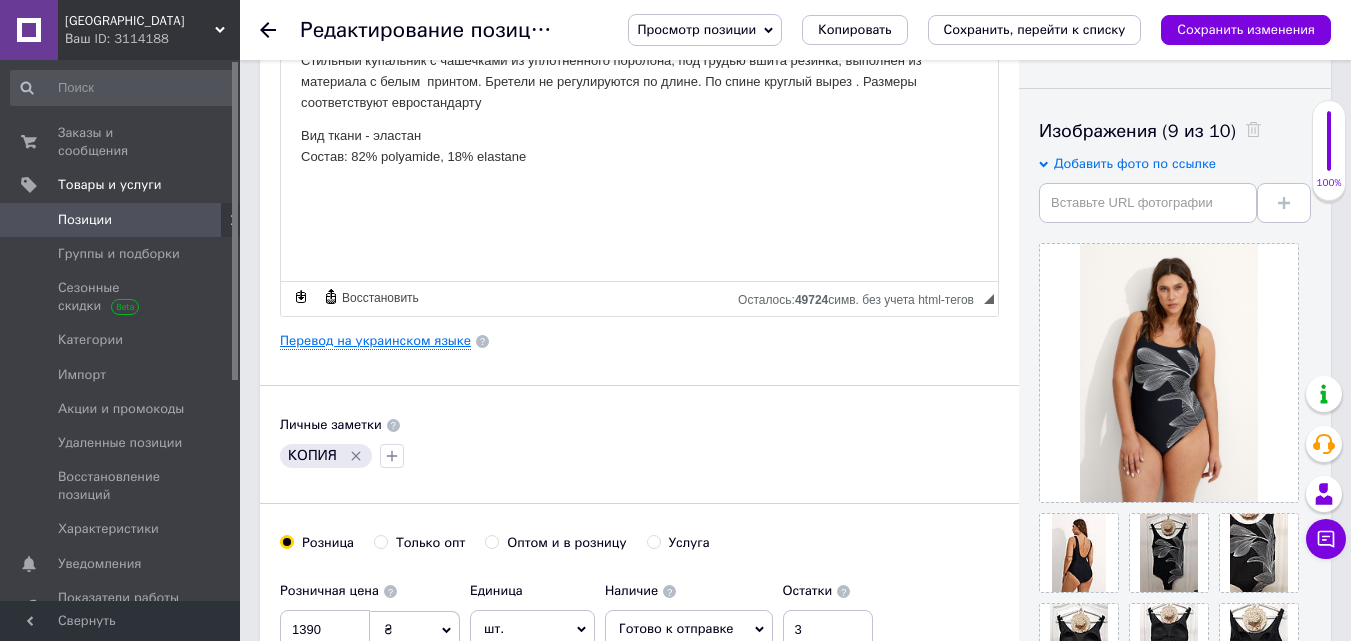 click on "Перевод на украинском языке" at bounding box center (375, 341) 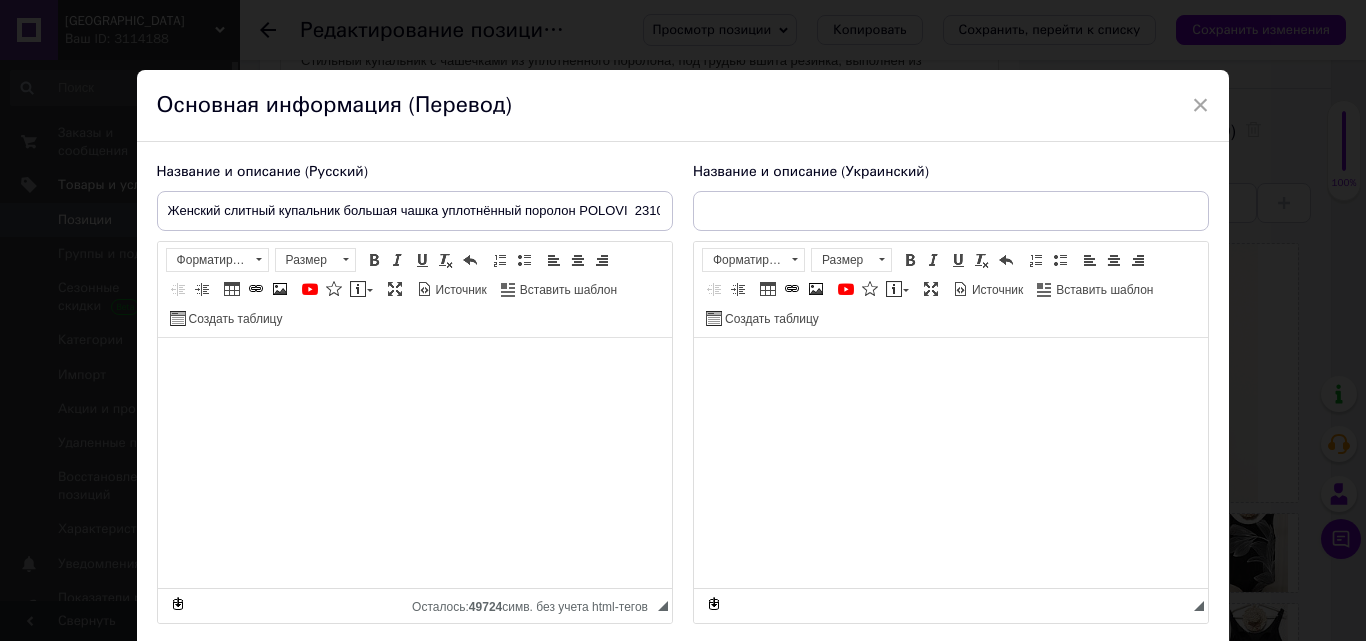 type on "Жіночий суцільний купальник велика чашка ущільнений поролон POLOVI 23101 Чорний білий" 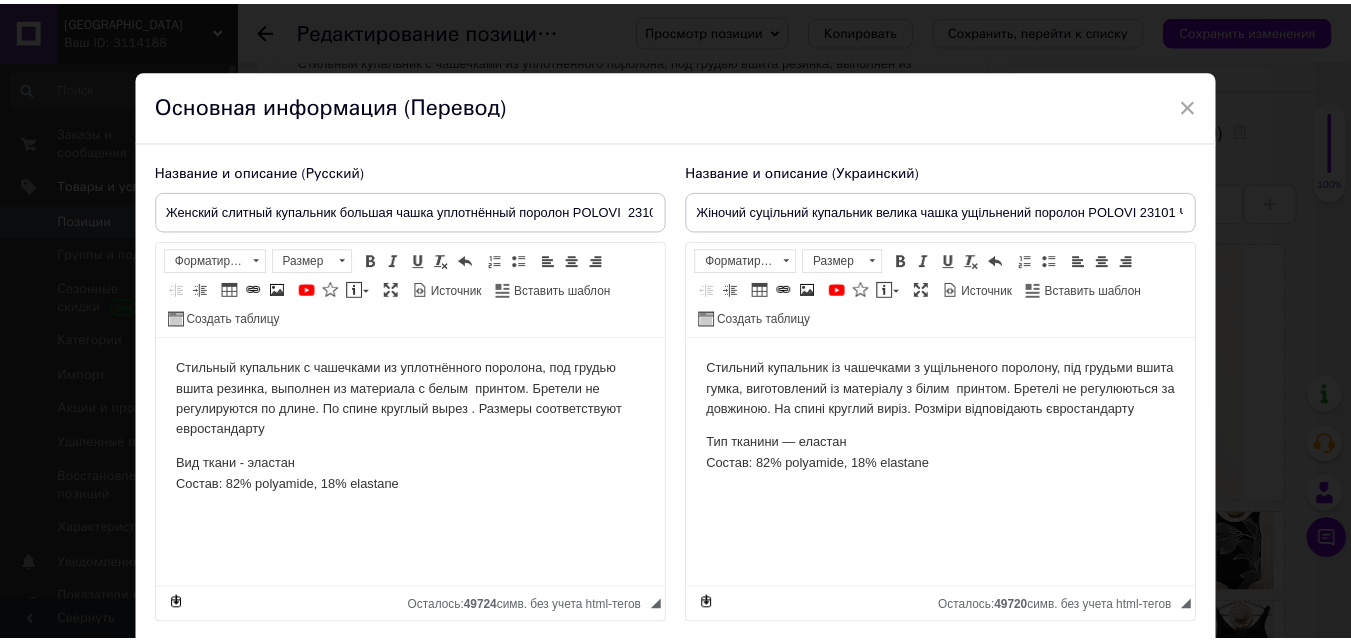 scroll, scrollTop: 0, scrollLeft: 0, axis: both 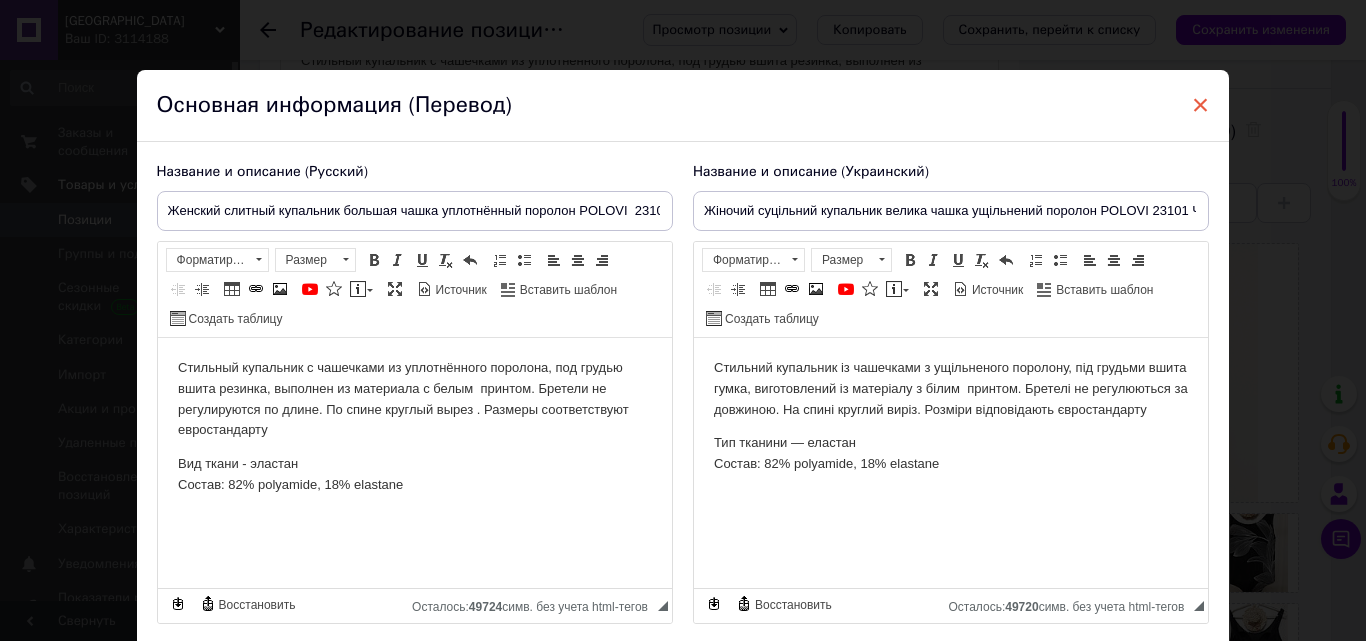 click on "×" at bounding box center [1201, 105] 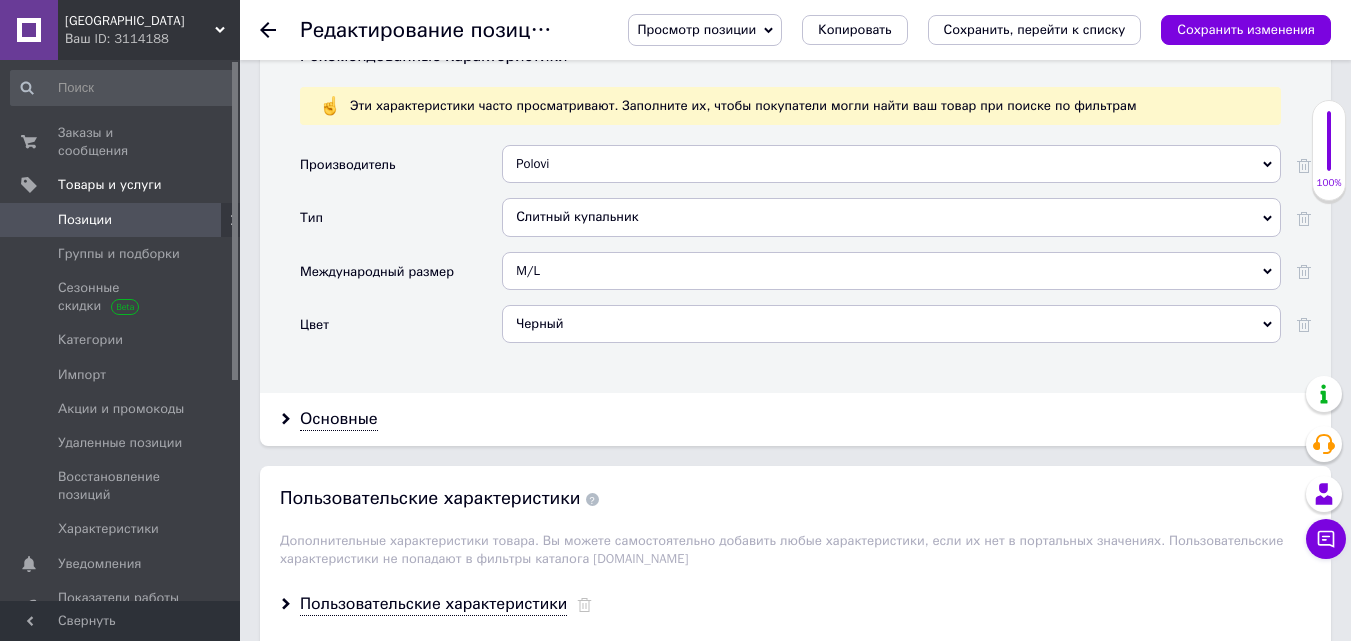 scroll, scrollTop: 2322, scrollLeft: 0, axis: vertical 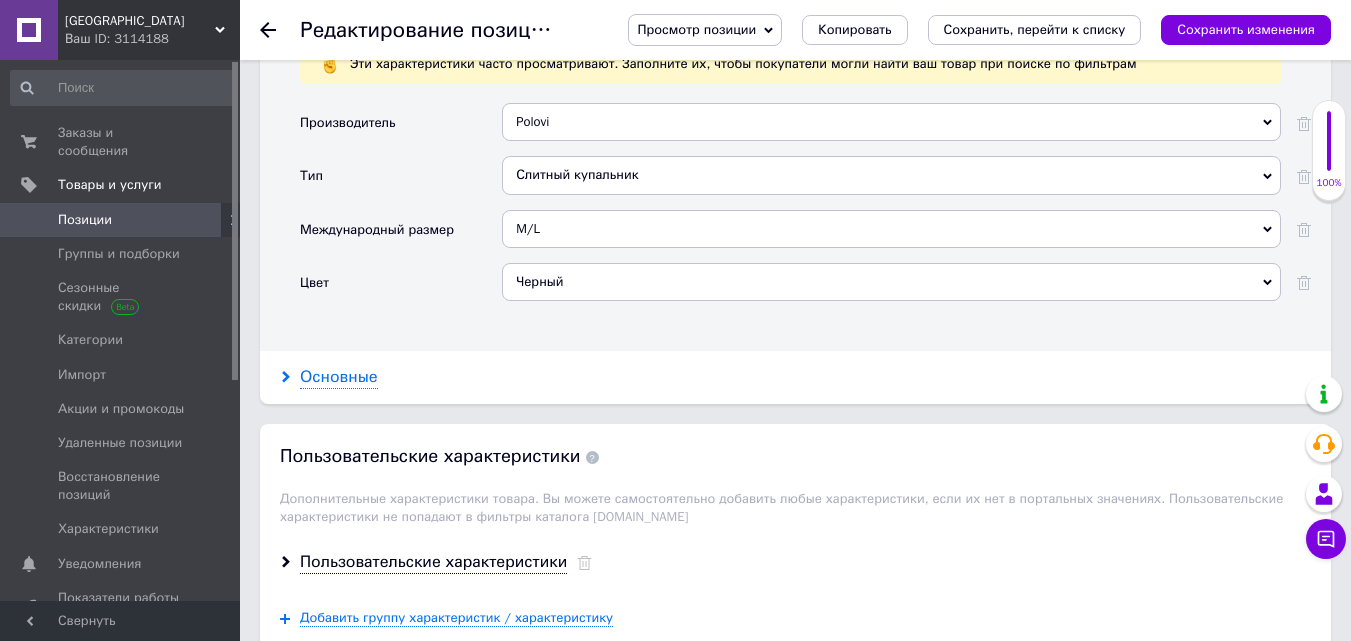click on "Основные" at bounding box center (339, 377) 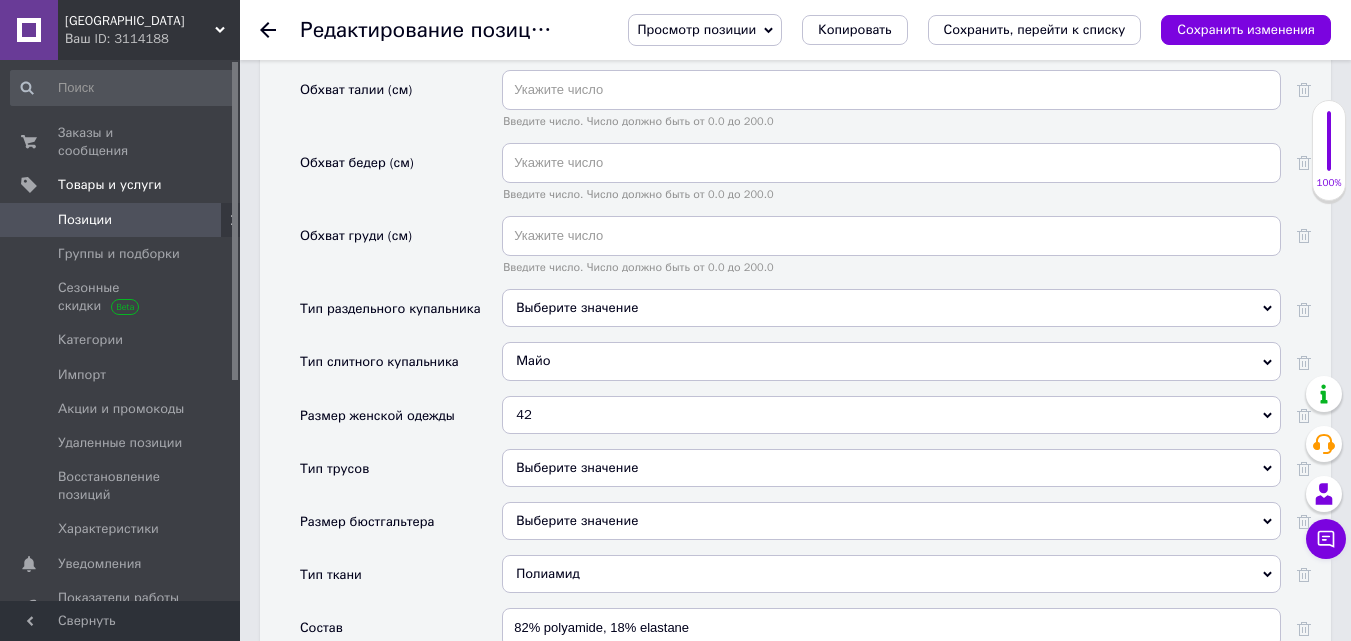 scroll, scrollTop: 2732, scrollLeft: 0, axis: vertical 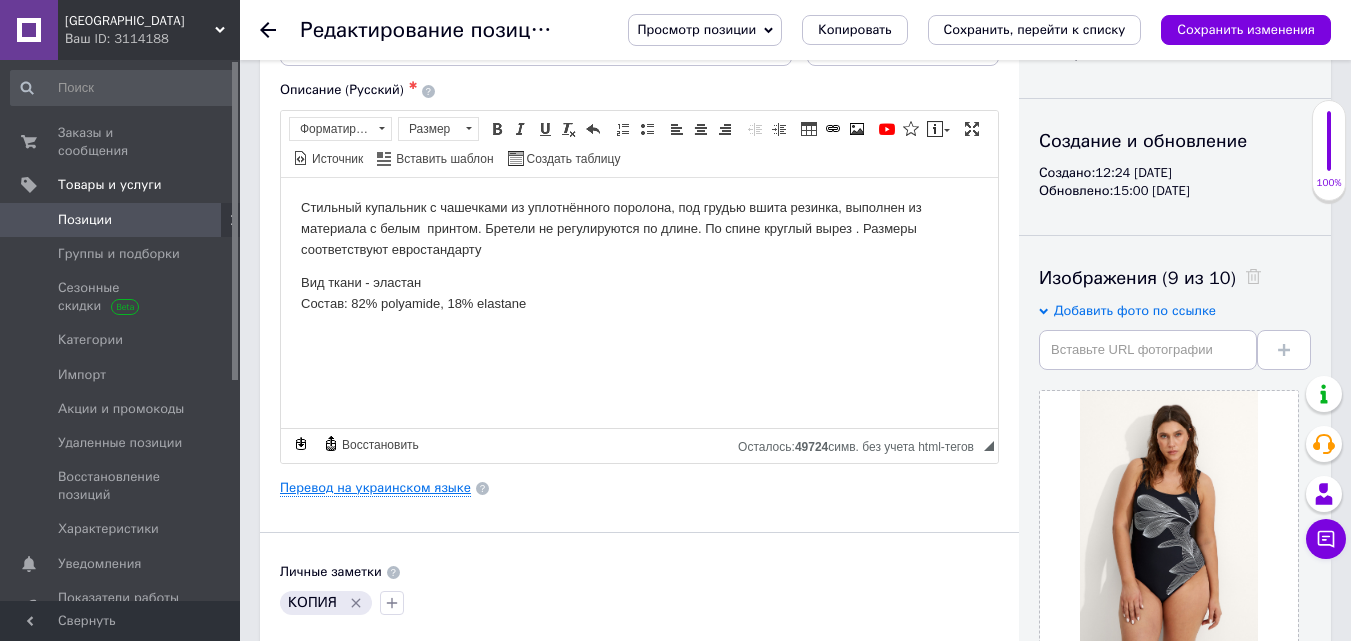 click on "Перевод на украинском языке" at bounding box center (375, 488) 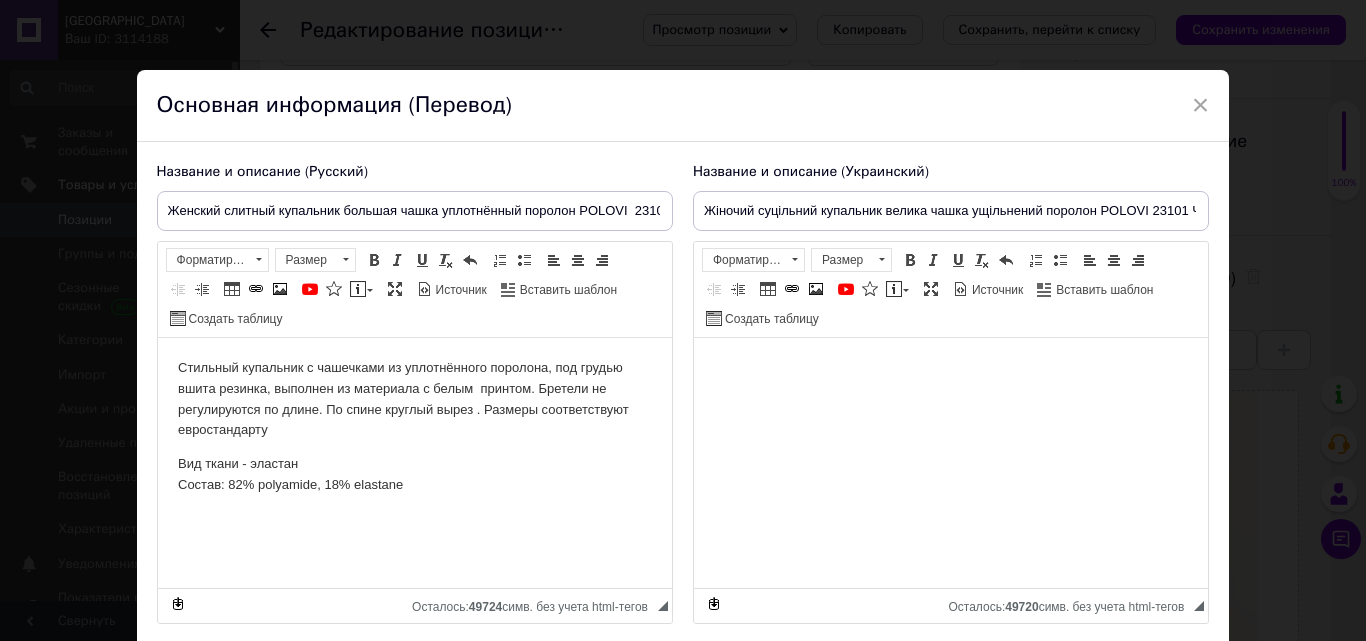 scroll, scrollTop: 0, scrollLeft: 0, axis: both 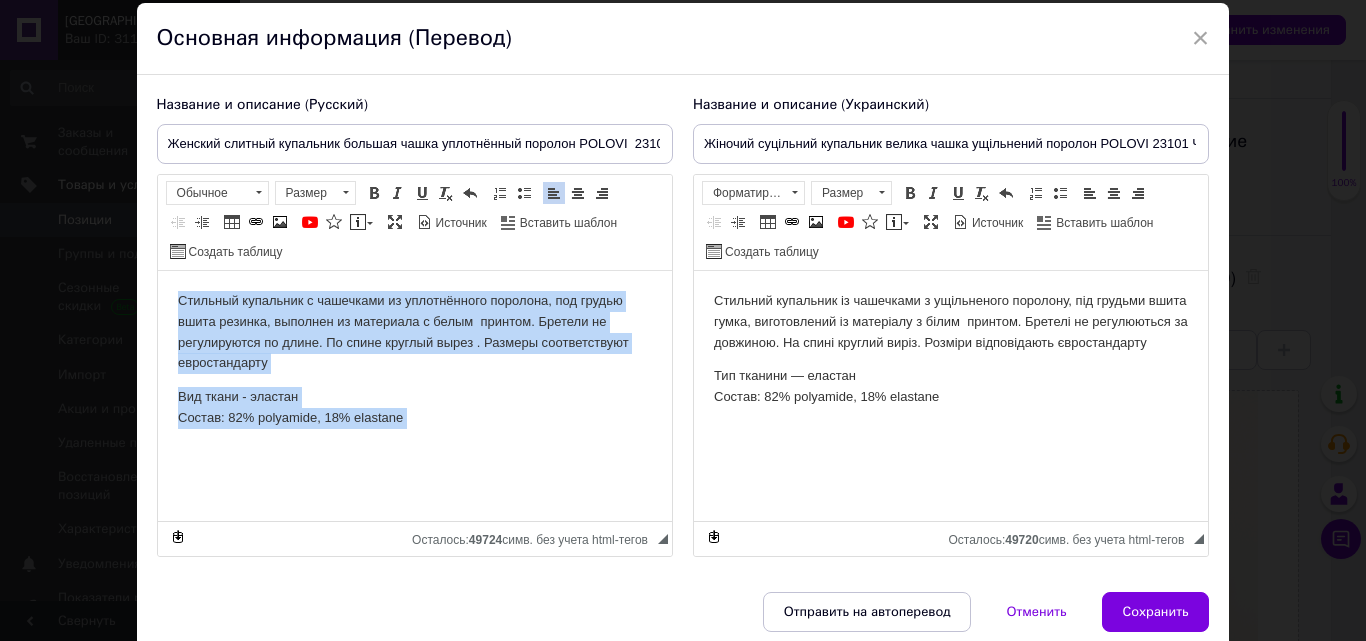 drag, startPoint x: 168, startPoint y: 296, endPoint x: 586, endPoint y: 446, distance: 444.0991 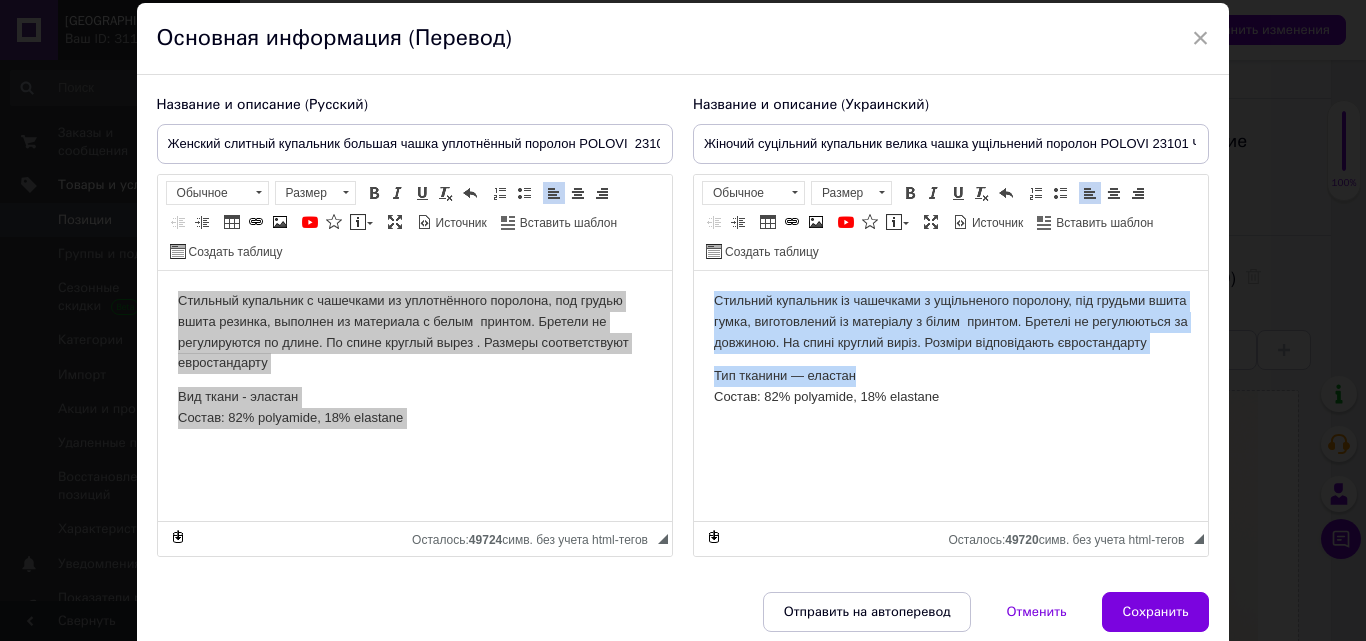 drag, startPoint x: 706, startPoint y: 292, endPoint x: 974, endPoint y: 387, distance: 284.3396 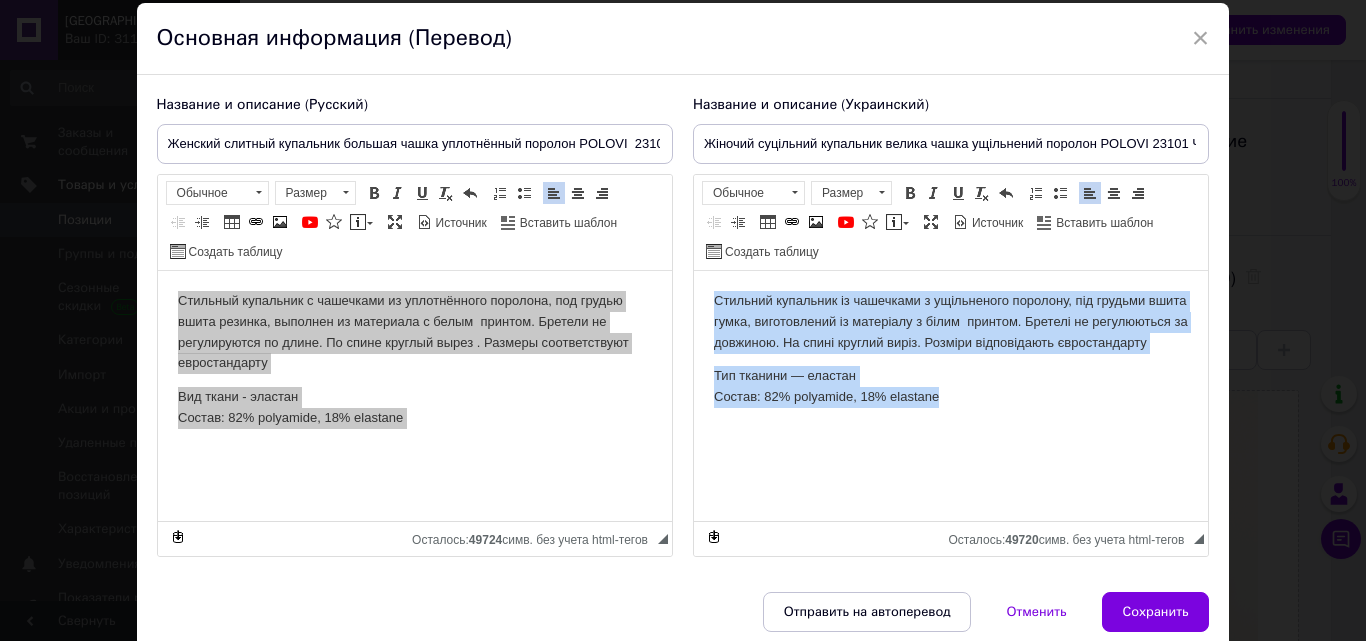 drag, startPoint x: 973, startPoint y: 420, endPoint x: 1393, endPoint y: 542, distance: 437.36026 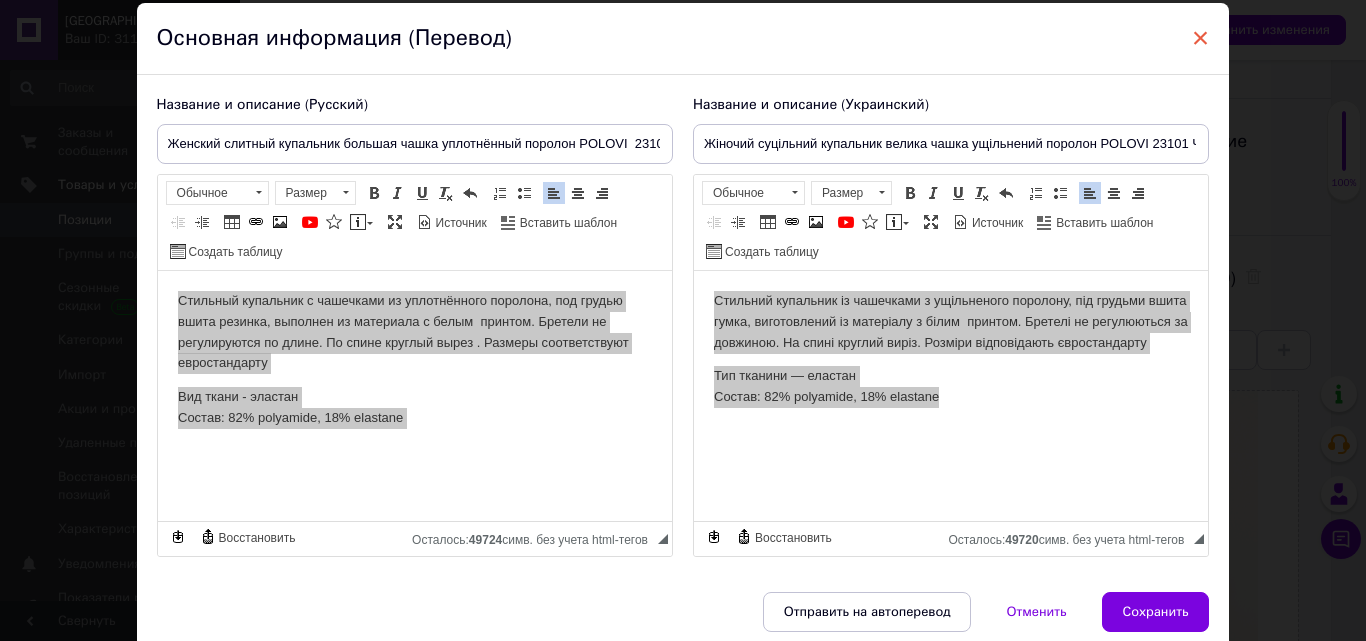 click on "×" at bounding box center (1201, 38) 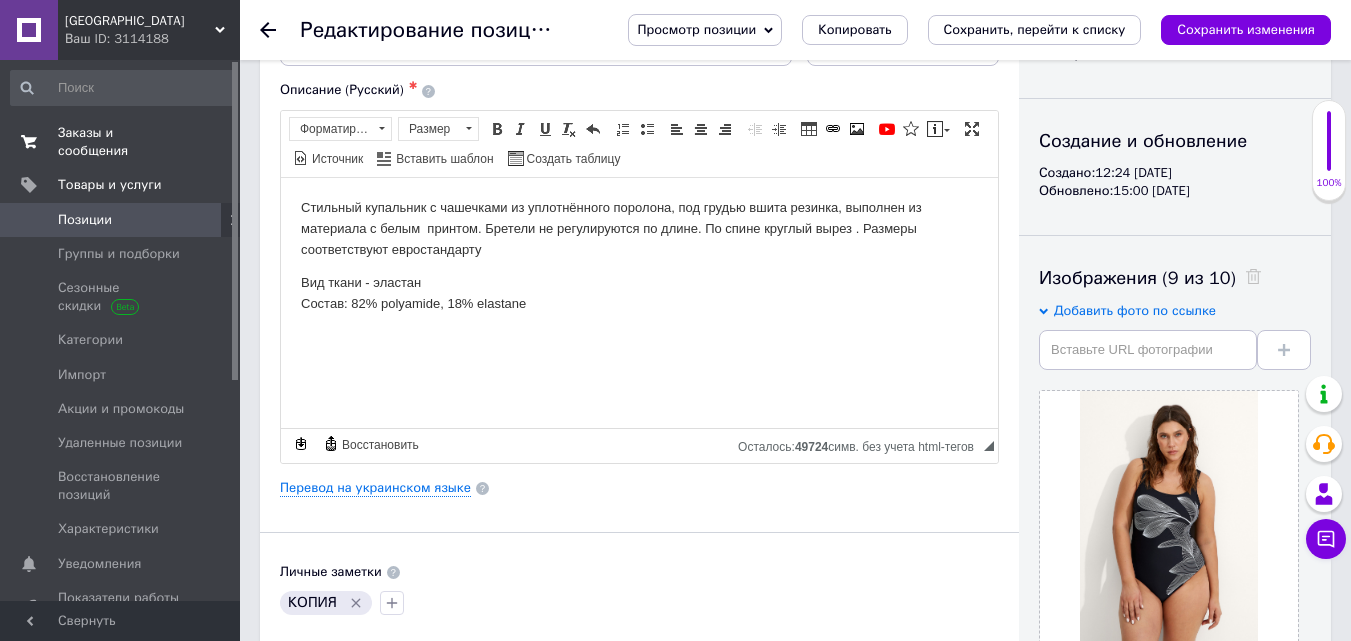 click on "Заказы и сообщения" at bounding box center [121, 142] 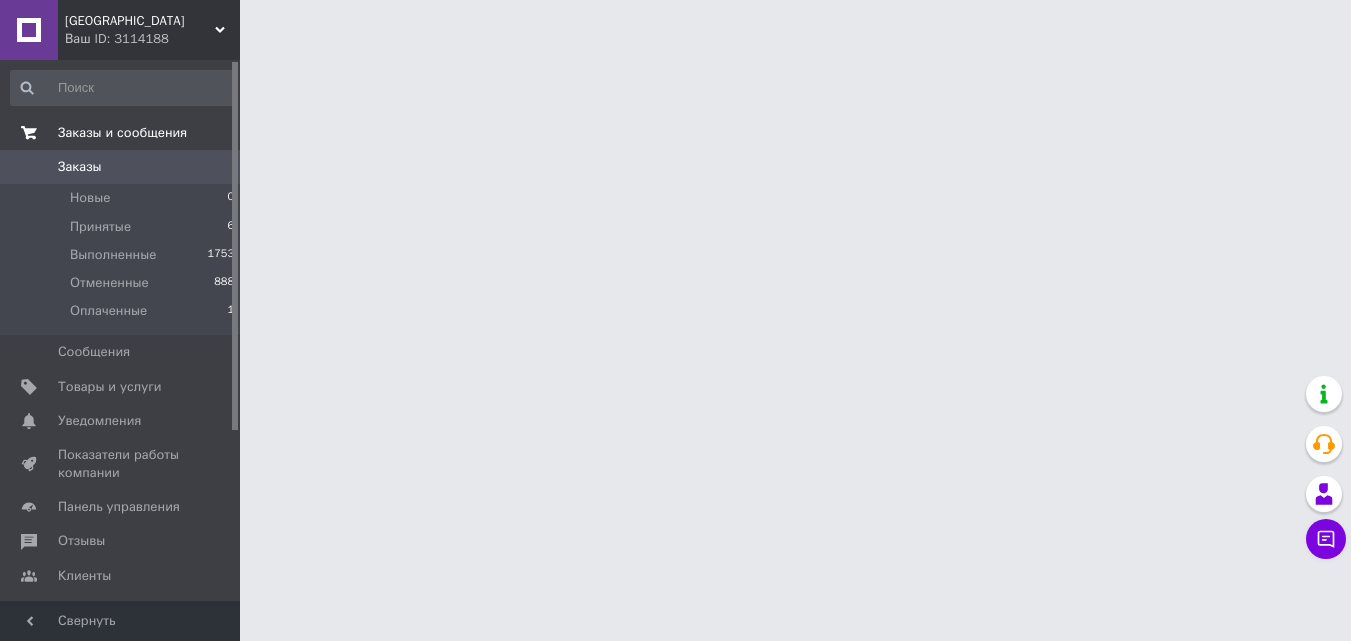 scroll, scrollTop: 0, scrollLeft: 0, axis: both 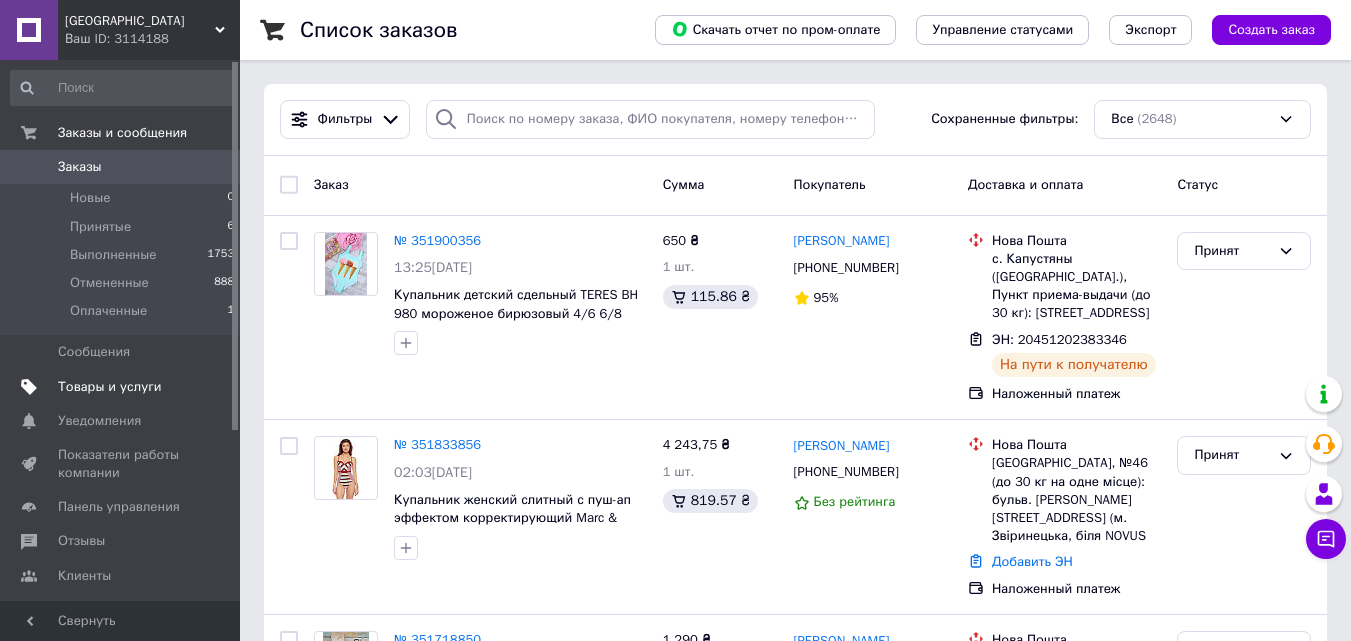 click on "Товары и услуги" at bounding box center [110, 387] 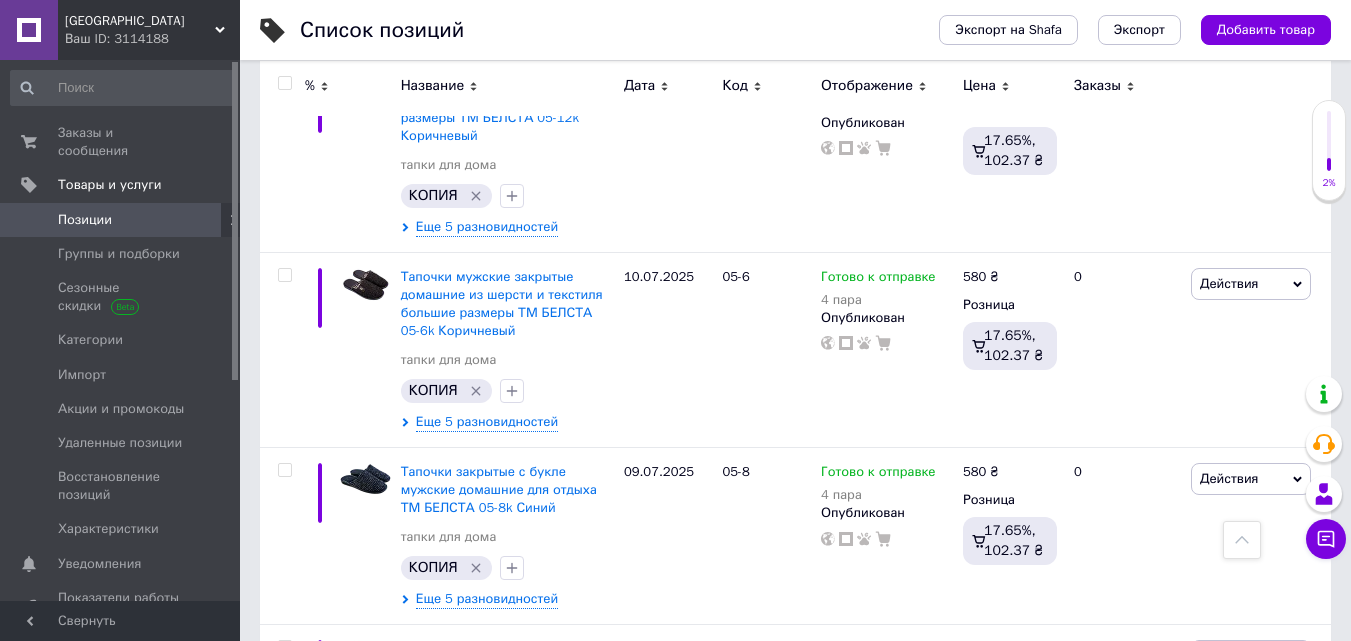 scroll, scrollTop: 624, scrollLeft: 0, axis: vertical 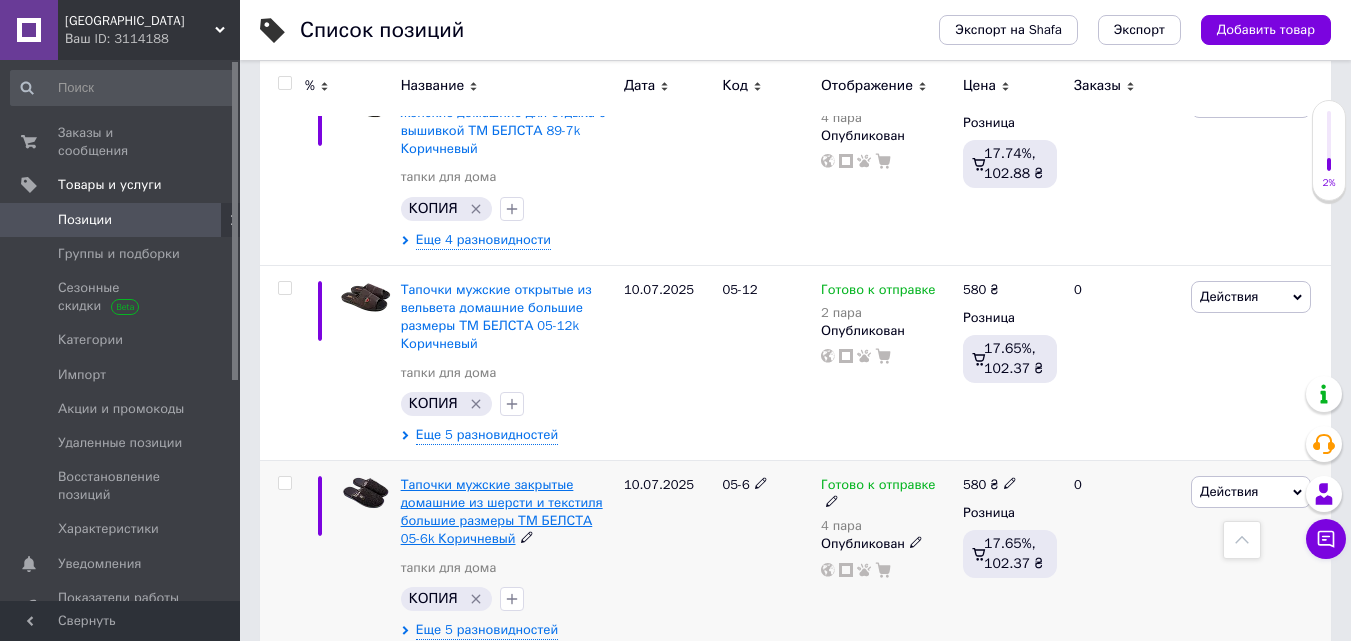 click on "Тапочки мужские закрытые домашние из шерсти и текстиля большие размеры ТМ БЕЛСТА 05-6k Коричневый" at bounding box center (502, 512) 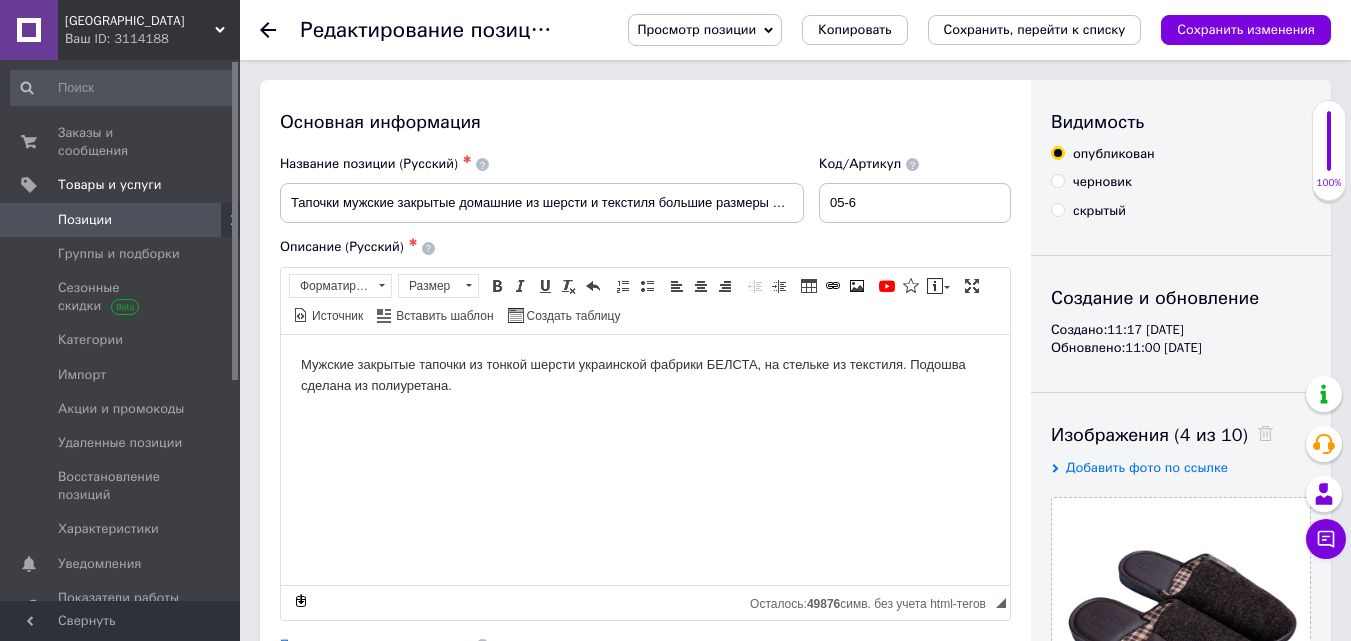 scroll, scrollTop: 0, scrollLeft: 0, axis: both 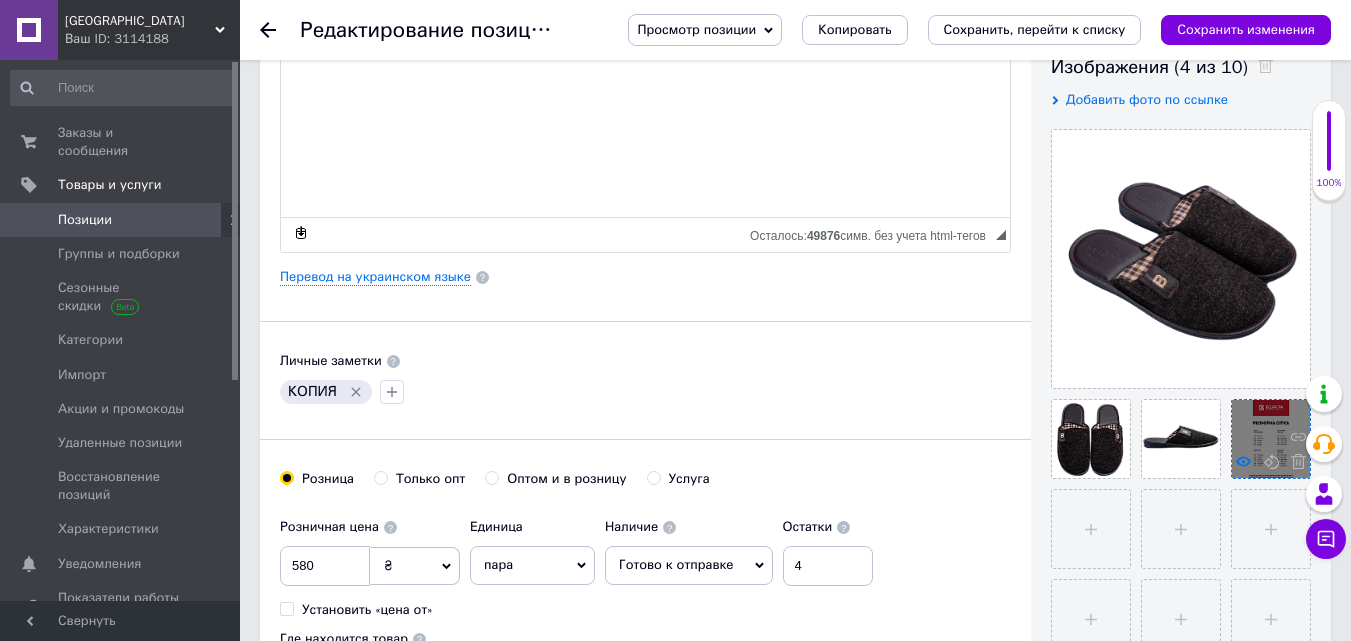 click 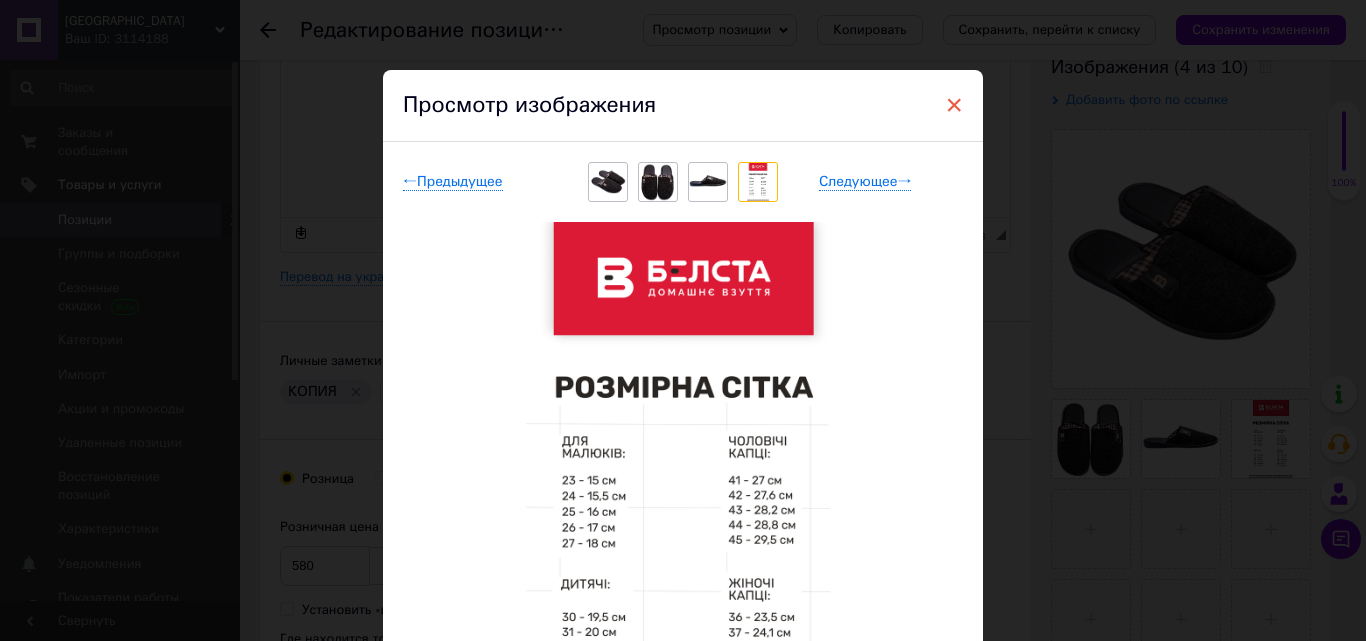 drag, startPoint x: 953, startPoint y: 104, endPoint x: 244, endPoint y: 221, distance: 718.58887 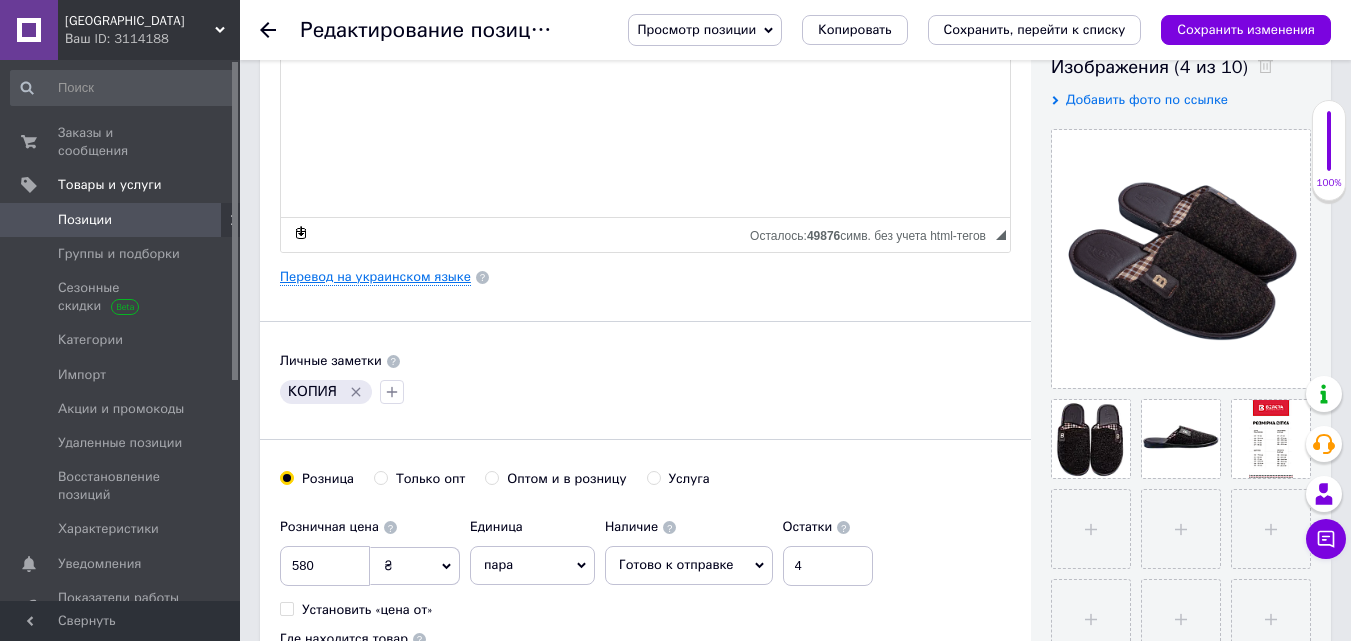 click on "Перевод на украинском языке" at bounding box center (375, 277) 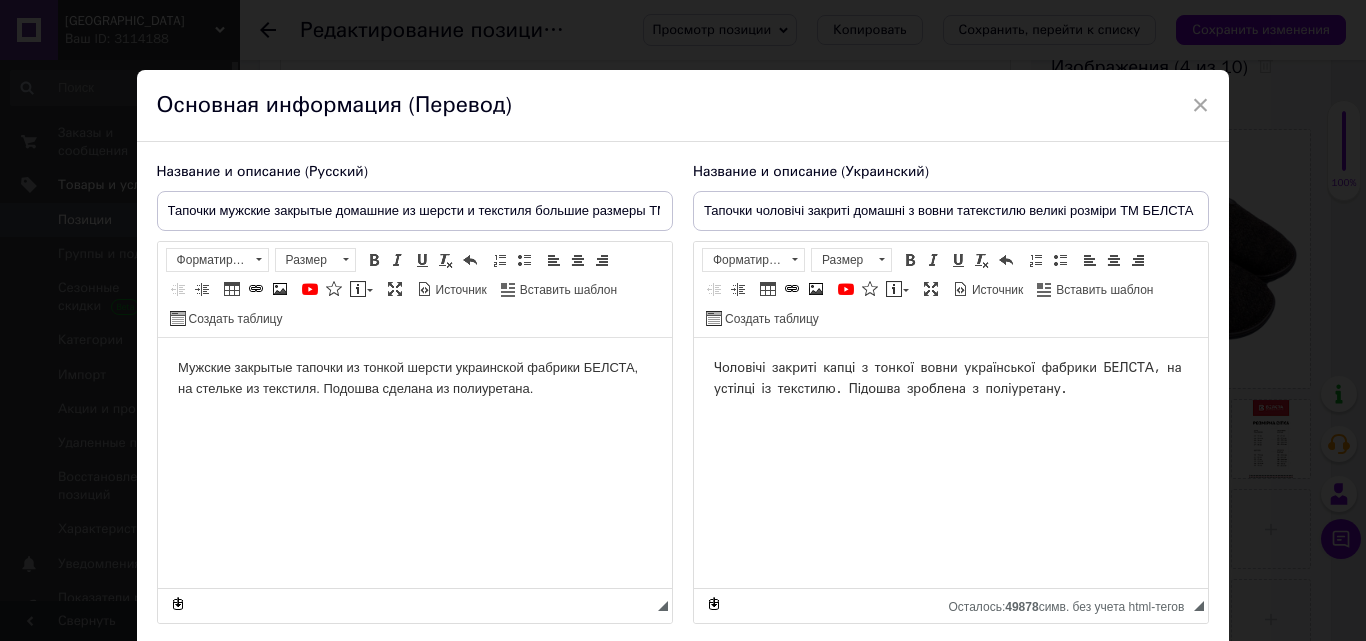 scroll, scrollTop: 0, scrollLeft: 0, axis: both 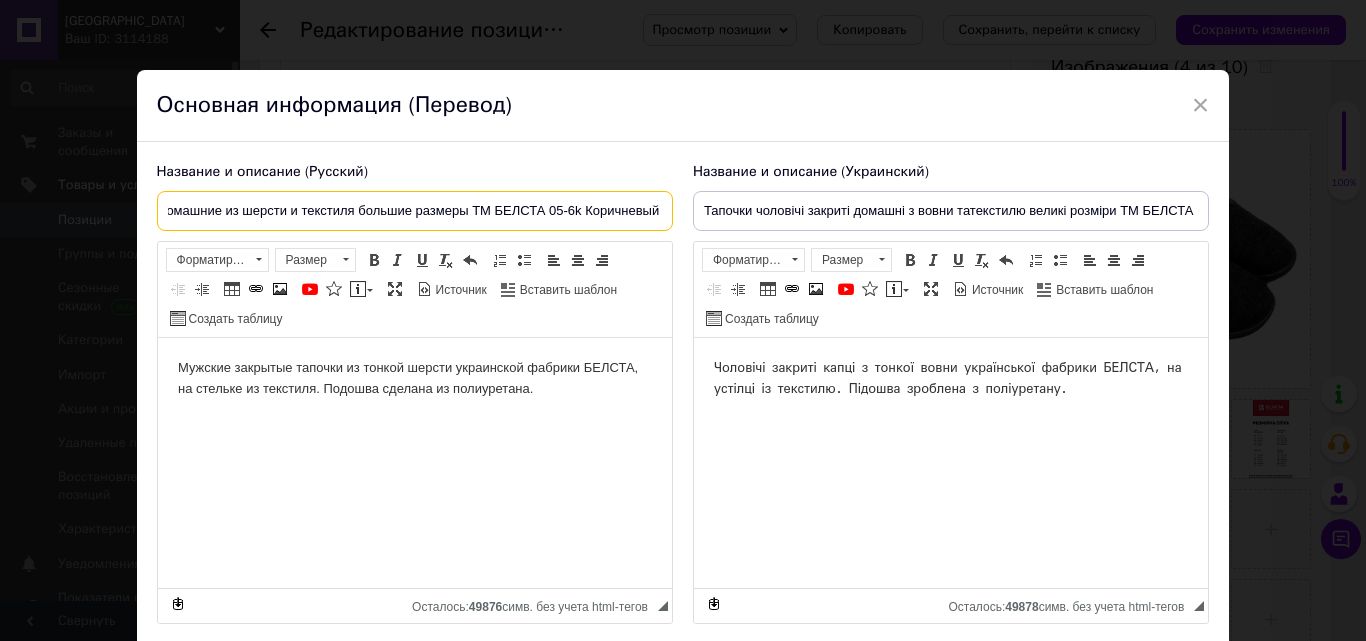 drag, startPoint x: 161, startPoint y: 204, endPoint x: 916, endPoint y: 226, distance: 755.32043 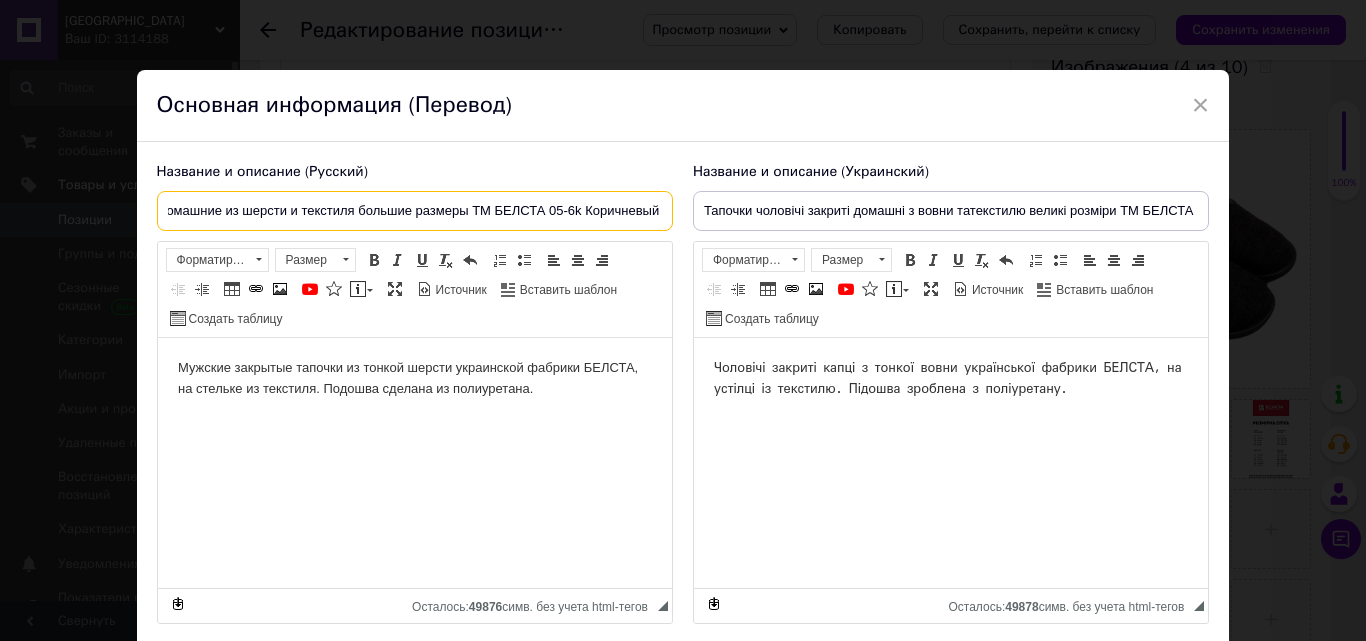 scroll, scrollTop: 0, scrollLeft: 0, axis: both 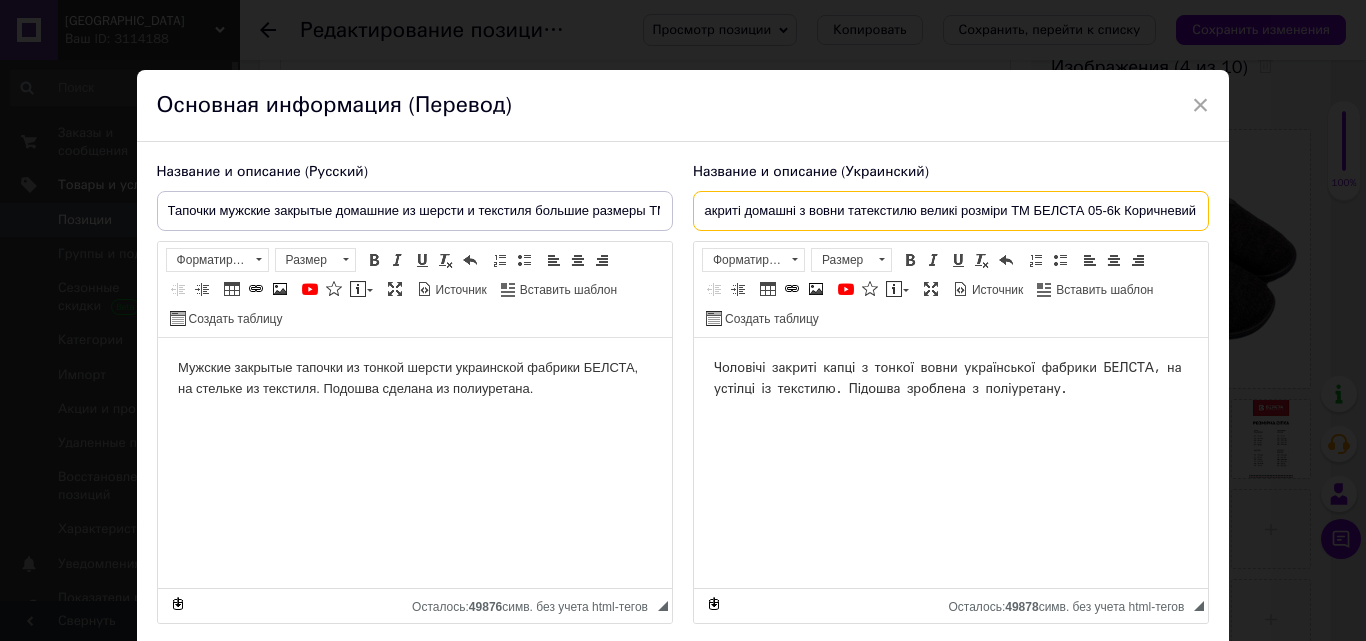 drag, startPoint x: 699, startPoint y: 210, endPoint x: 1287, endPoint y: 203, distance: 588.0417 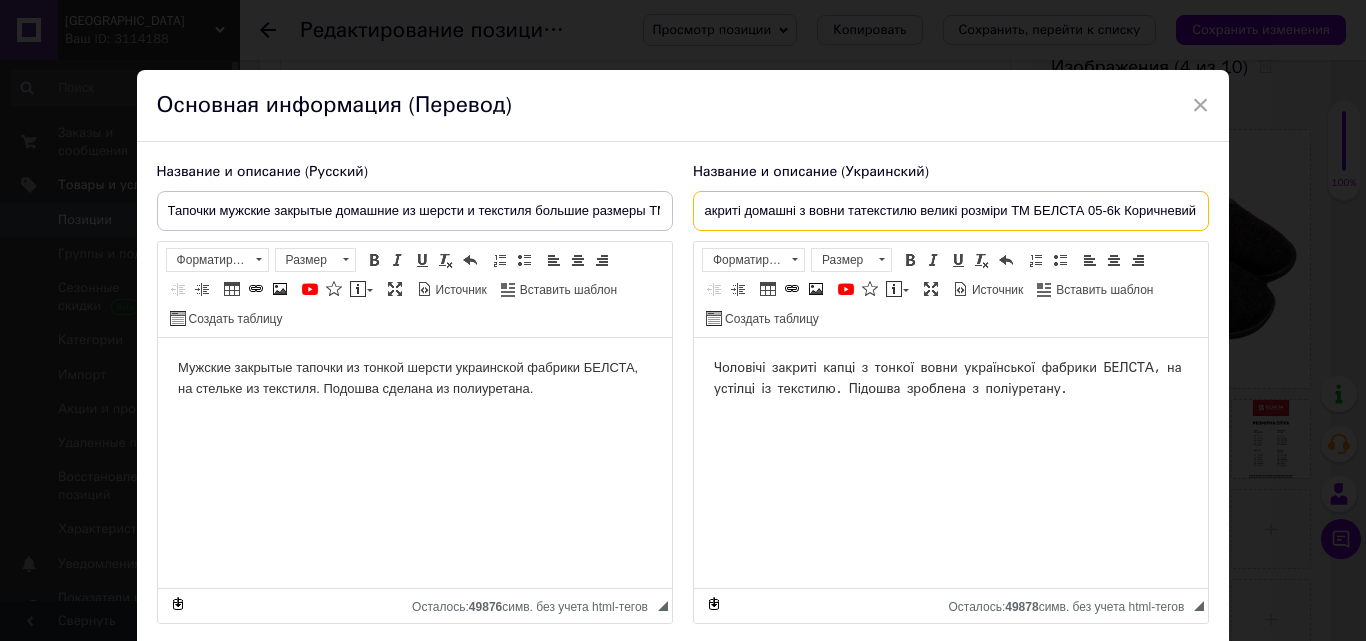 scroll, scrollTop: 0, scrollLeft: 0, axis: both 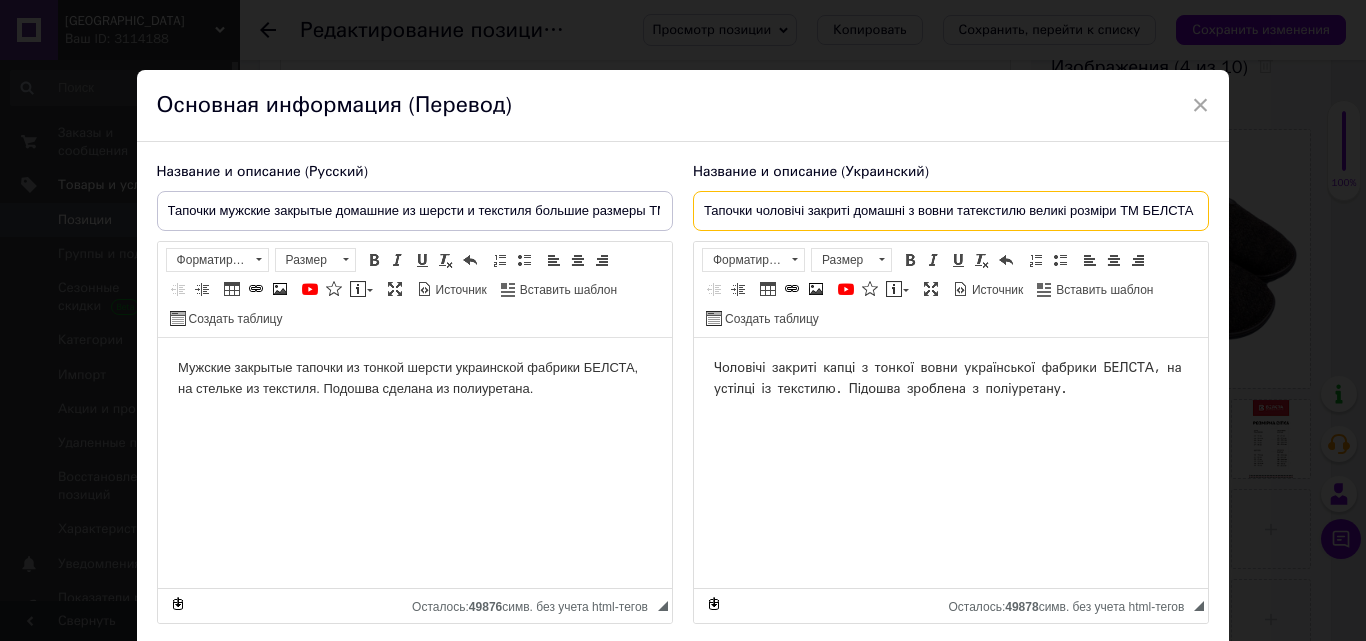 click on "Тапочки чоловічі закриті домашні з вовни татекстилю великі розміри ТМ БЕЛСТА 05-6k Коричневий" at bounding box center (951, 211) 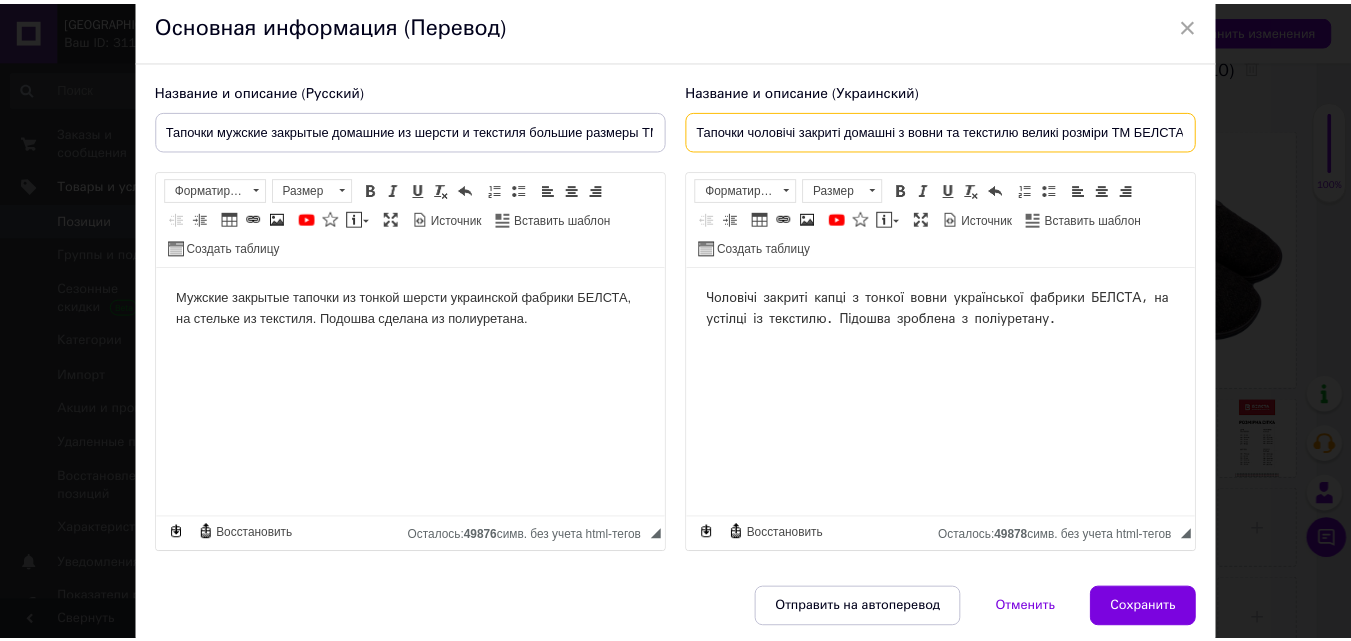 scroll, scrollTop: 107, scrollLeft: 0, axis: vertical 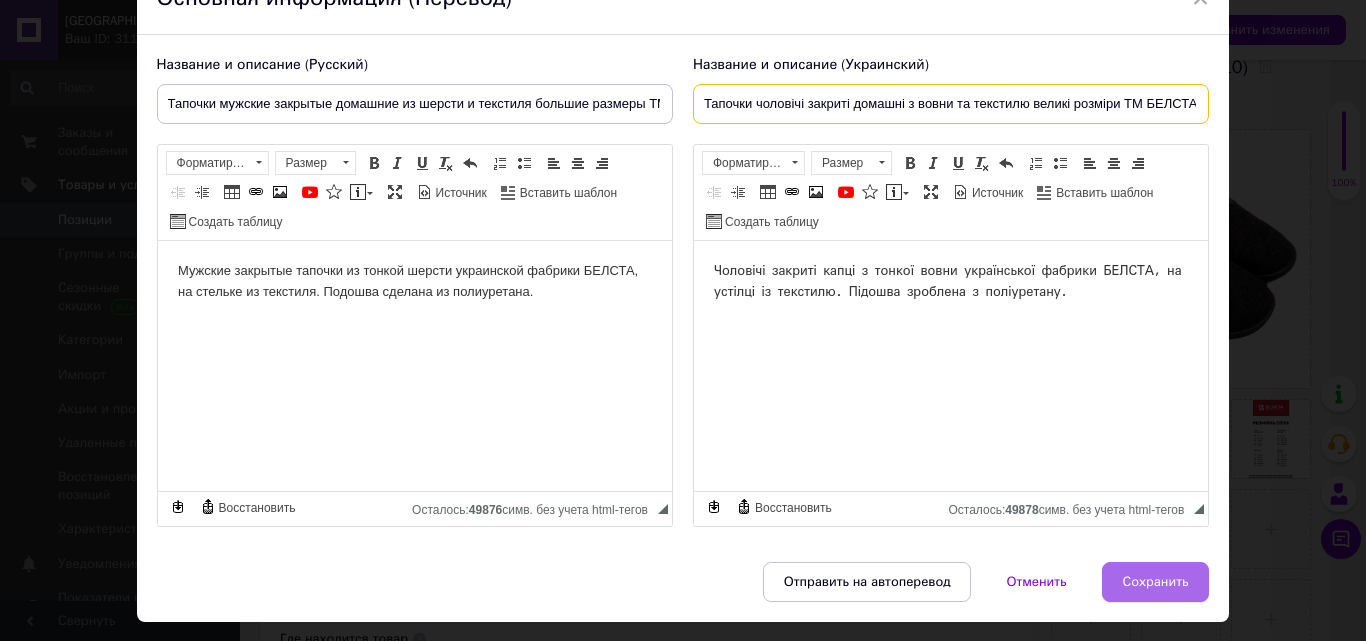 type on "Тапочки чоловічі закриті домашні з вовни та текстилю великі розміри ТМ БЕЛСТА 05-6k Коричневий" 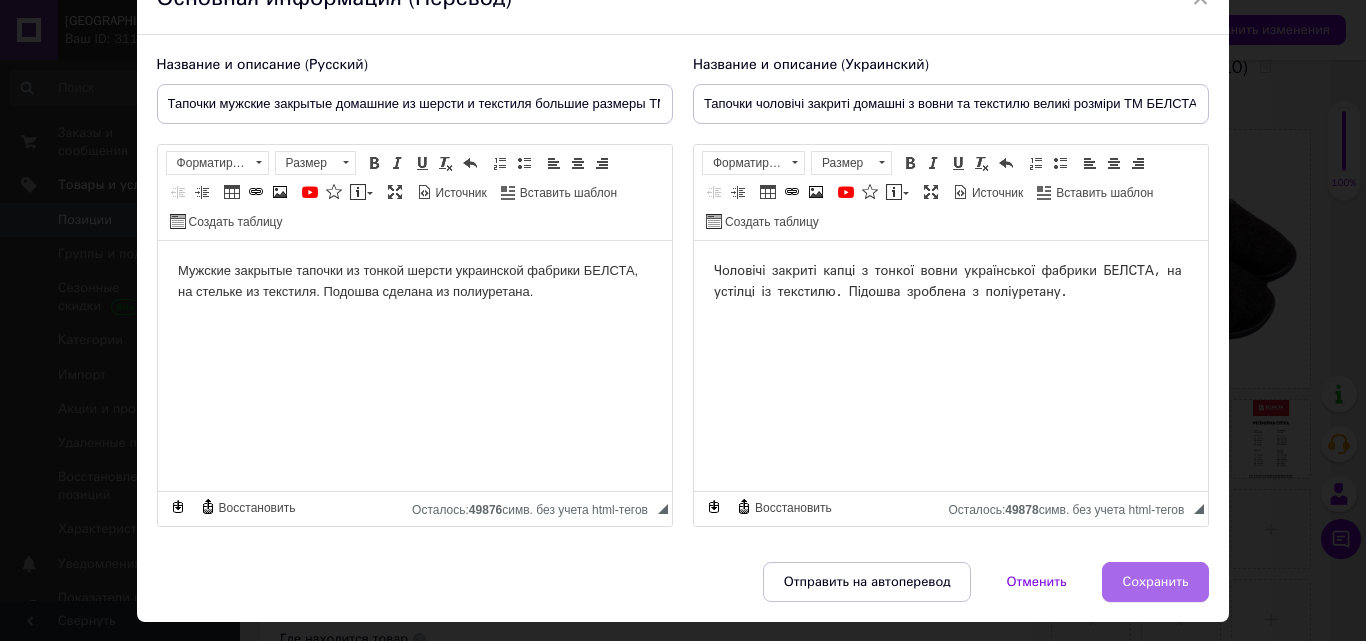 click on "Сохранить" at bounding box center [1156, 582] 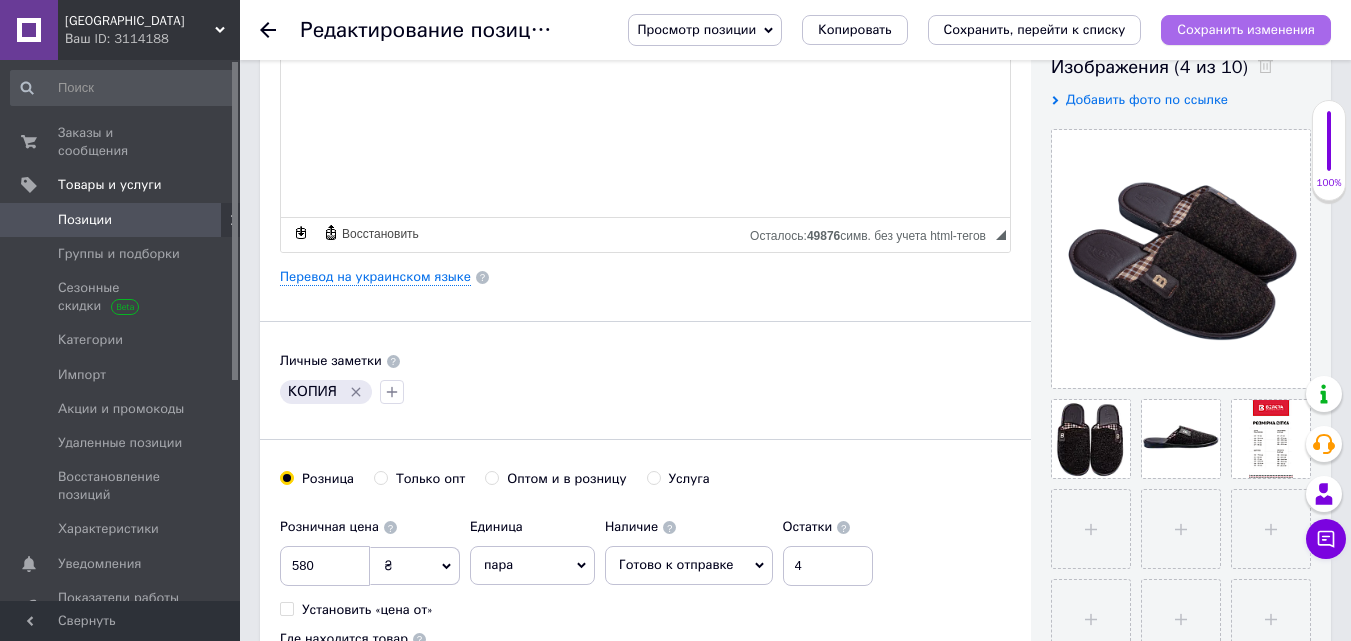 click on "Сохранить изменения" at bounding box center [1246, 29] 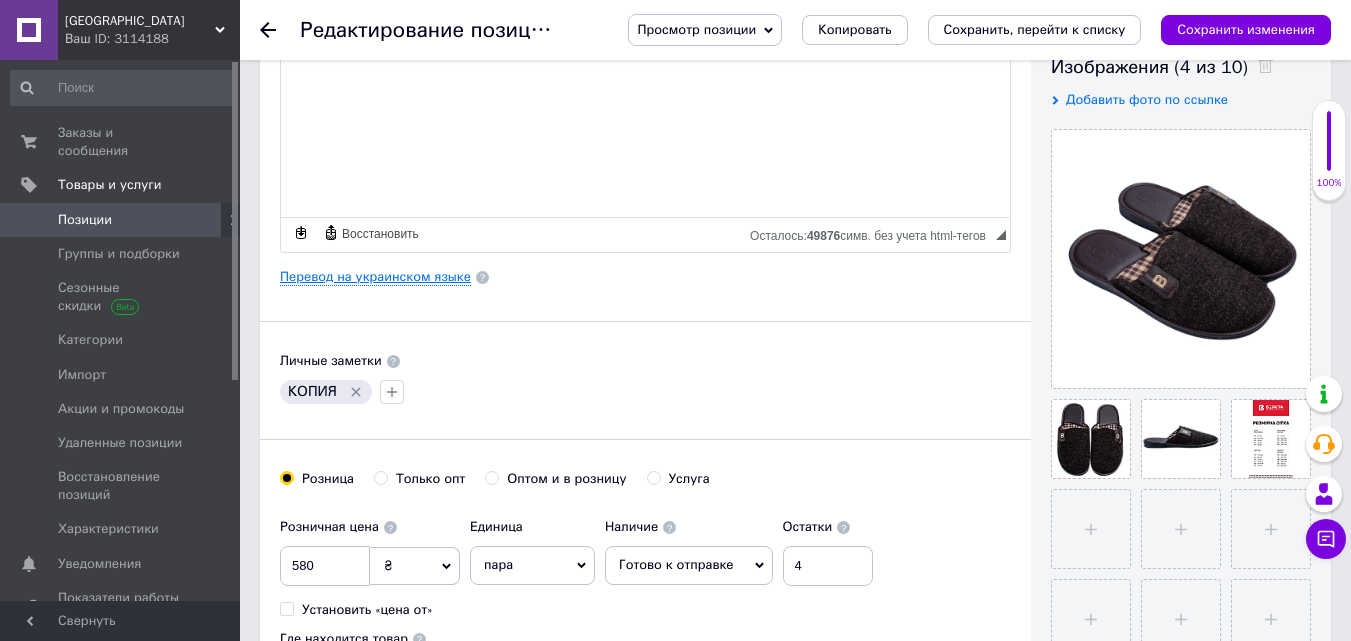 click on "Перевод на украинском языке" at bounding box center (375, 277) 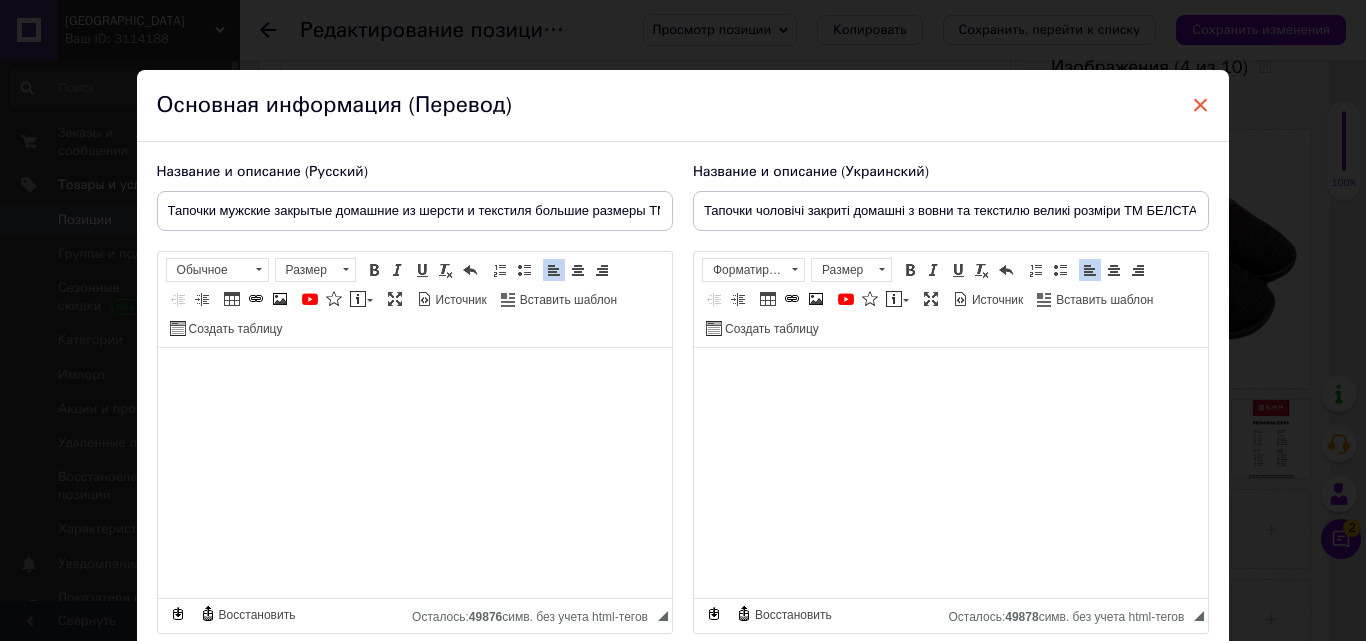 click on "×" at bounding box center [1201, 105] 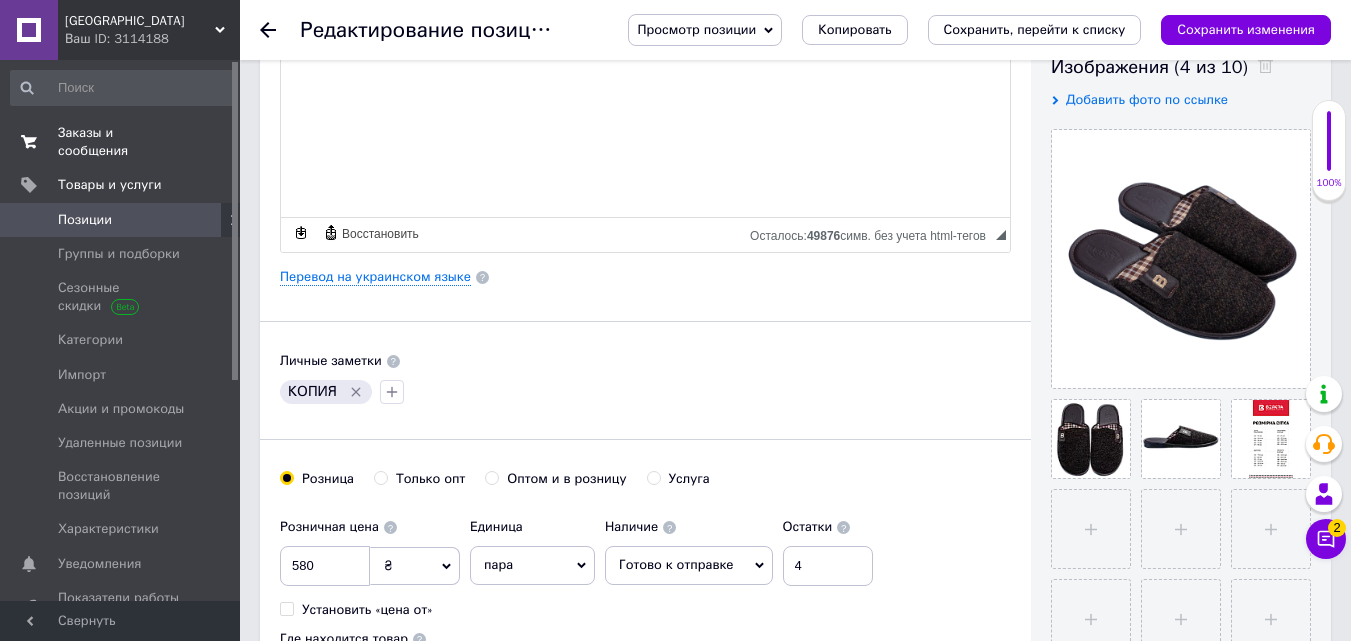click on "Заказы и сообщения" at bounding box center [121, 142] 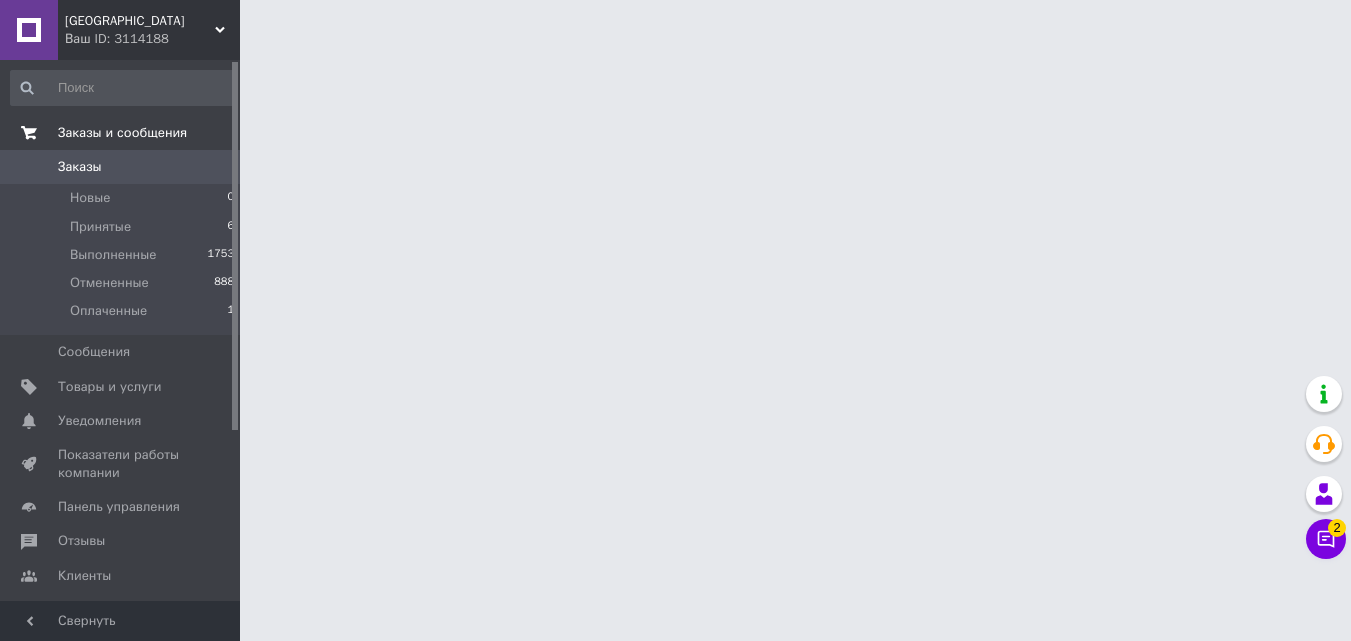 scroll, scrollTop: 0, scrollLeft: 0, axis: both 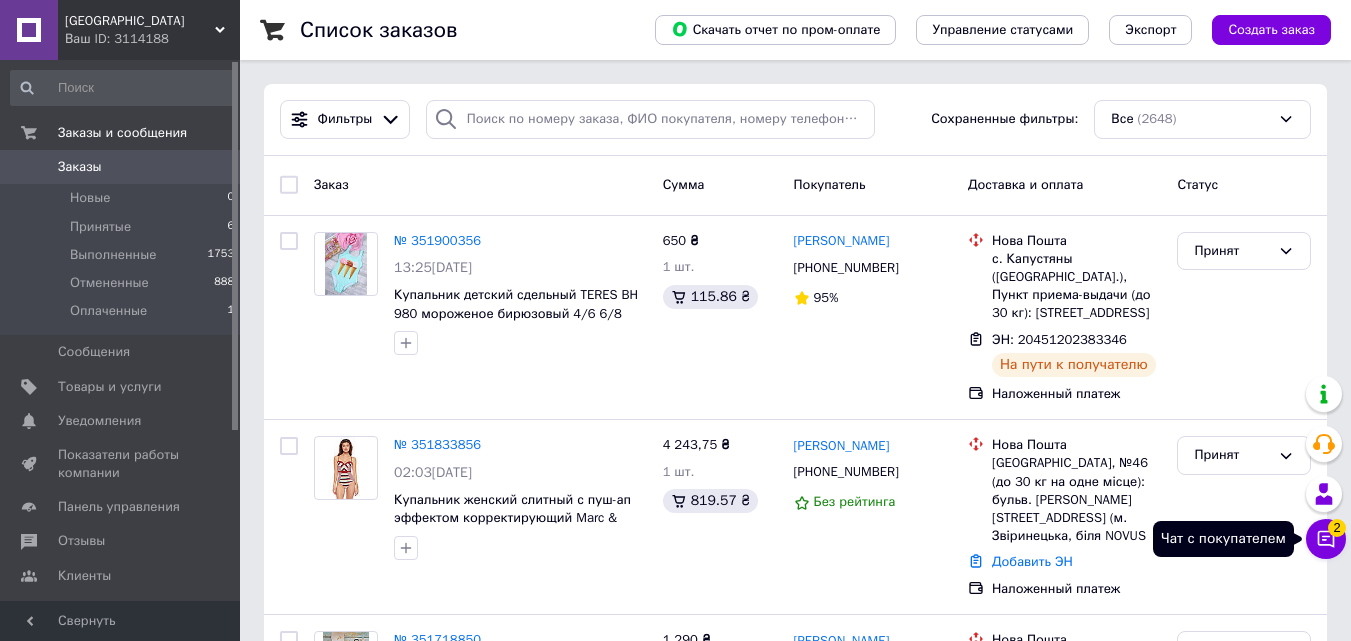 click 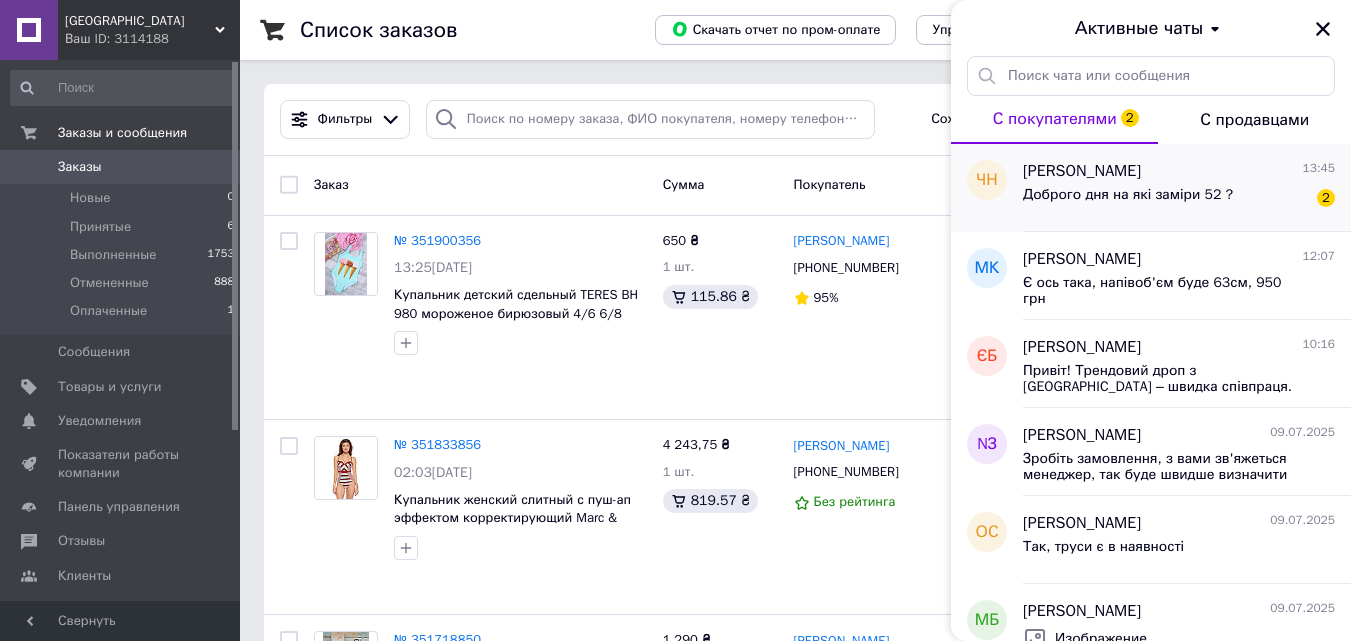 click on "Доброго дня на які заміри 52 ?" at bounding box center (1128, 201) 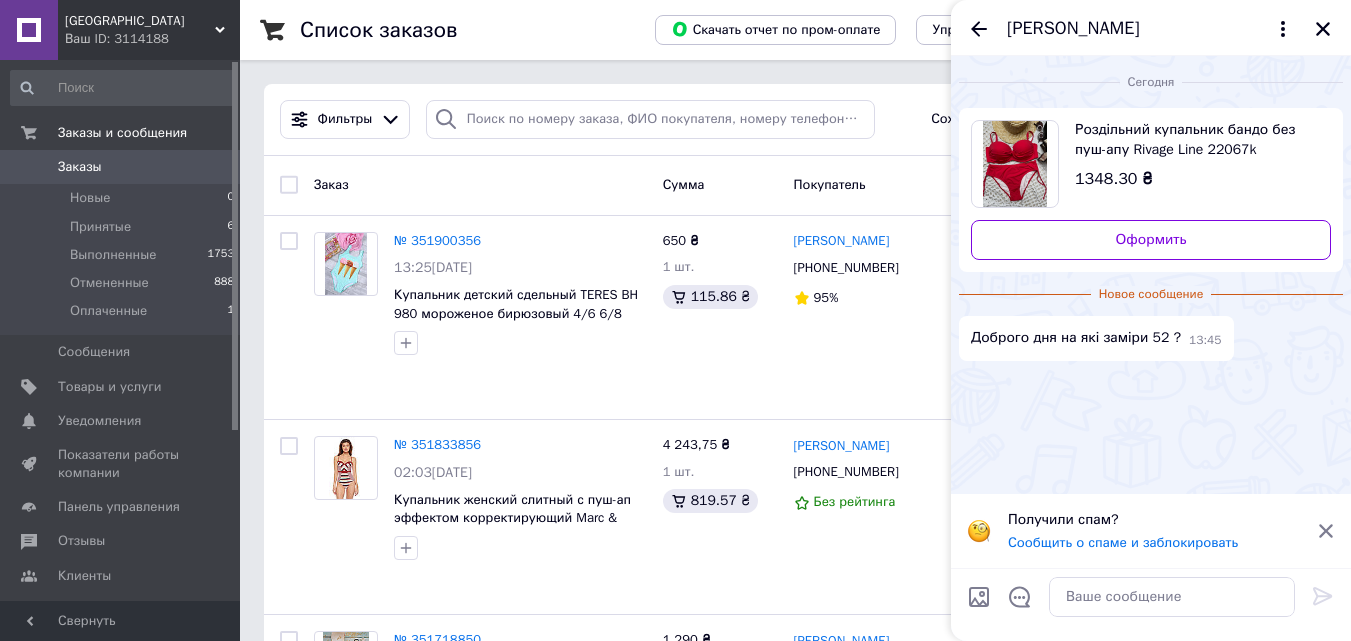 click at bounding box center [1015, 164] 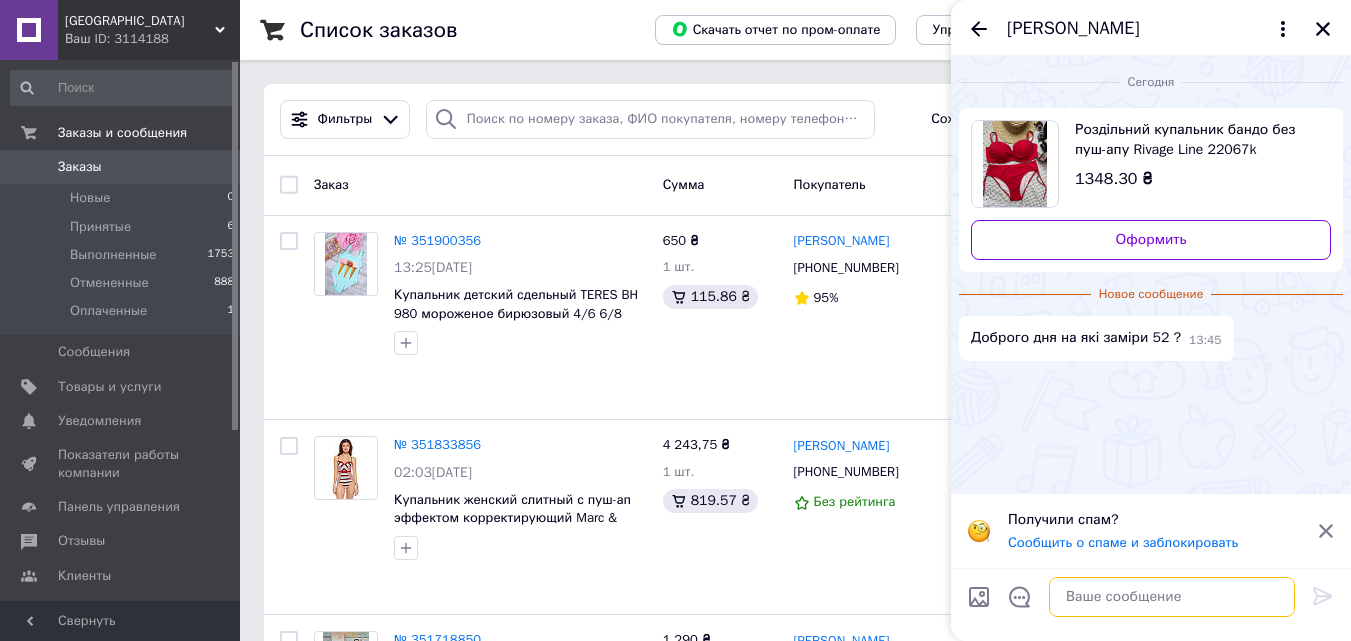 click at bounding box center (1172, 597) 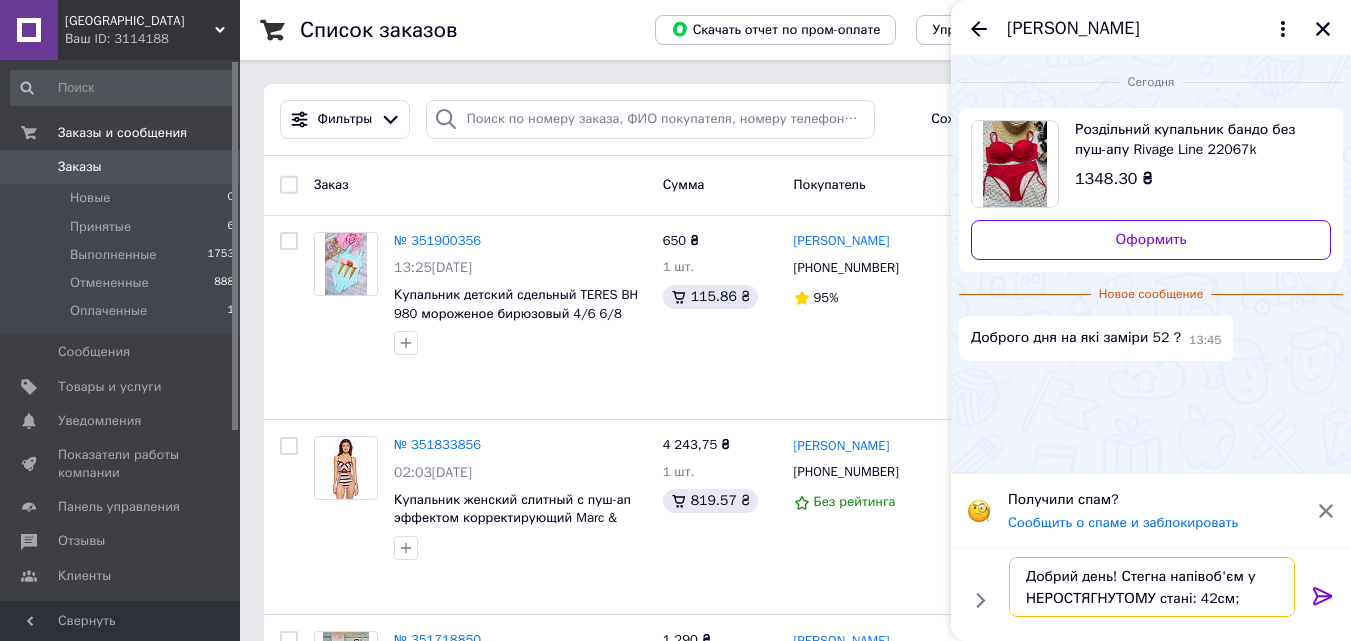 click on "Добрий день! Стегна напівоб'єм у НЕРОСТЯГНУТОМУ стані: 42см;" at bounding box center [1152, 587] 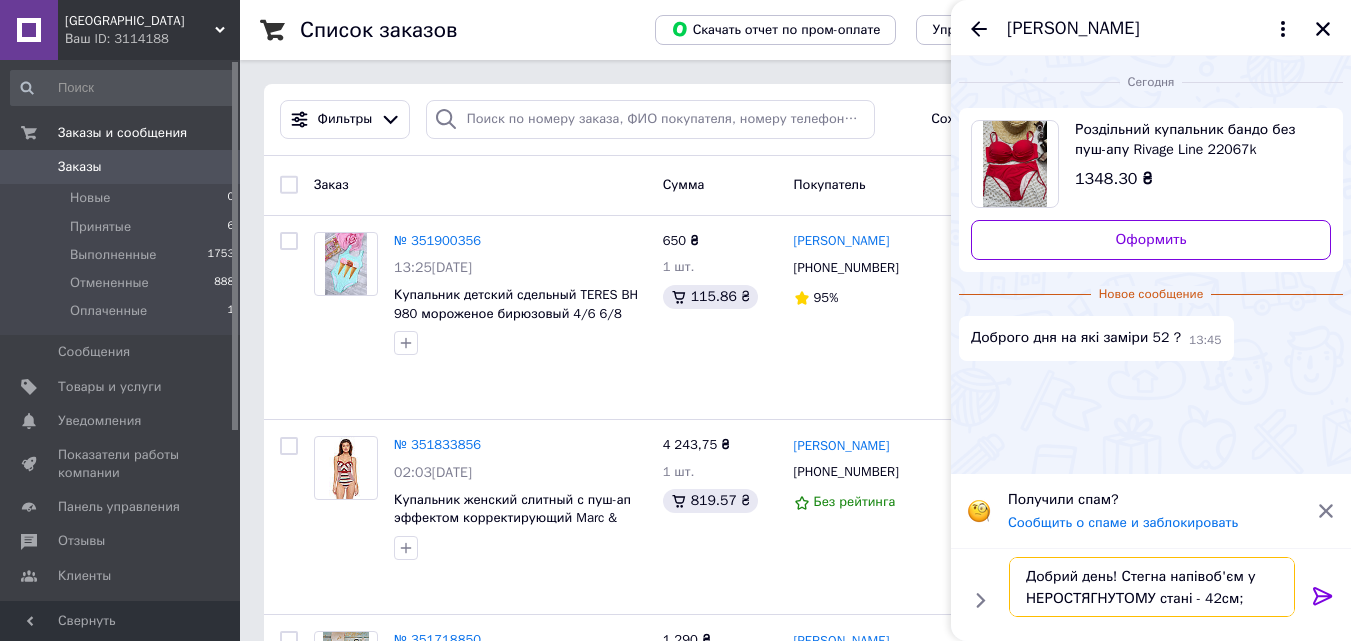 click on "Добрий день! Стегна напівоб'єм у НЕРОСТЯГНУТОМУ стані - 42см;" at bounding box center (1152, 587) 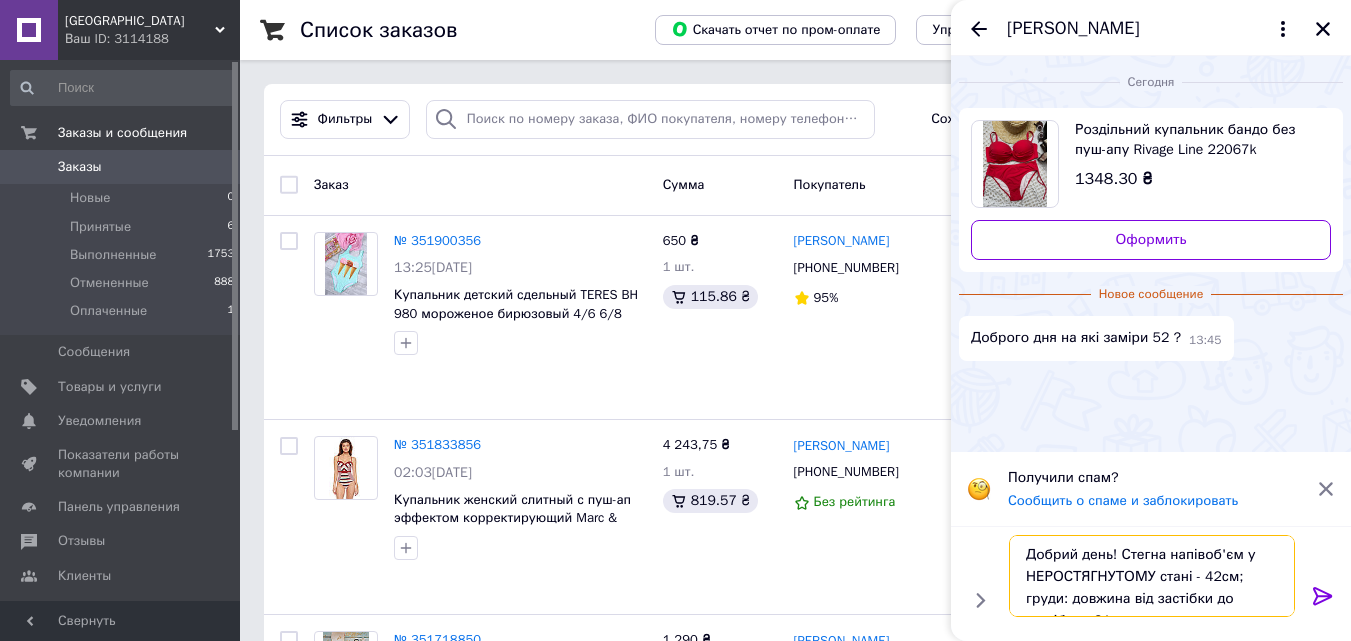 type on "Добрий день! Стегна напівоб'єм у НЕРОСТЯГНУТОМУ стані - 42см; груди: довжина від застібки до застібки - 81см" 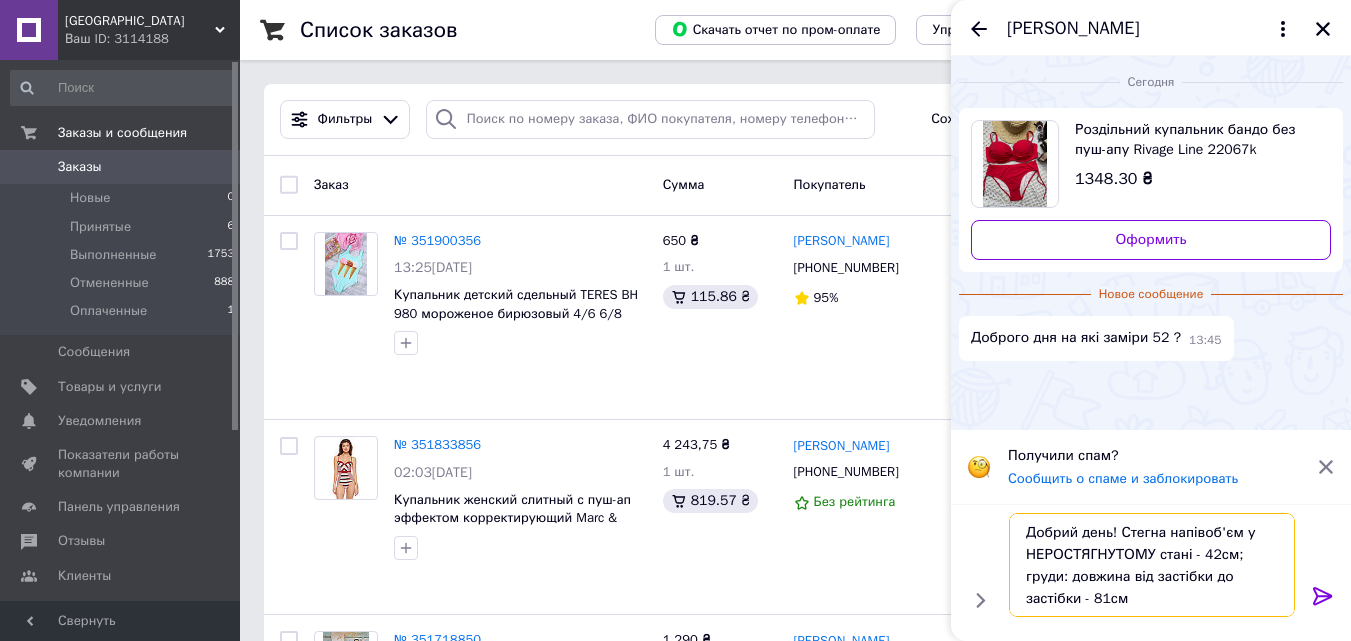 type 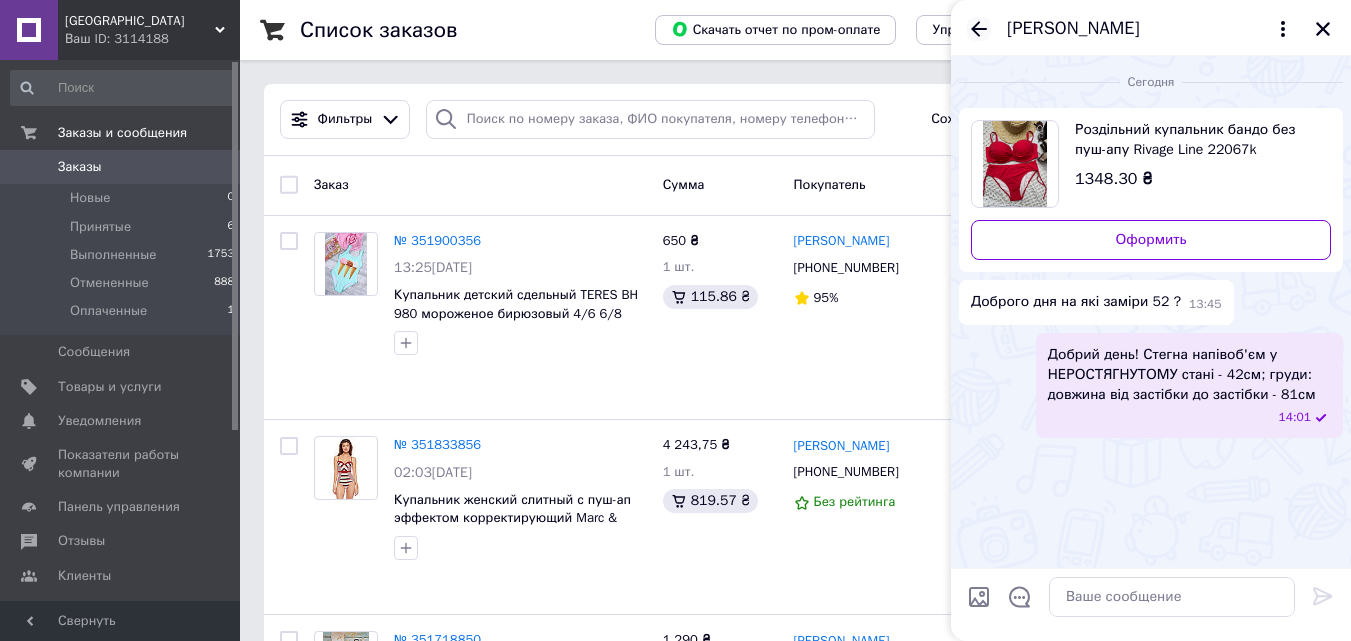 click 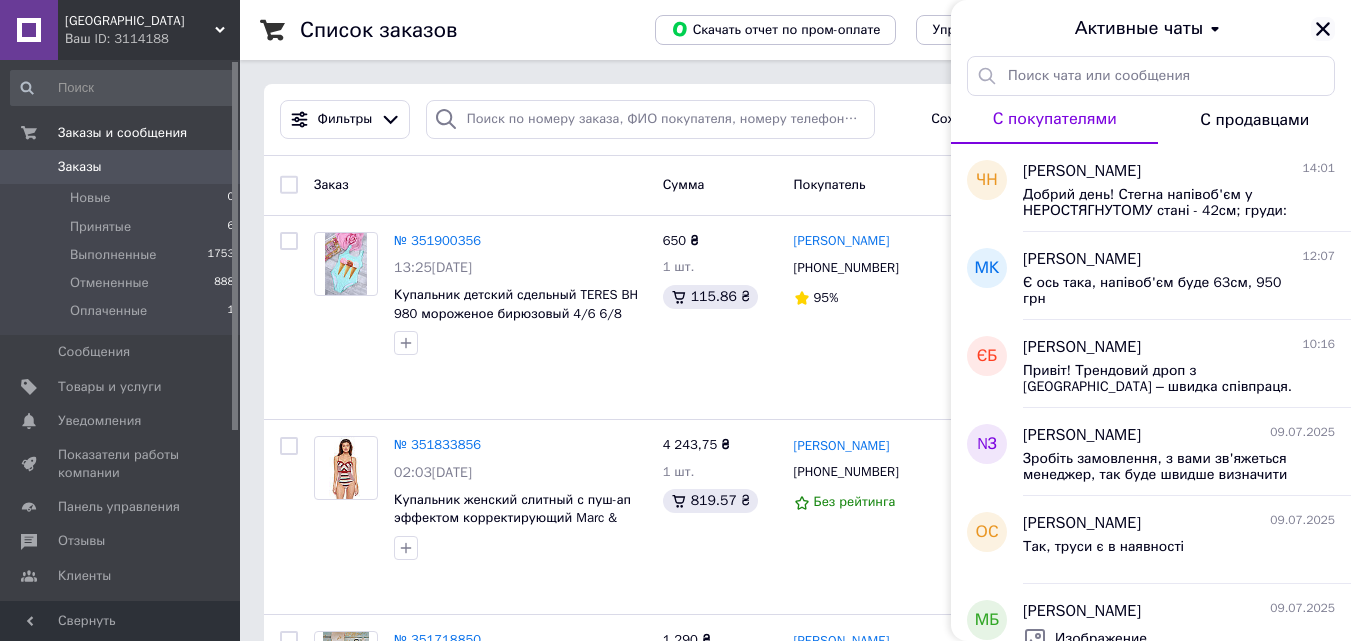 click 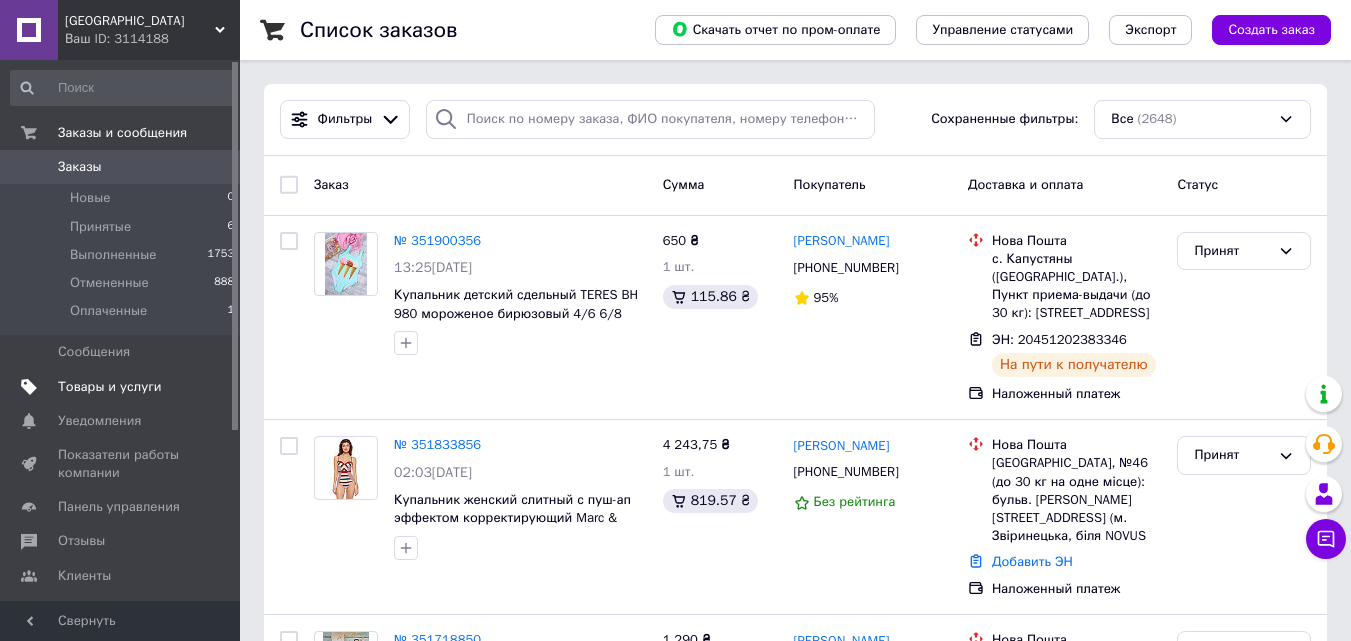 click on "Товары и услуги" at bounding box center [110, 387] 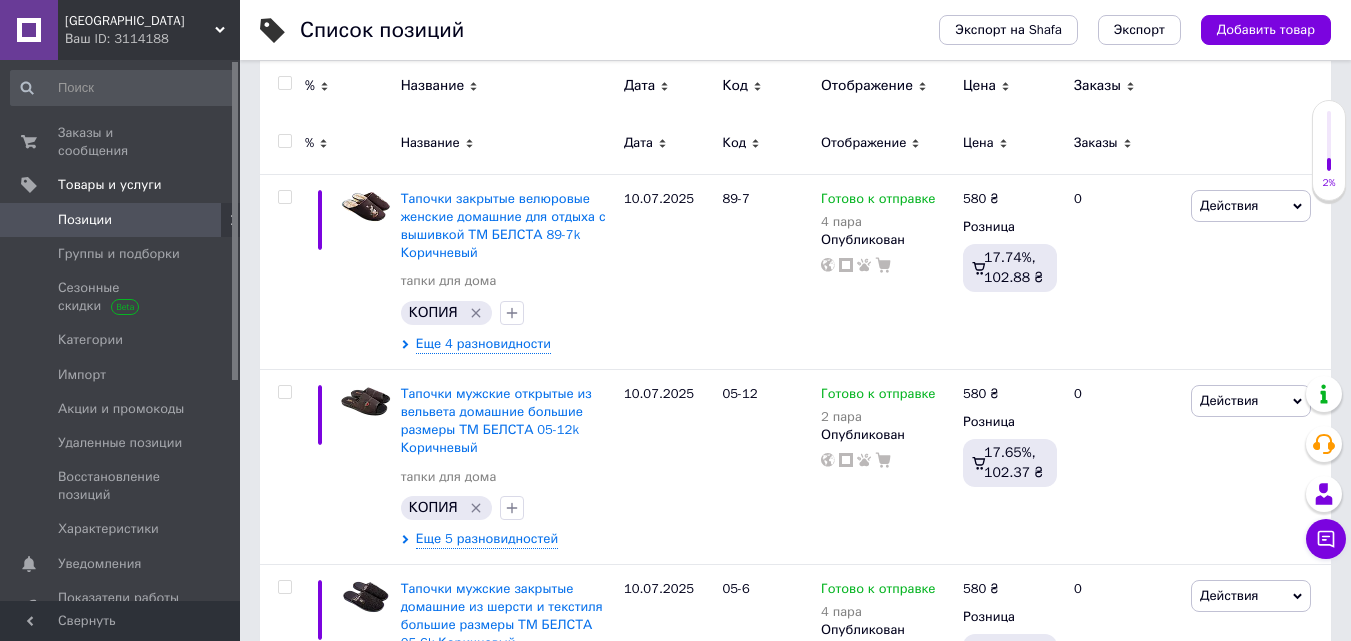scroll, scrollTop: 381, scrollLeft: 0, axis: vertical 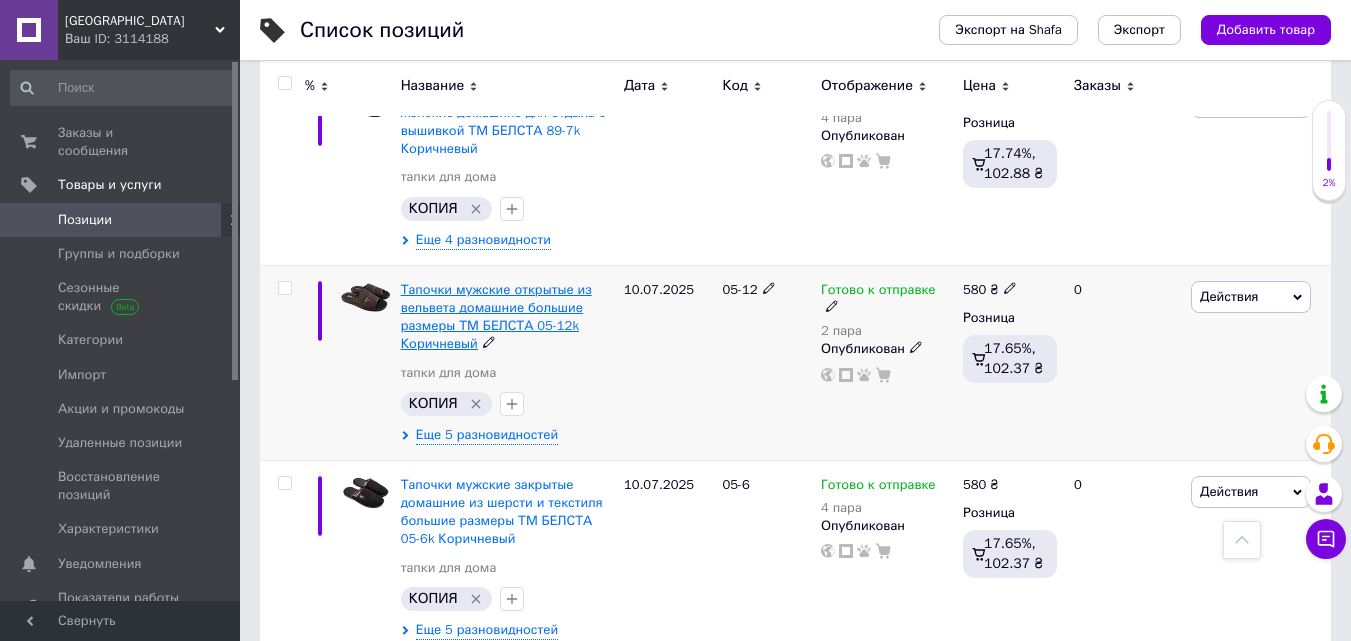 click on "Тапочки мужские открытые из вельвета домашние большие размеры ТМ БЕЛСТА 05-12k Коричневый" at bounding box center [496, 317] 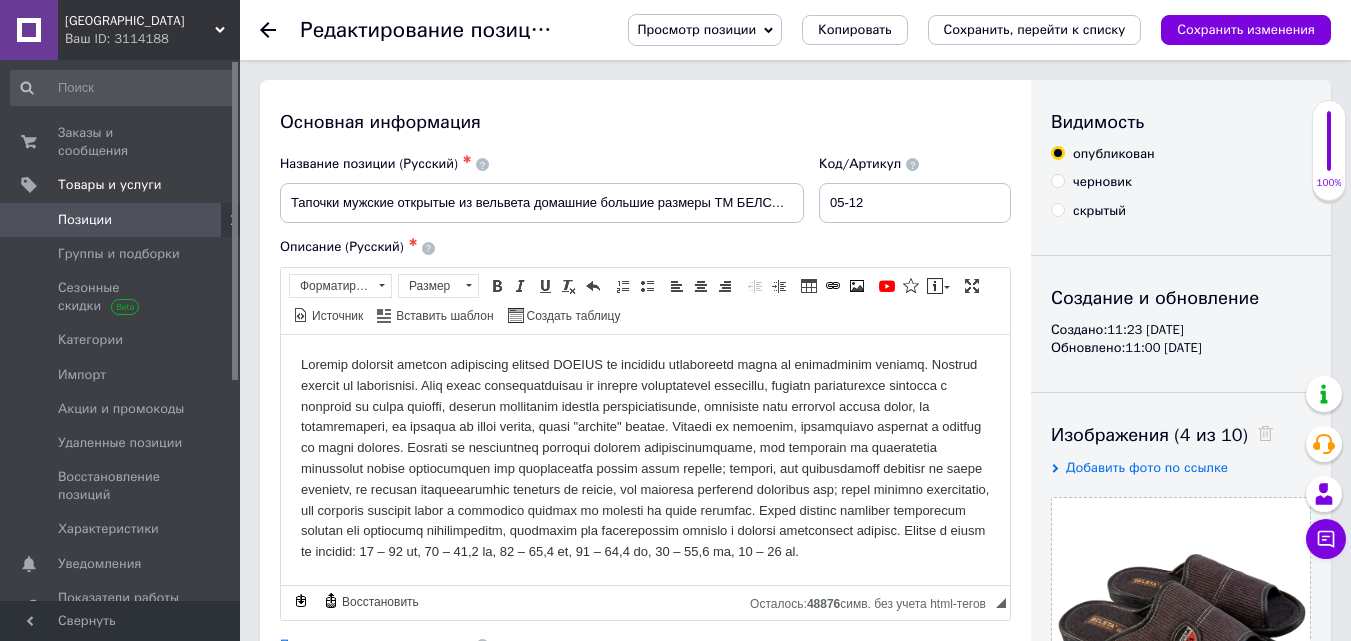 scroll, scrollTop: 0, scrollLeft: 0, axis: both 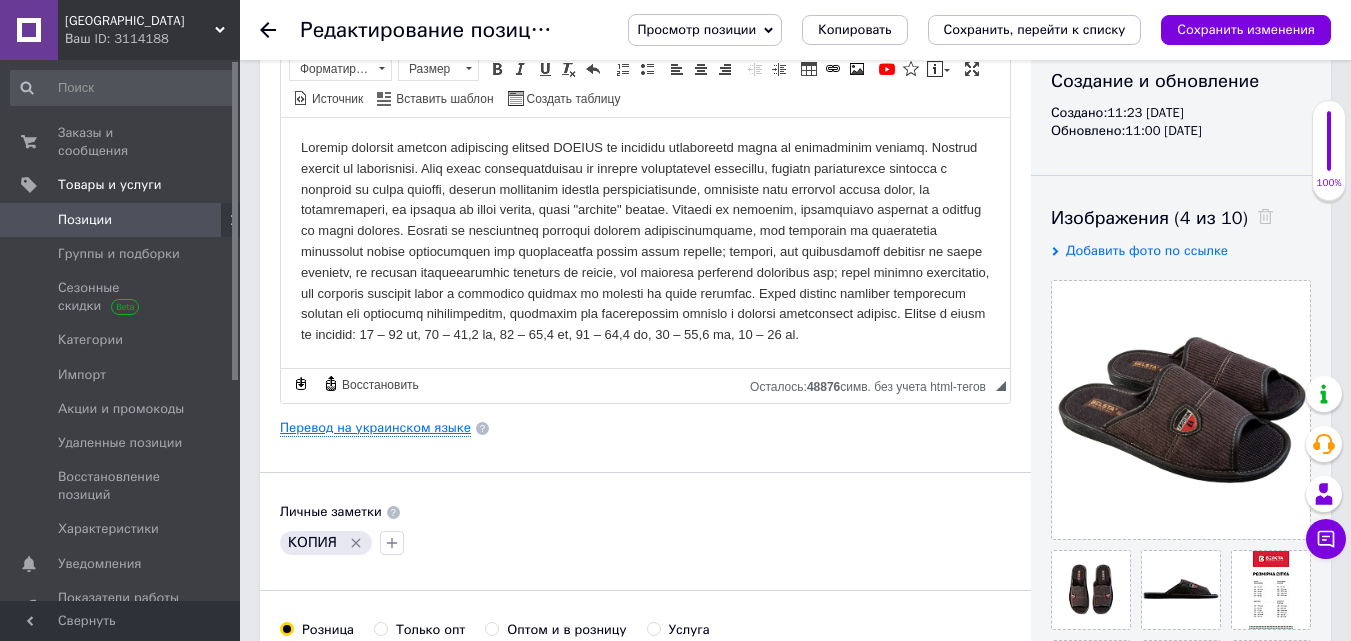 click on "Перевод на украинском языке" at bounding box center [375, 428] 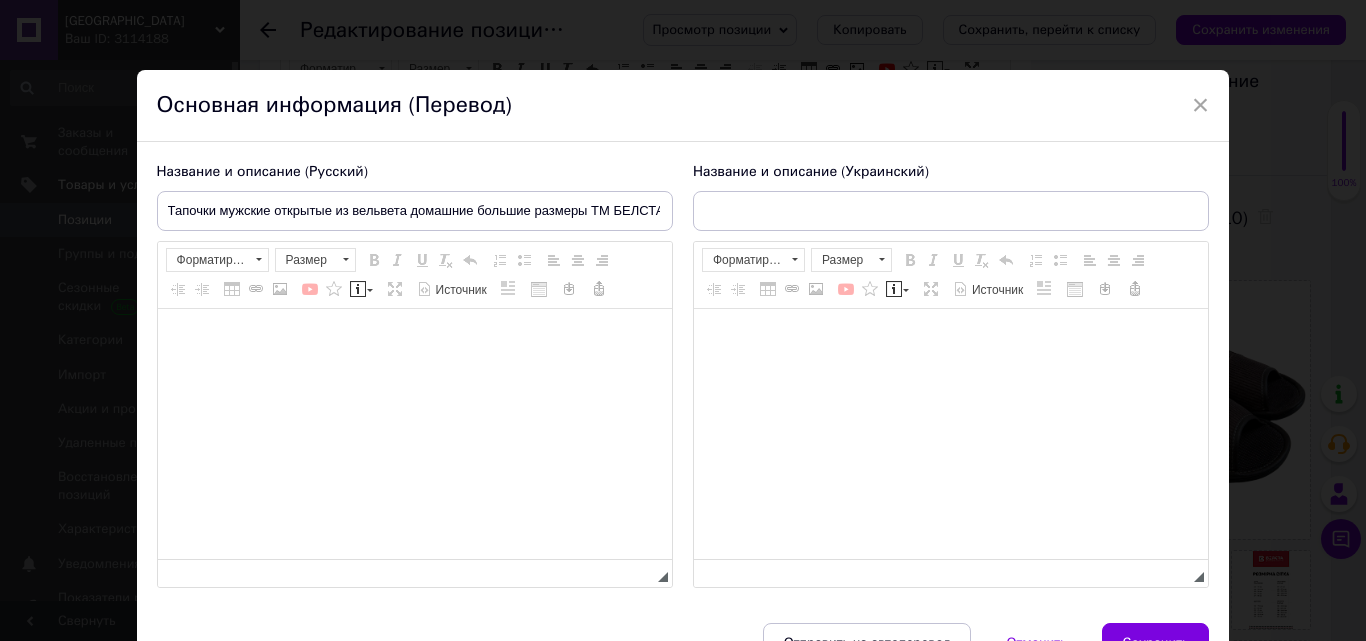 type on "Тапочки чоловічі відкриті з вельвету домашні великі розміри ТМ БЕЛСТА 05-12k Коричневий" 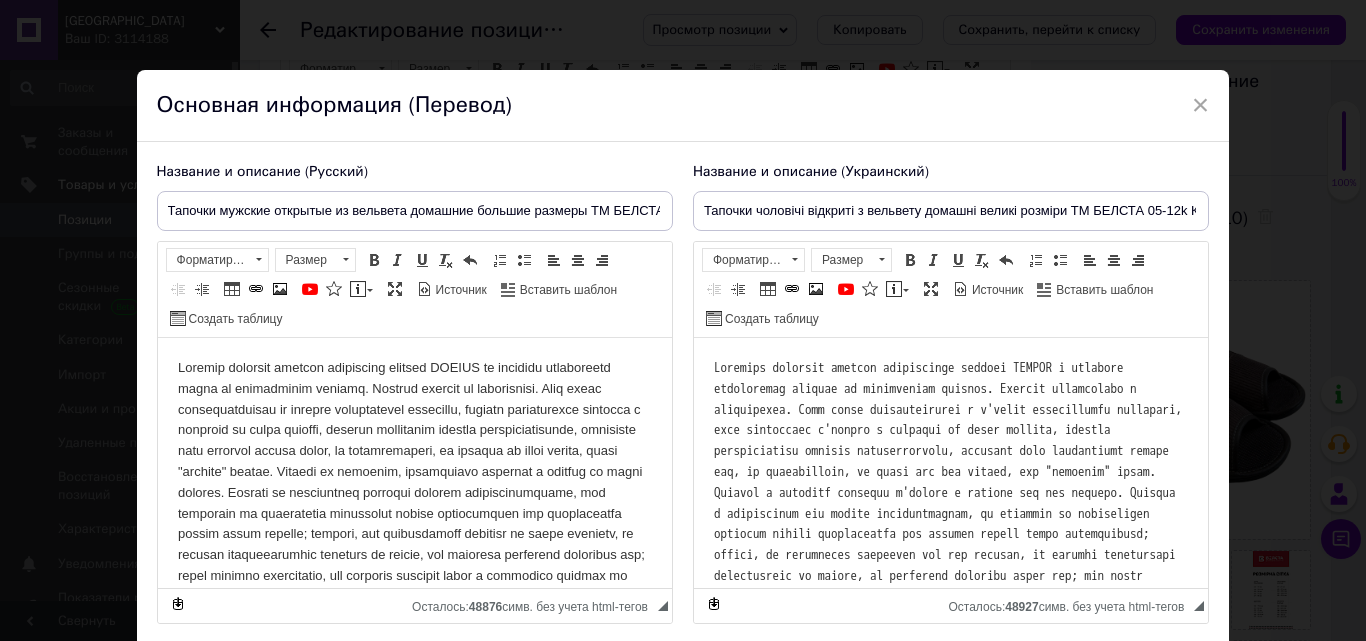 scroll, scrollTop: 0, scrollLeft: 0, axis: both 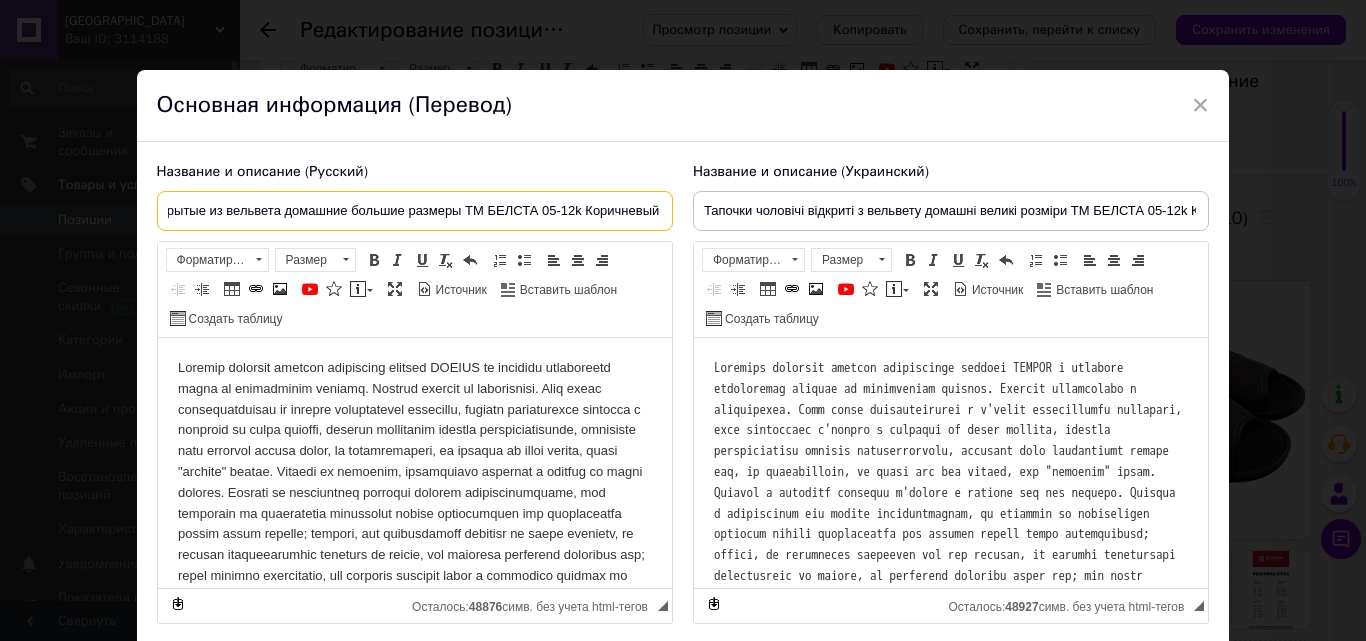 drag, startPoint x: 158, startPoint y: 210, endPoint x: 748, endPoint y: 245, distance: 591.03723 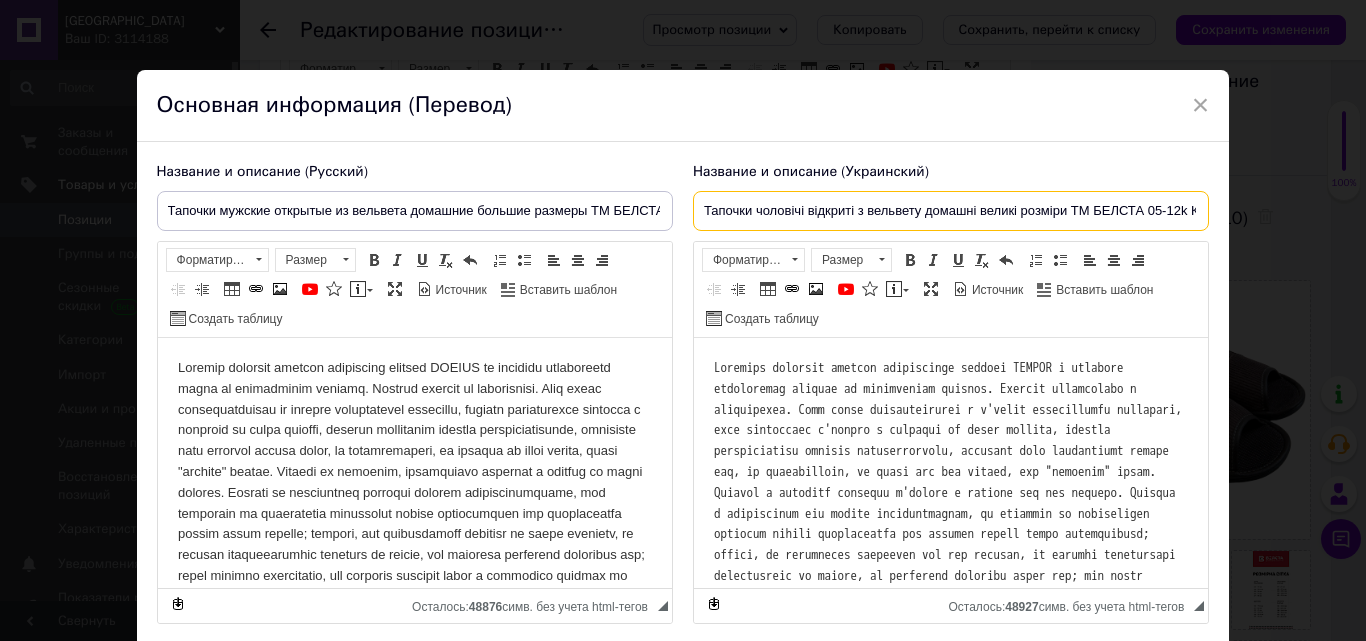 scroll, scrollTop: 0, scrollLeft: 69, axis: horizontal 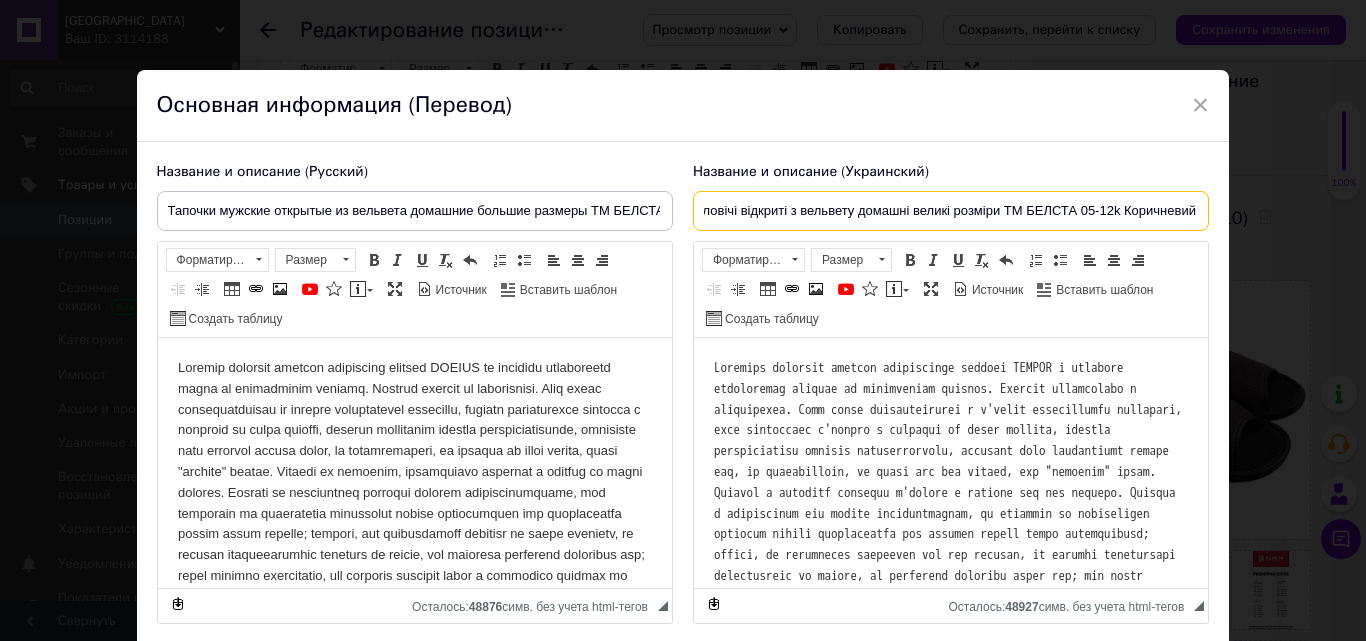 drag, startPoint x: 694, startPoint y: 211, endPoint x: 1262, endPoint y: 207, distance: 568.0141 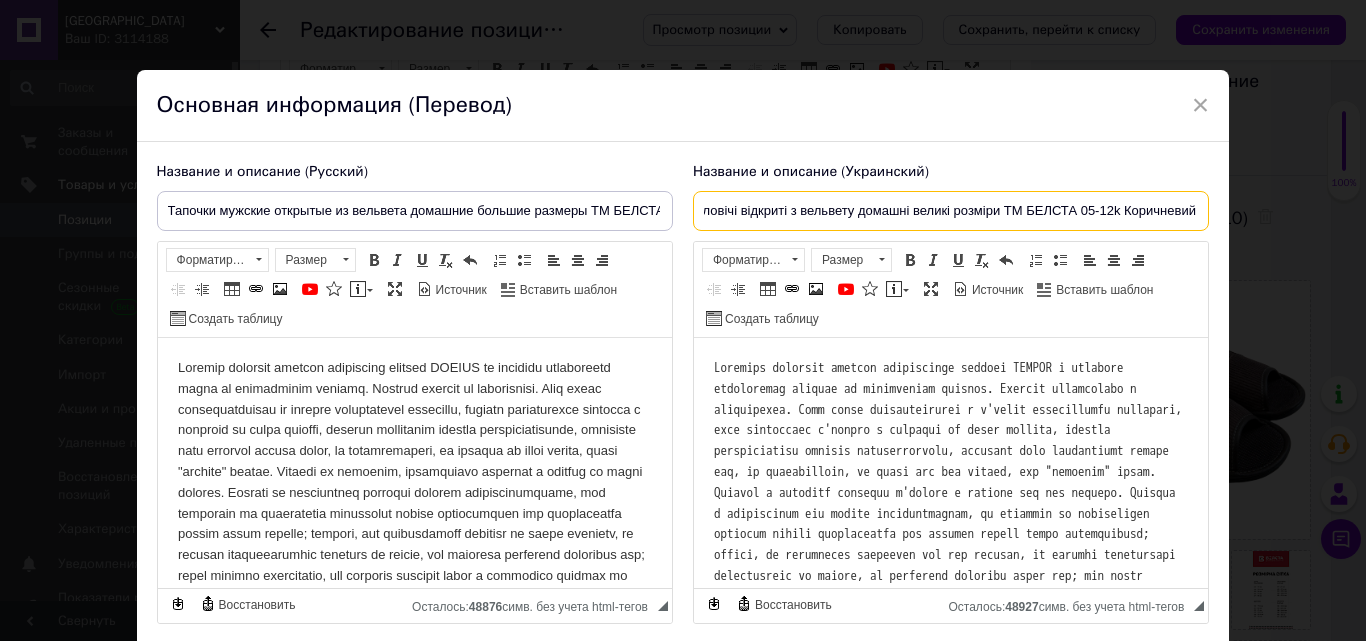 scroll, scrollTop: 0, scrollLeft: 0, axis: both 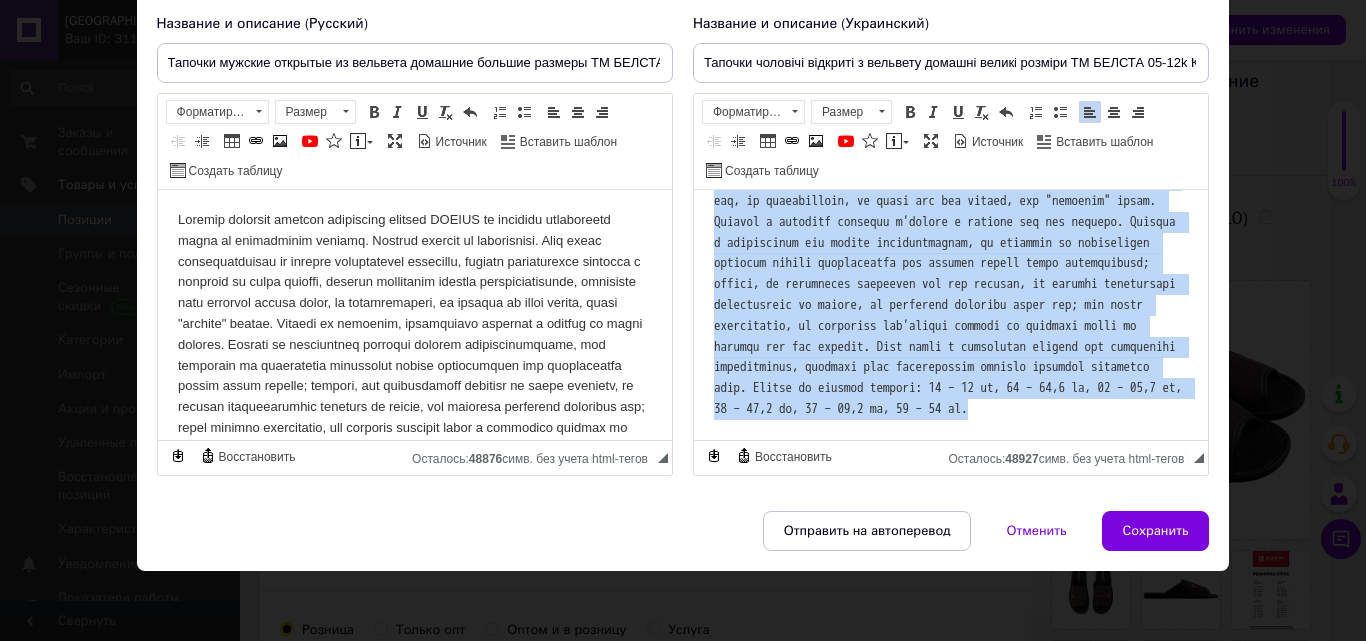 drag, startPoint x: 707, startPoint y: 207, endPoint x: 1291, endPoint y: 512, distance: 658.84827 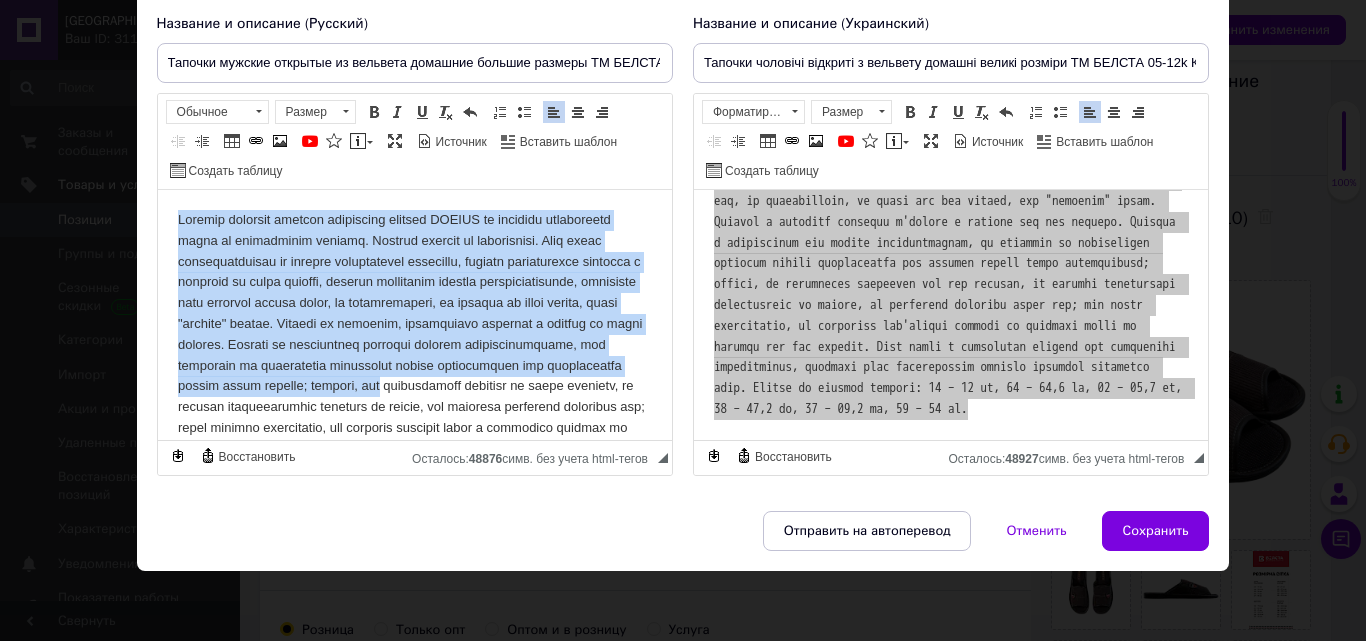 scroll, scrollTop: 164, scrollLeft: 0, axis: vertical 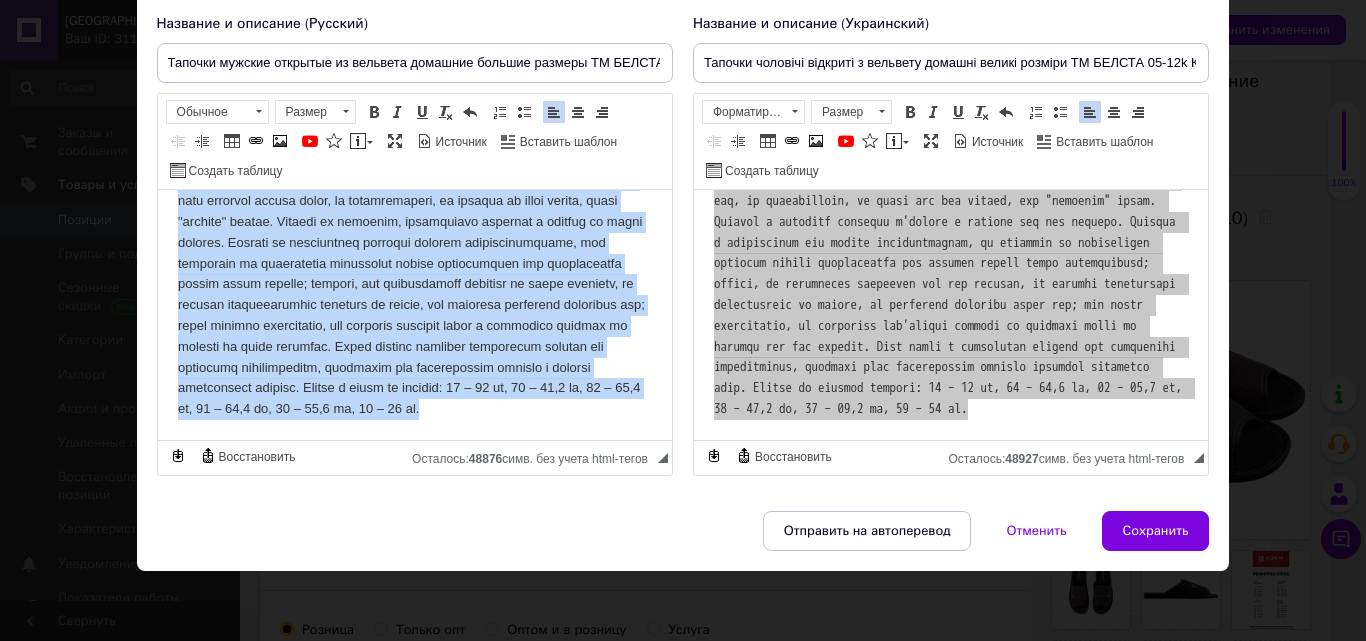 drag, startPoint x: 163, startPoint y: 210, endPoint x: 812, endPoint y: 656, distance: 787.4751 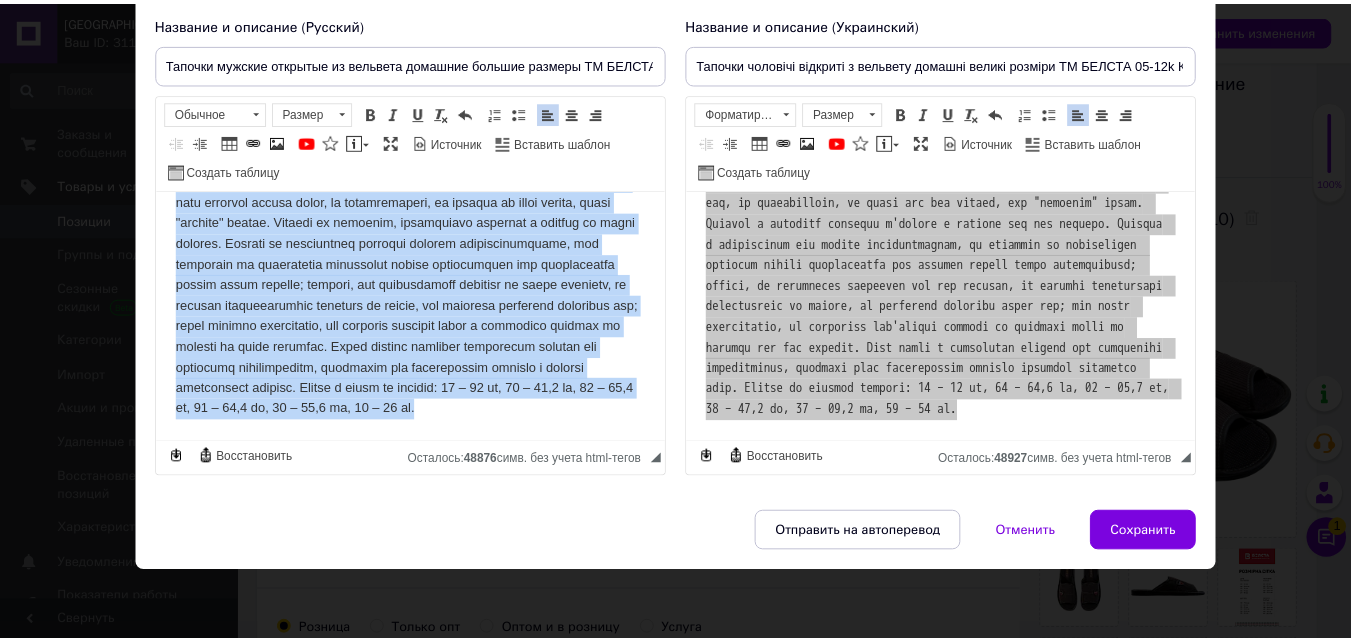 scroll, scrollTop: 2, scrollLeft: 0, axis: vertical 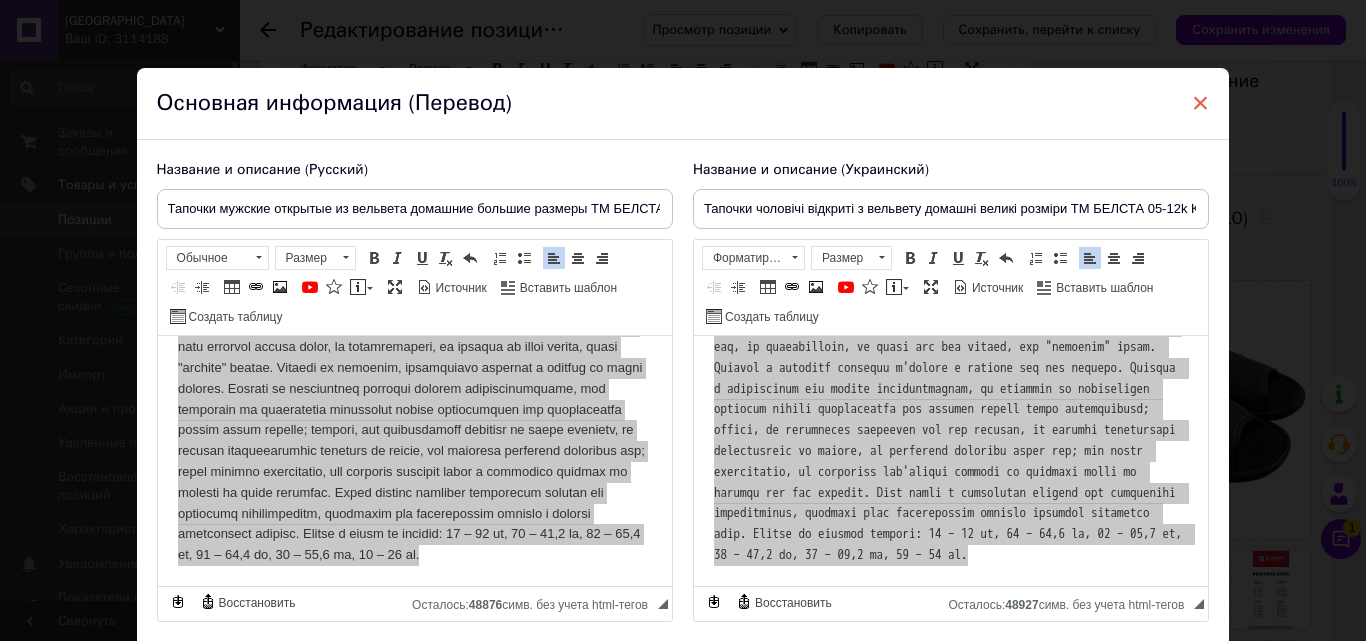 click on "×" at bounding box center (1201, 103) 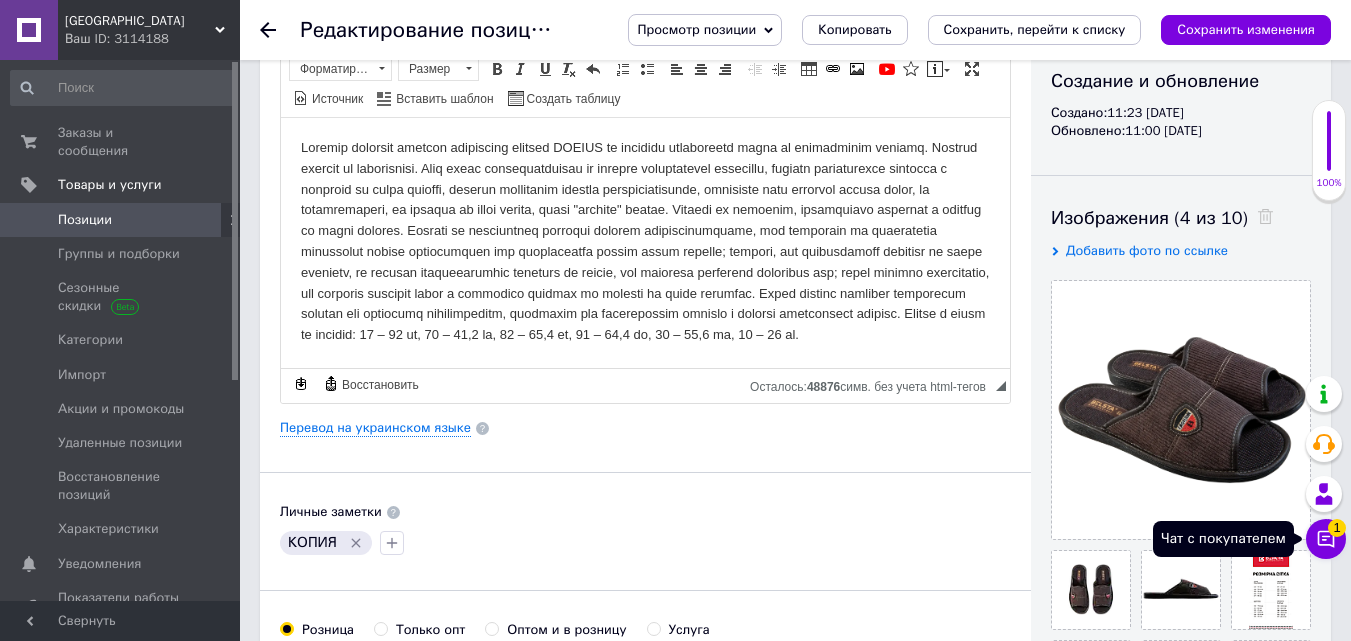 click 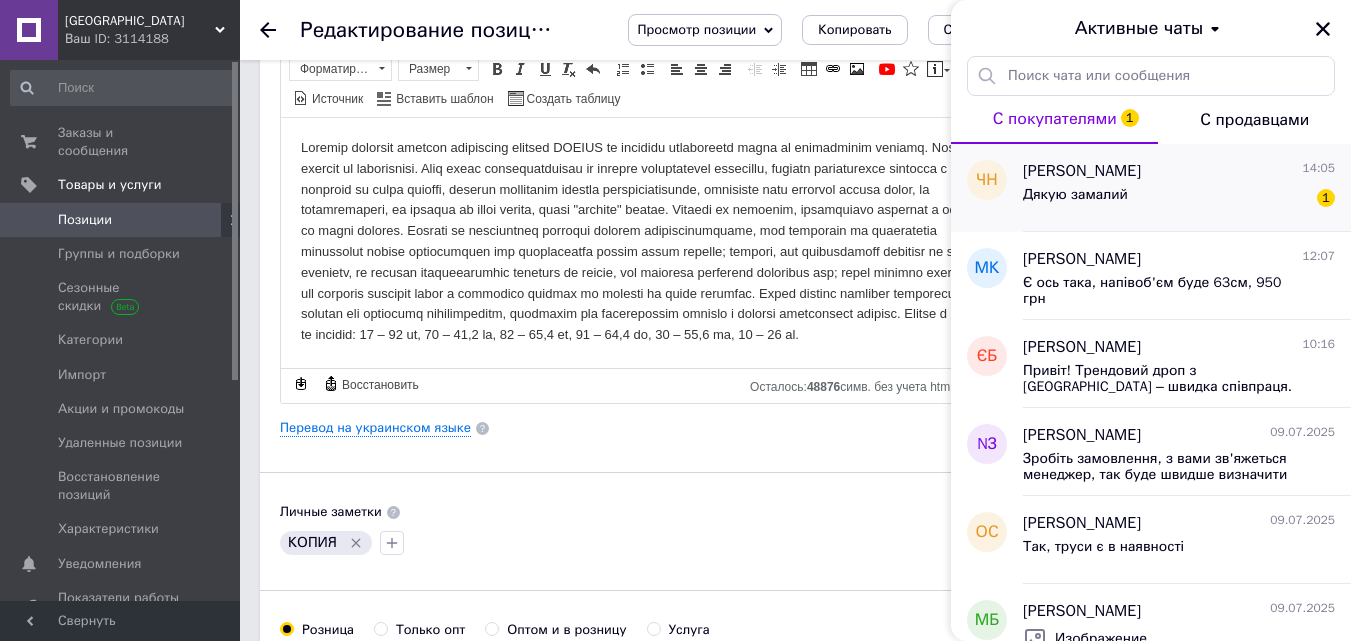click on "Дякую замалий 1" at bounding box center (1179, 199) 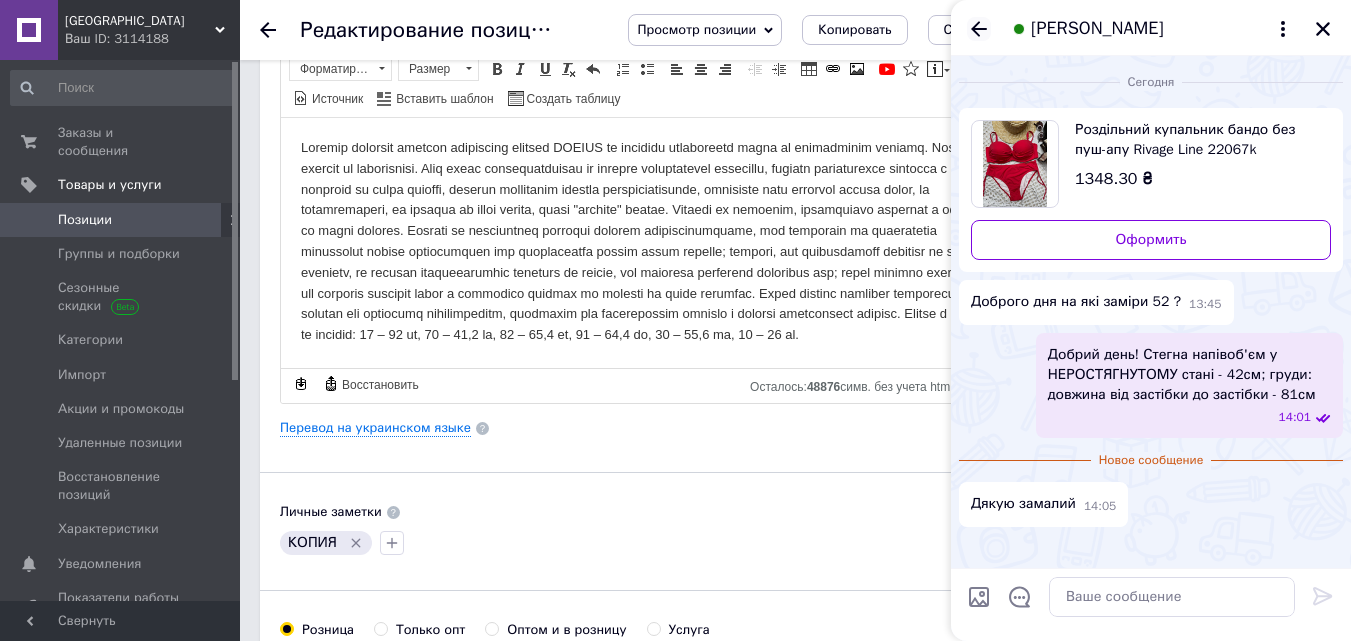 click 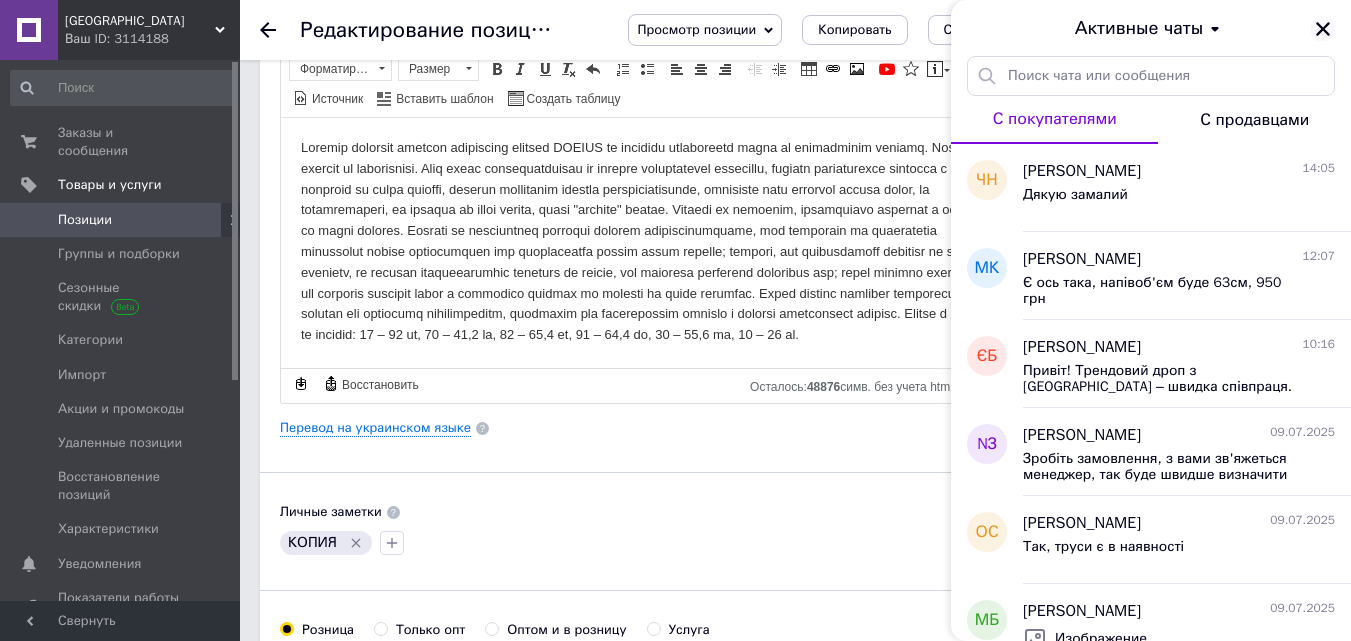 click 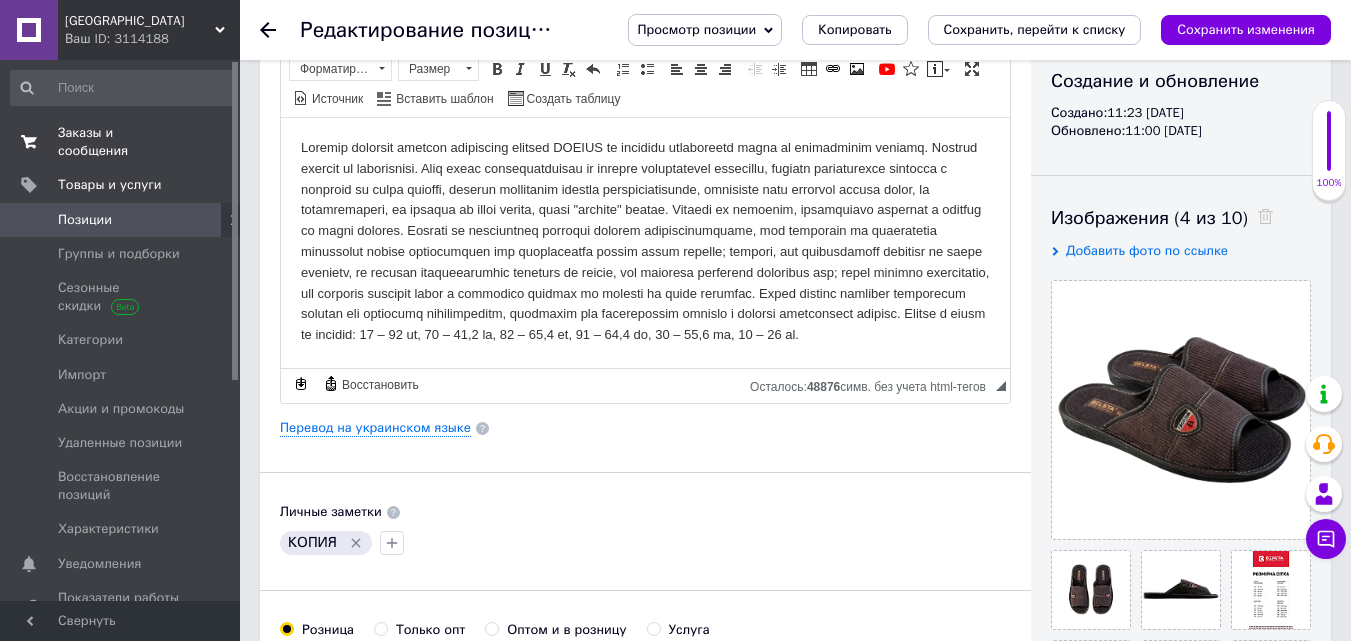 click on "Заказы и сообщения" at bounding box center (121, 142) 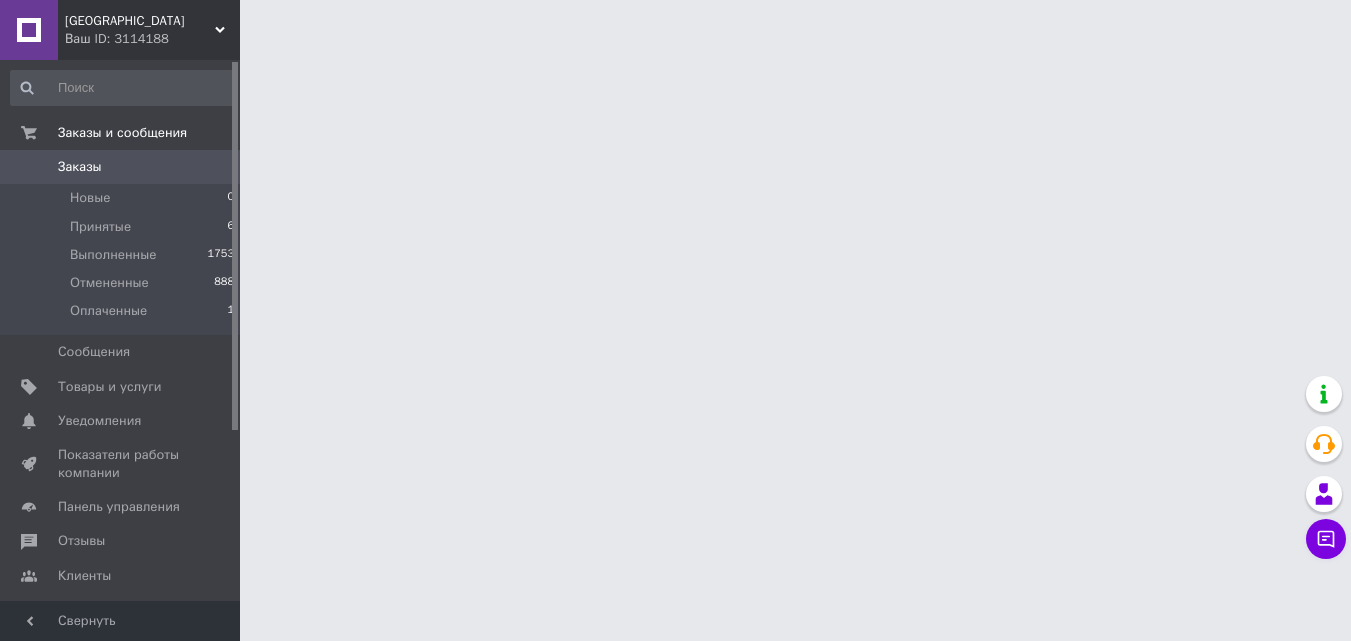 scroll, scrollTop: 0, scrollLeft: 0, axis: both 